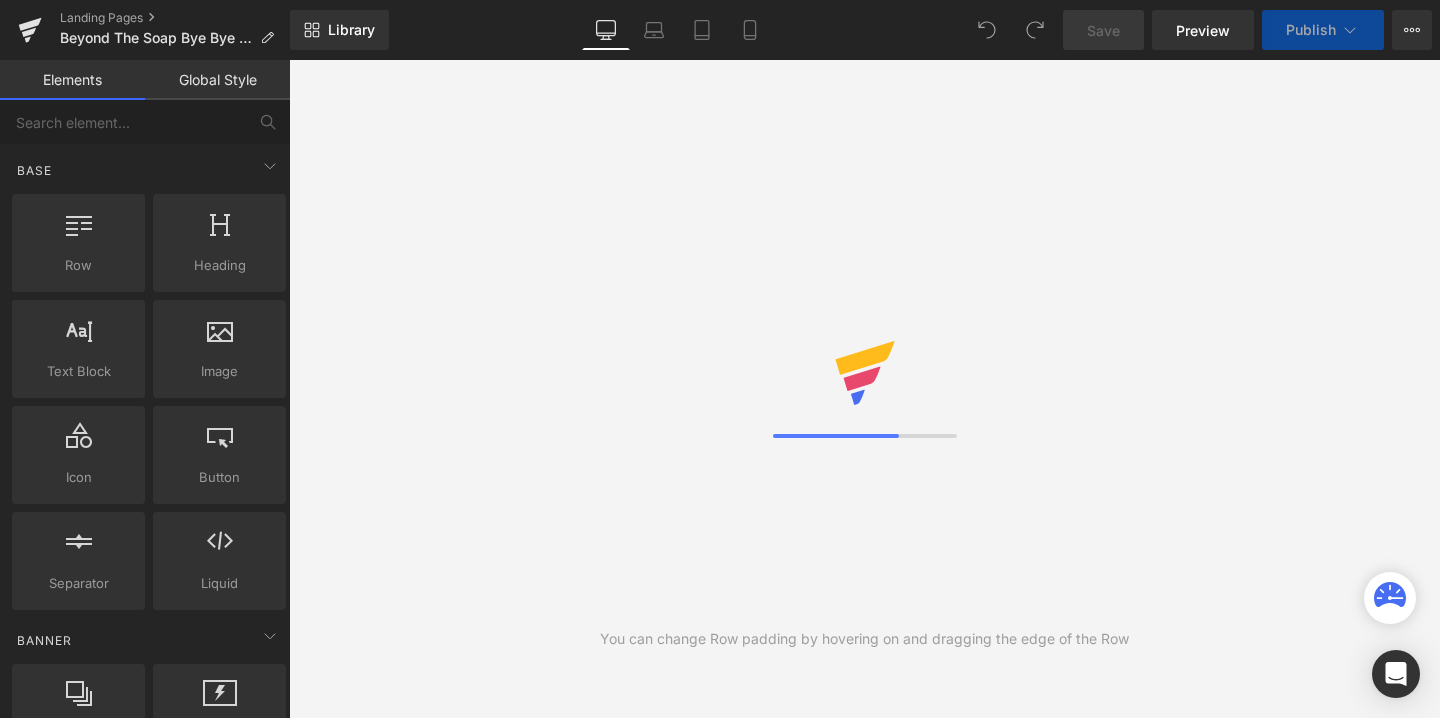 scroll, scrollTop: 0, scrollLeft: 0, axis: both 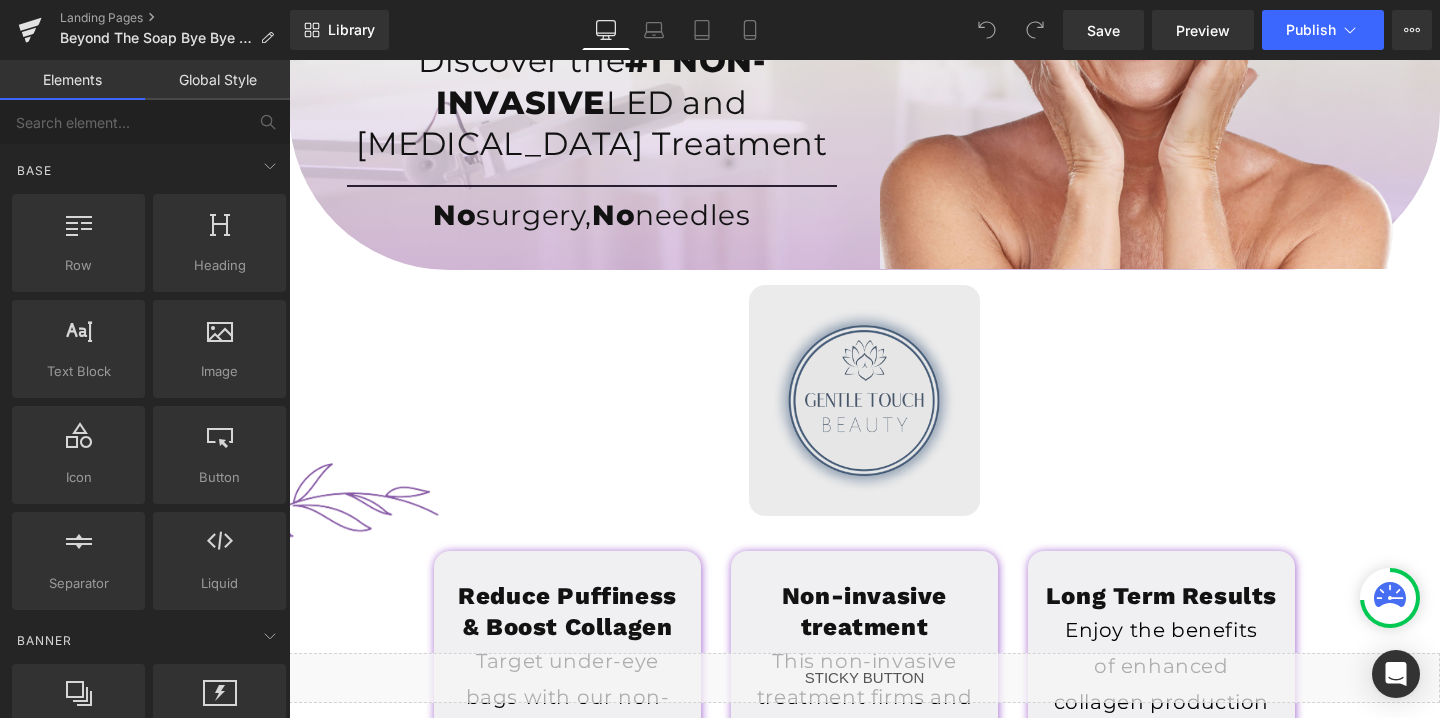 click at bounding box center (864, 400) 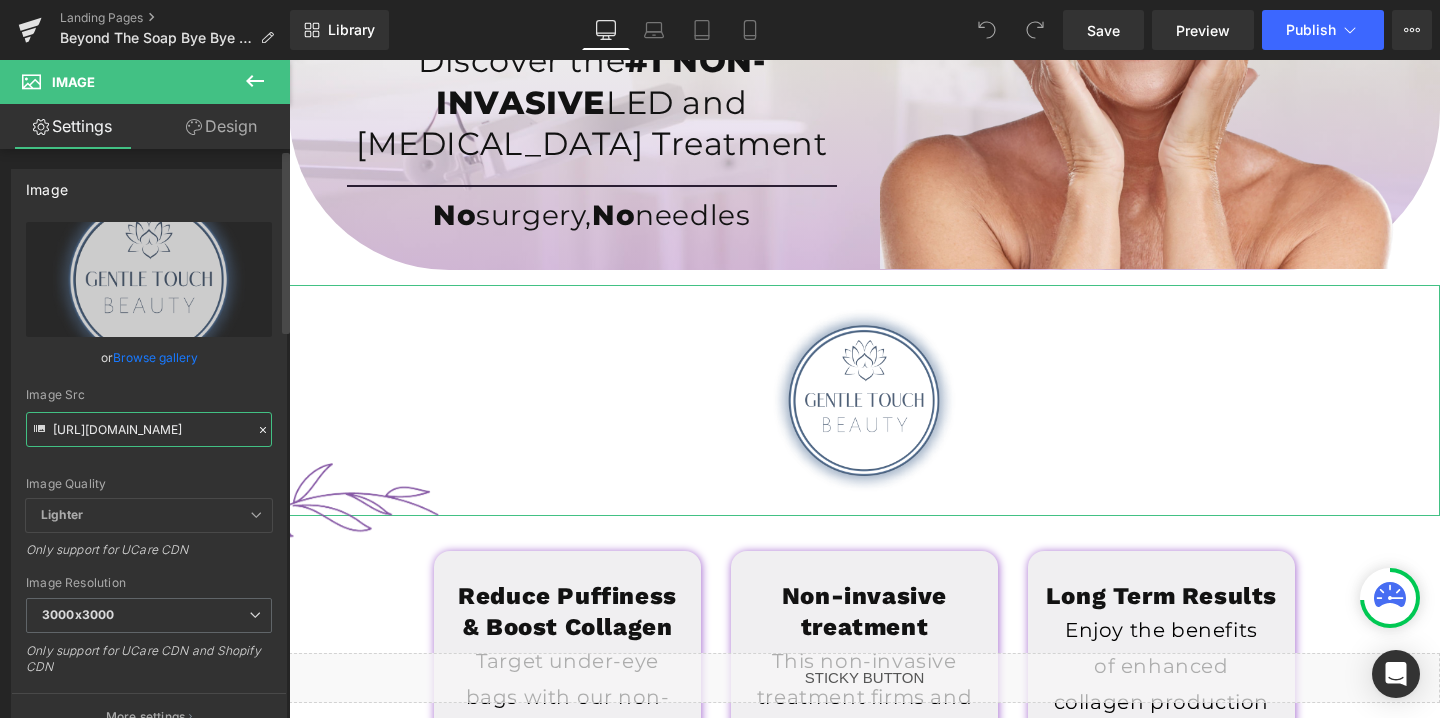 click on "https://cdn.shopify.com/s/files/1/0570/4895/7112/files/GentleTouch_Logo_3000x3000.png?v=1689191429" at bounding box center [149, 429] 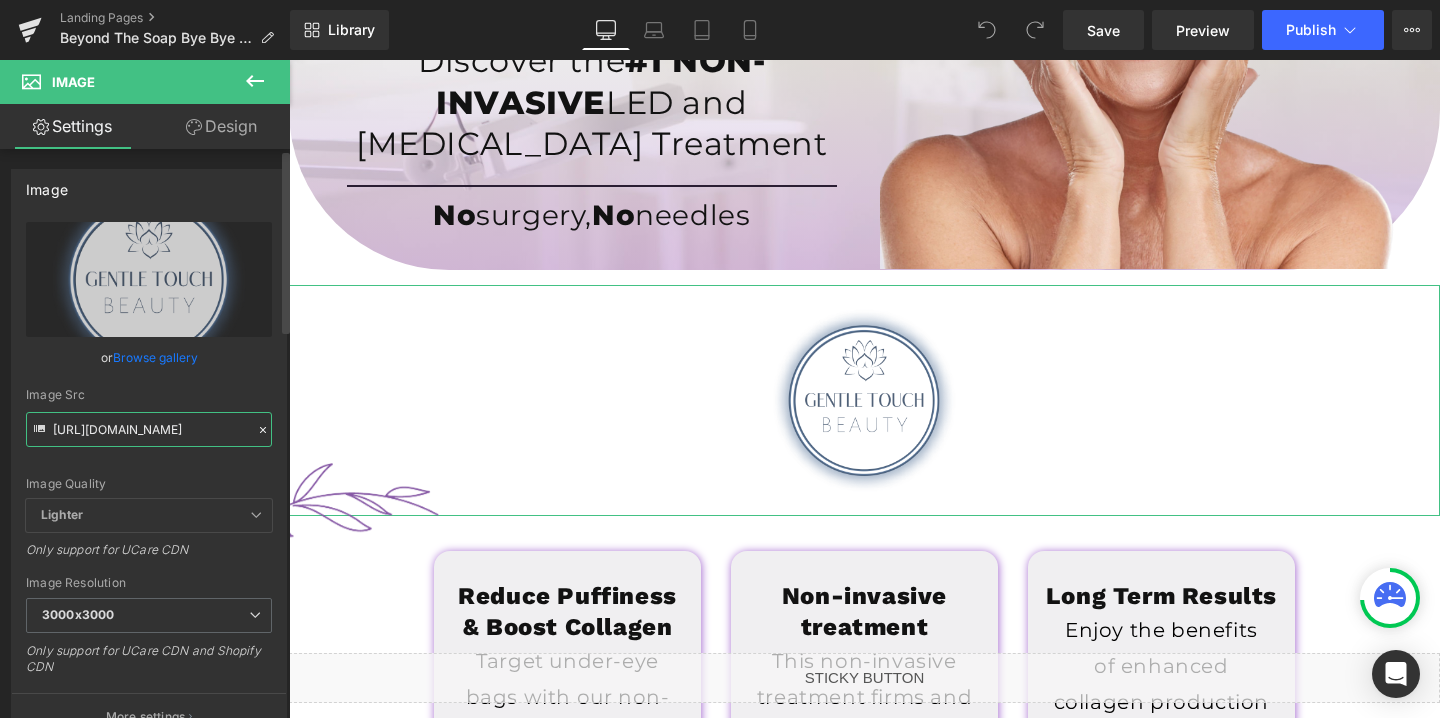 paste on "https://cdn.shopify.com/s/files/1/0570/4895/7112/files/beyondthesoap_logo_3000x3000.png?v=1719838545" 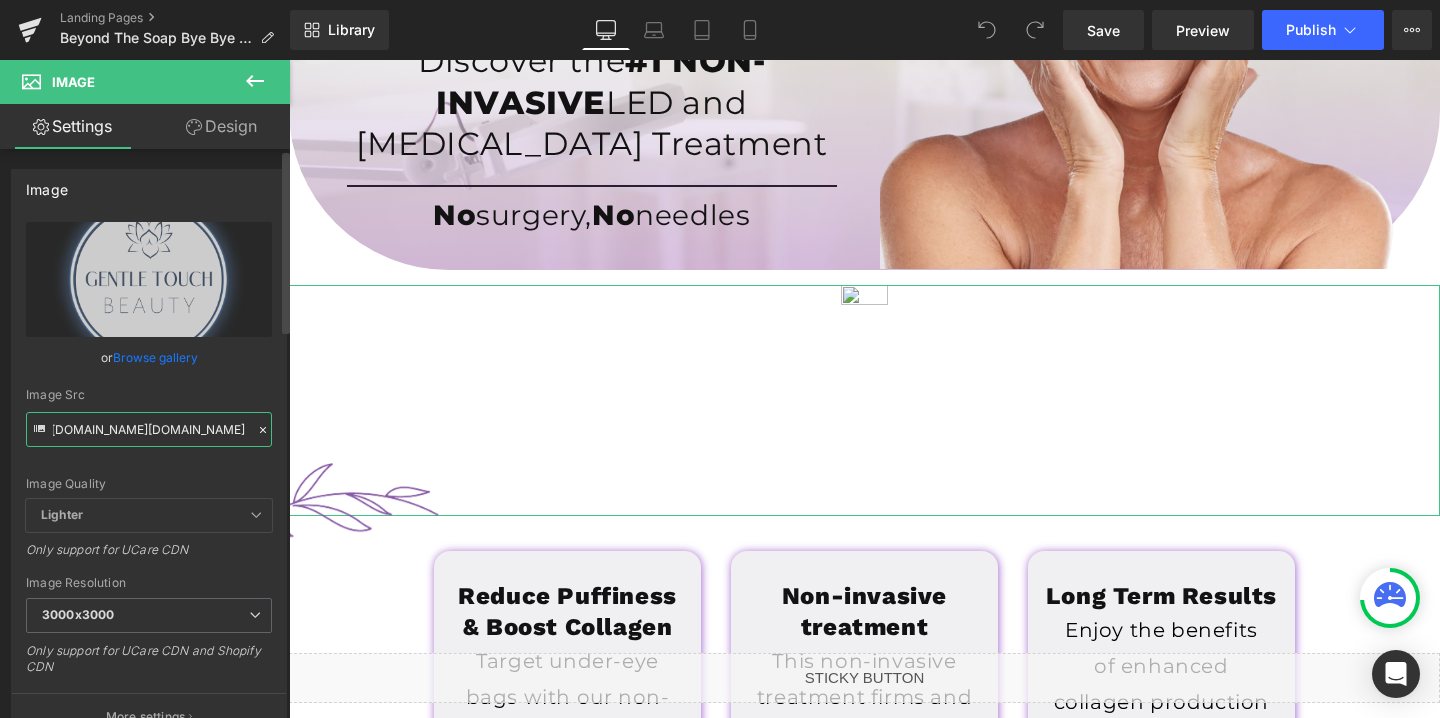 scroll, scrollTop: 0, scrollLeft: 0, axis: both 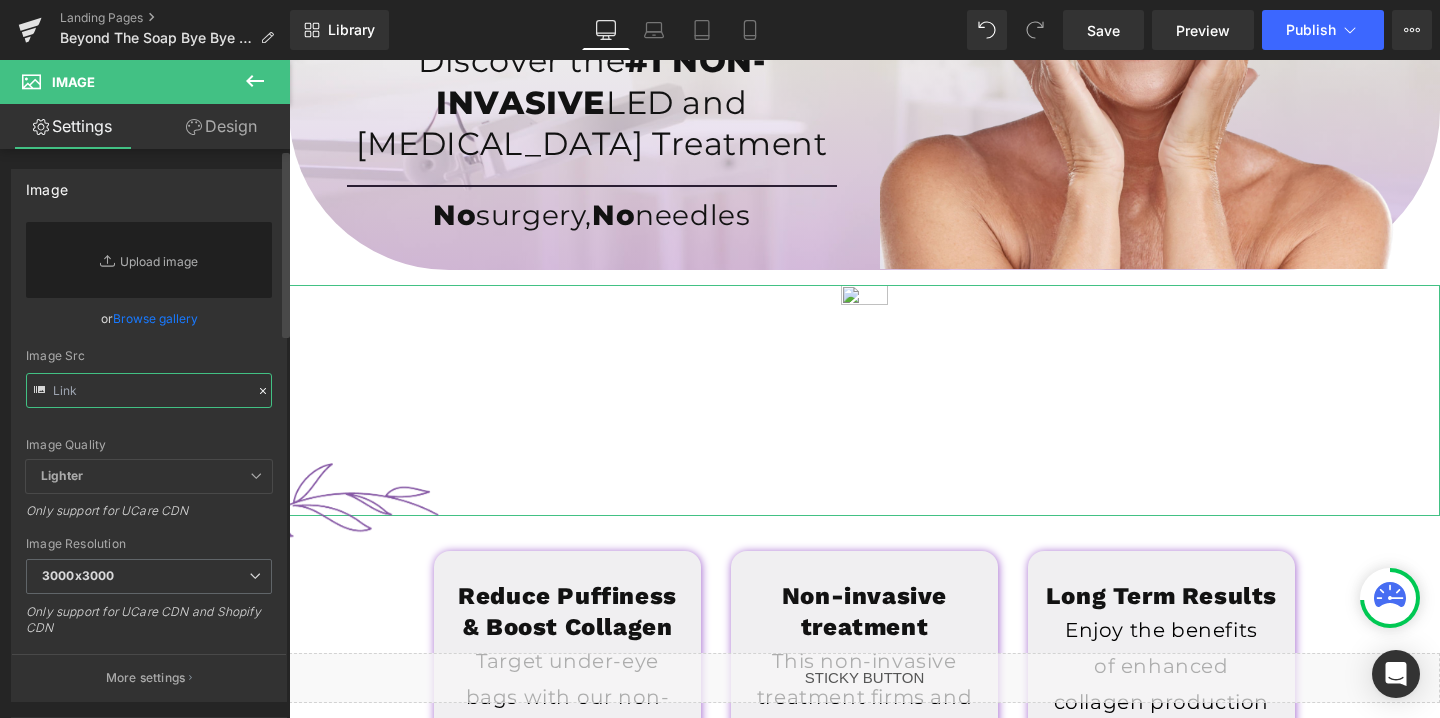 paste on "https://cdn.shopify.com/s/files/1/0570/4895/7112/files/beyondthesoap_logo_3000x3000.png?v=1719838545" 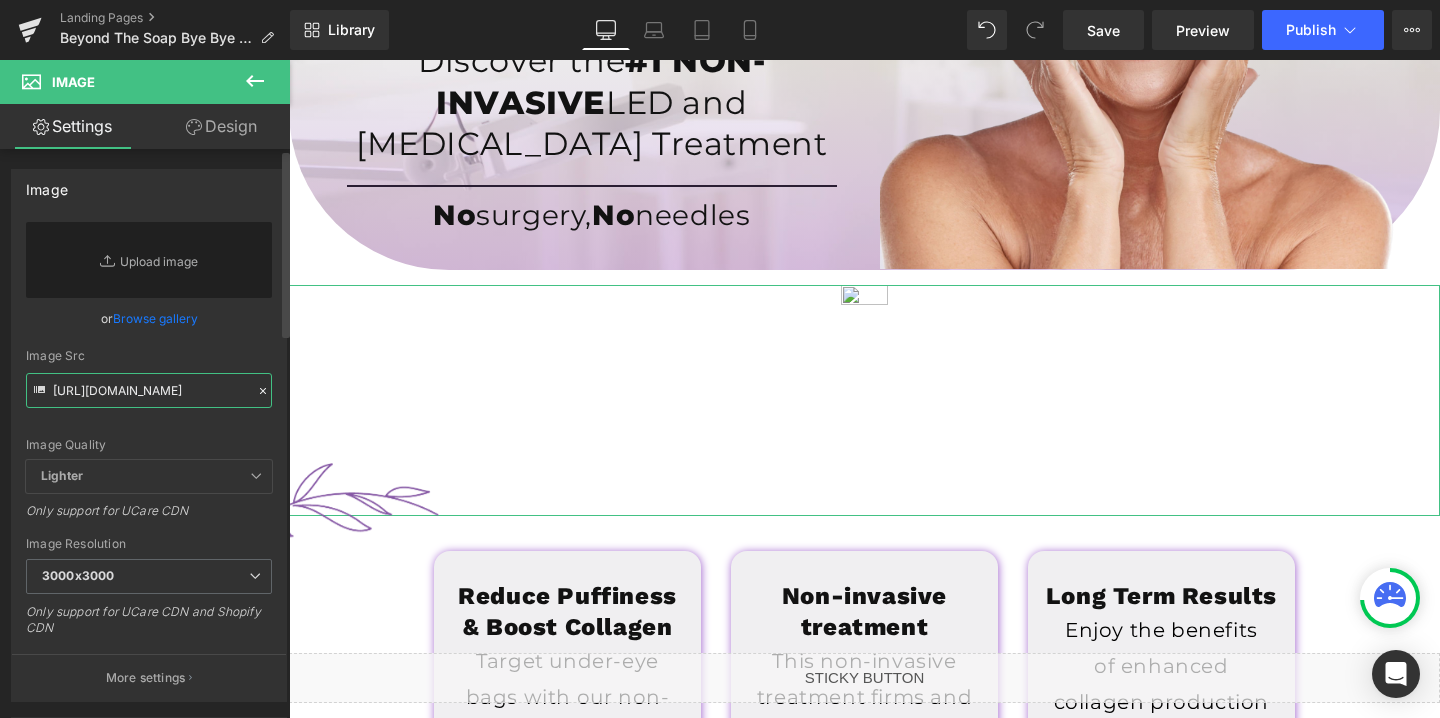 scroll, scrollTop: 0, scrollLeft: 432, axis: horizontal 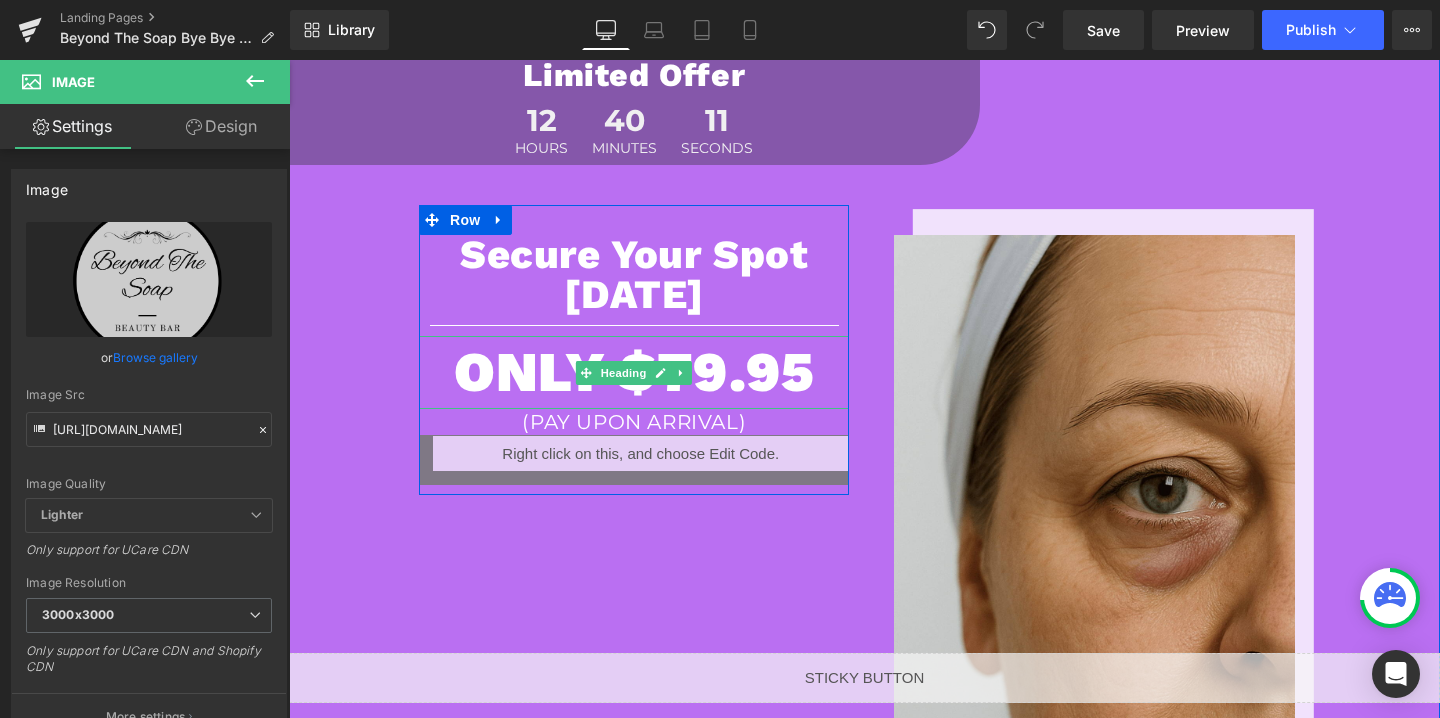 click on "ONLY $79.95" at bounding box center [634, 372] 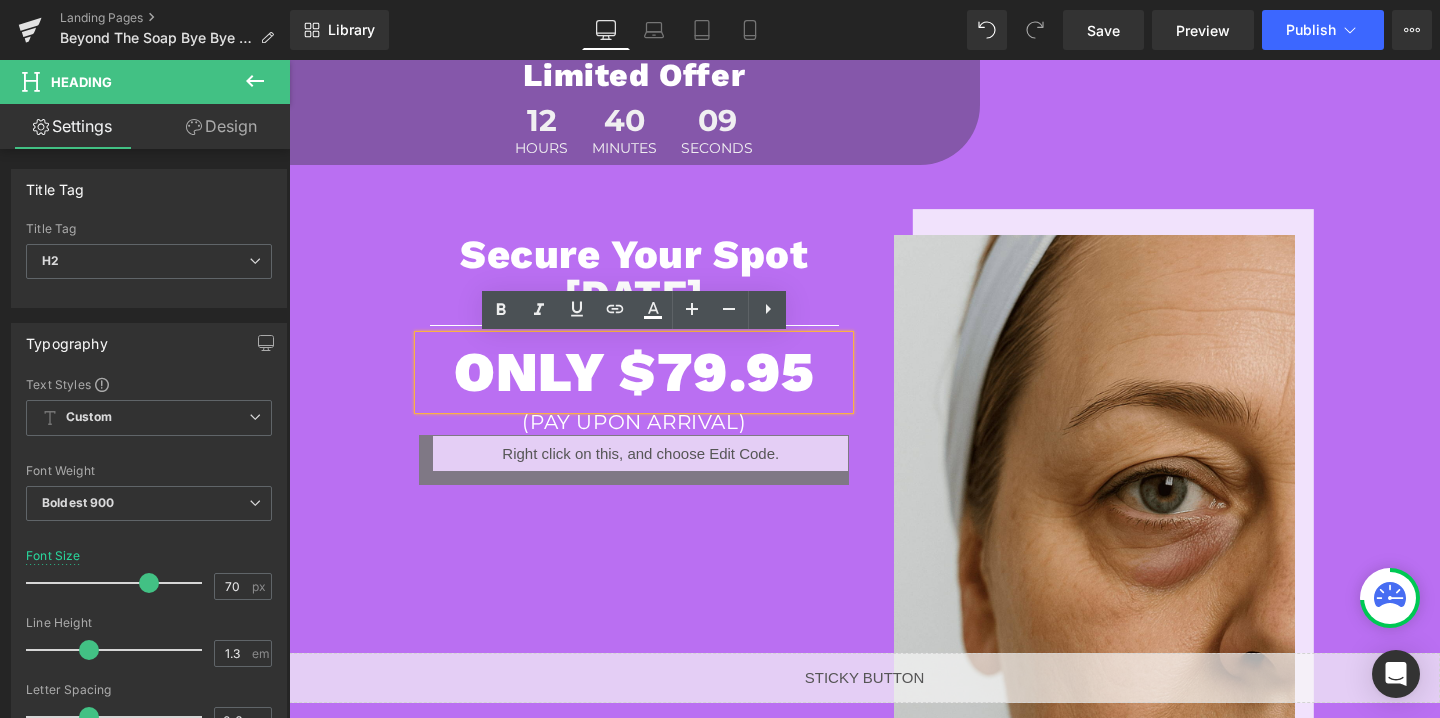 click on "ONLY $79.95" at bounding box center (634, 372) 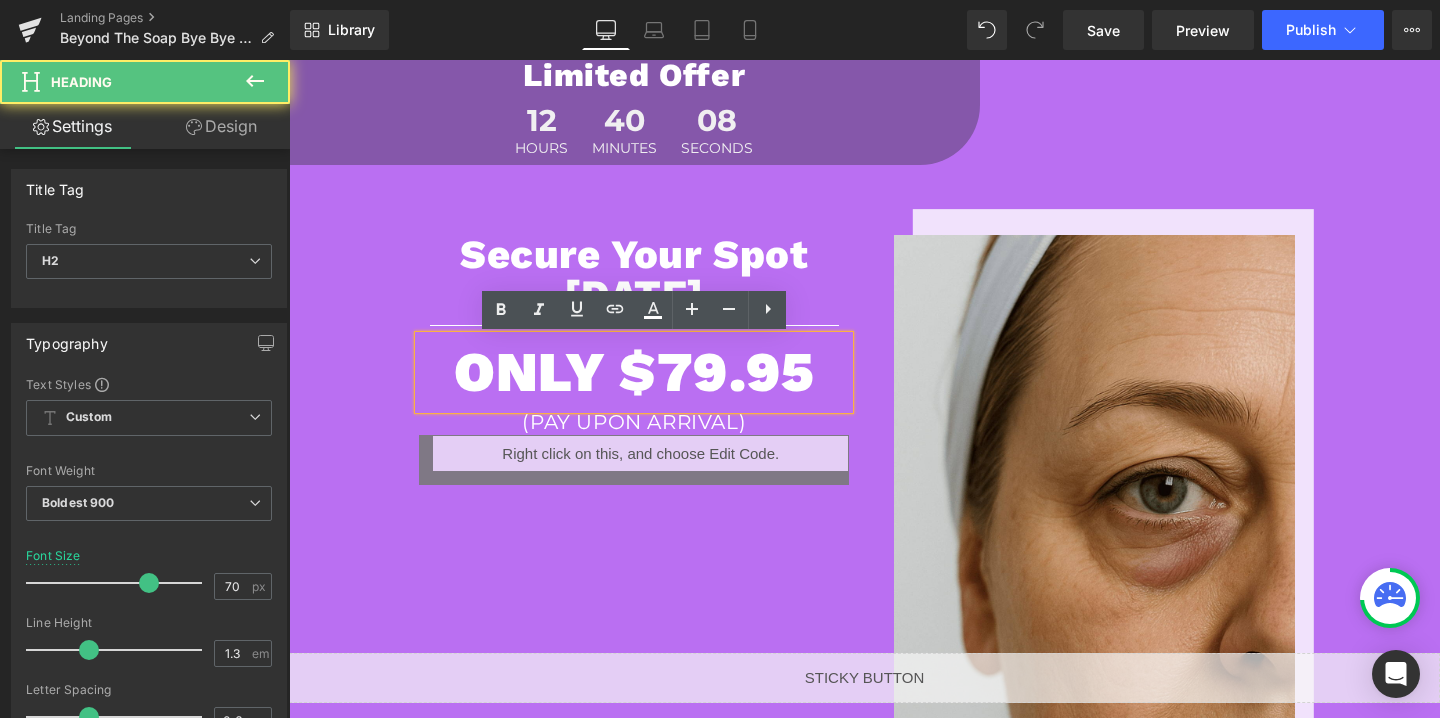 type 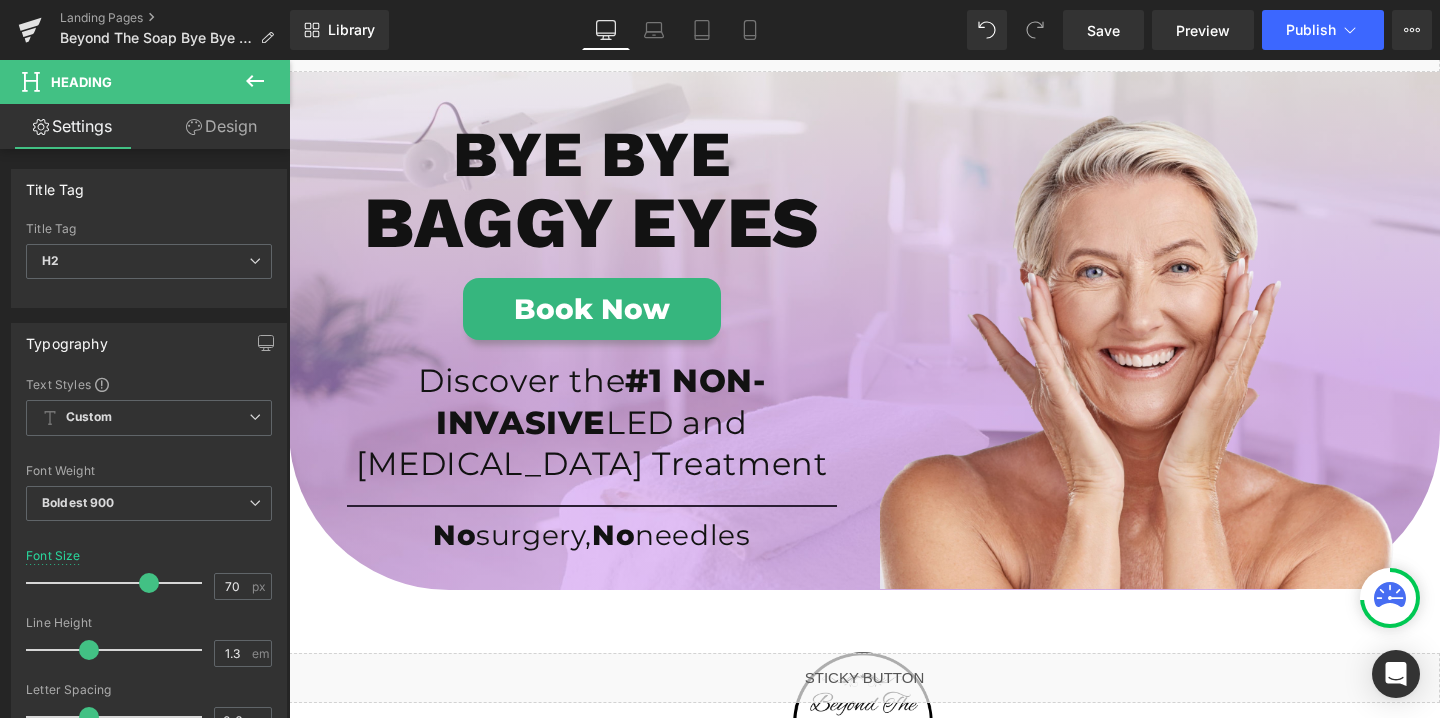scroll, scrollTop: 0, scrollLeft: 0, axis: both 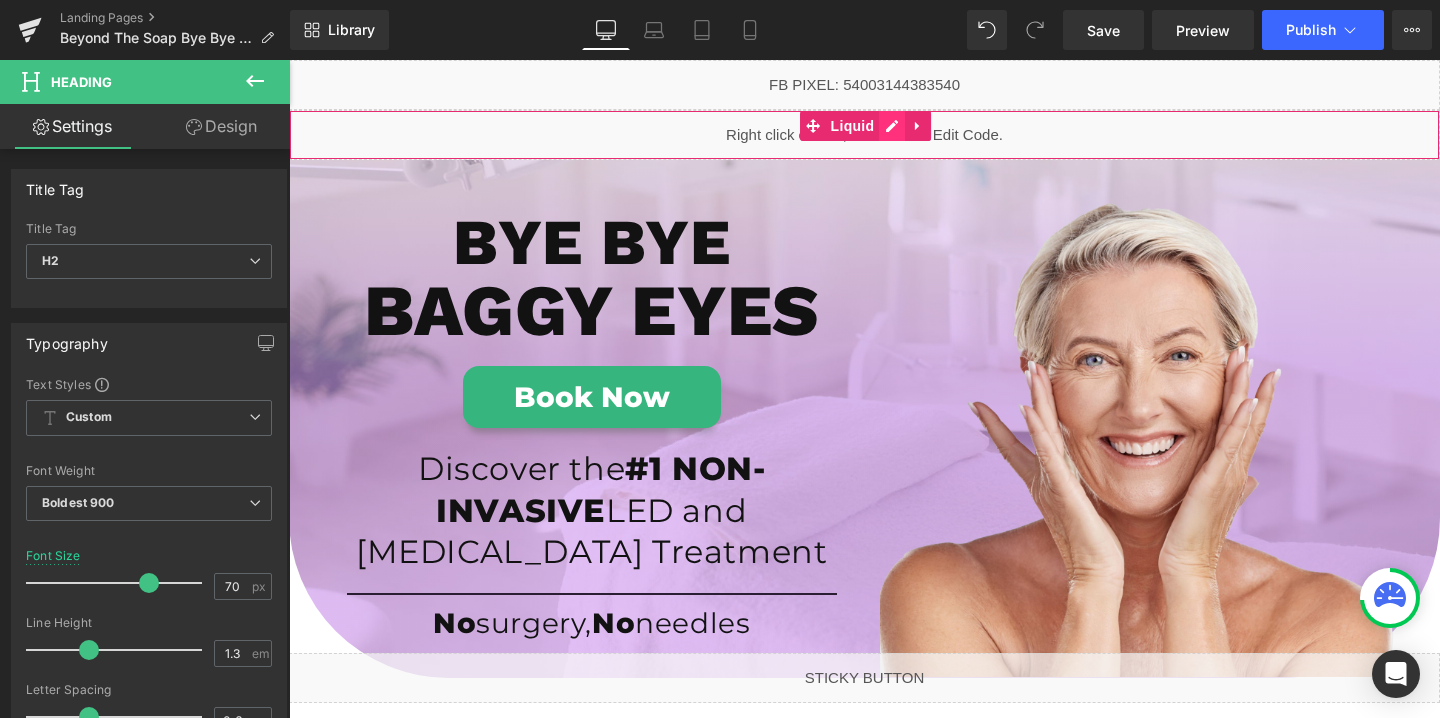 click on "Liquid" at bounding box center (864, 135) 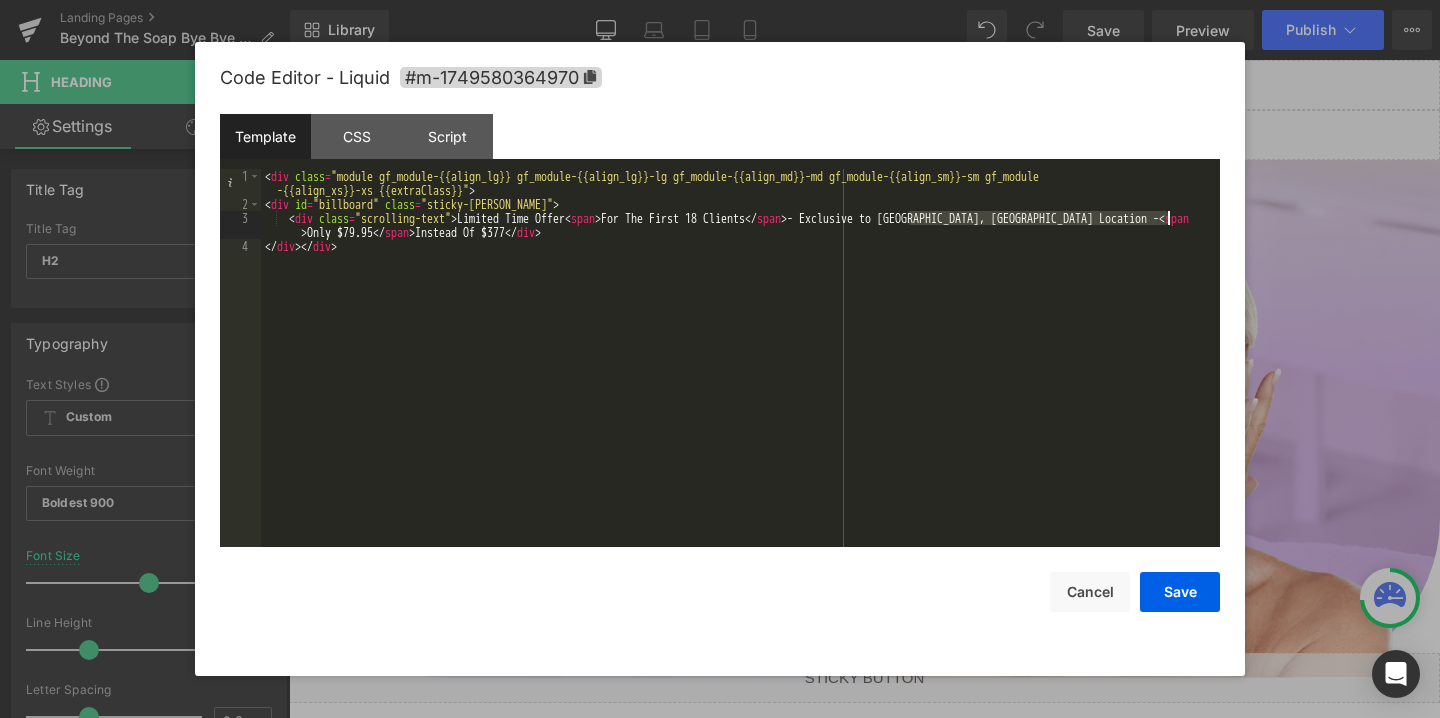 drag, startPoint x: 908, startPoint y: 216, endPoint x: 1169, endPoint y: 224, distance: 261.1226 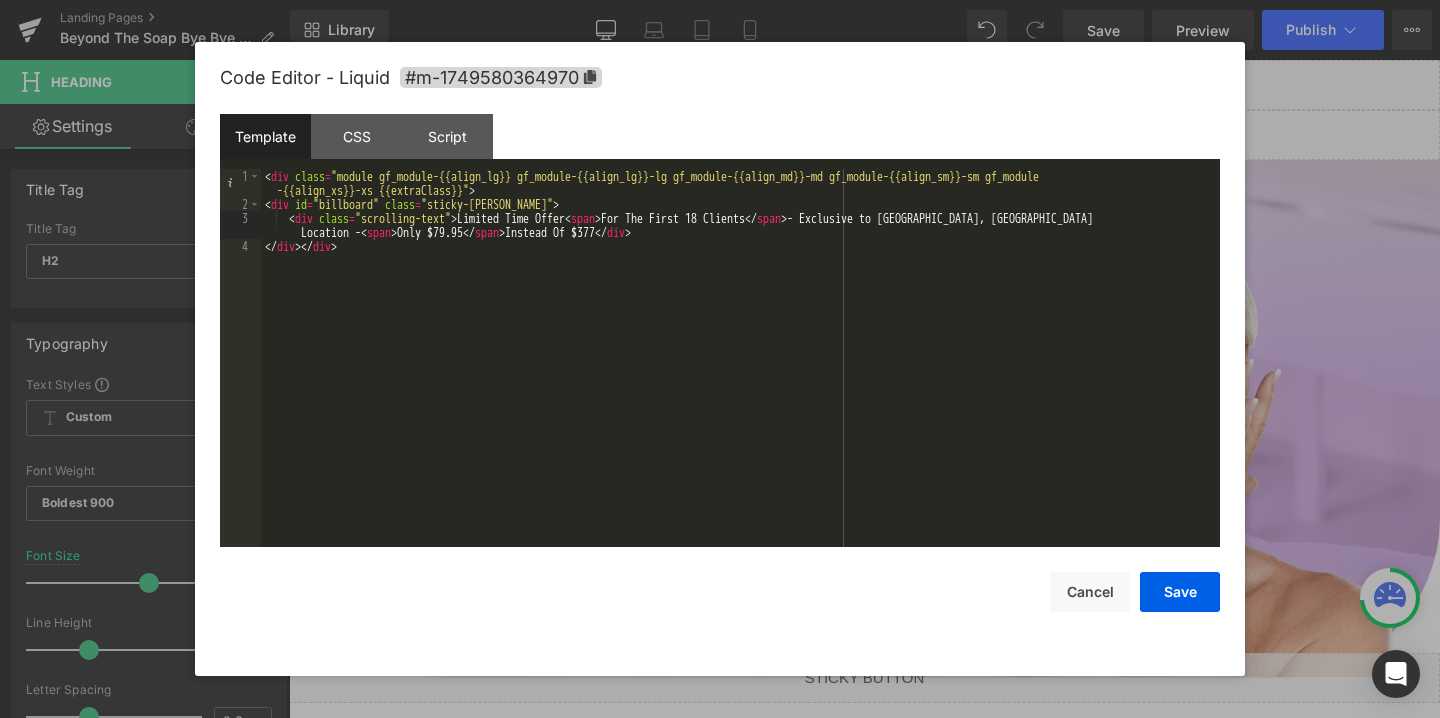 click on "< div   class = "module gf_module-{{align_lg}} gf_module-{{align_lg}}-lg gf_module-{{align_md}}-md gf_module-{{align_sm}}-sm gf_module    -{{align_xs}}-xs {{extraClass}}" > < div   id = "billboard"   class = "sticky-barOne" >       < div   class = "scrolling-text" > Limited Time Offer  < span > For The First 18 Clients </ span >  - Exclusive to Fort Lauderdale, FL         Location -  < span > Only $79.95 </ span >  Instead Of $377 </ div > </ div > </ div >" at bounding box center (740, 379) 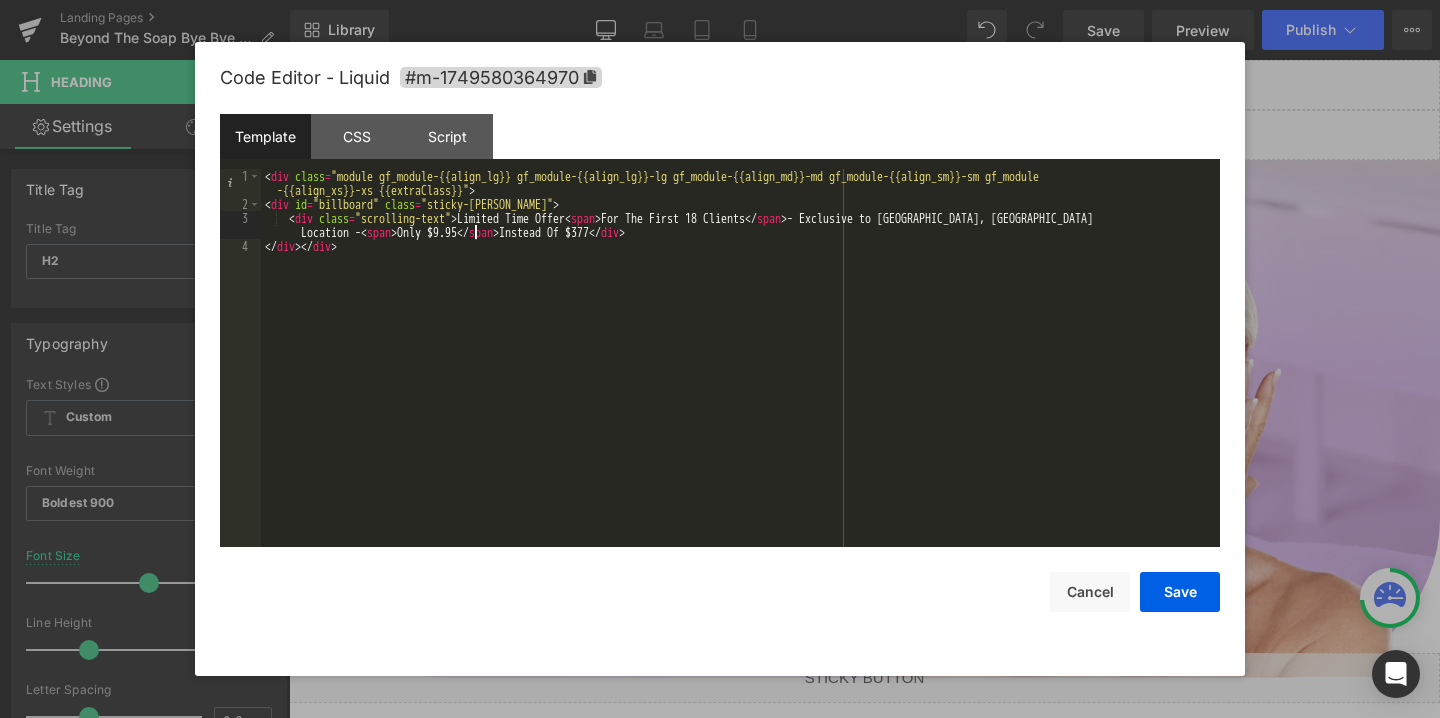 click on "< div   class = "module gf_module-{{align_lg}} gf_module-{{align_lg}}-lg gf_module-{{align_md}}-md gf_module-{{align_sm}}-sm gf_module    -{{align_xs}}-xs {{extraClass}}" > < div   id = "billboard"   class = "sticky-barOne" >       < div   class = "scrolling-text" > Limited Time Offer  < span > For The First 18 Clients </ span >  - Exclusive to Fort Lauderdale, FL         Location -  < span > Only $9.95 </ span >  Instead Of $377 </ div > </ div > </ div >" at bounding box center [740, 379] 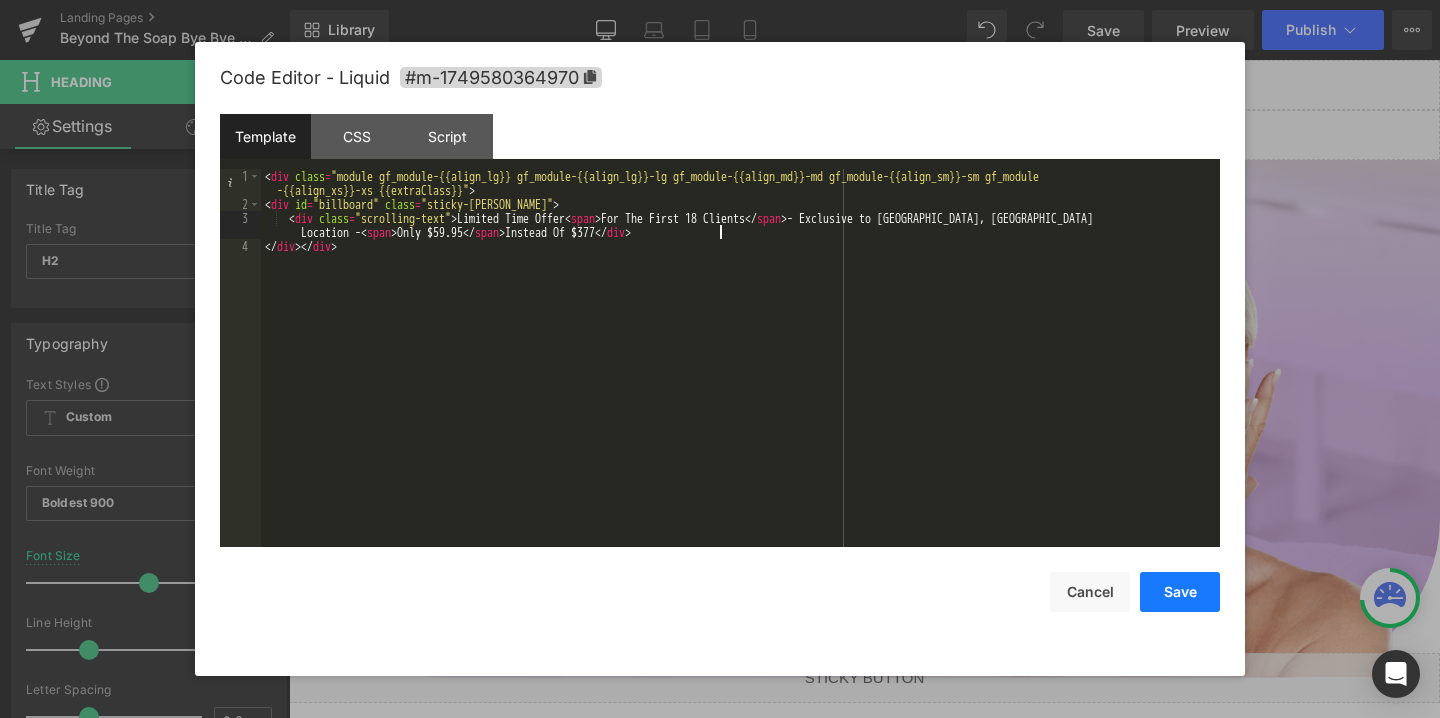 click on "Save" at bounding box center [1180, 592] 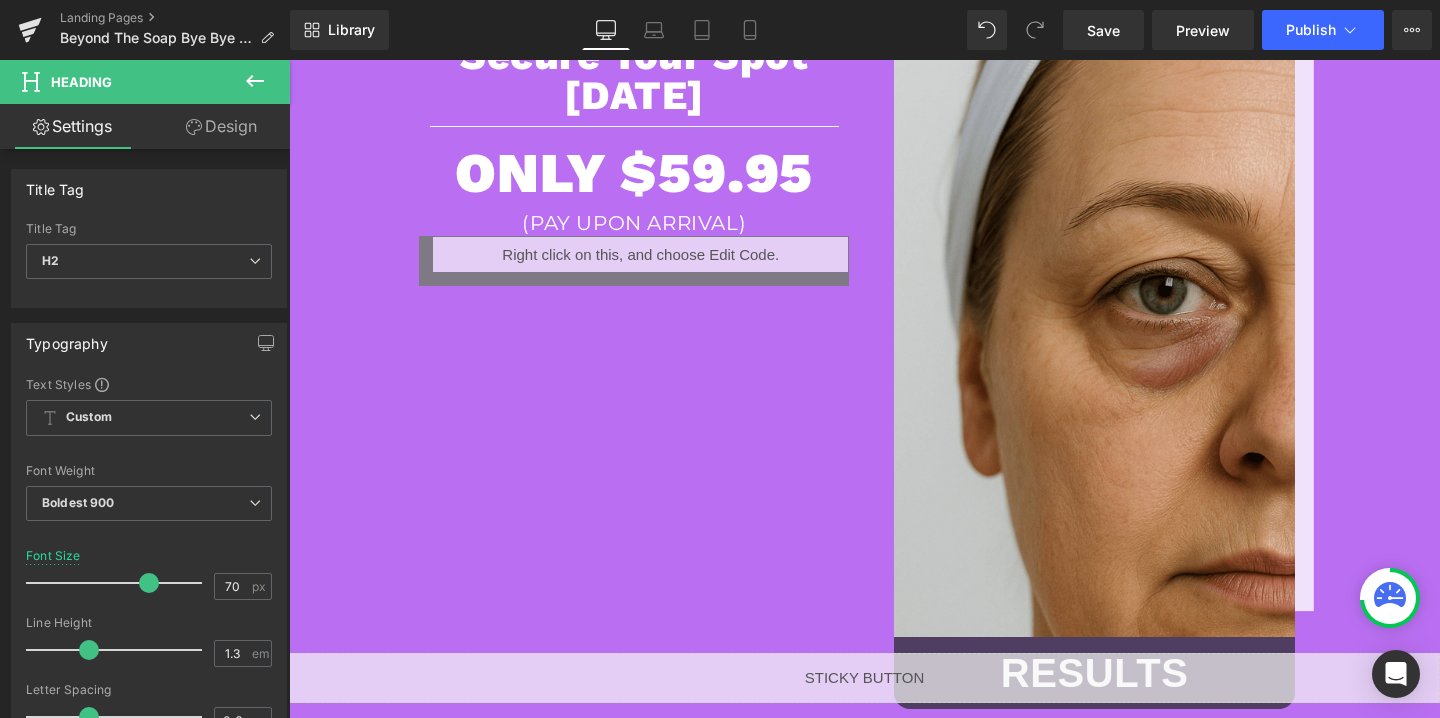 scroll, scrollTop: 2066, scrollLeft: 0, axis: vertical 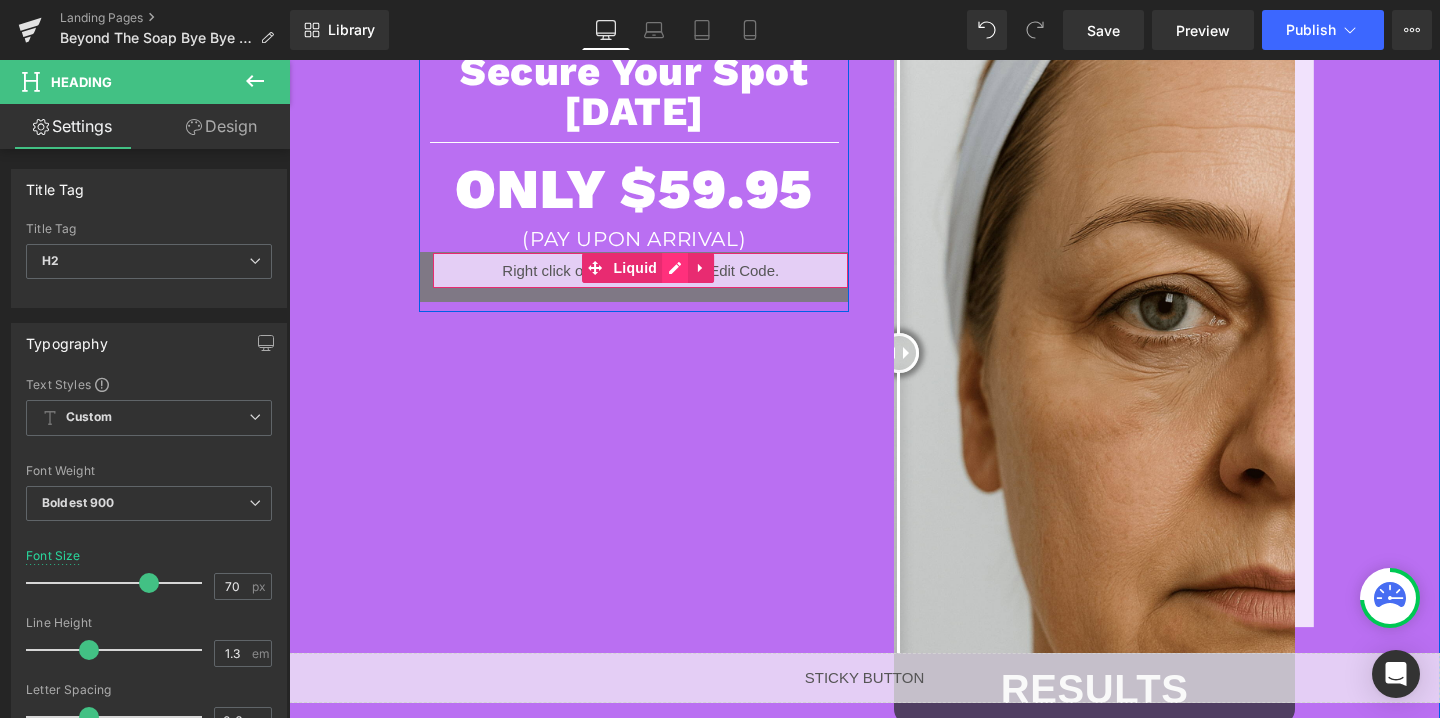 click on "Liquid" at bounding box center (634, 277) 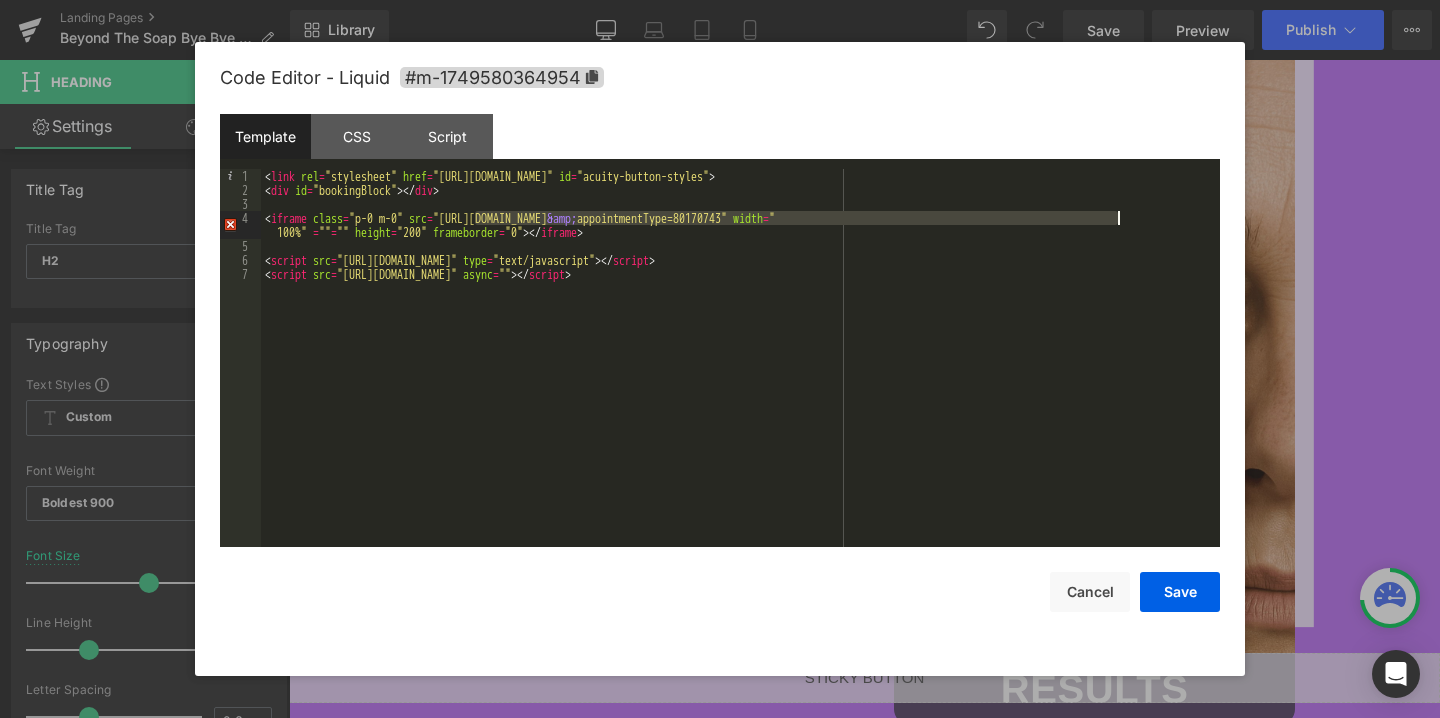 drag, startPoint x: 475, startPoint y: 221, endPoint x: 1118, endPoint y: 225, distance: 643.01245 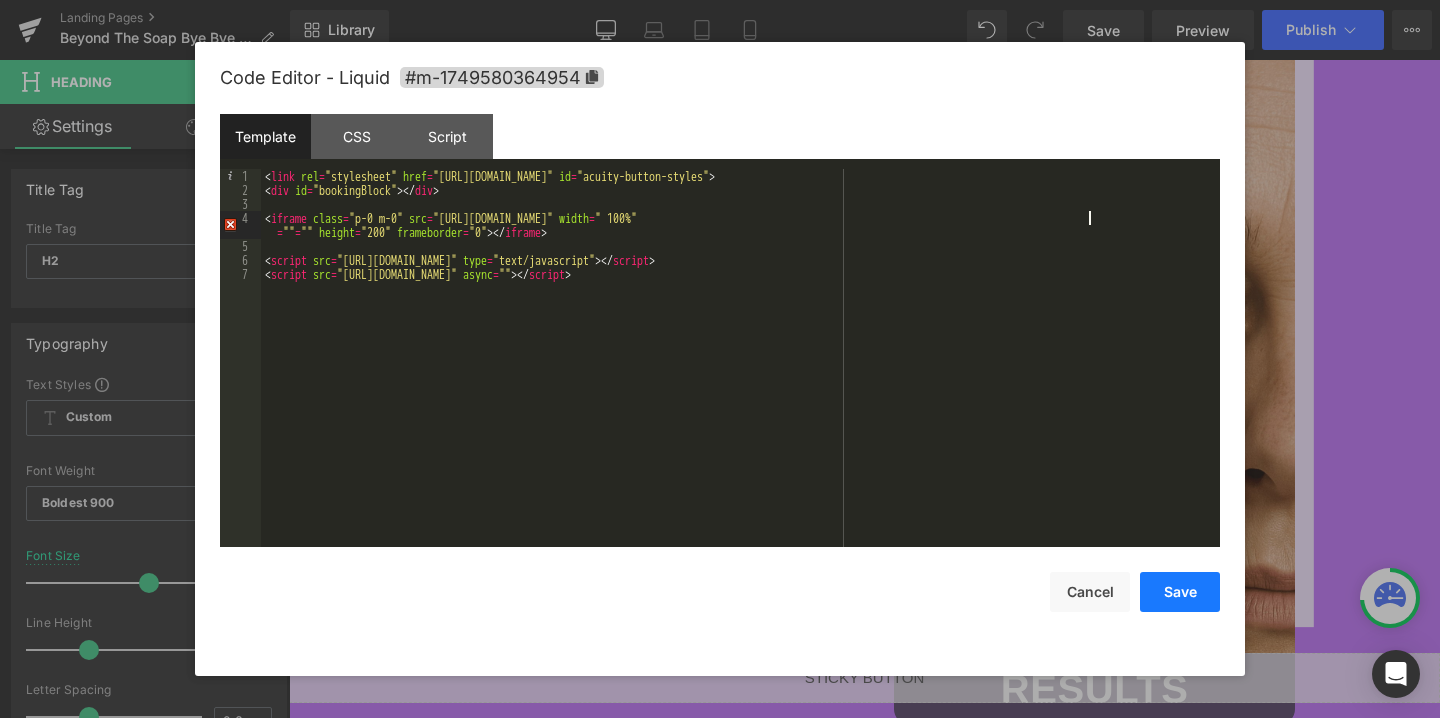 click on "Save" at bounding box center [1180, 592] 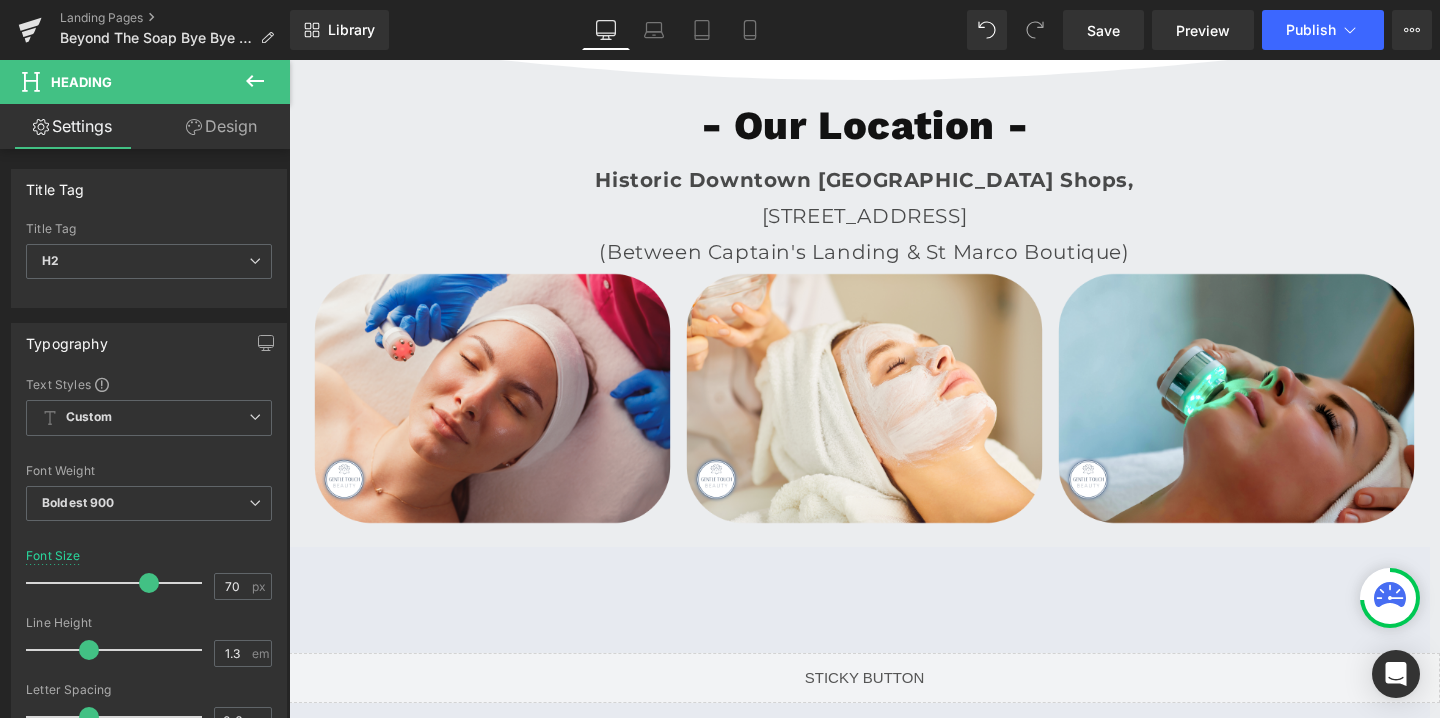 scroll, scrollTop: 5126, scrollLeft: 0, axis: vertical 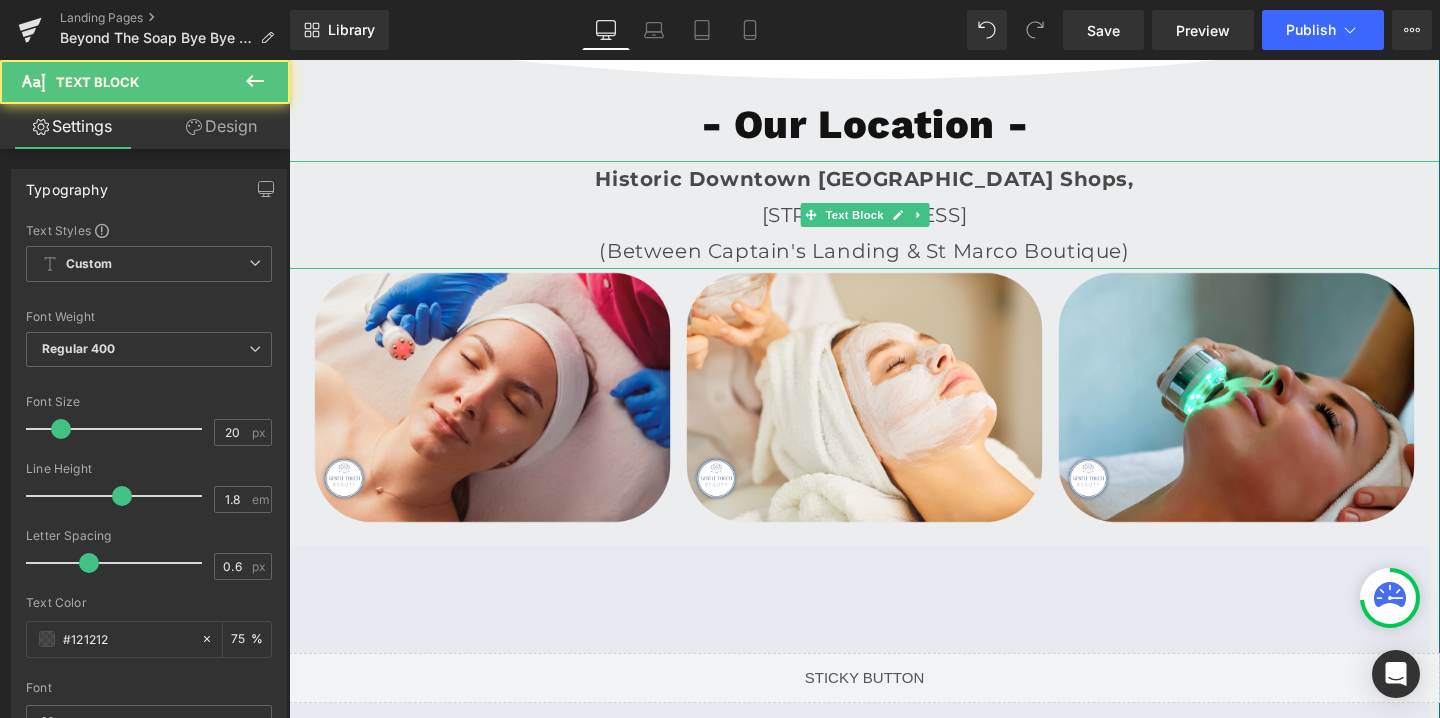 drag, startPoint x: 660, startPoint y: 172, endPoint x: 1057, endPoint y: 226, distance: 400.6557 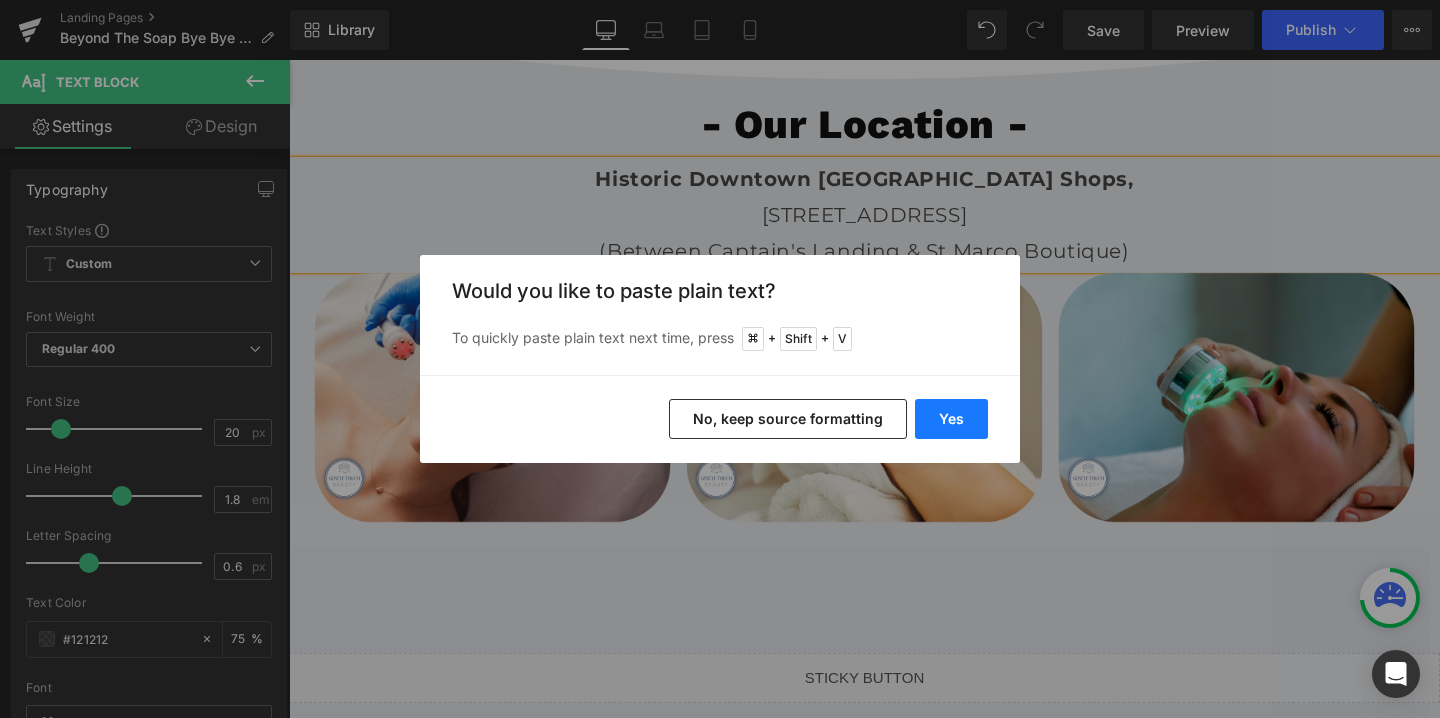 click on "Yes" at bounding box center [951, 419] 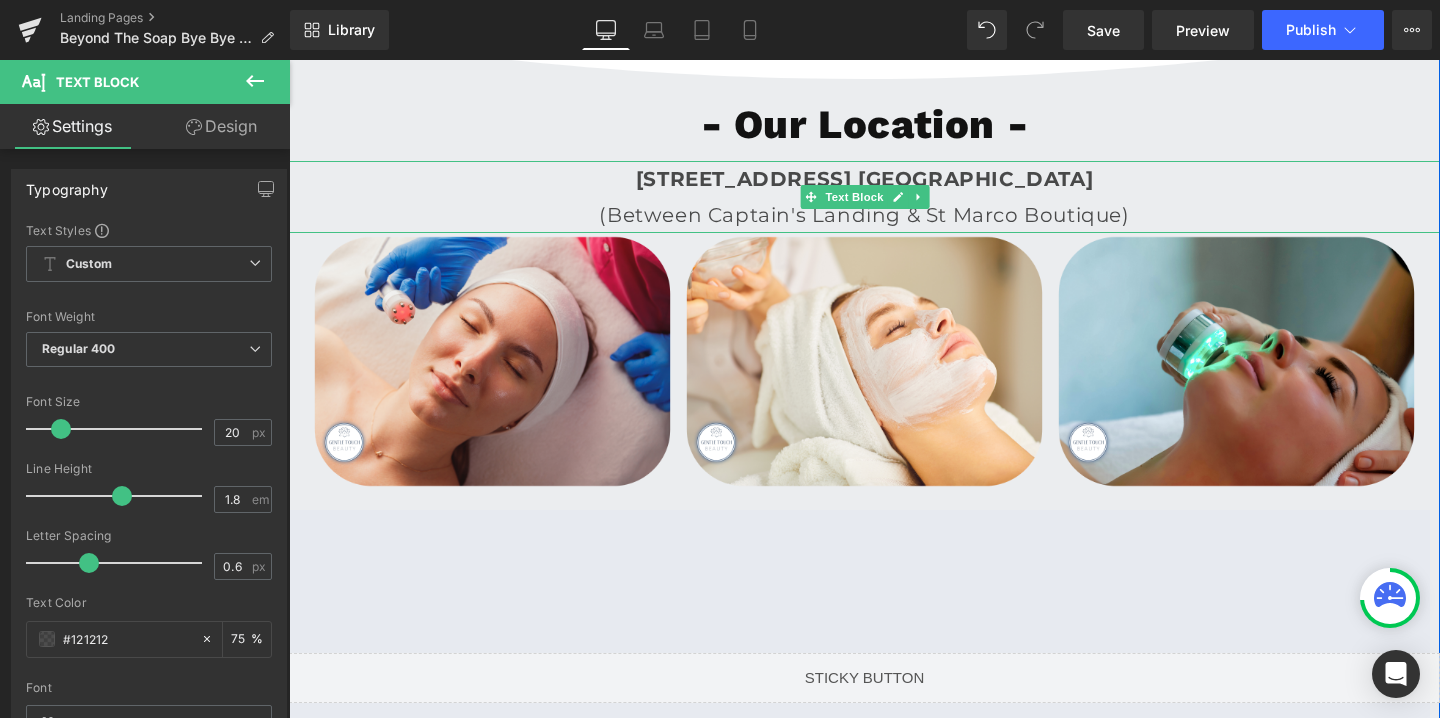 click on "(Between Captain's Landing & St Marco Boutique)" at bounding box center (864, 215) 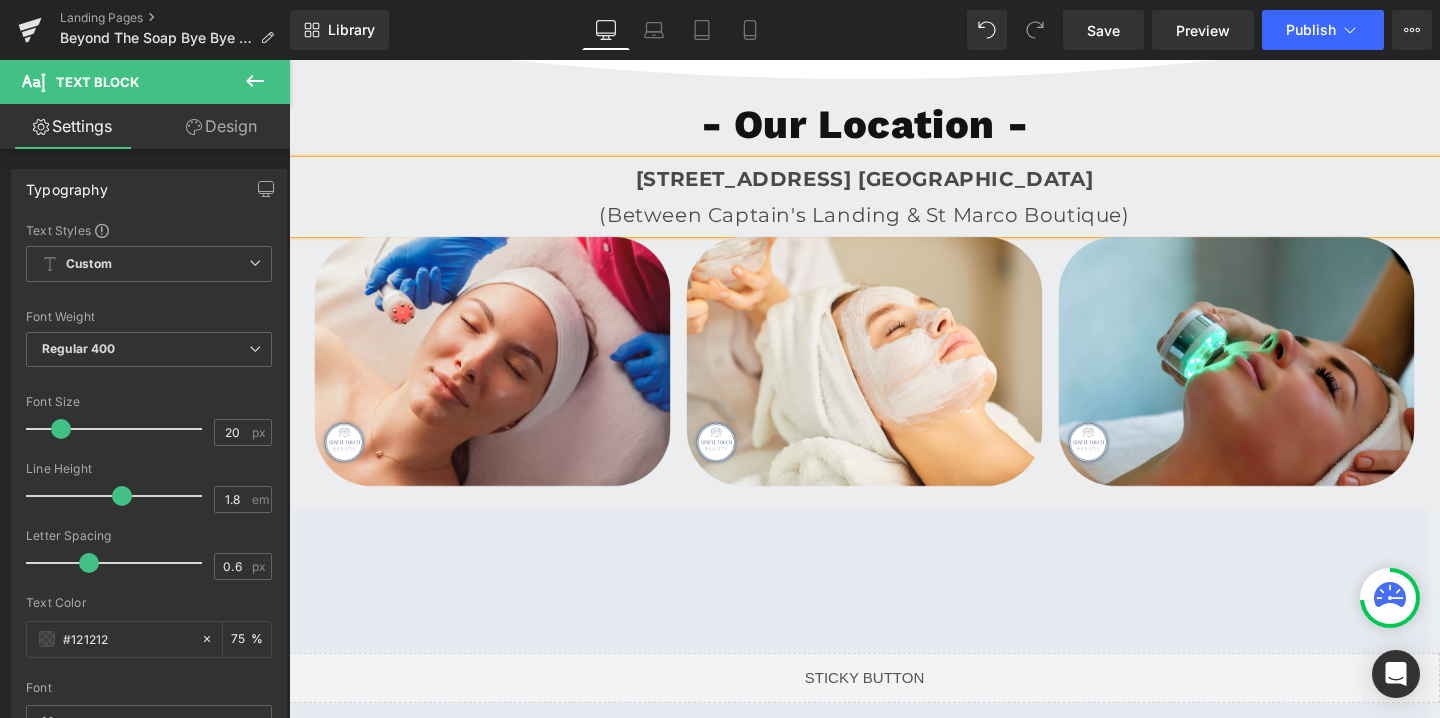 click on "(Between Captain's Landing & St Marco Boutique)" at bounding box center (864, 215) 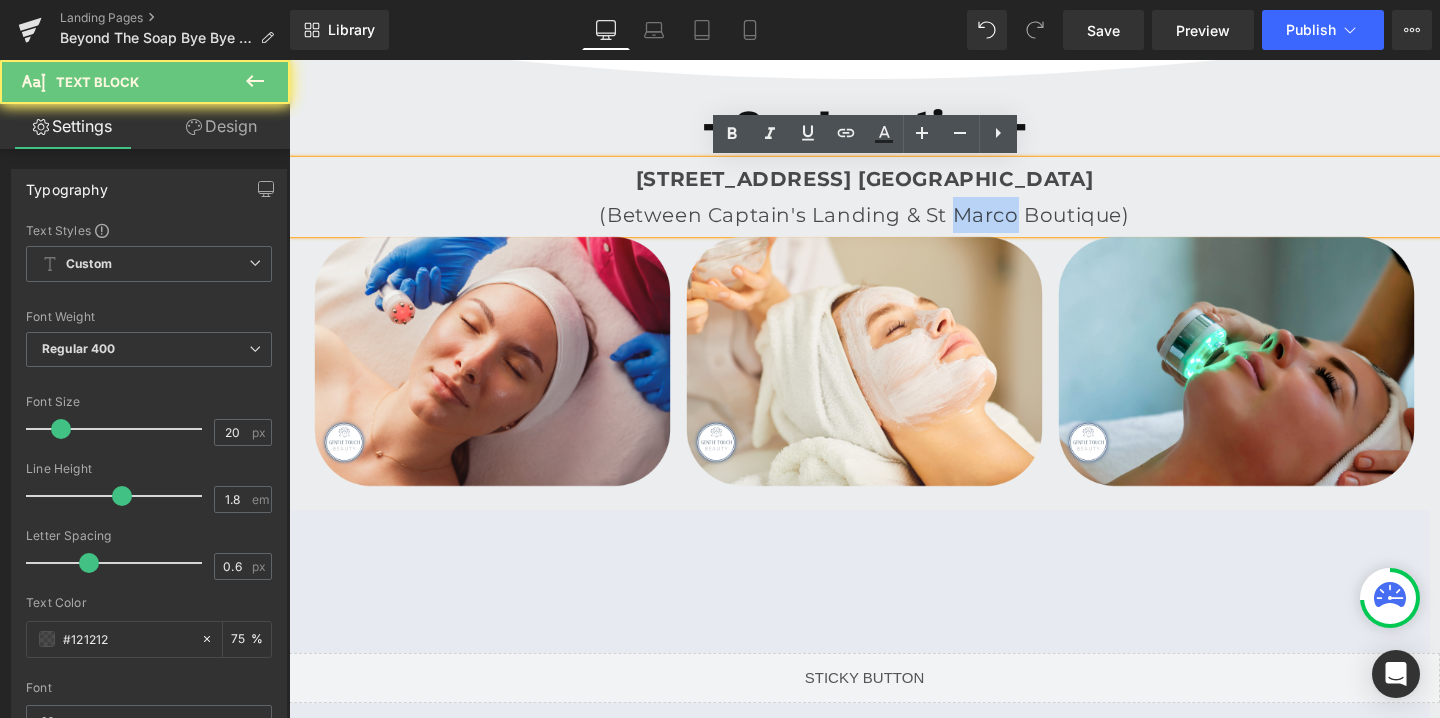 click on "(Between Captain's Landing & St Marco Boutique)" at bounding box center (864, 215) 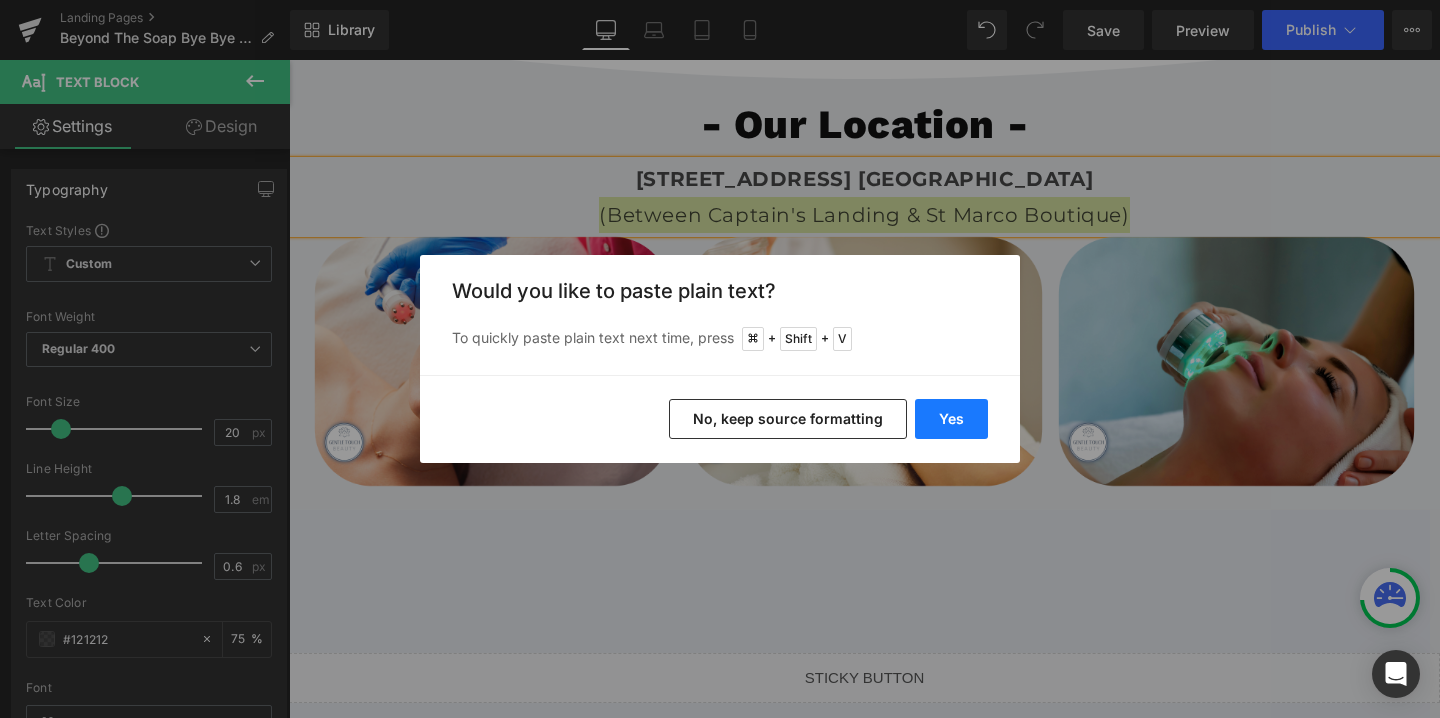click on "Yes" at bounding box center [951, 419] 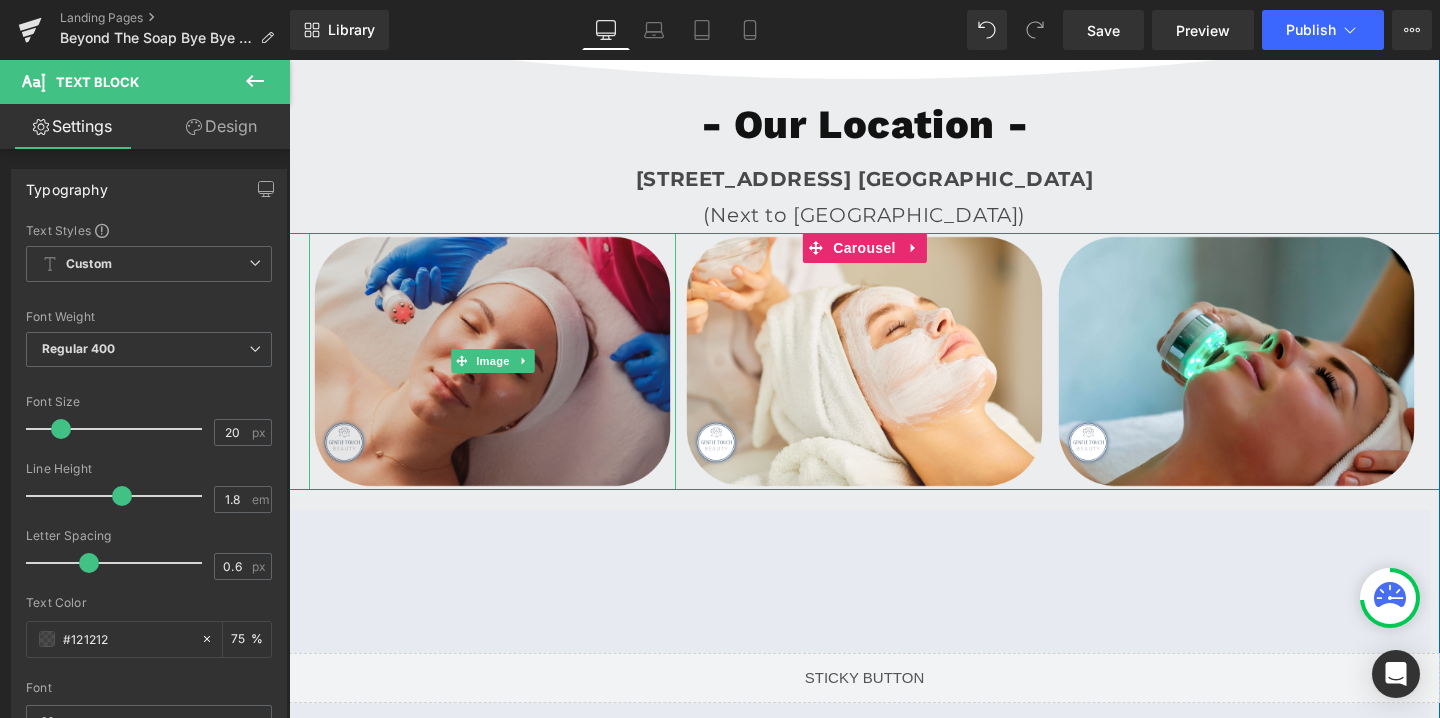 click at bounding box center [492, 361] 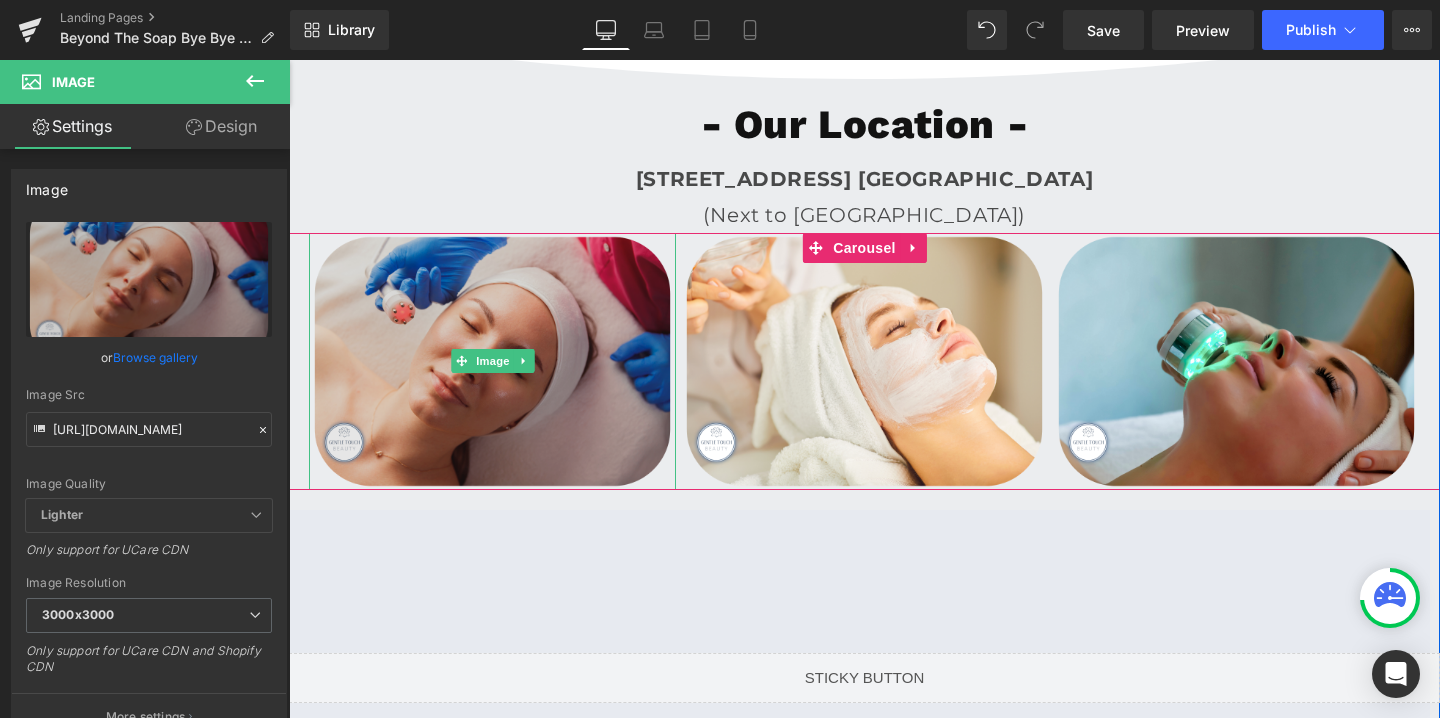 click at bounding box center [492, 361] 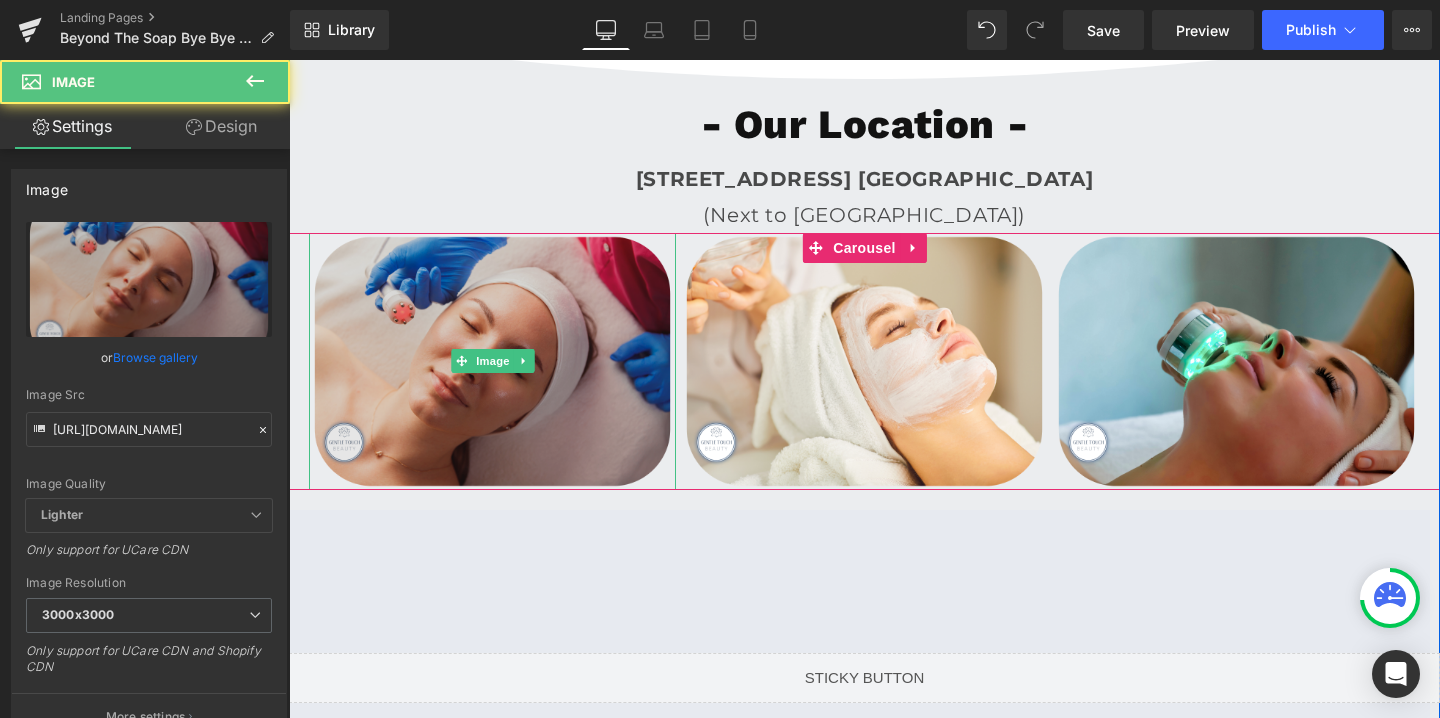 click at bounding box center (492, 361) 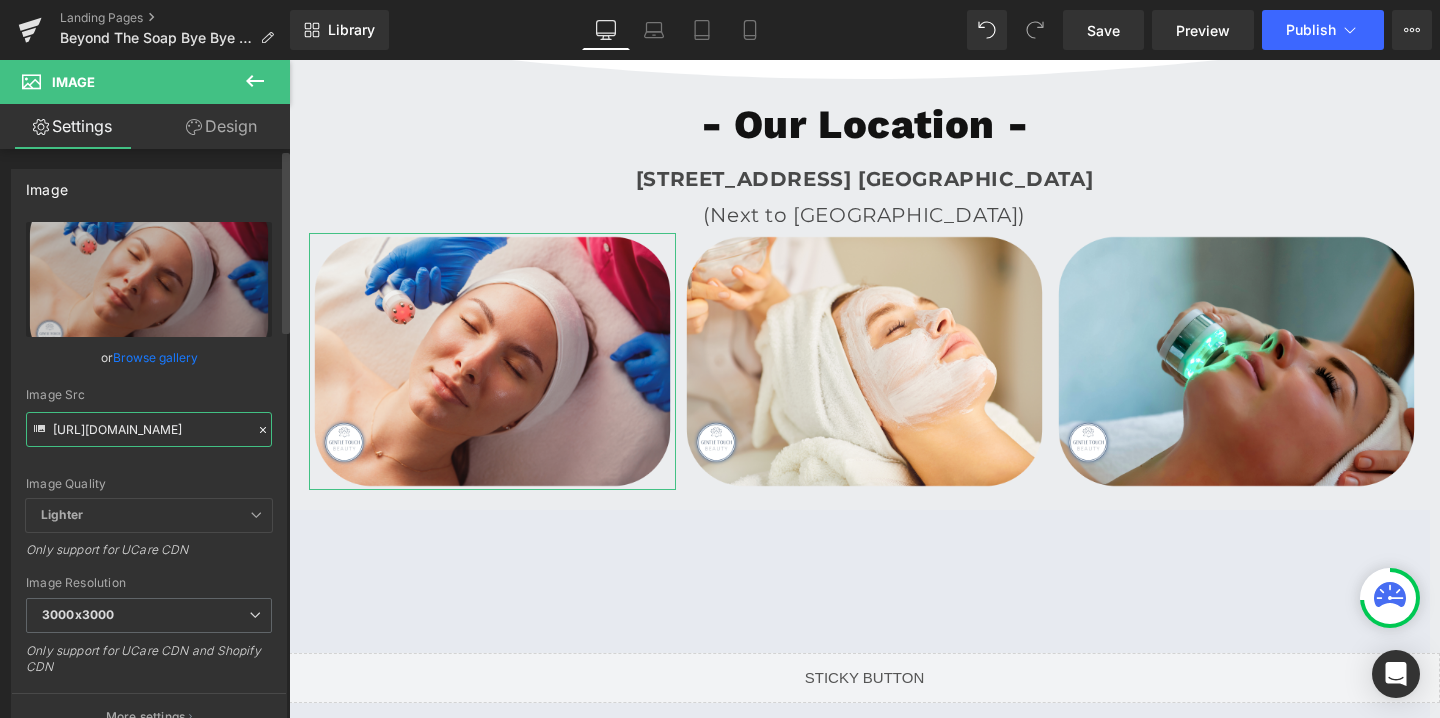 click on "https://cdn.shopify.com/s/files/1/0570/4895/7112/files/GT_temp_2_3000x3000.png?v=1747321705" at bounding box center (149, 429) 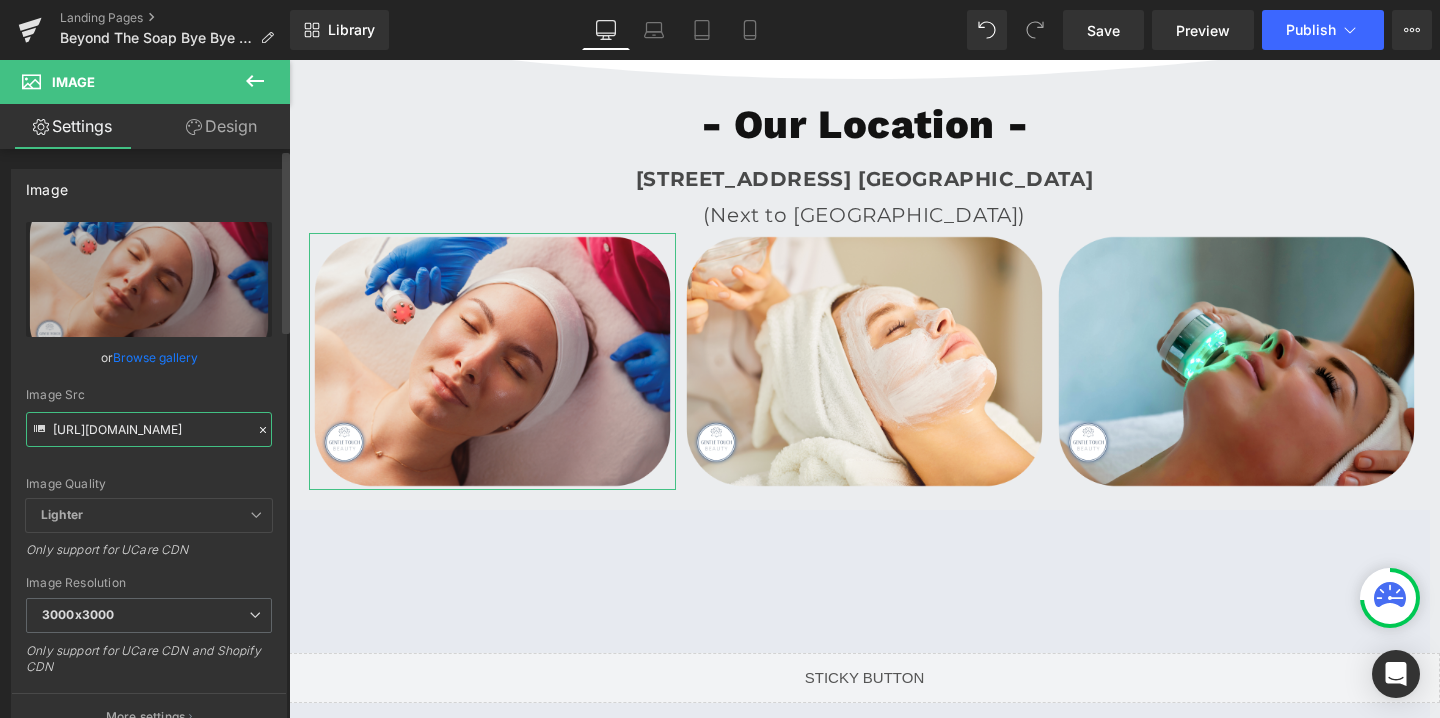 click on "https://cdn.shopify.com/s/files/1/0570/4895/7112/files/GT_temp_2_3000x3000.png?v=1747321705" at bounding box center [149, 429] 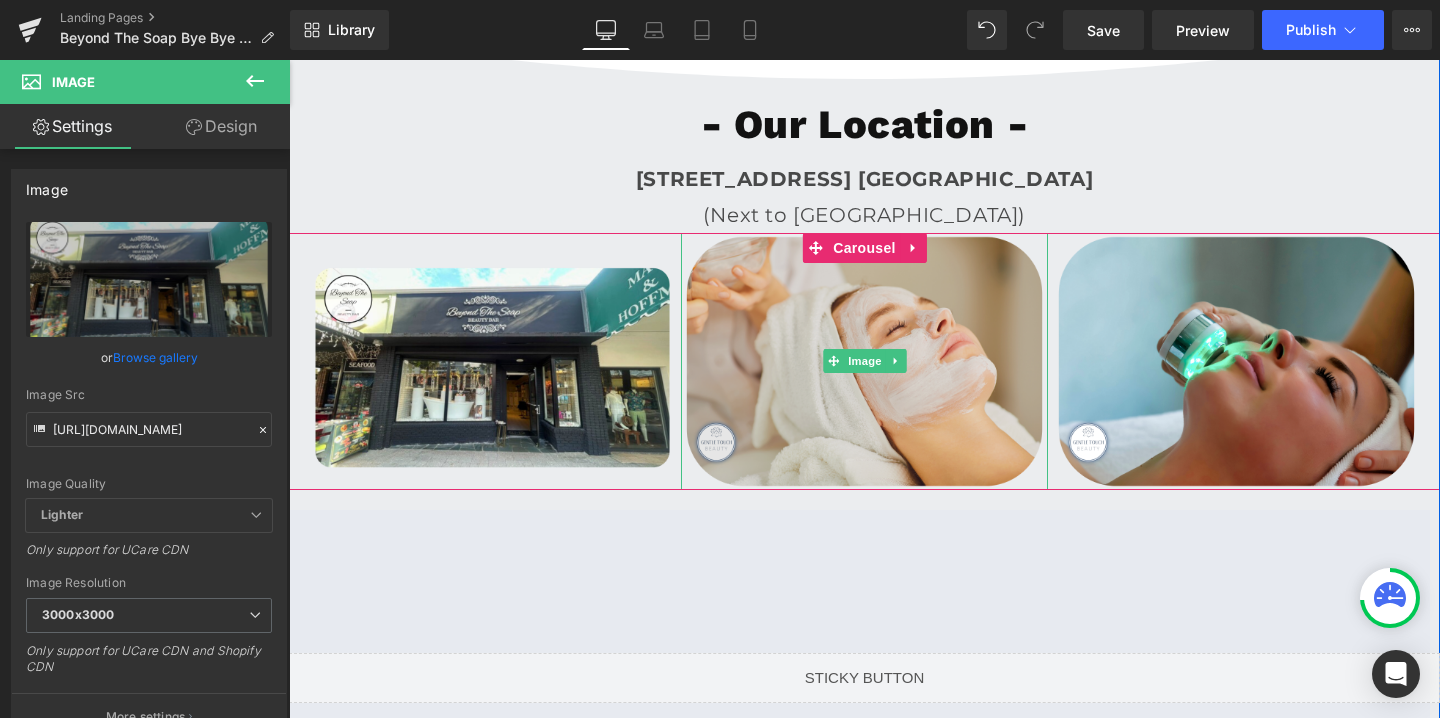 click at bounding box center (864, 361) 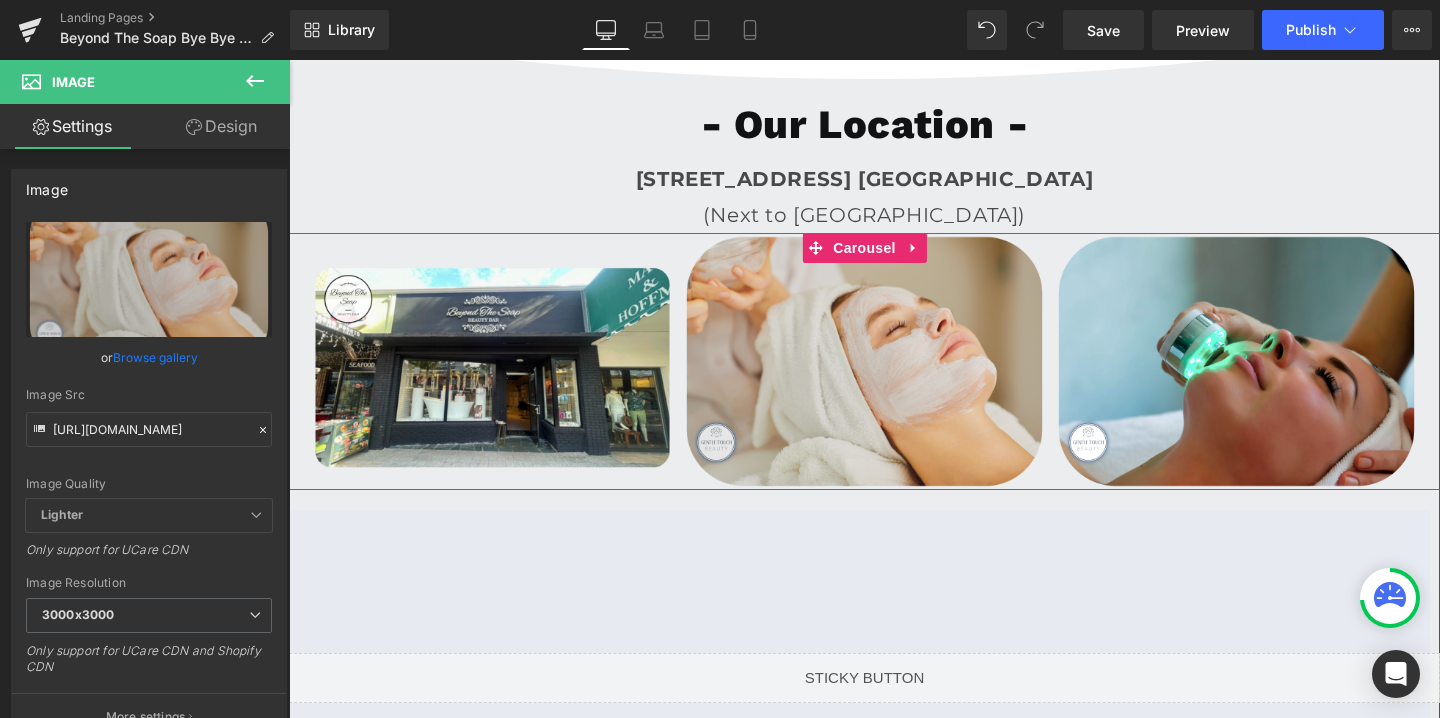 click on "Carousel" at bounding box center [864, 248] 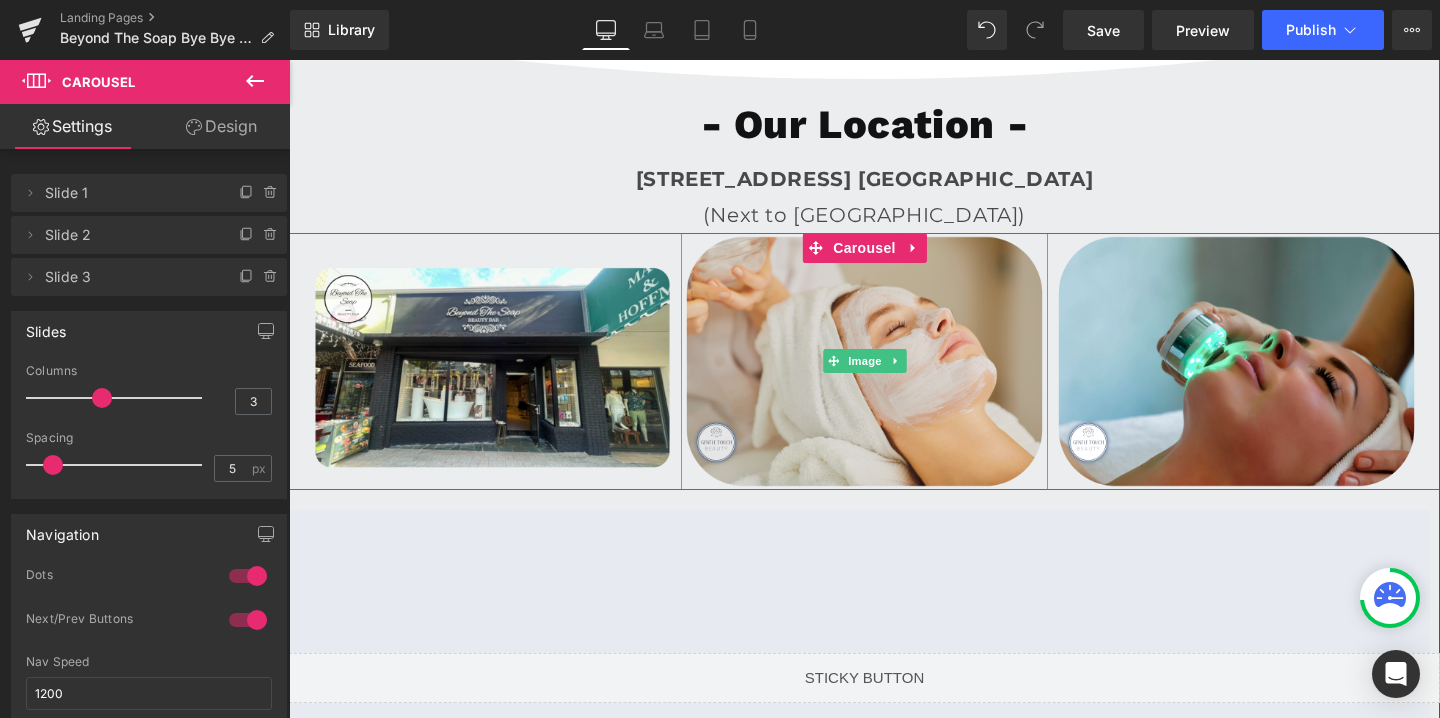 click at bounding box center [864, 361] 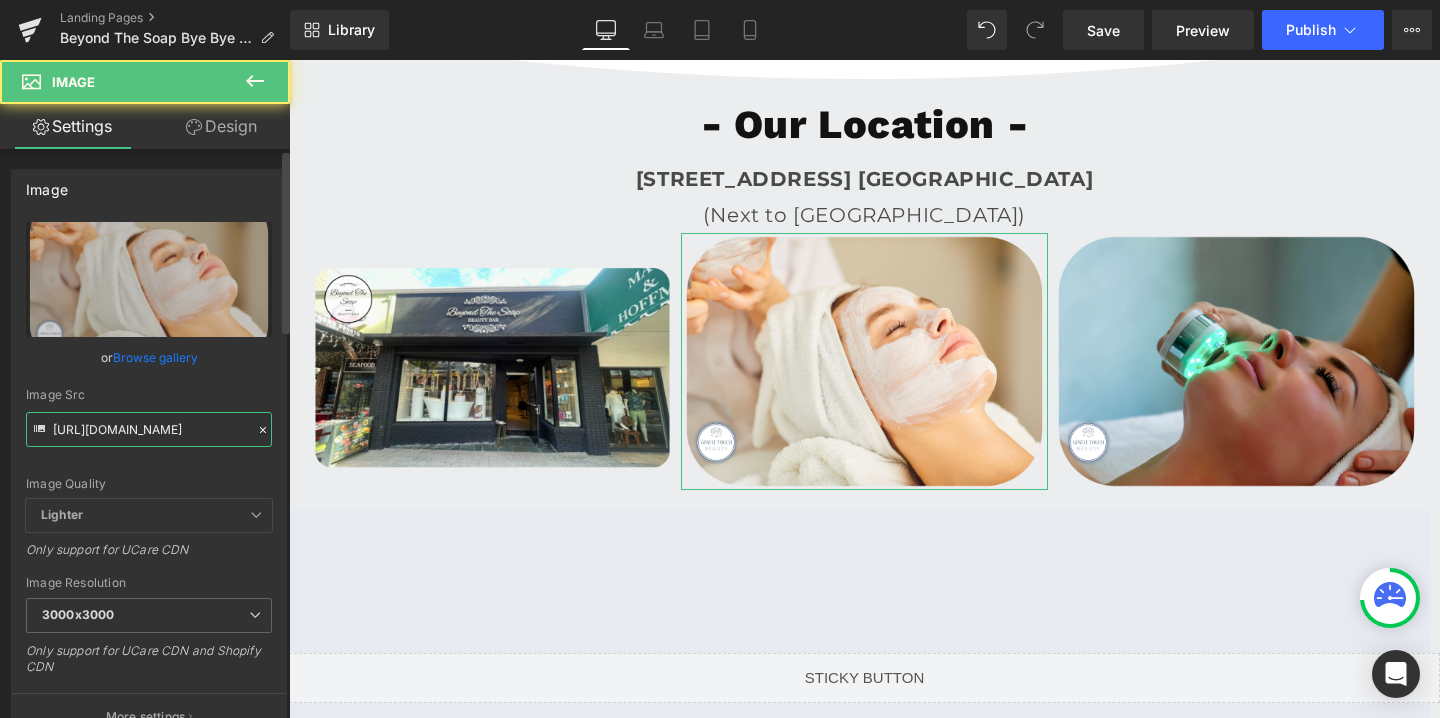 click on "https://cdn.shopify.com/s/files/1/0570/4895/7112/files/GT_temp_3_3000x3000.png?v=1747321704" at bounding box center (149, 429) 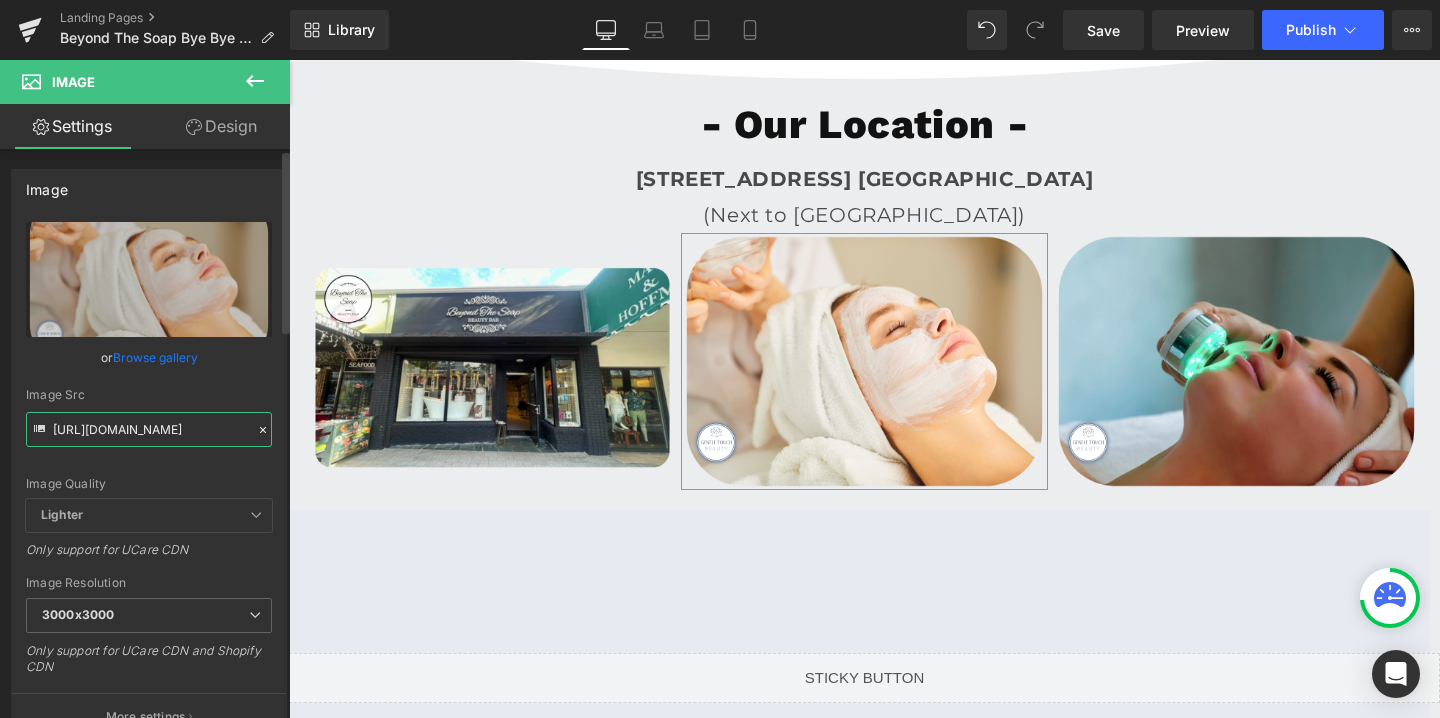 click on "https://cdn.shopify.com/s/files/1/0570/4895/7112/files/GT_temp_3_3000x3000.png?v=1747321704" at bounding box center (149, 429) 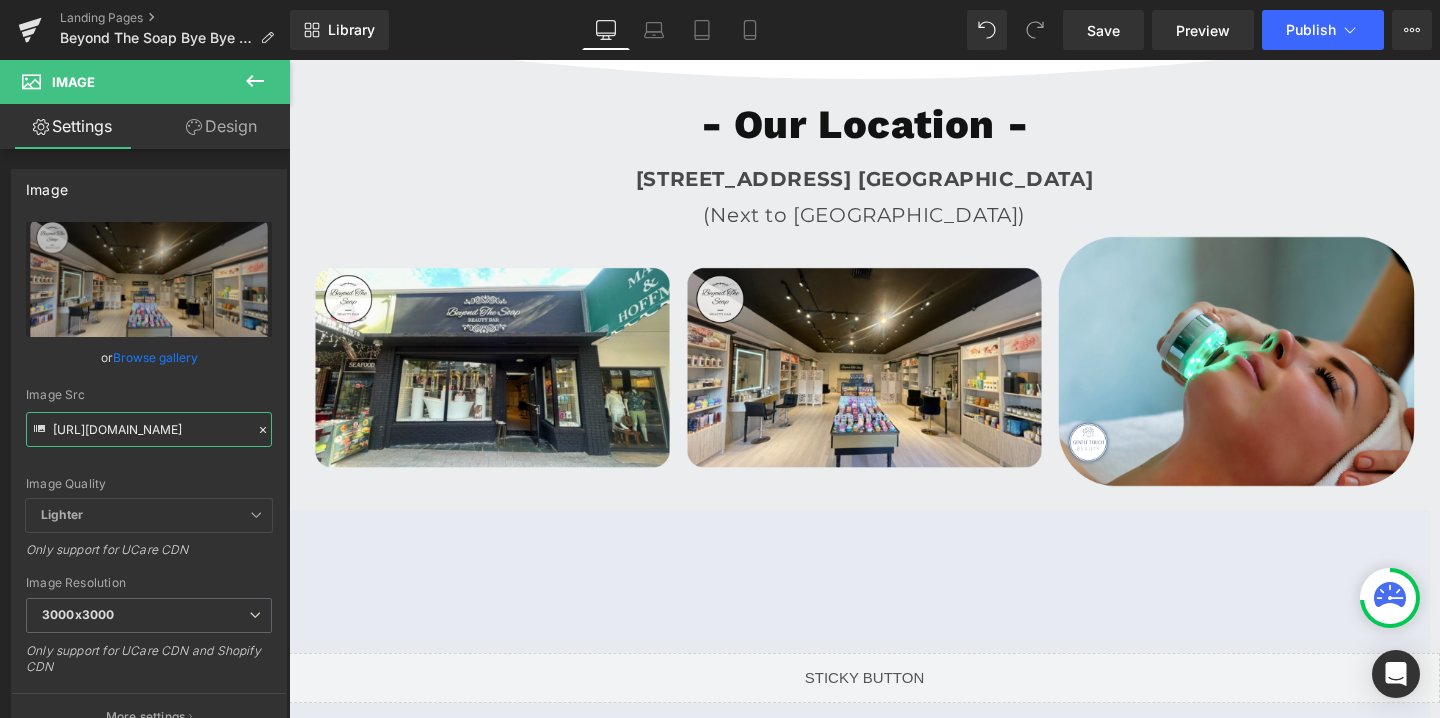 type on "https://cdn.shopify.com/s/files/1/0570/4895/7112/files/BeyondTheSoap_2_3000x3000.png?v=1719838832" 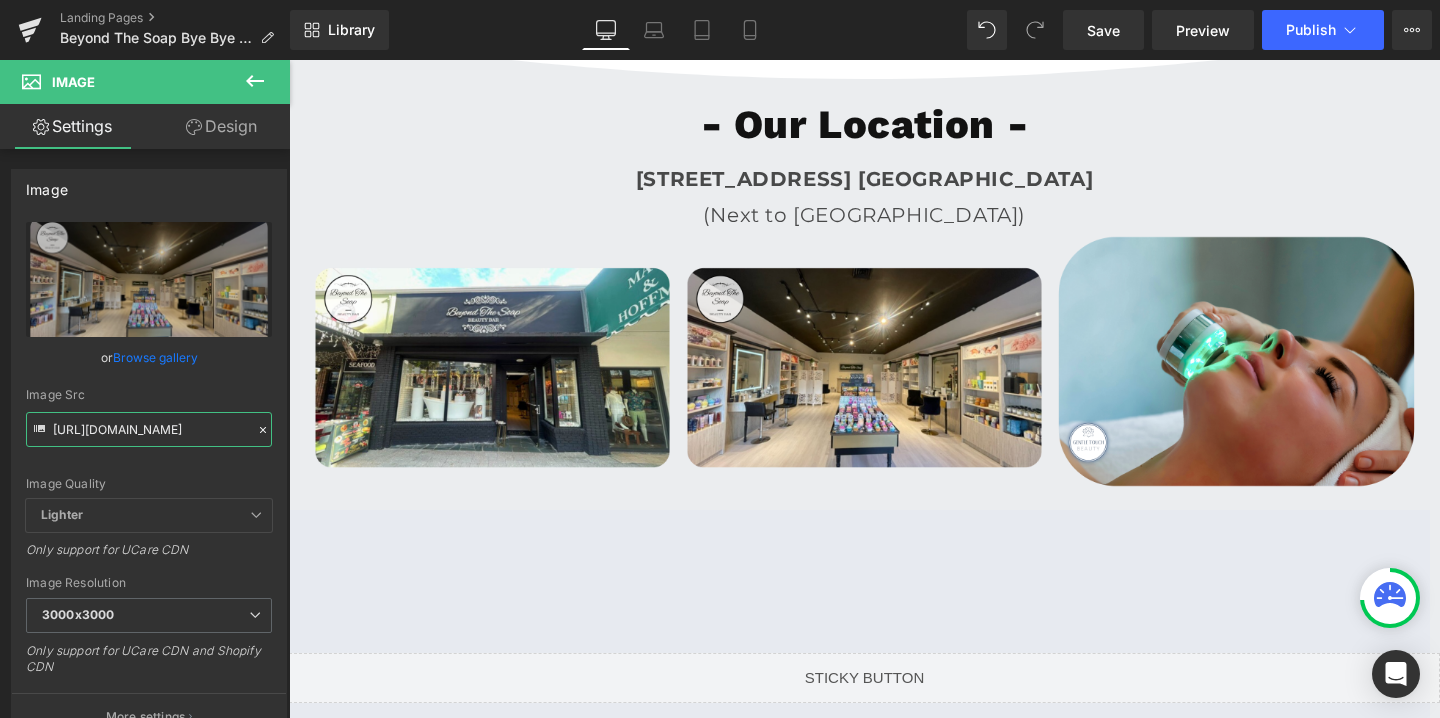 scroll, scrollTop: 0, scrollLeft: 0, axis: both 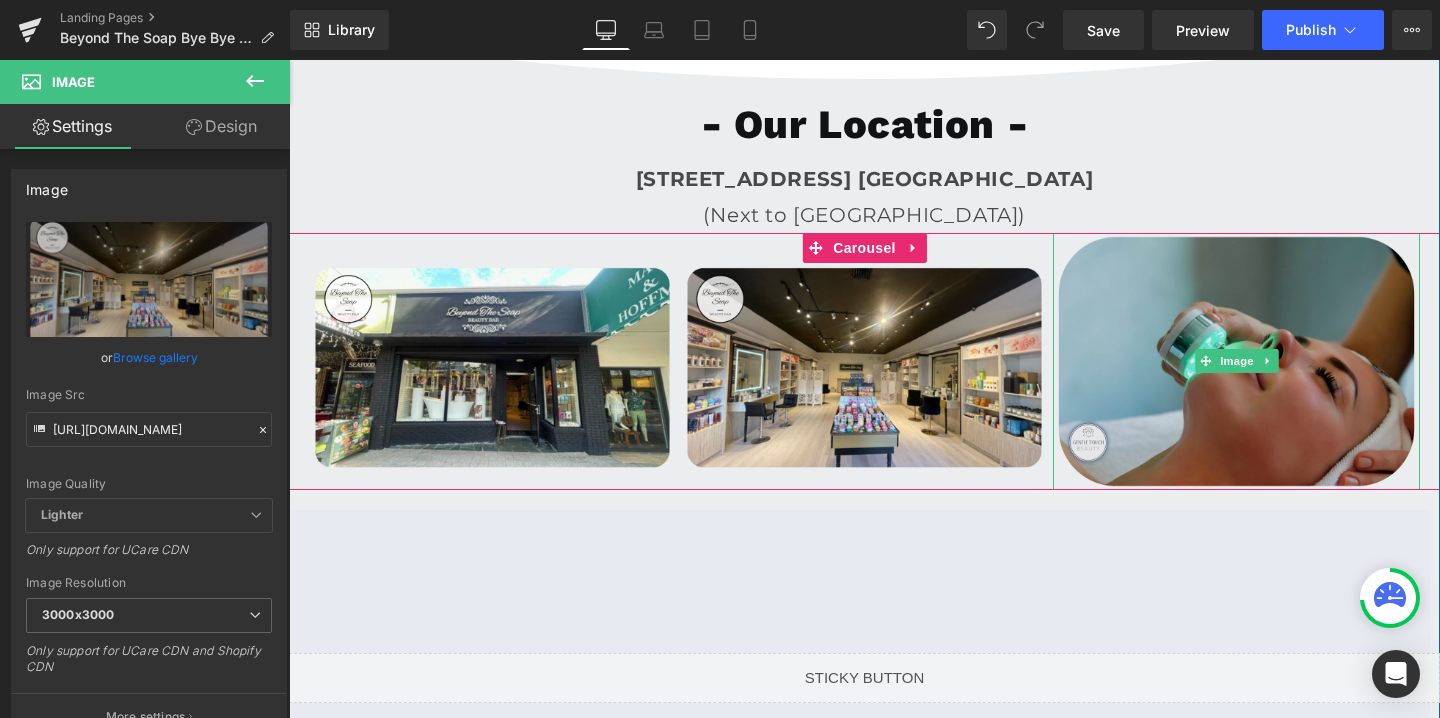 click at bounding box center [1236, 361] 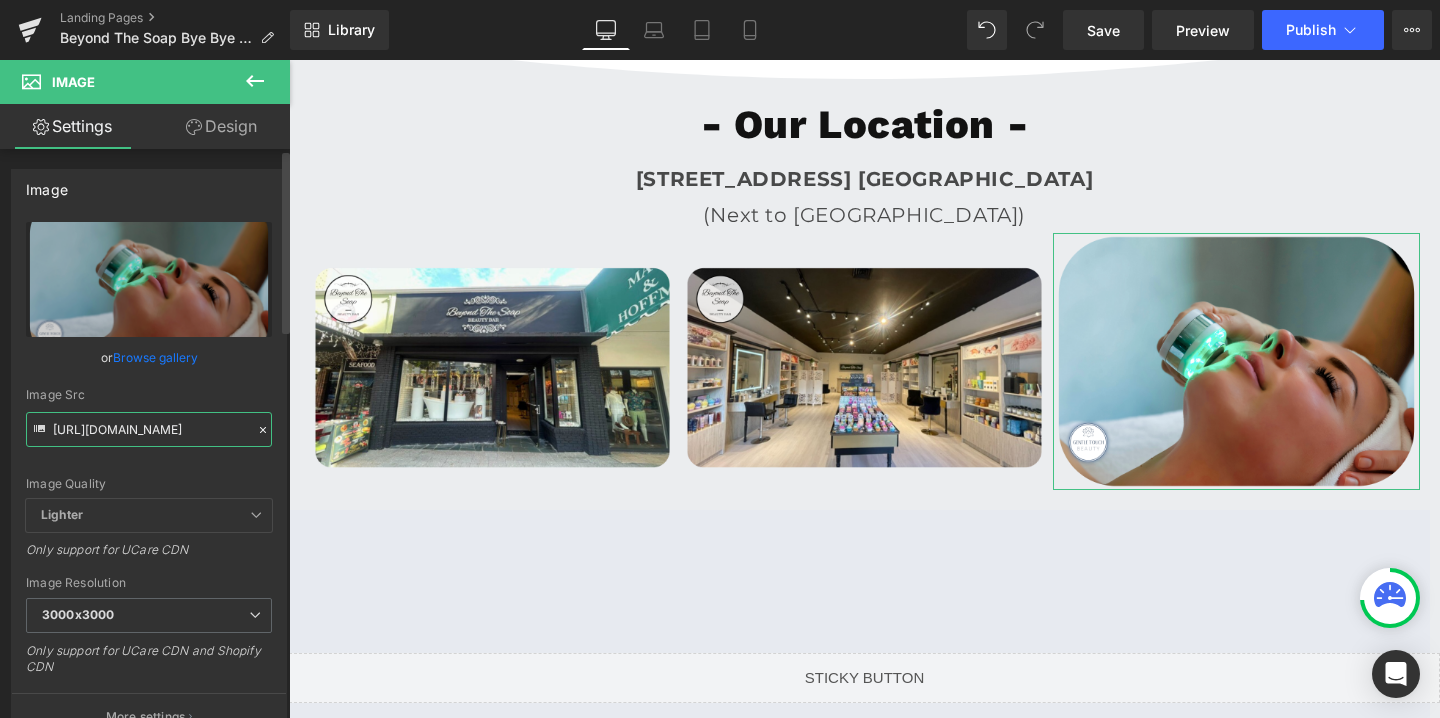 click on "https://cdn.shopify.com/s/files/1/0570/4895/7112/files/GT_temp_3000x3000.png?v=1747321704" at bounding box center (149, 429) 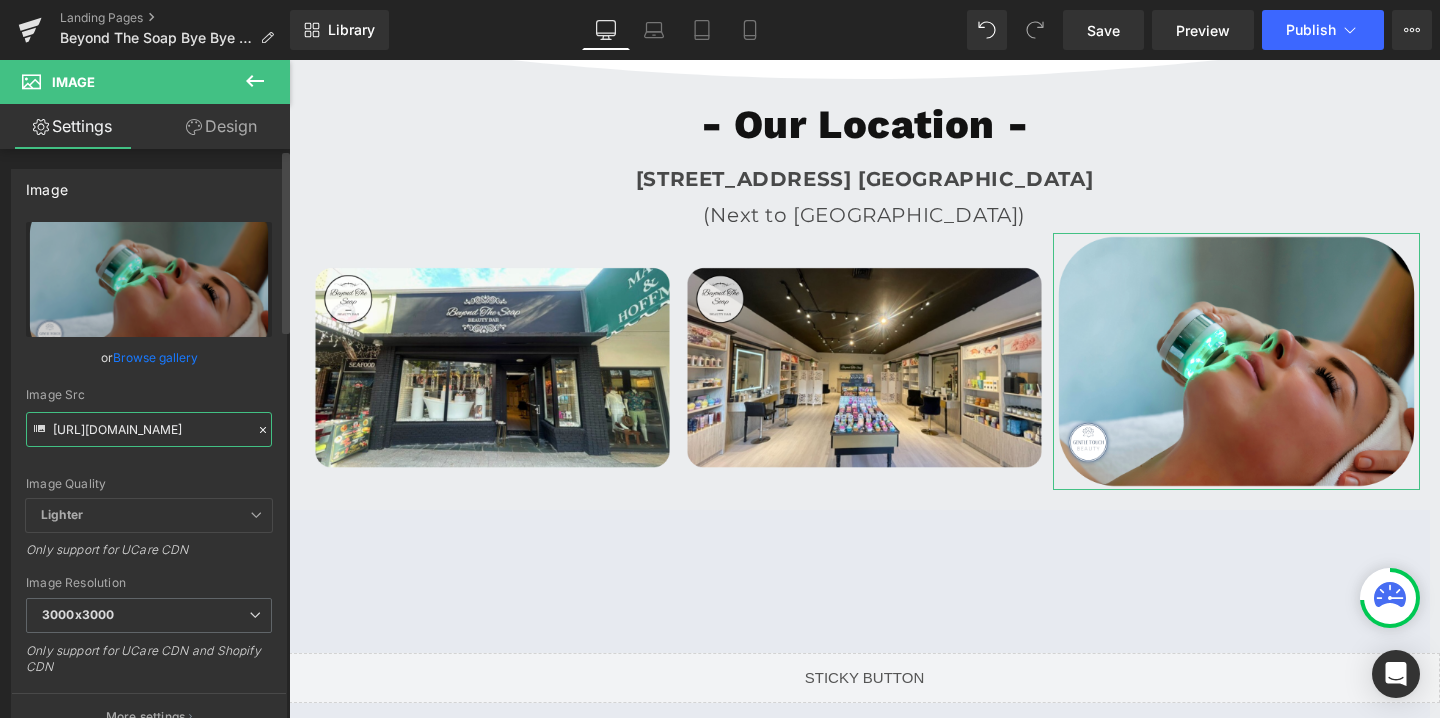 click on "https://cdn.shopify.com/s/files/1/0570/4895/7112/files/GT_temp_3000x3000.png?v=1747321704" at bounding box center (149, 429) 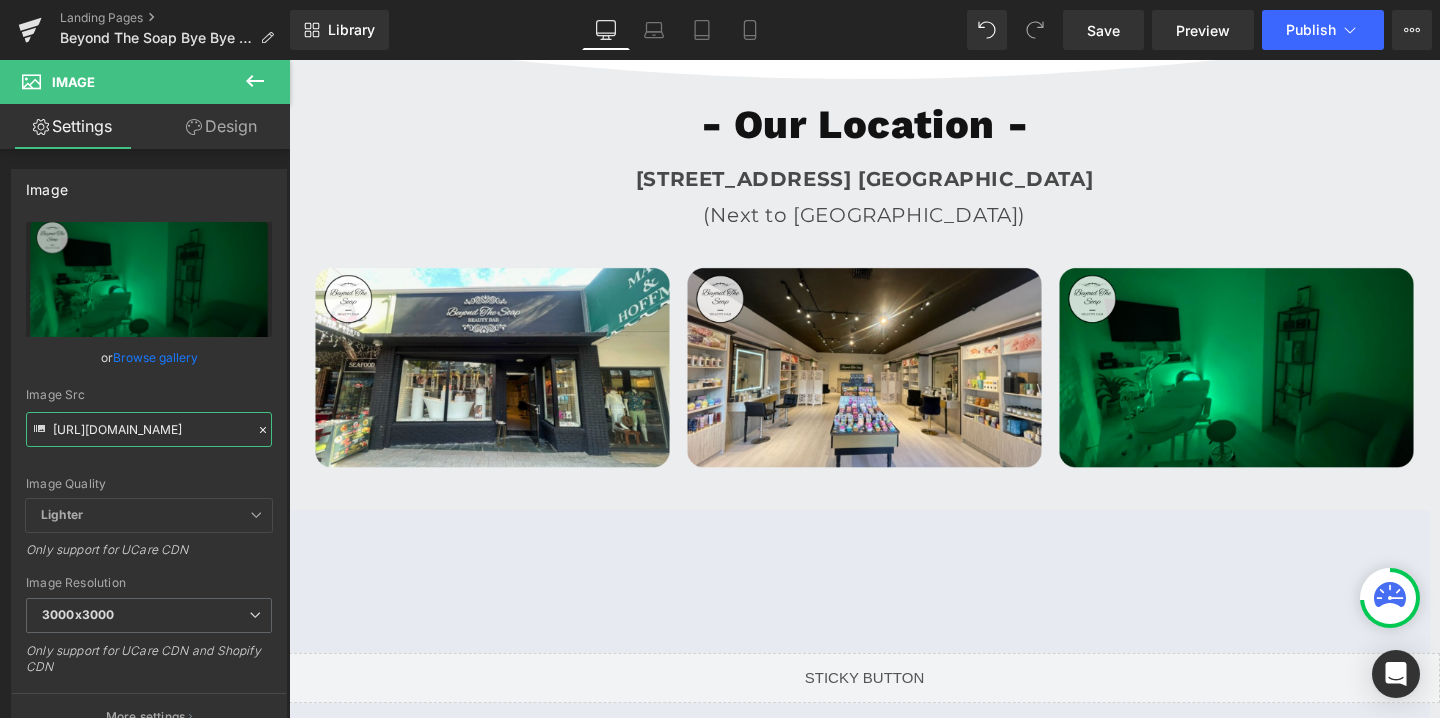 type on "https://cdn.shopify.com/s/files/1/0570/4895/7112/files/BeyondTheSoap_3_3000x3000.png?v=1719838831" 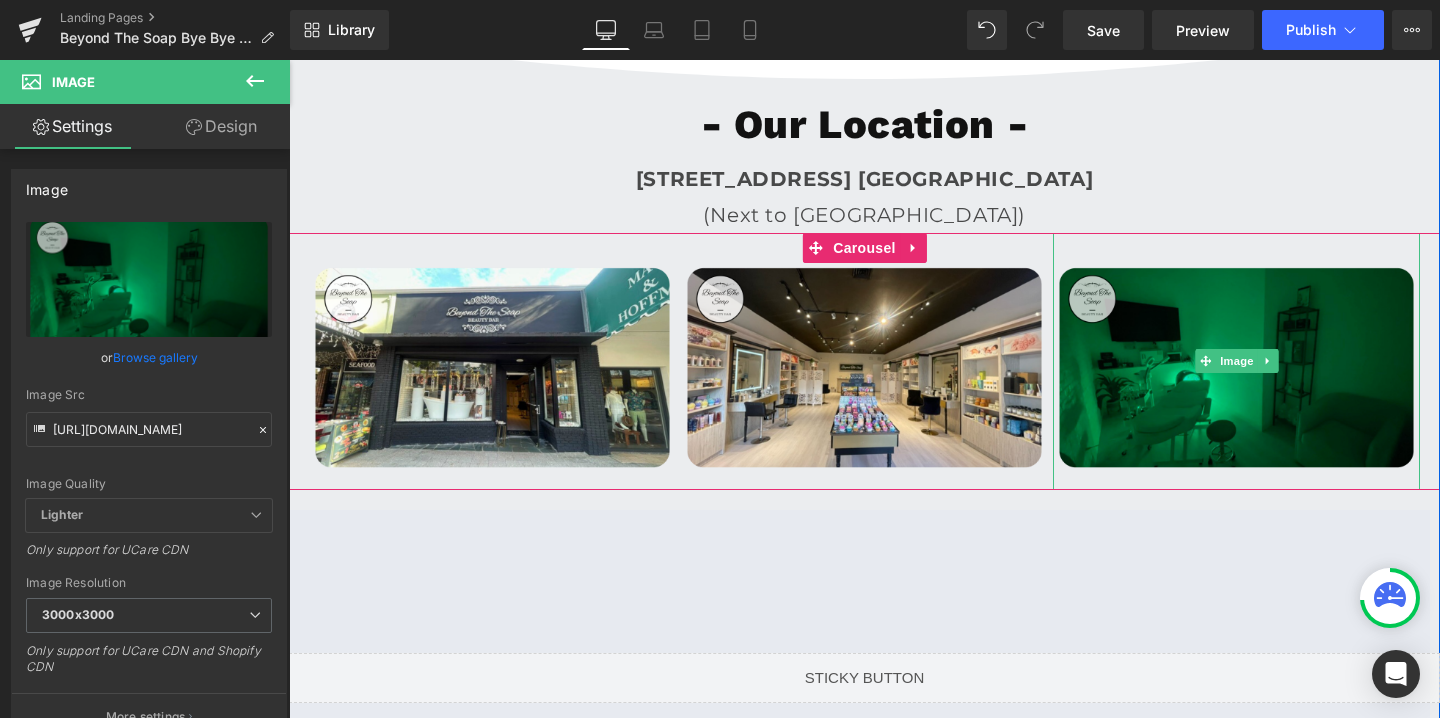 click at bounding box center (1236, 361) 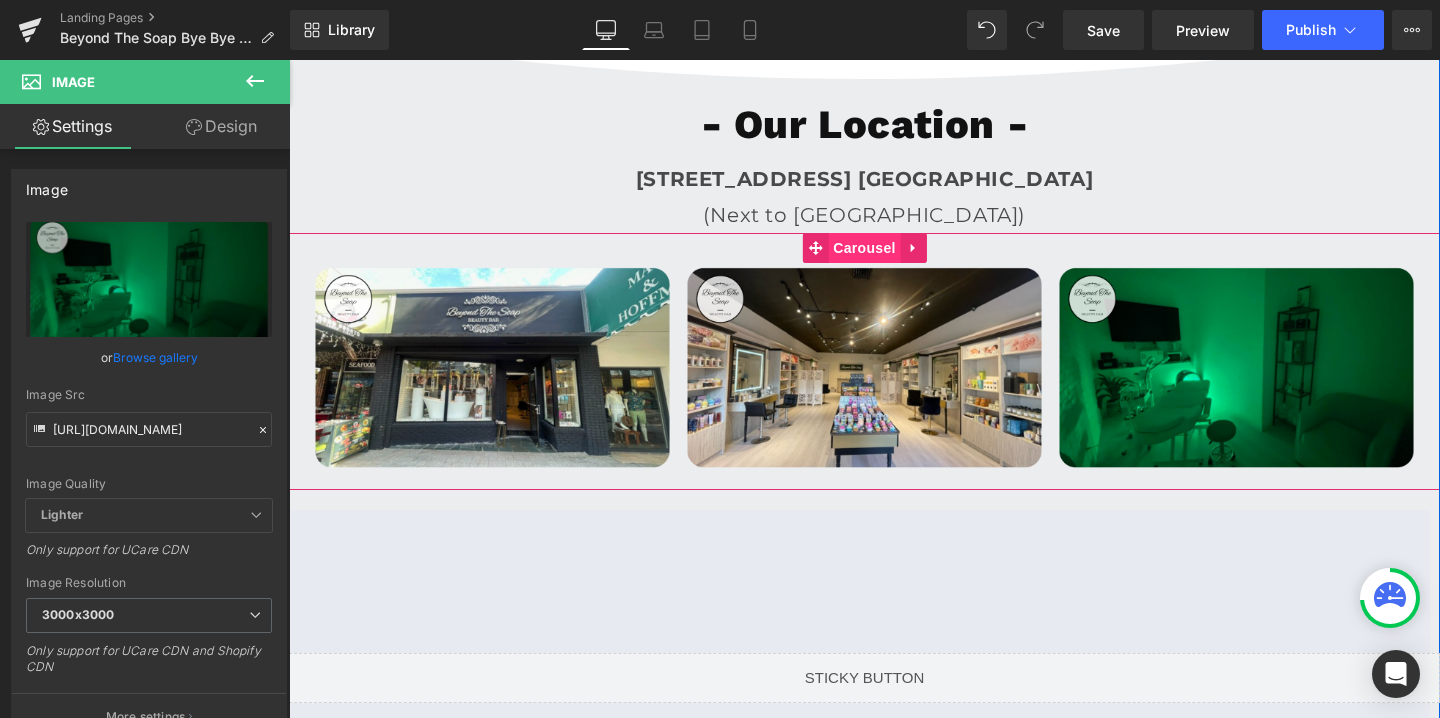 click on "Carousel" at bounding box center (864, 248) 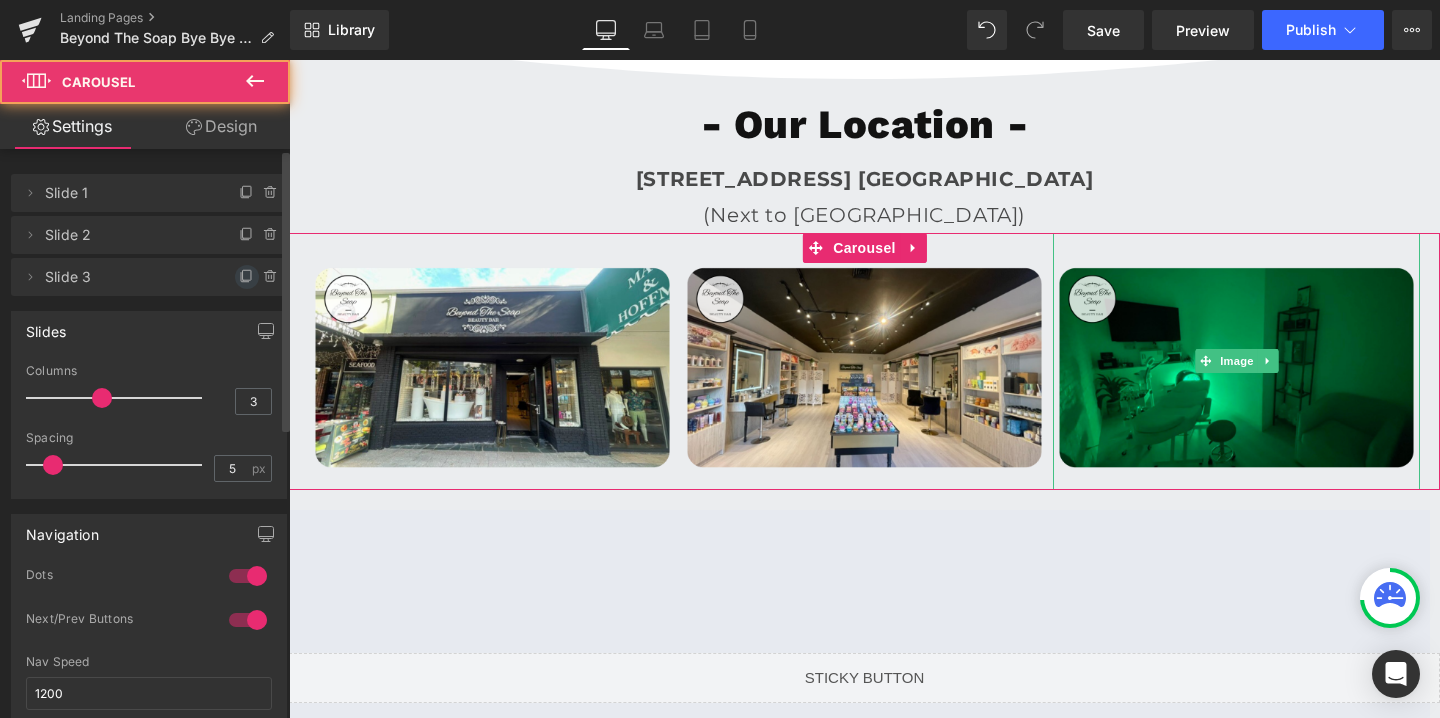 click 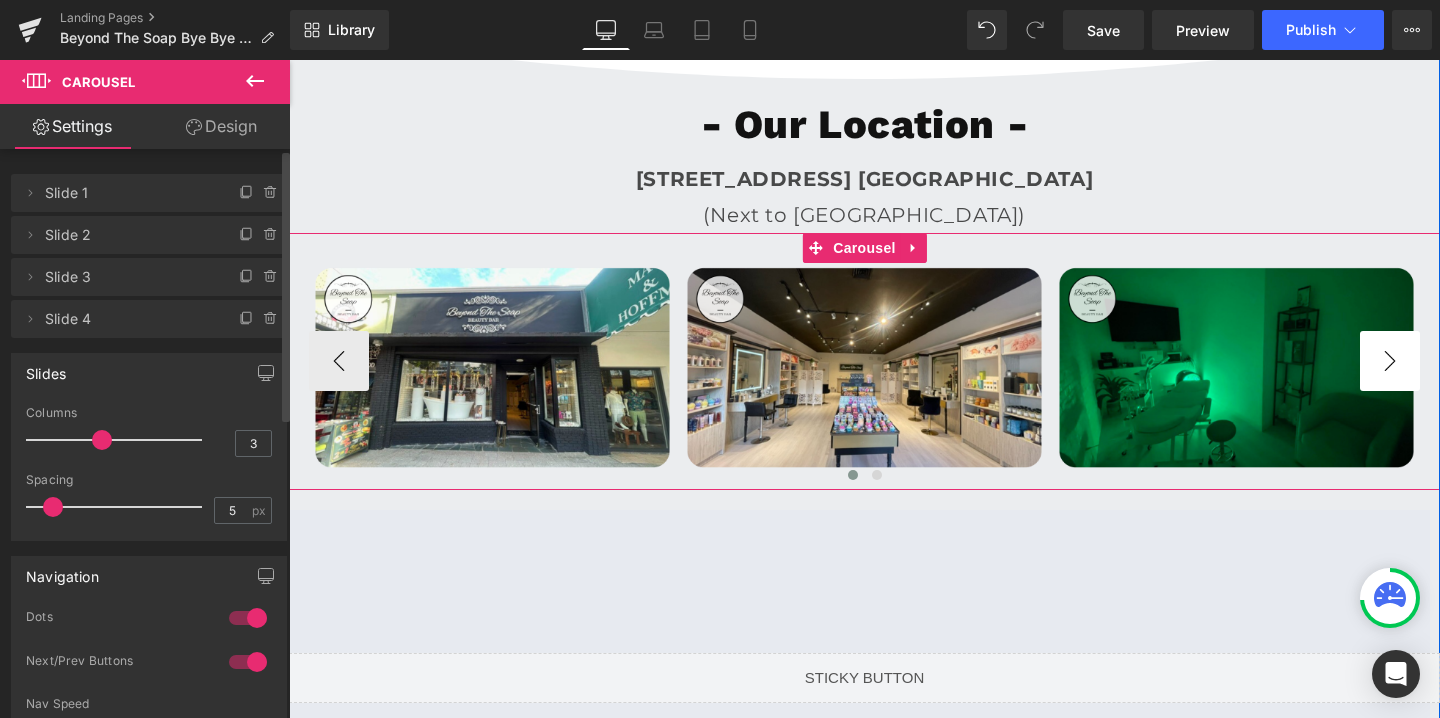 click on "›" at bounding box center [1390, 361] 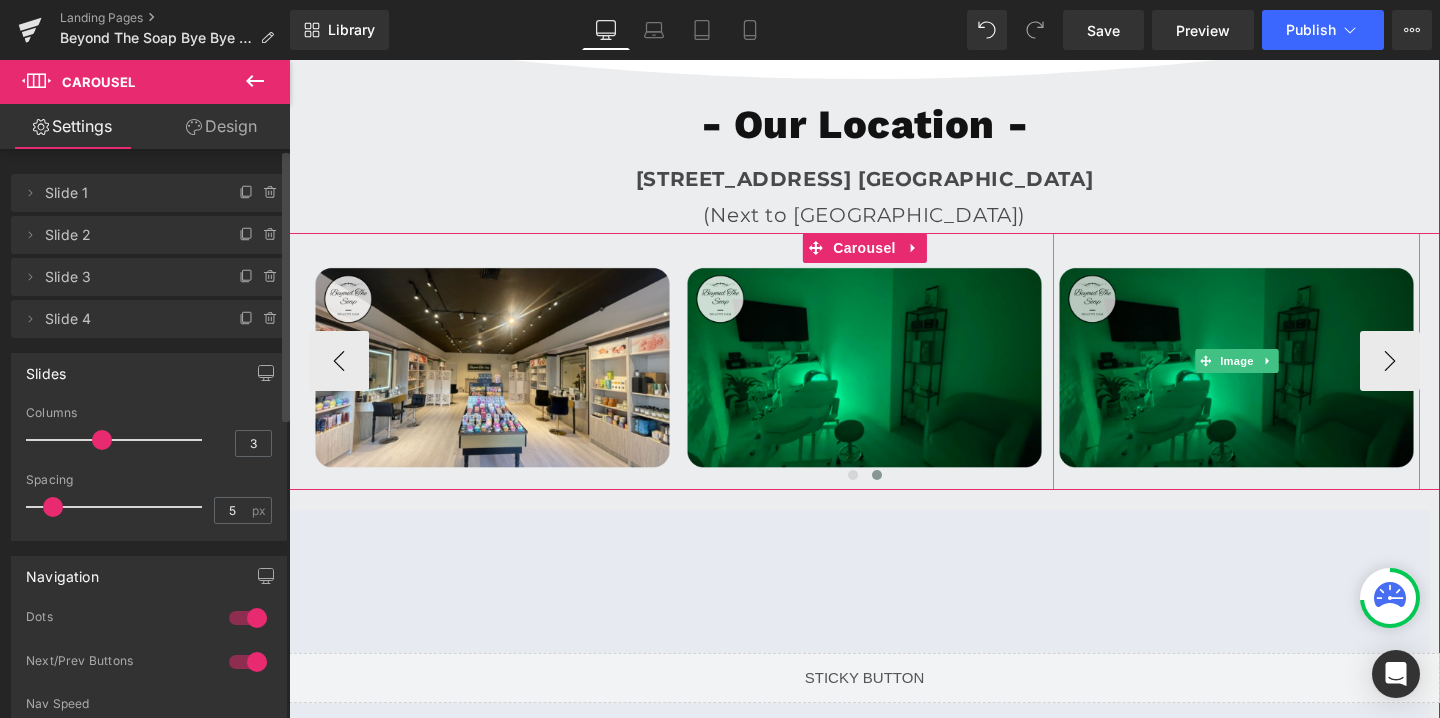 click at bounding box center [1236, 361] 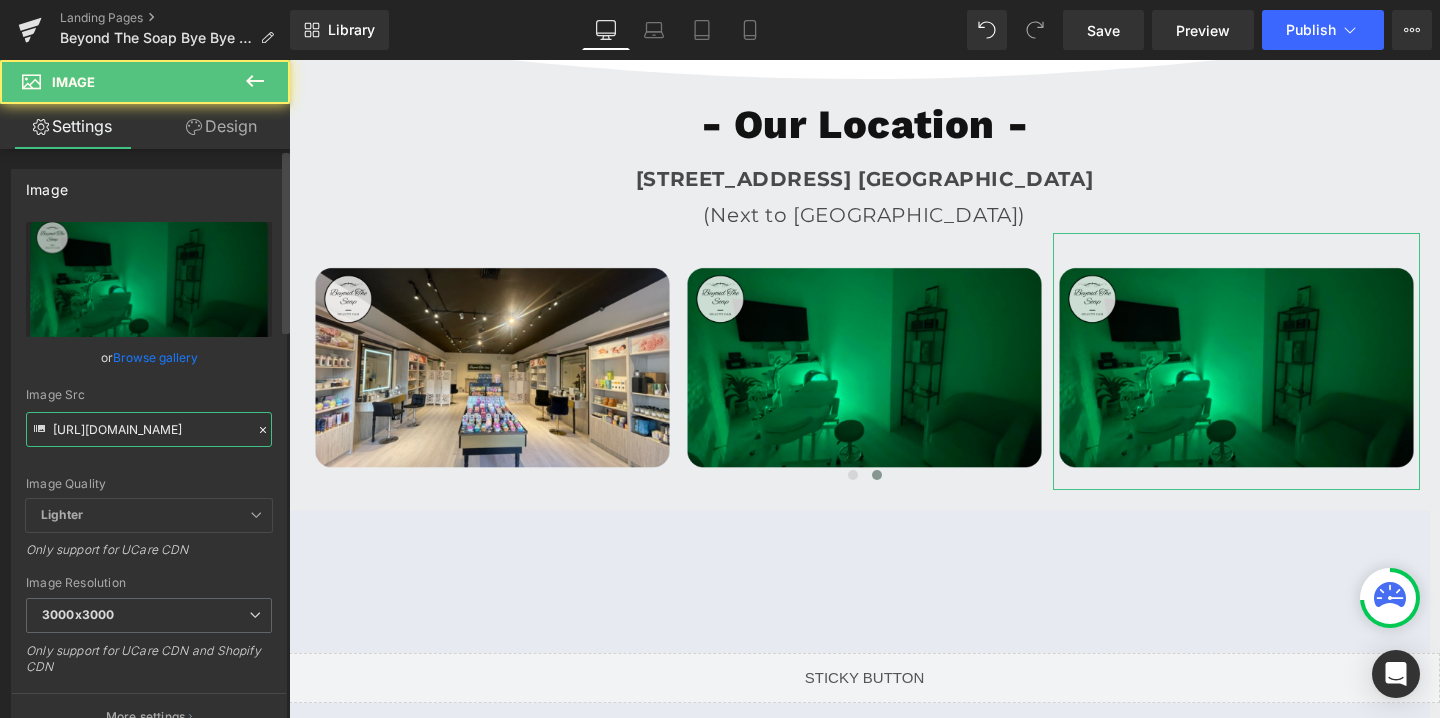 click on "https://cdn.shopify.com/s/files/1/0570/4895/7112/files/BeyondTheSoap_3_3000x3000.png?v=1719838831" at bounding box center [149, 429] 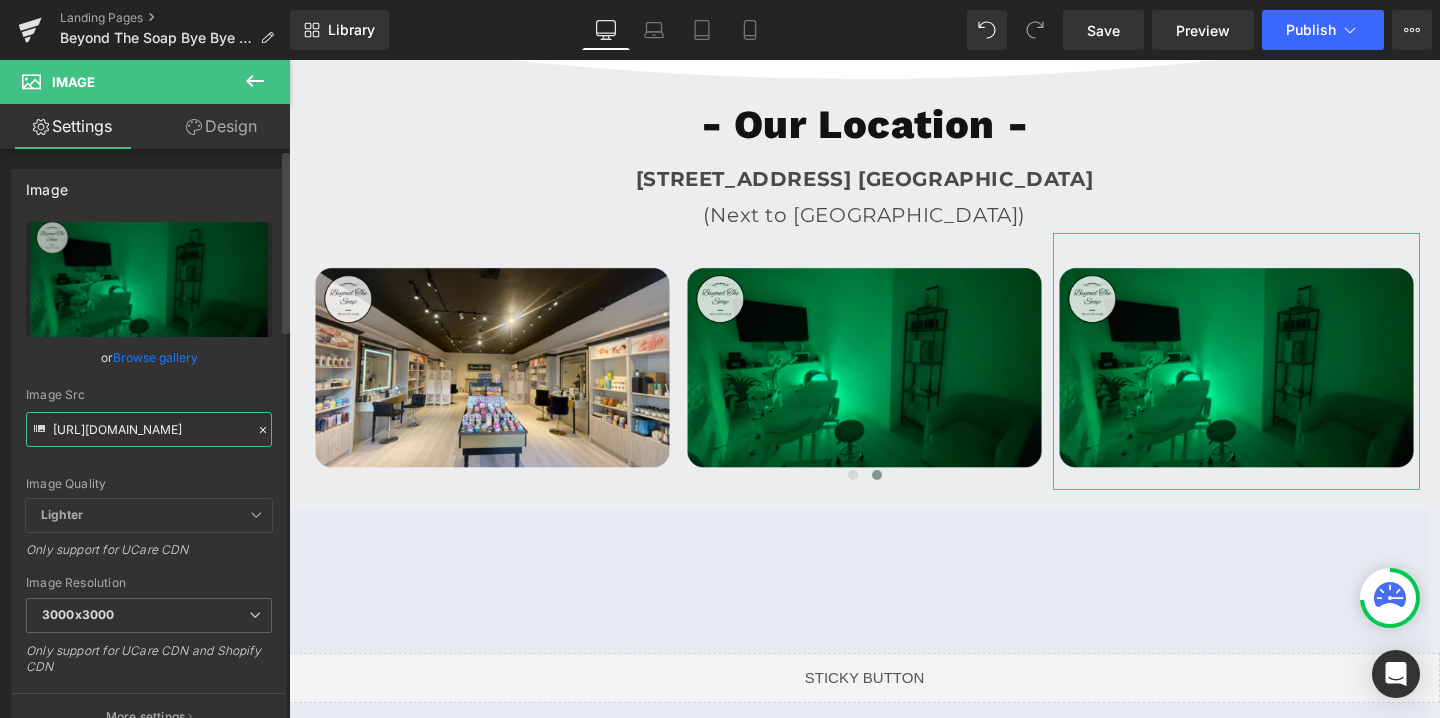 click on "https://cdn.shopify.com/s/files/1/0570/4895/7112/files/BeyondTheSoap_3_3000x3000.png?v=1719838831" at bounding box center [149, 429] 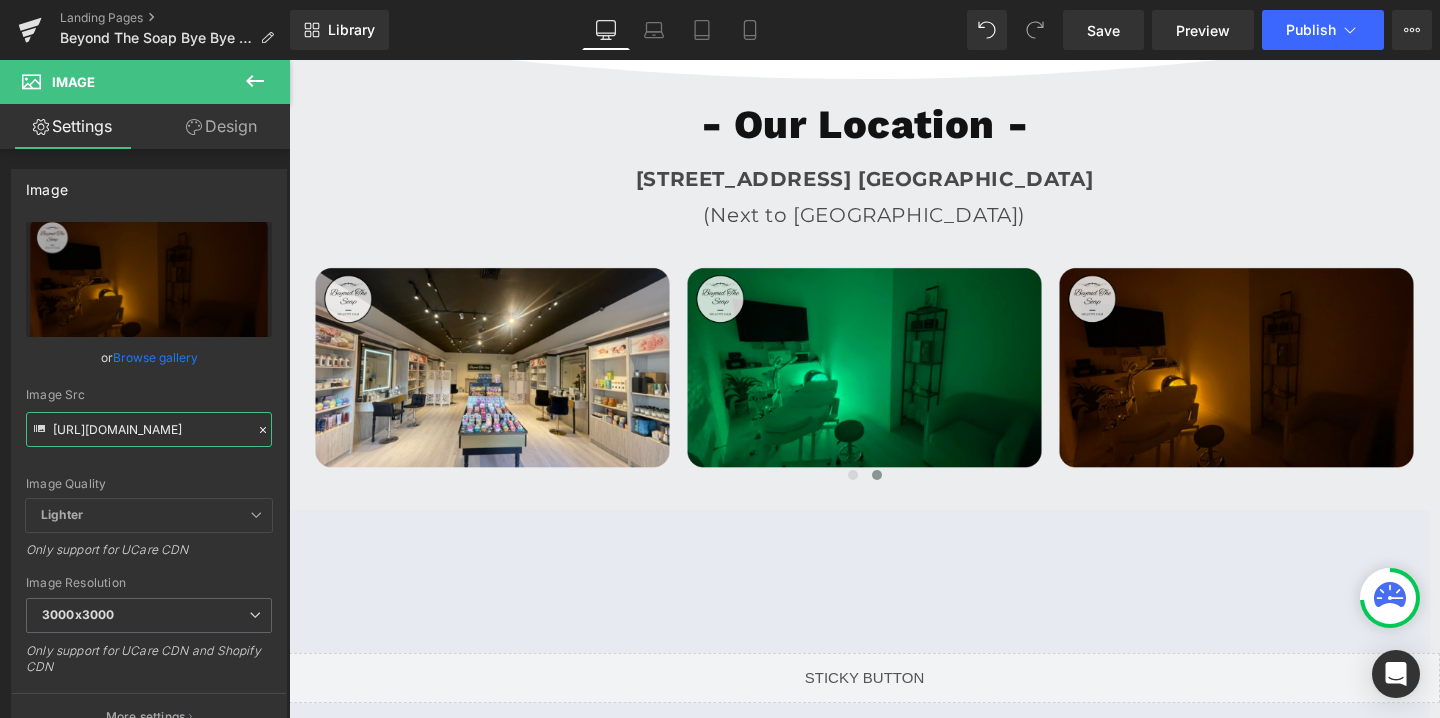 type on "https://cdn.shopify.com/s/files/1/0570/4895/7112/files/BeyondTheSoap_4_3000x3000.png?v=1719838832" 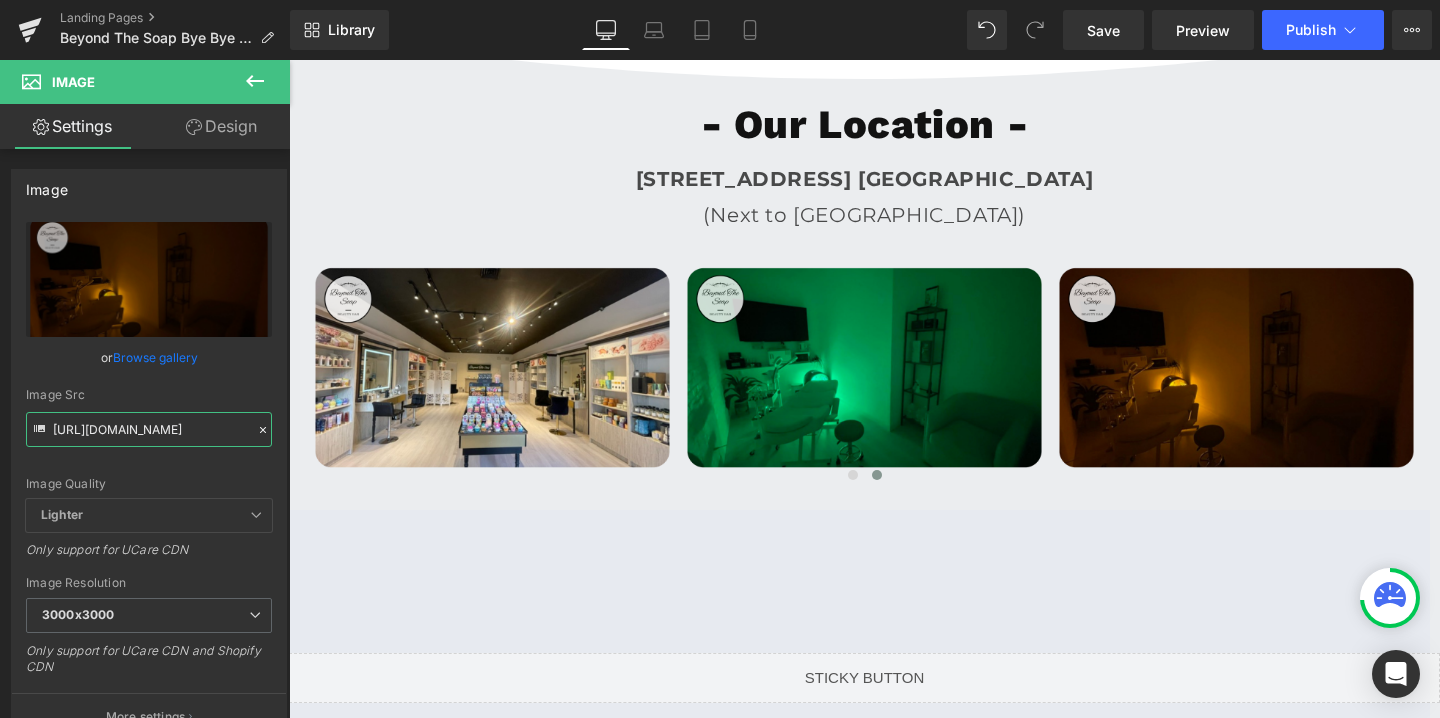 scroll, scrollTop: 0, scrollLeft: 0, axis: both 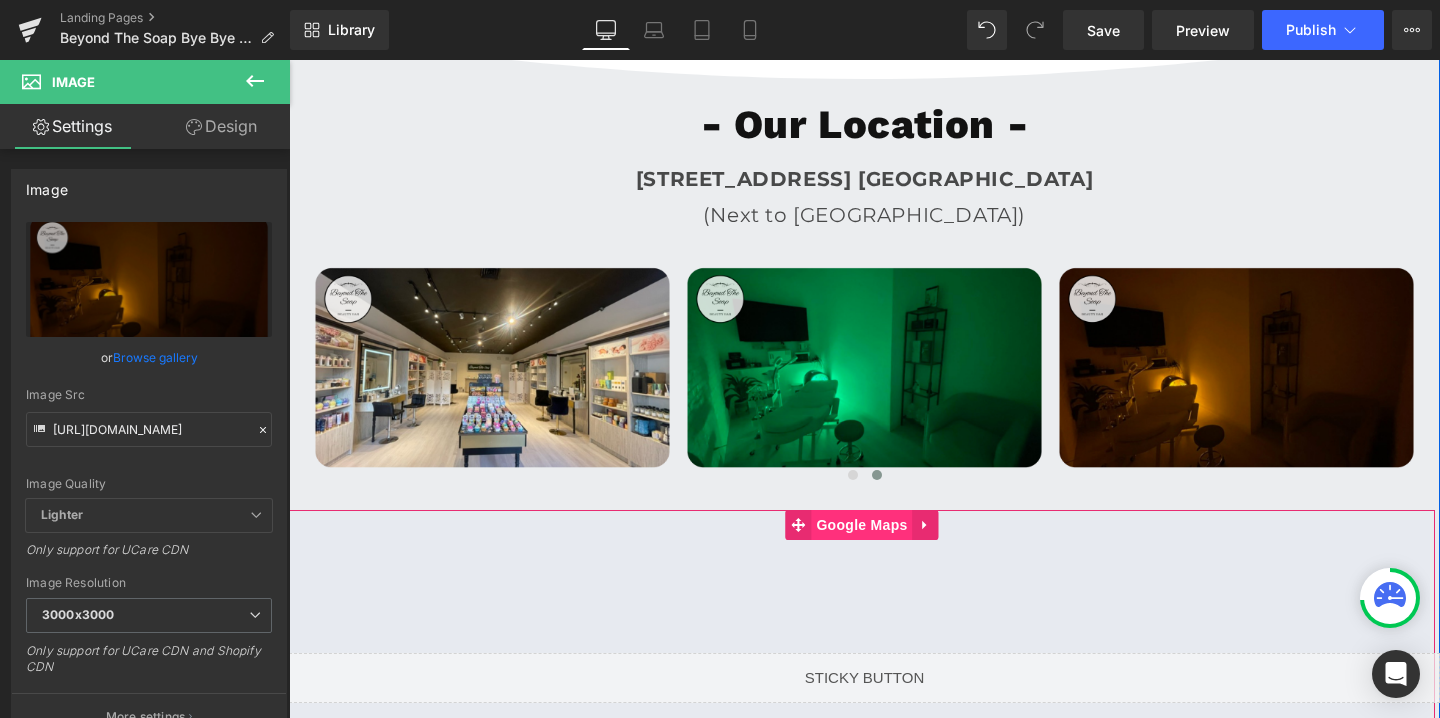 click on "Google Maps" at bounding box center [861, 525] 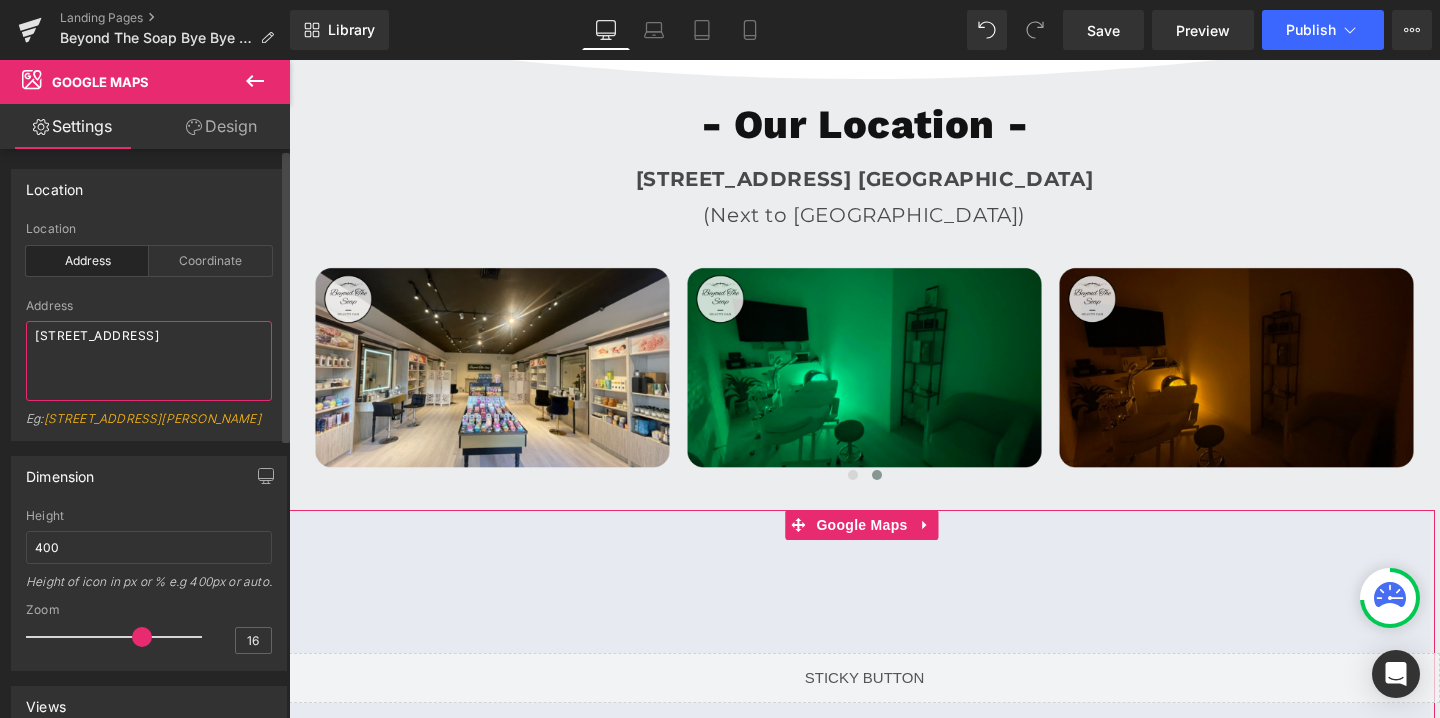 click on "241 W Venice Ave, Venice, FL 34285" at bounding box center (149, 361) 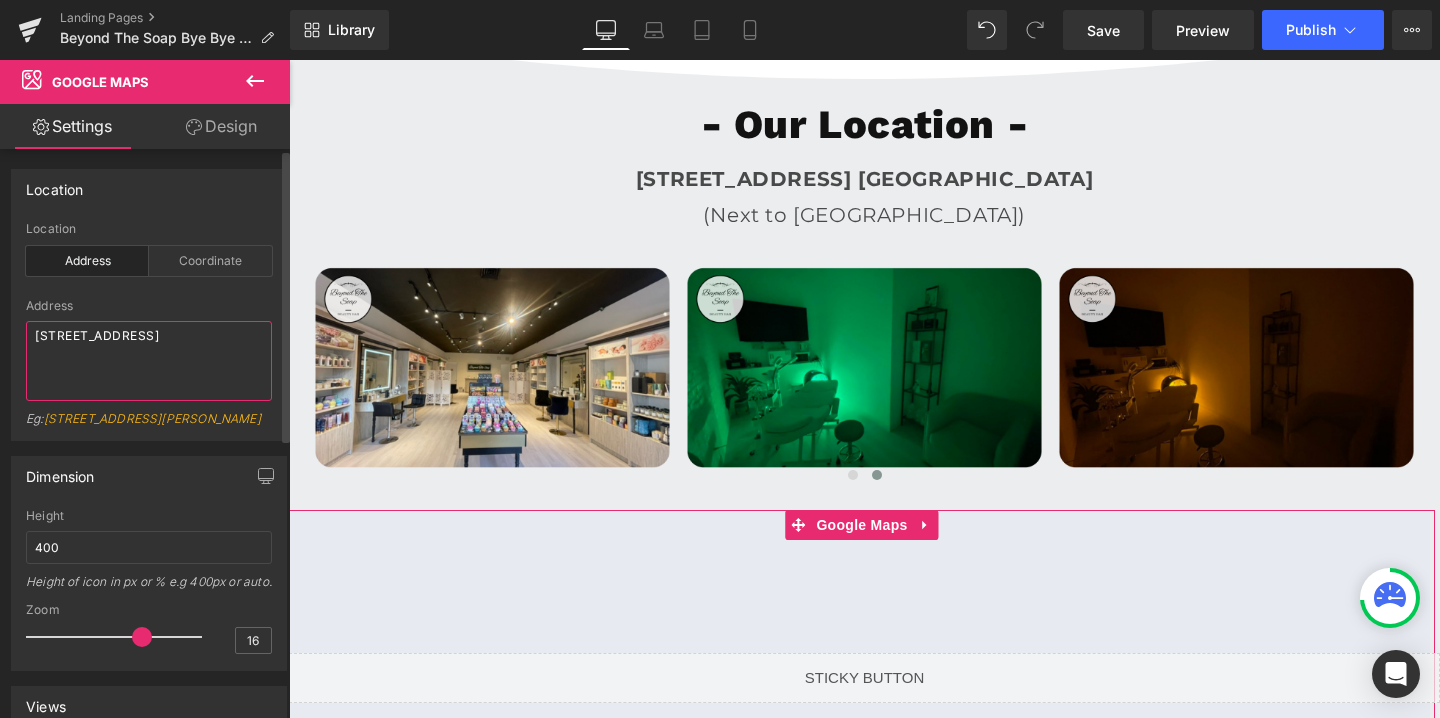 click on "241 W Venice Ave, Venice, FL 34285" at bounding box center [149, 361] 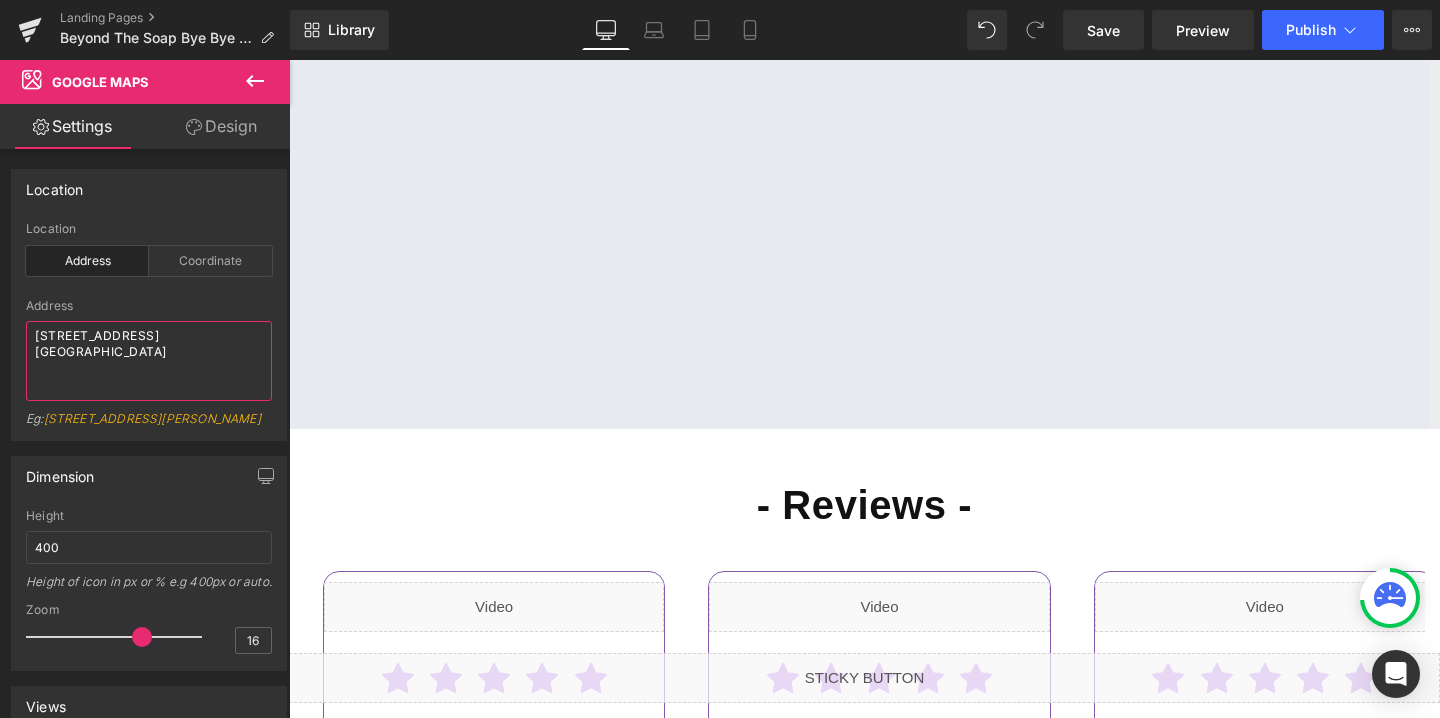 scroll, scrollTop: 5602, scrollLeft: 0, axis: vertical 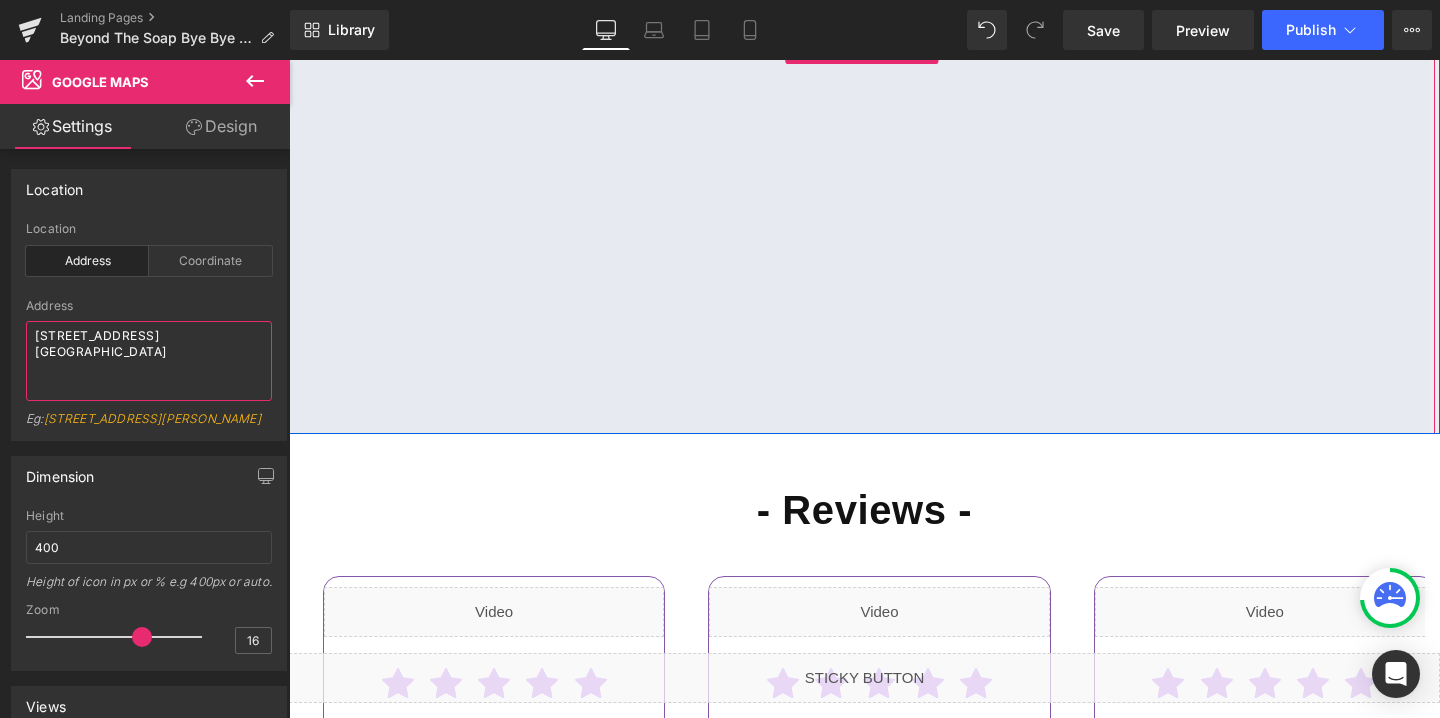 type on "702 E Las Olas Blvd. Fort Lauderdale FL 33301" 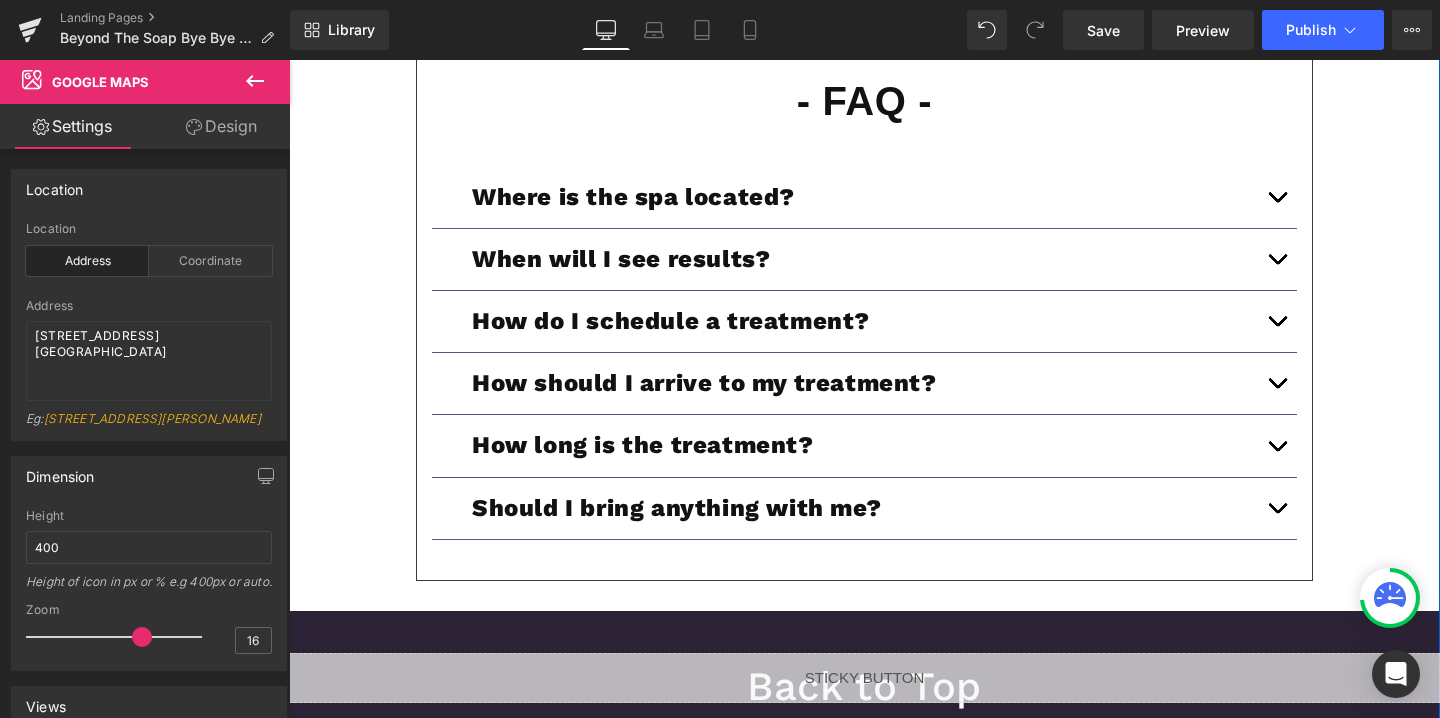 scroll, scrollTop: 6606, scrollLeft: 0, axis: vertical 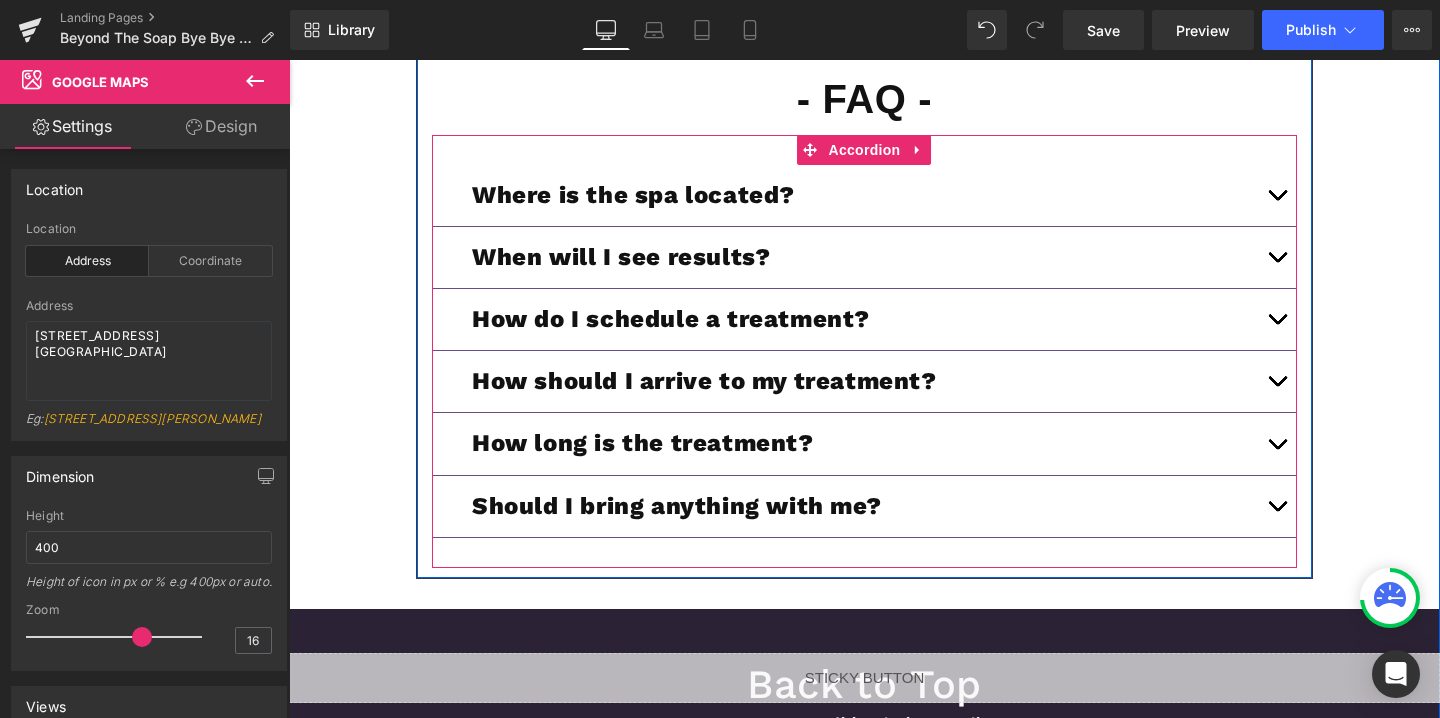 click at bounding box center [1277, 200] 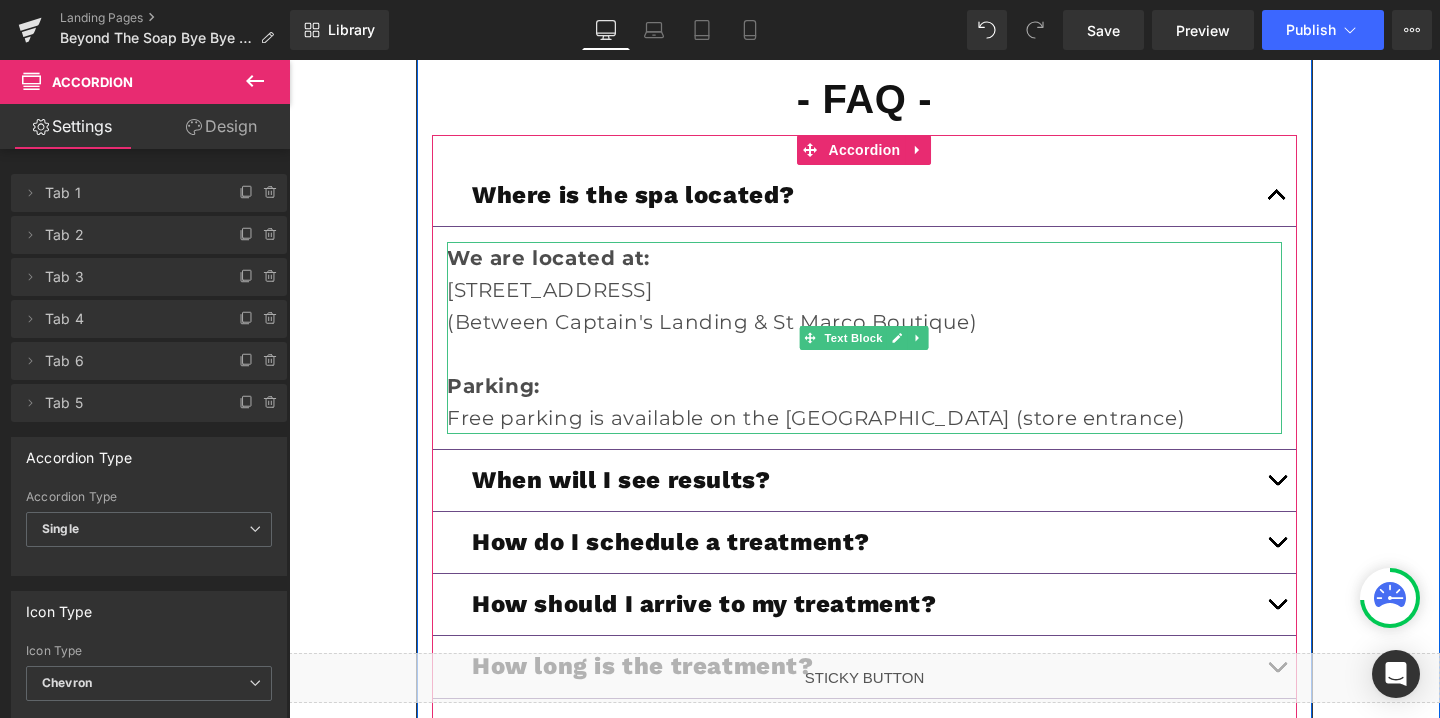 click on "Free parking is available on the Main Street (store entrance)" at bounding box center [864, 418] 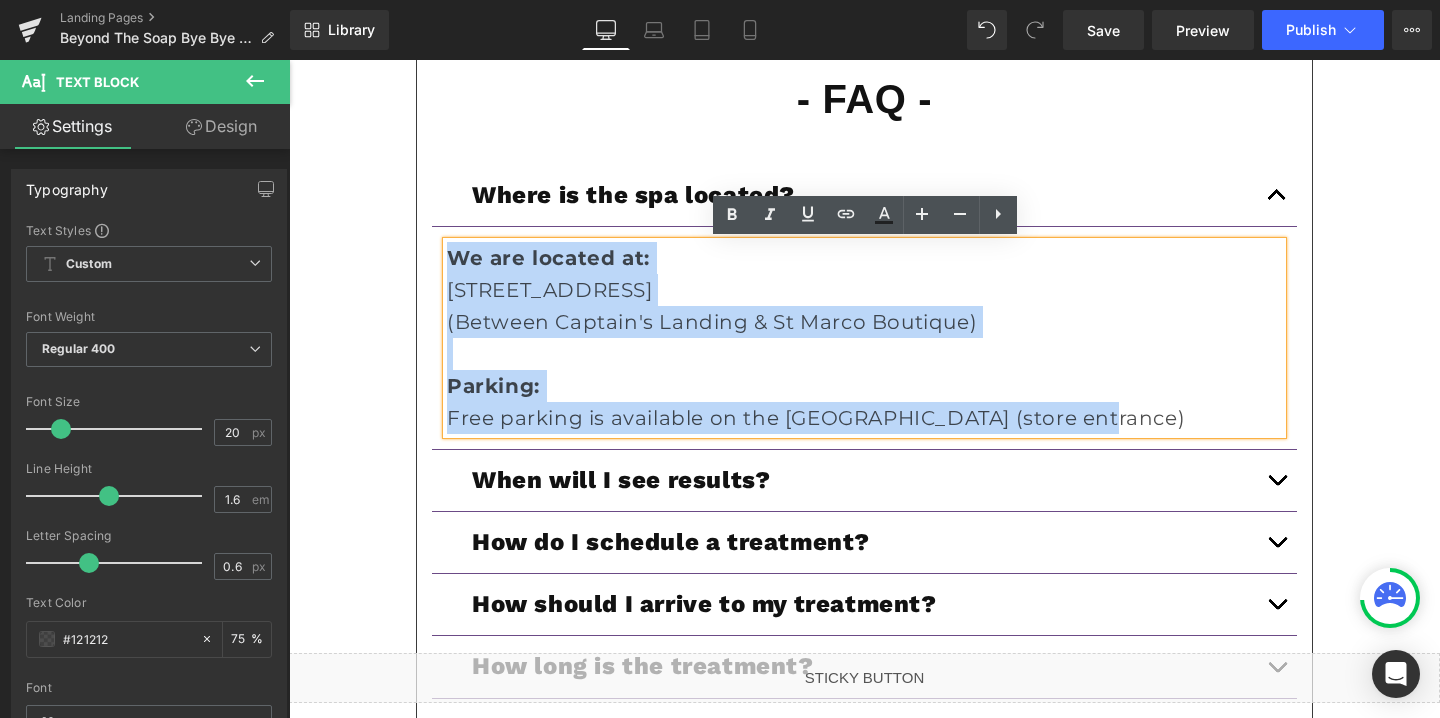 drag, startPoint x: 1094, startPoint y: 416, endPoint x: 439, endPoint y: 250, distance: 675.70776 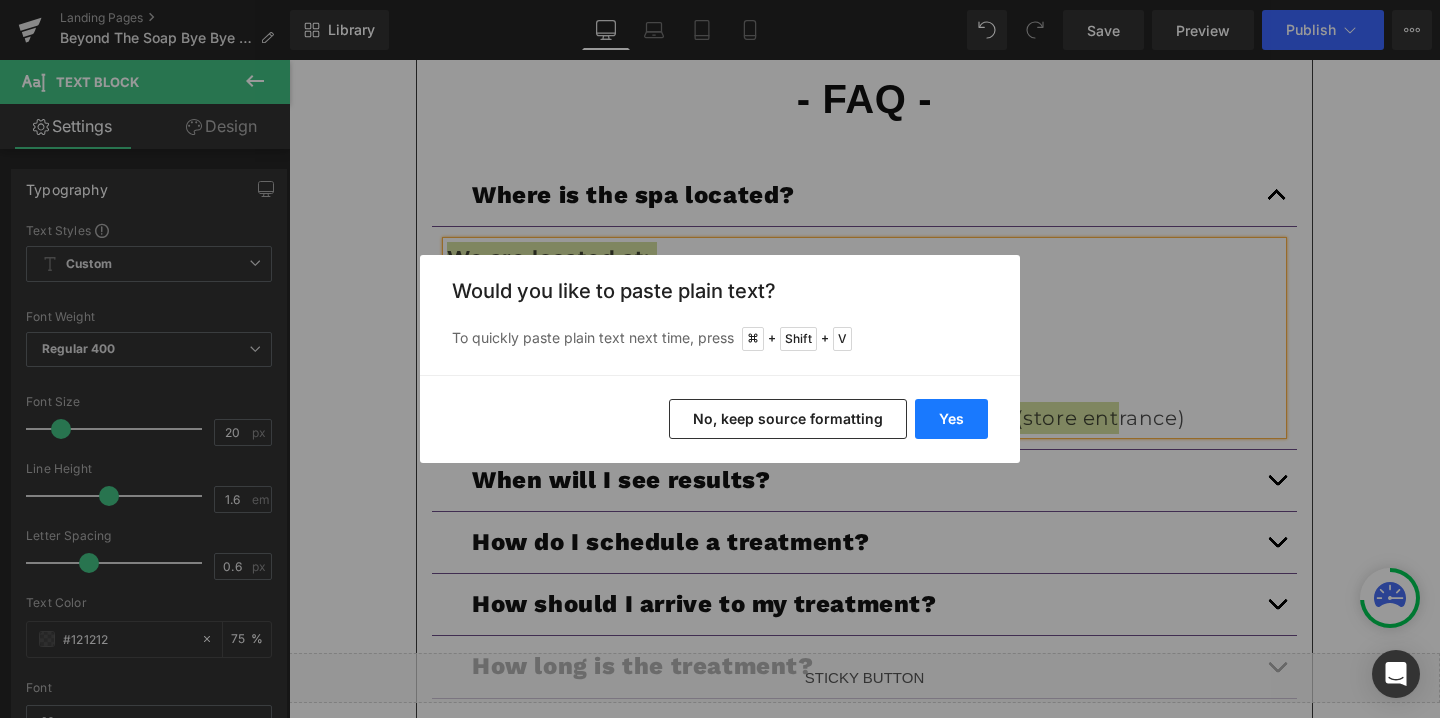 click on "Yes" at bounding box center (951, 419) 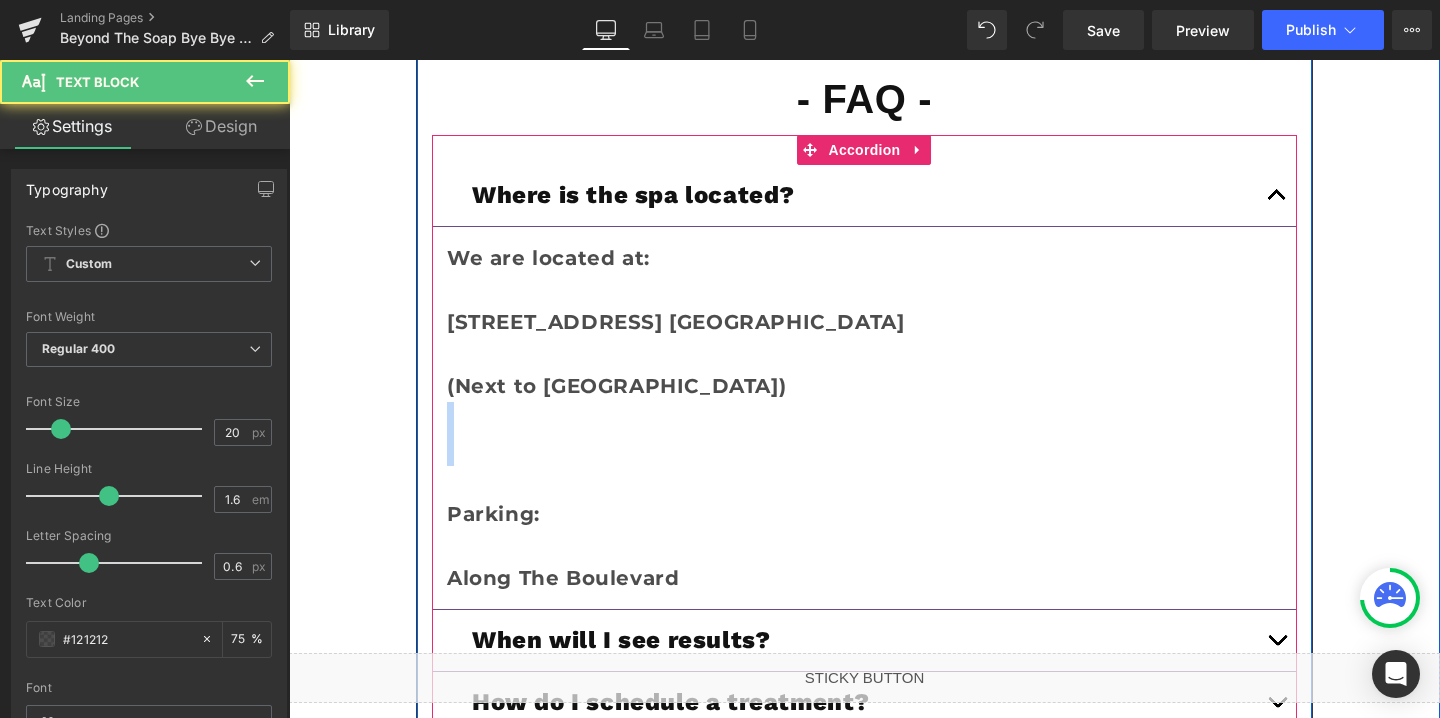 drag, startPoint x: 478, startPoint y: 485, endPoint x: 443, endPoint y: 413, distance: 80.05623 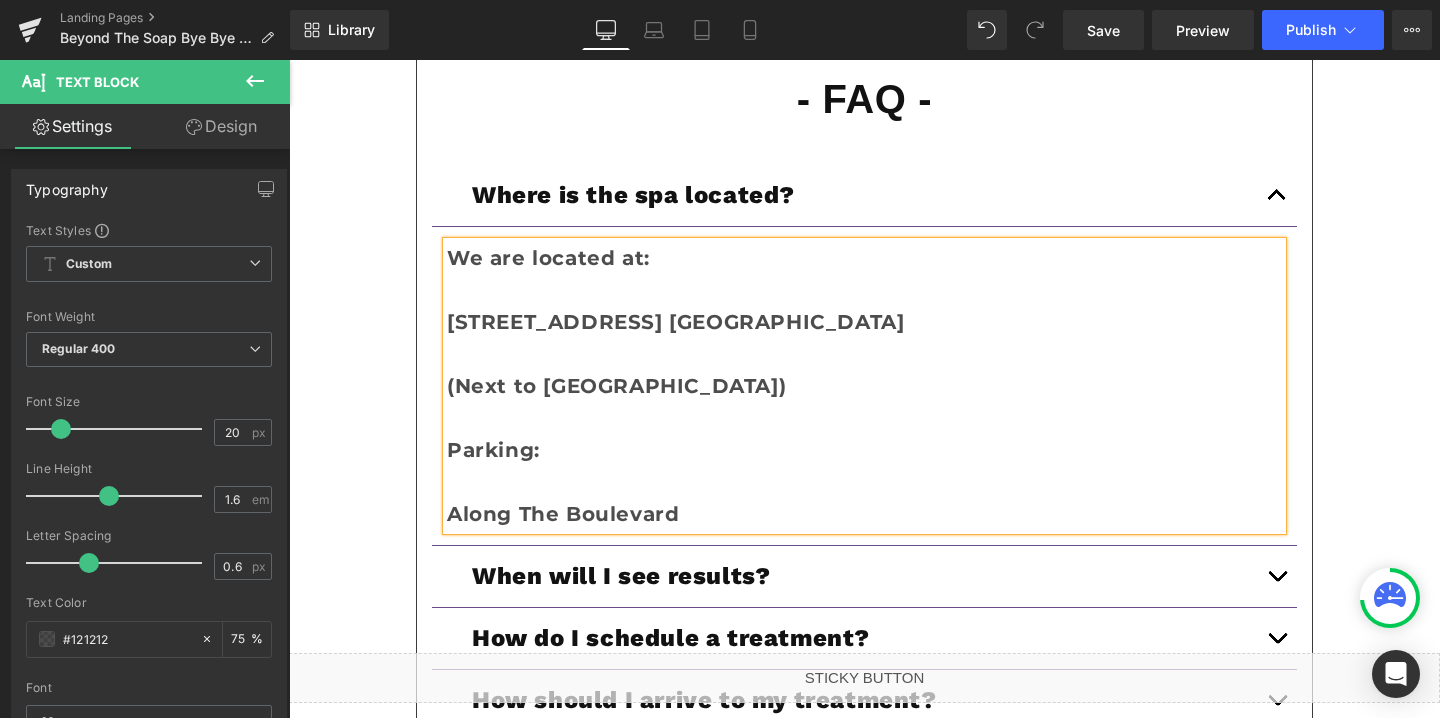 click at bounding box center (864, 354) 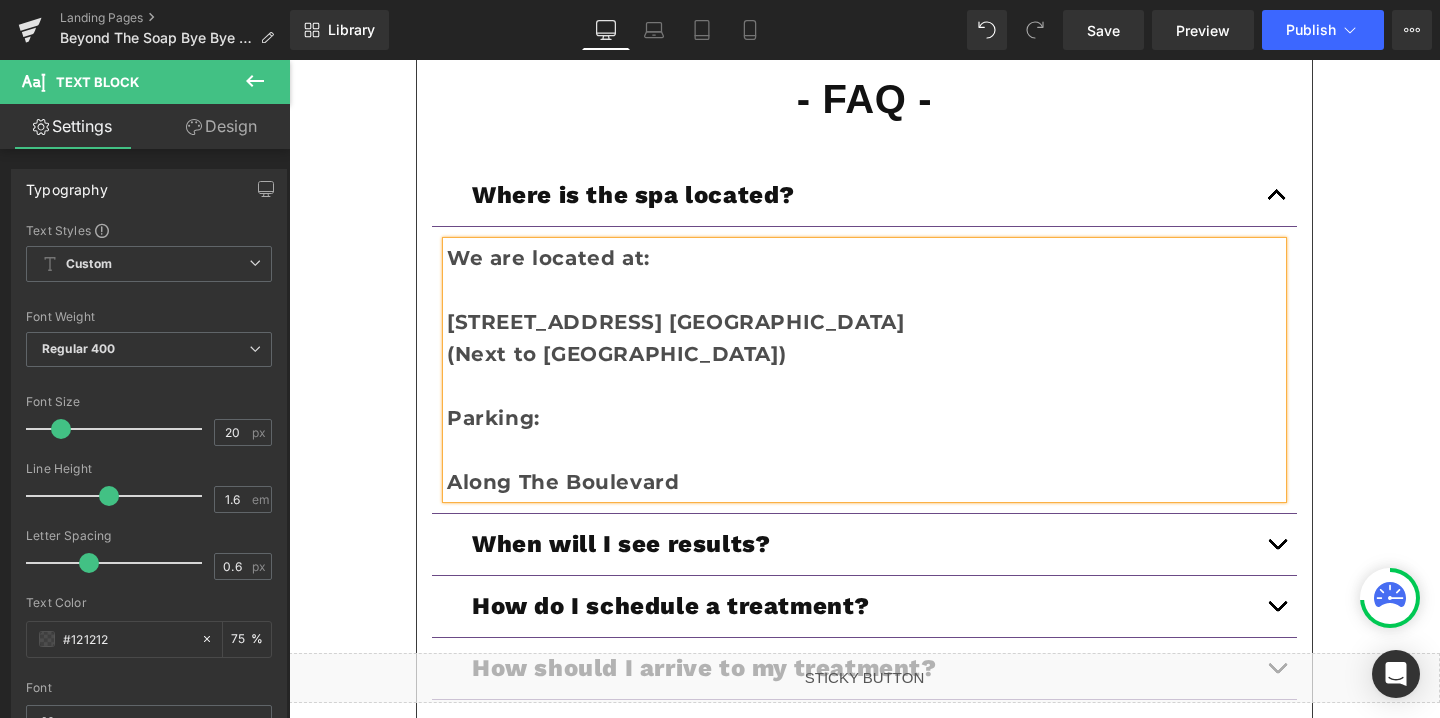 click at bounding box center [864, 290] 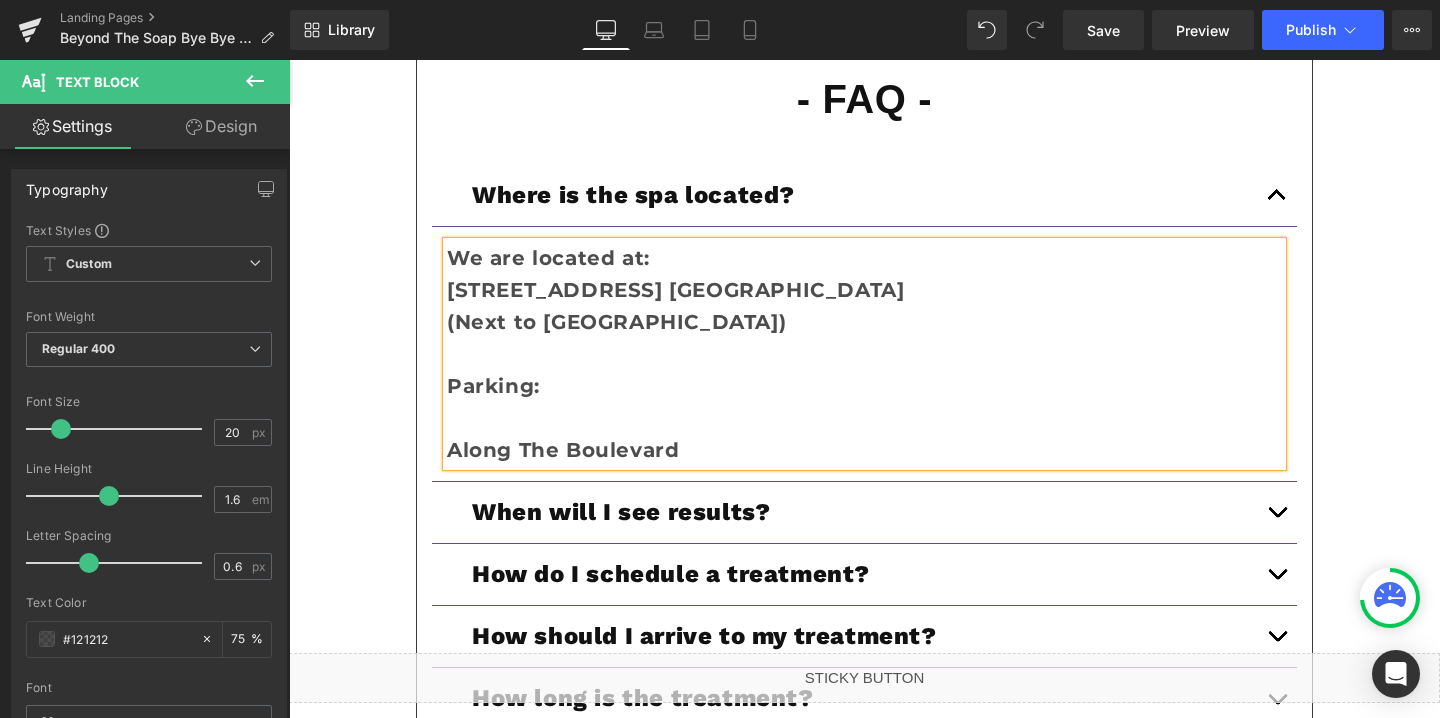 click at bounding box center [864, 418] 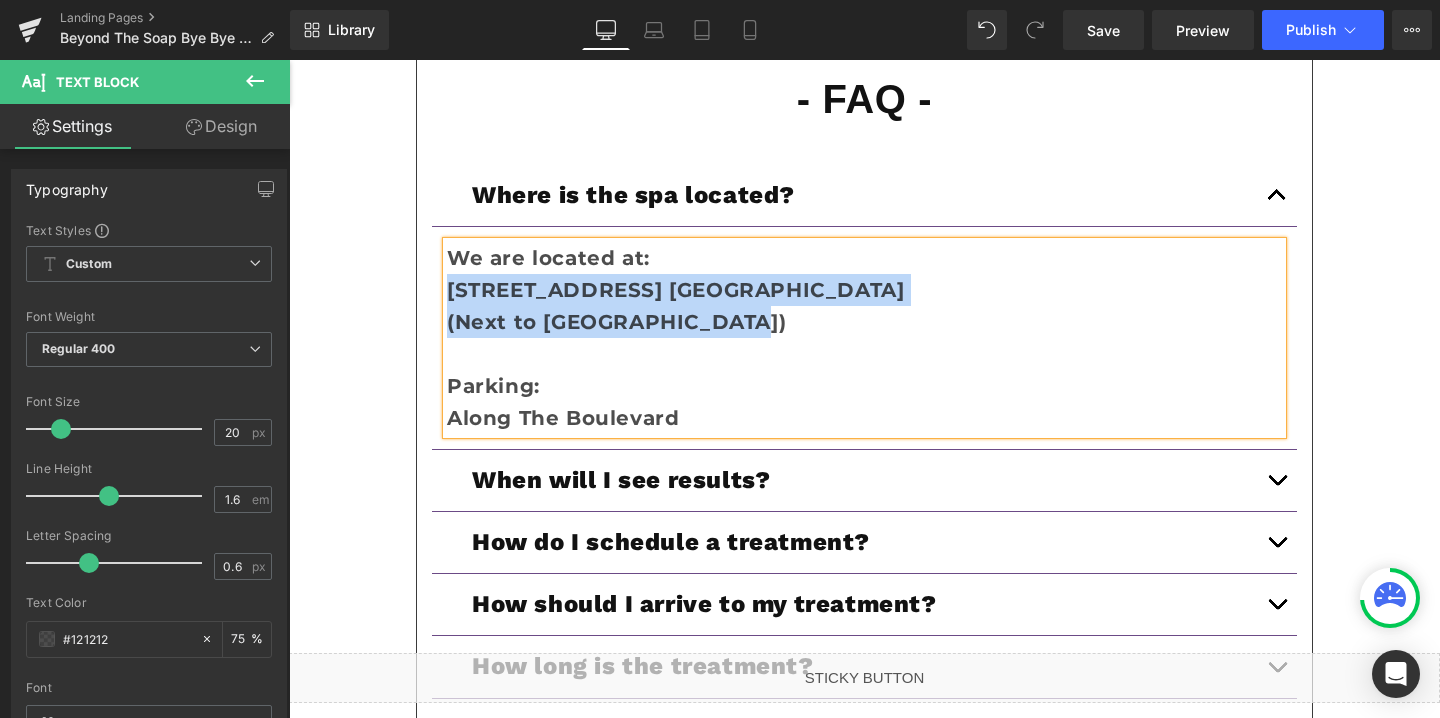 drag, startPoint x: 753, startPoint y: 325, endPoint x: 415, endPoint y: 281, distance: 340.85187 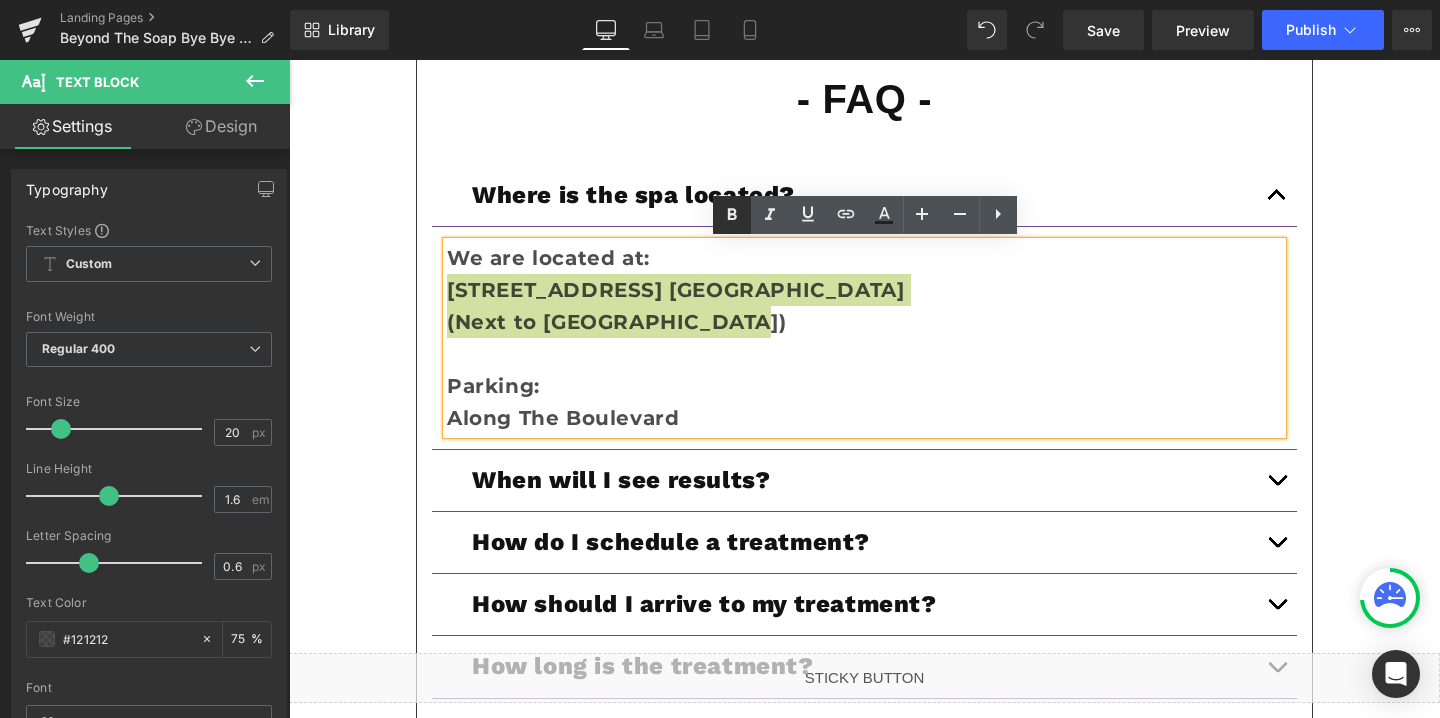 click 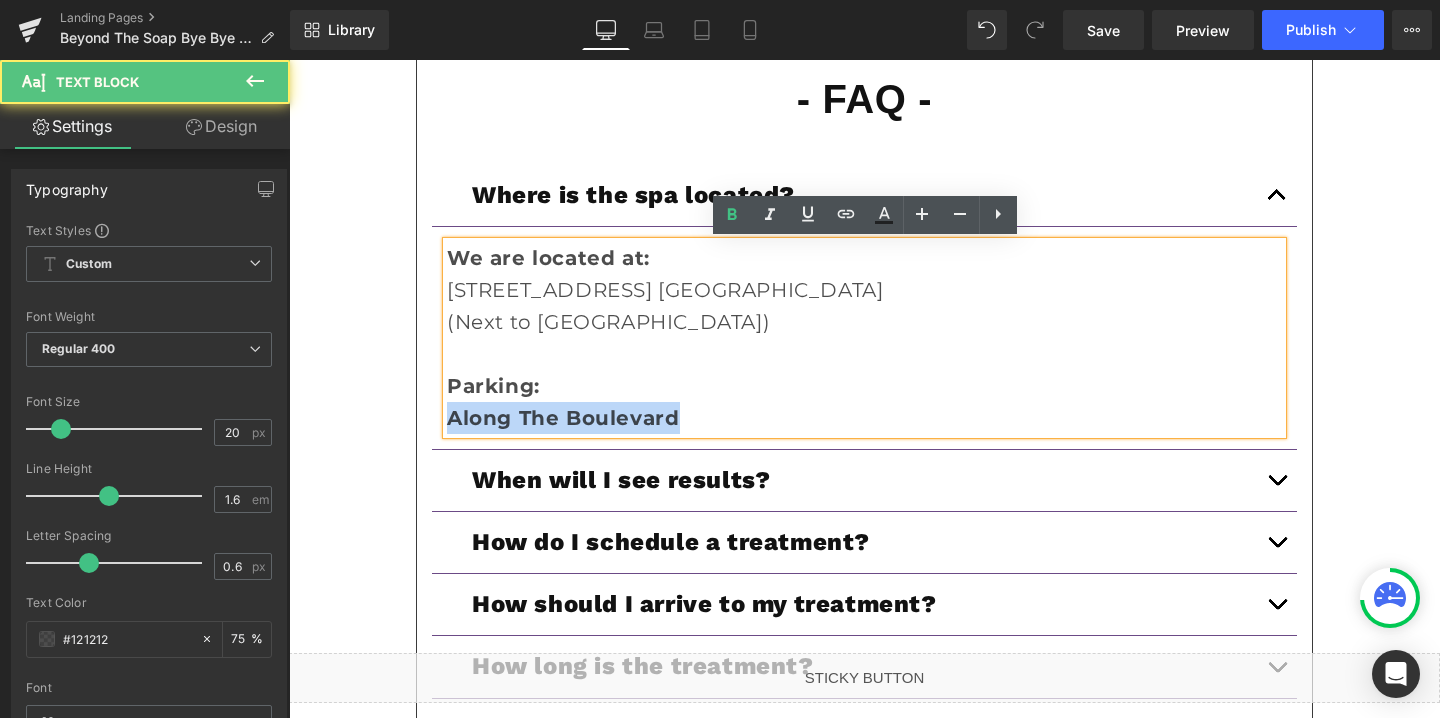 drag, startPoint x: 701, startPoint y: 421, endPoint x: 436, endPoint y: 424, distance: 265.01697 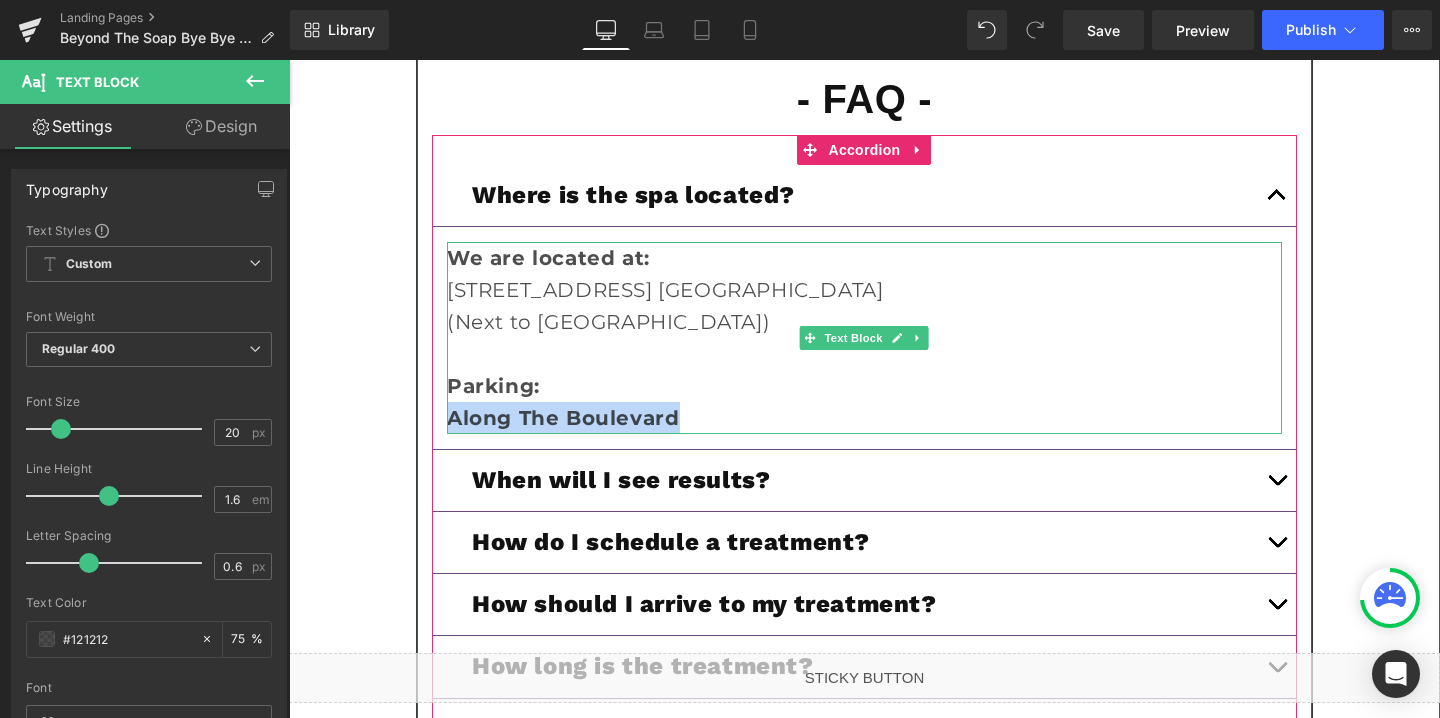 click on "Along The Boulevard" at bounding box center (864, 418) 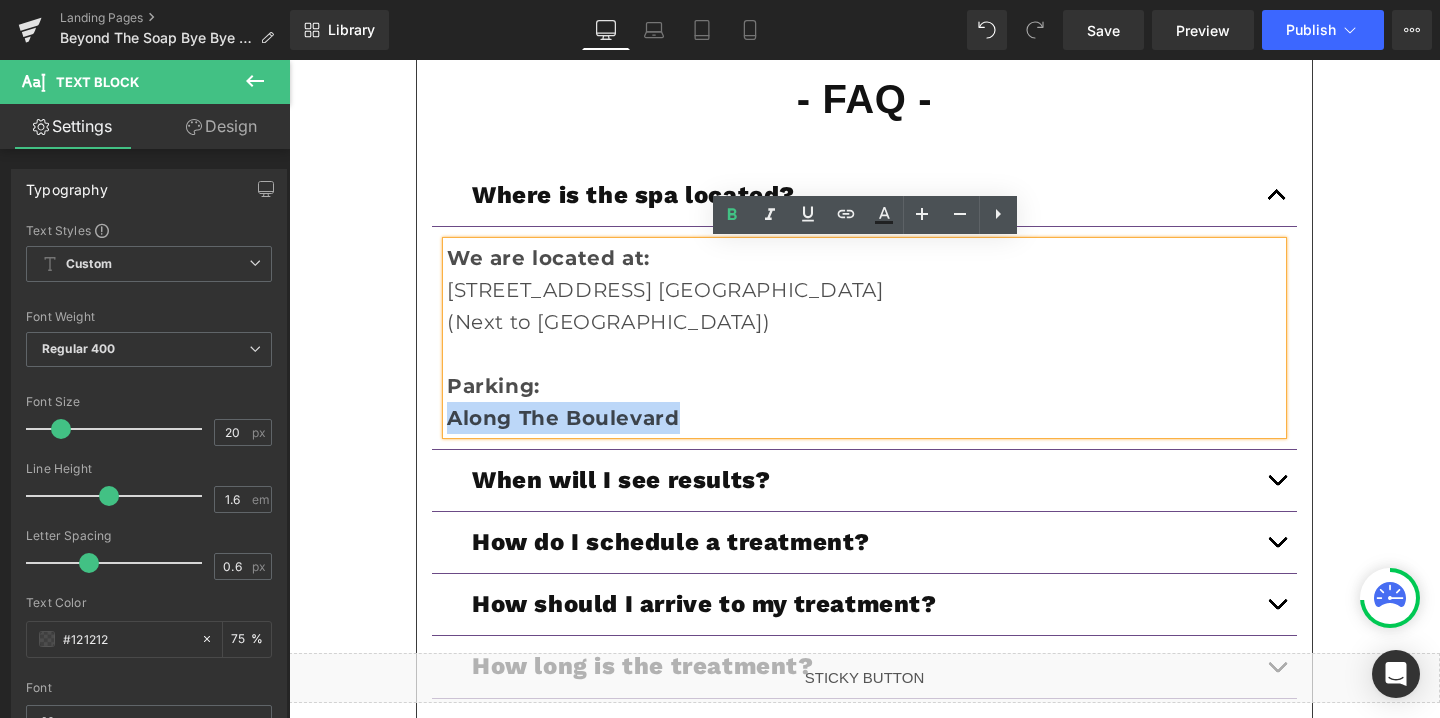drag, startPoint x: 687, startPoint y: 422, endPoint x: 414, endPoint y: 421, distance: 273.00183 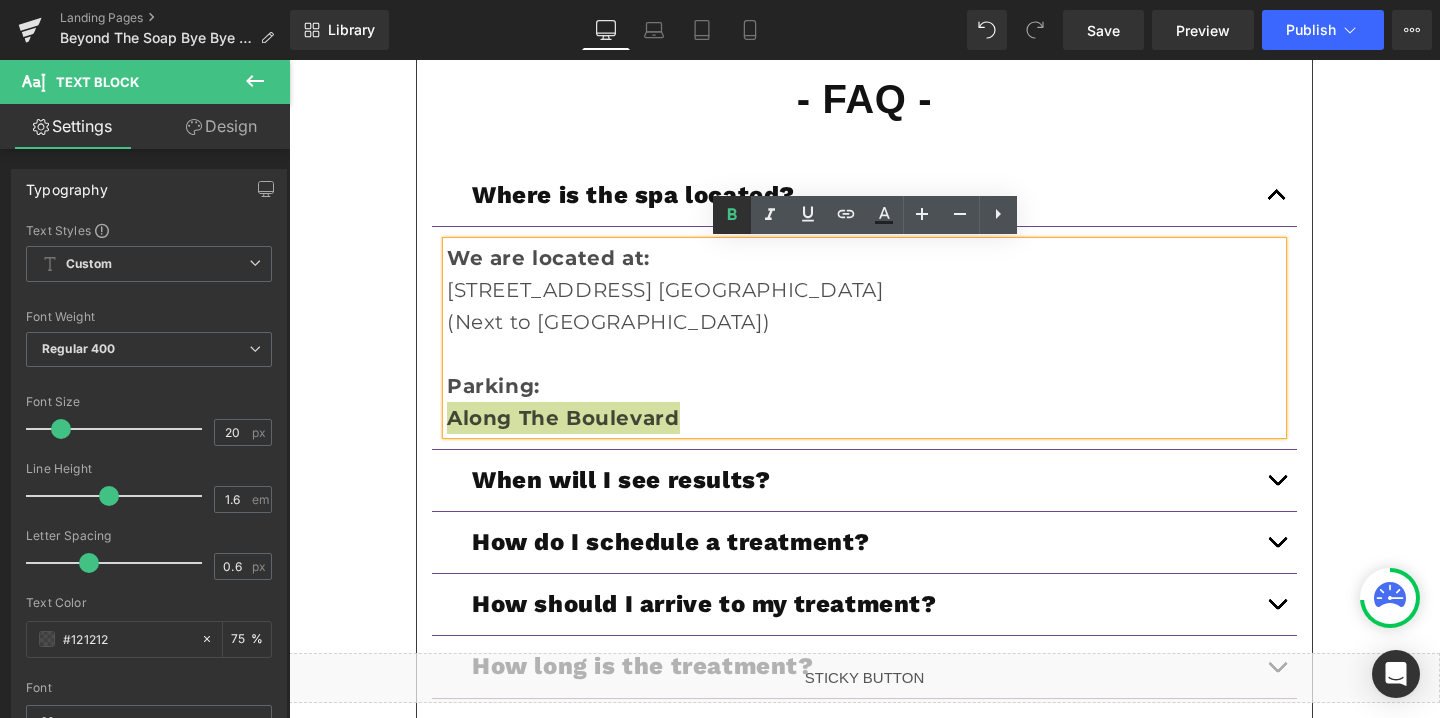 click 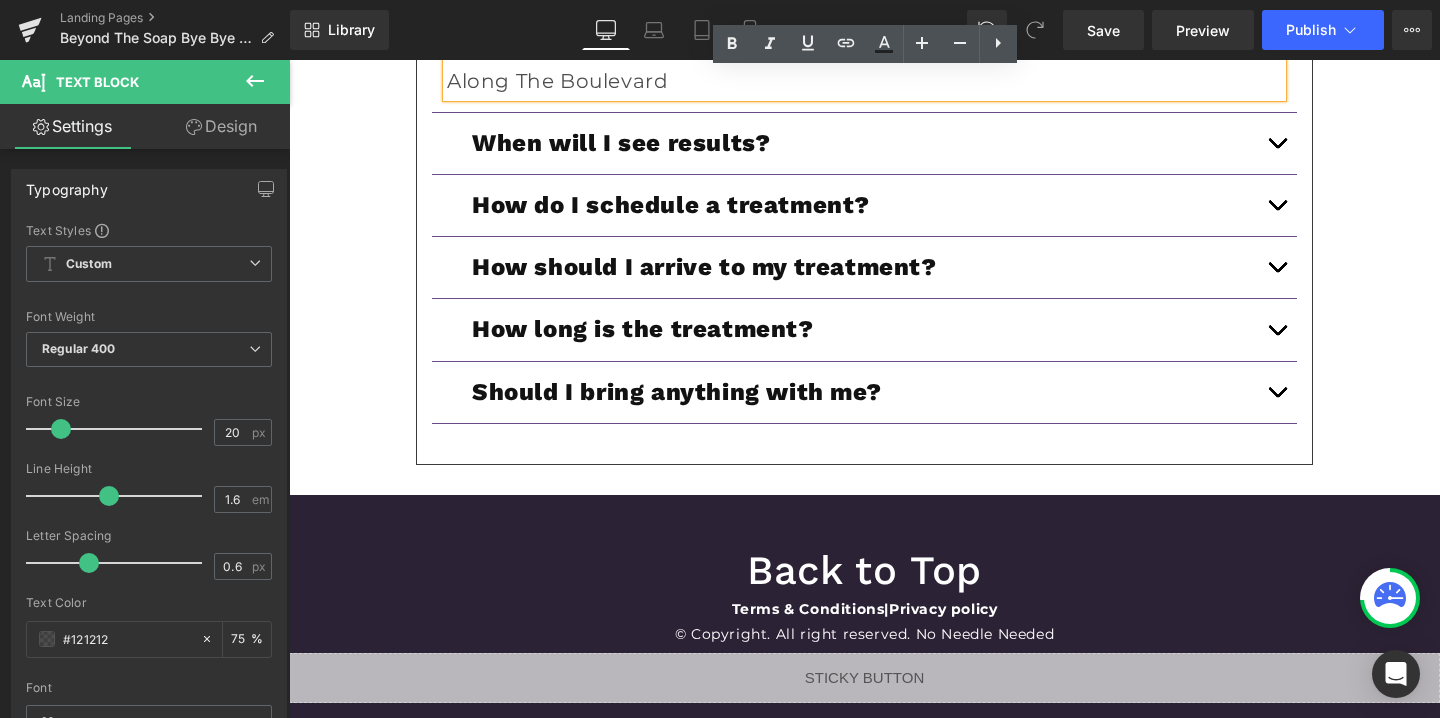 scroll, scrollTop: 7123, scrollLeft: 0, axis: vertical 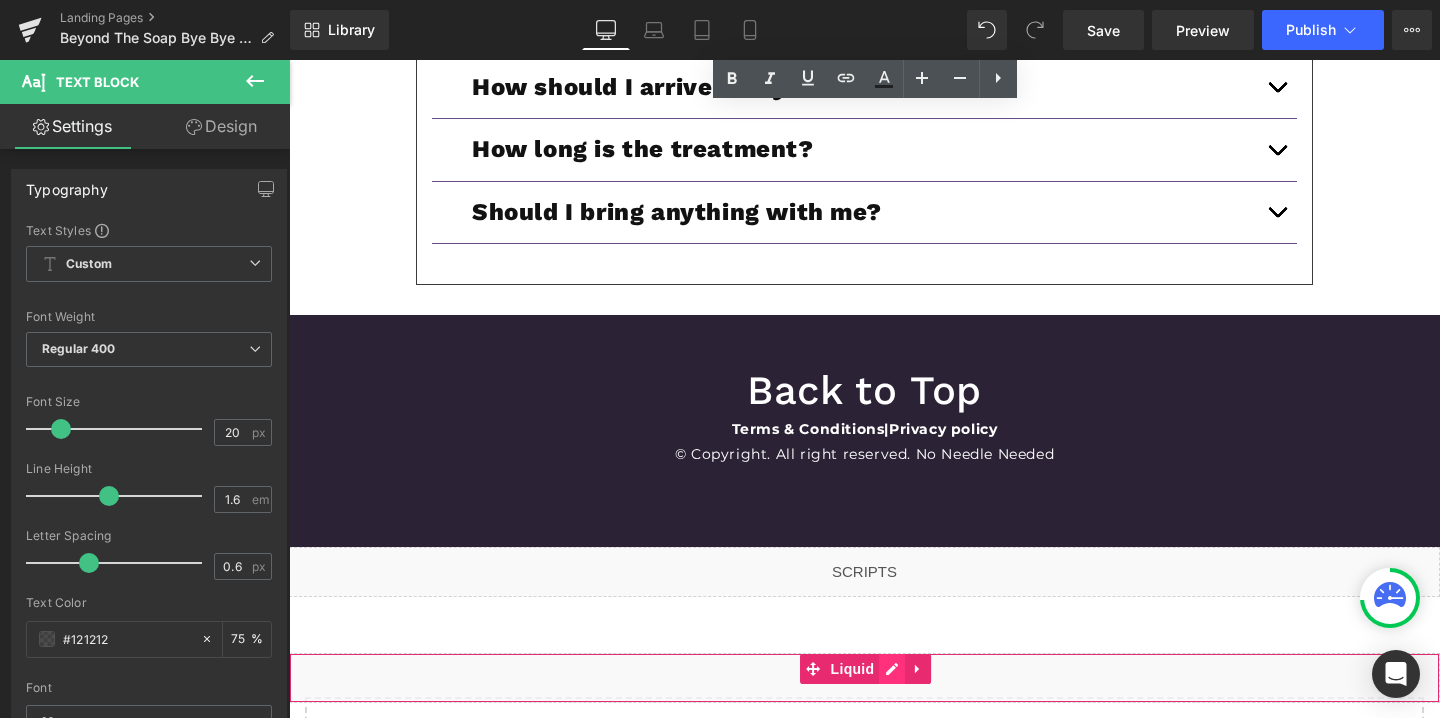 click on "Liquid" at bounding box center (864, 678) 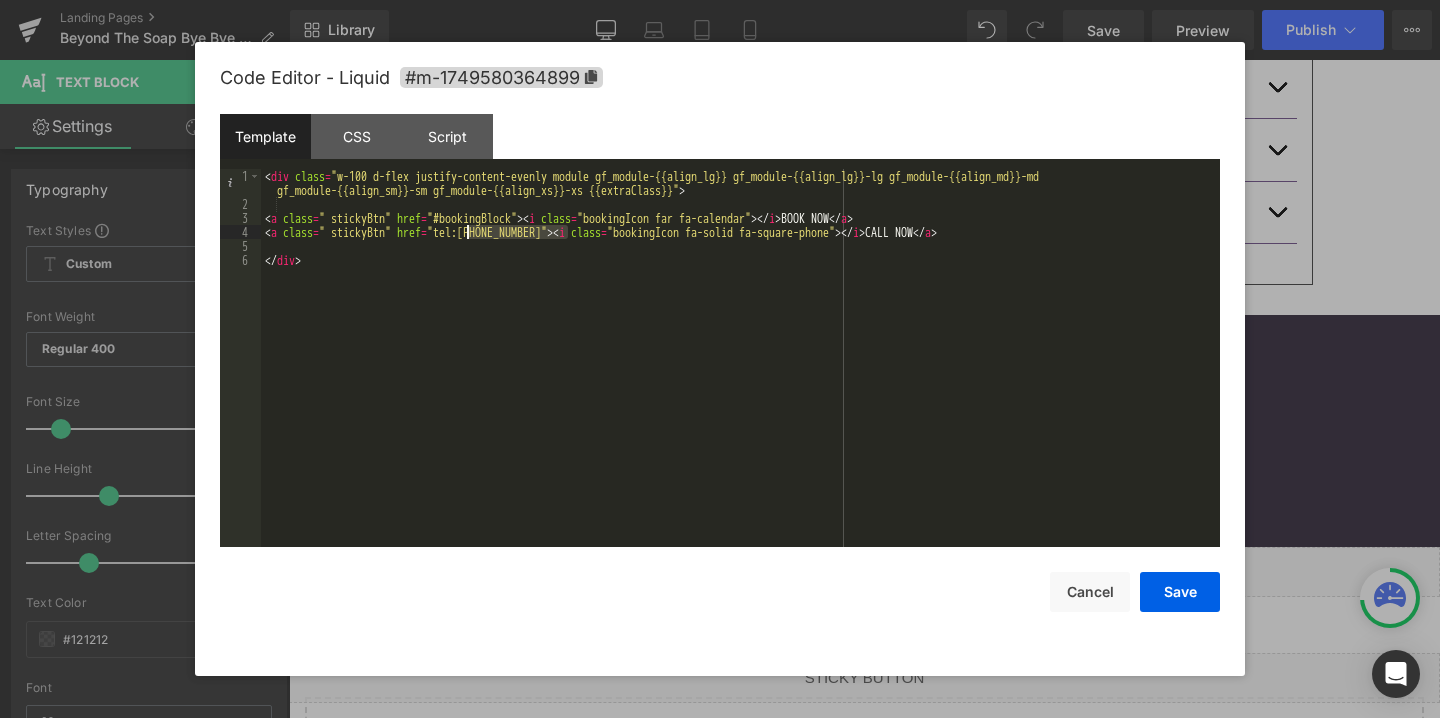 drag, startPoint x: 566, startPoint y: 230, endPoint x: 468, endPoint y: 238, distance: 98.32599 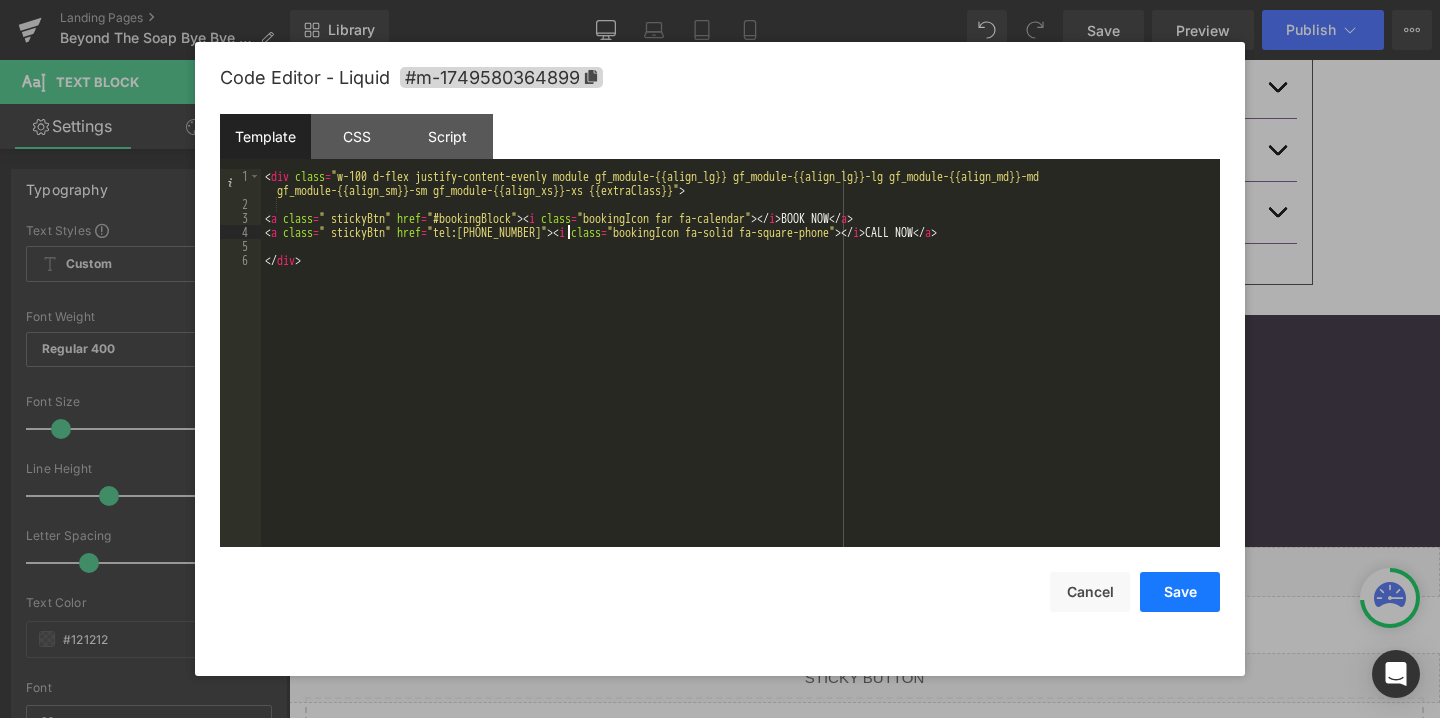 click on "Save" at bounding box center [1180, 592] 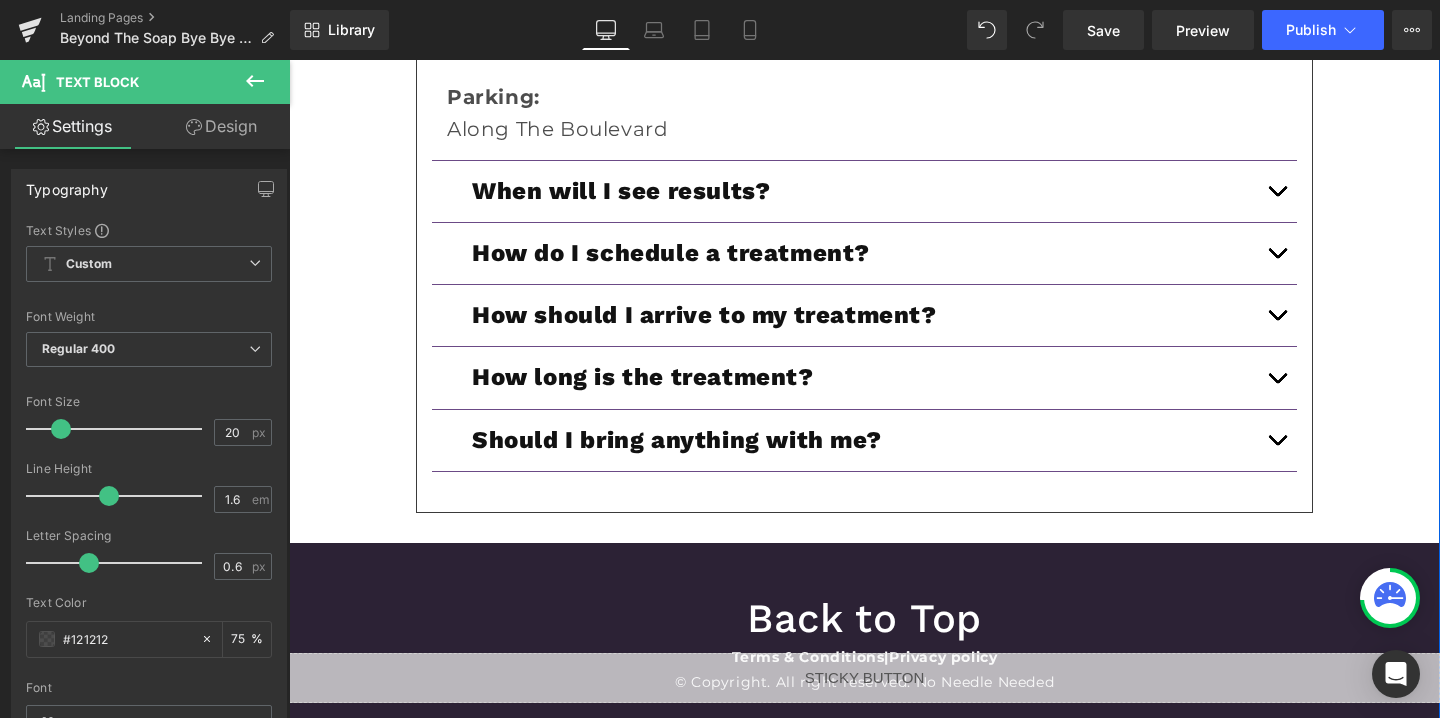 scroll, scrollTop: 6893, scrollLeft: 0, axis: vertical 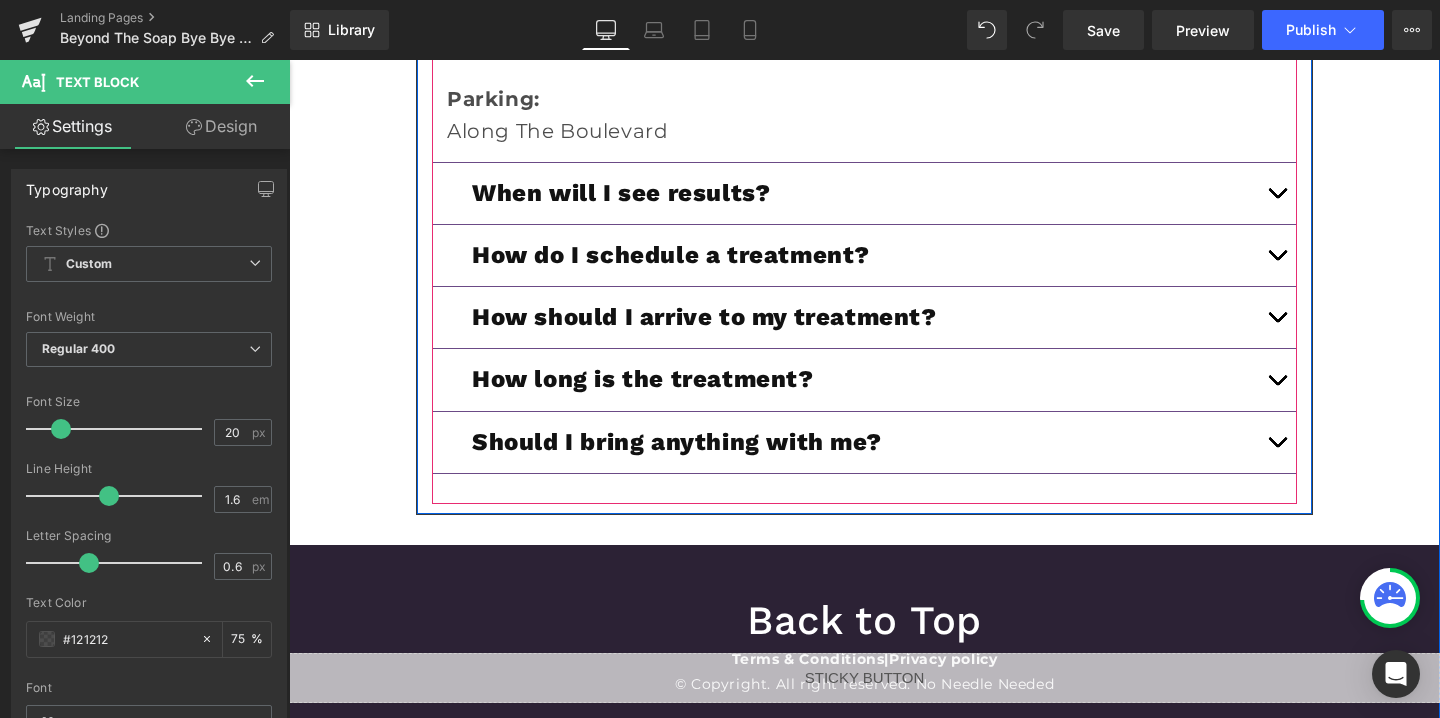 click at bounding box center [1277, 260] 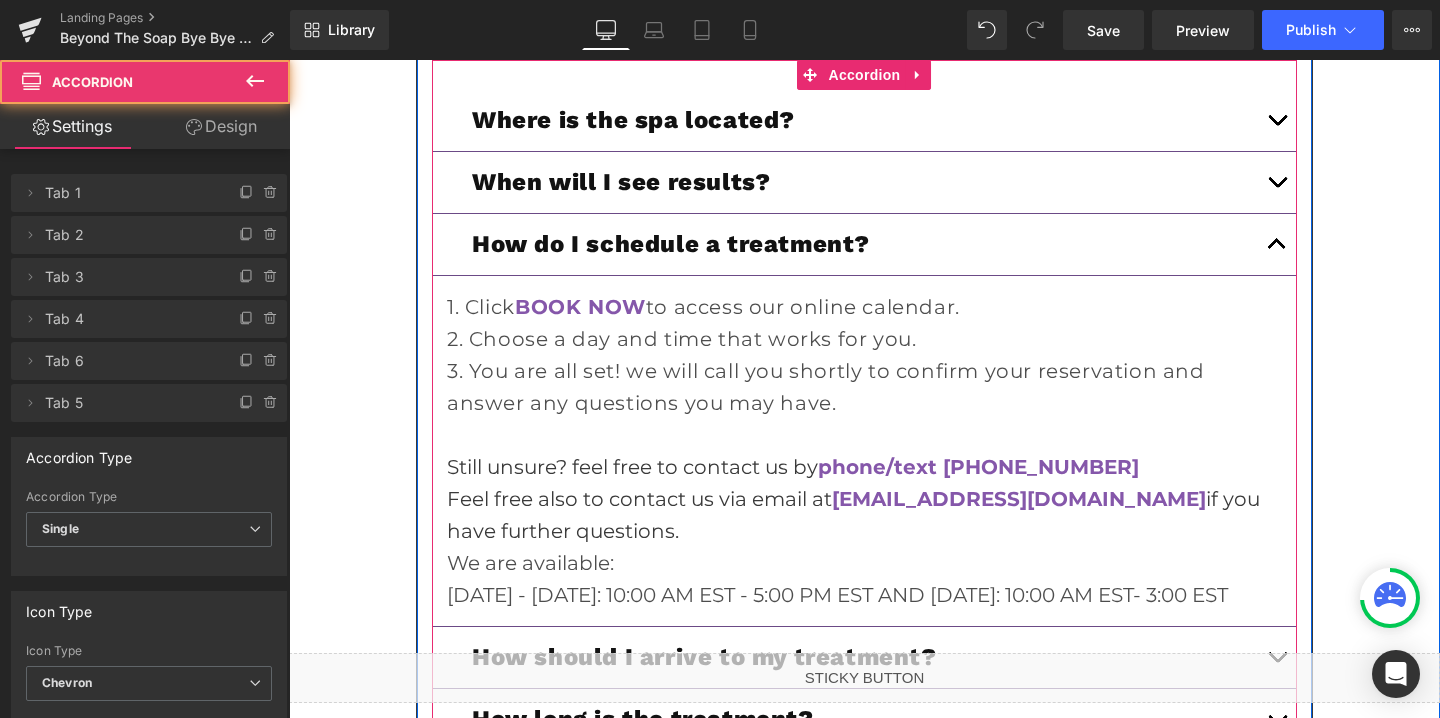 scroll, scrollTop: 6669, scrollLeft: 0, axis: vertical 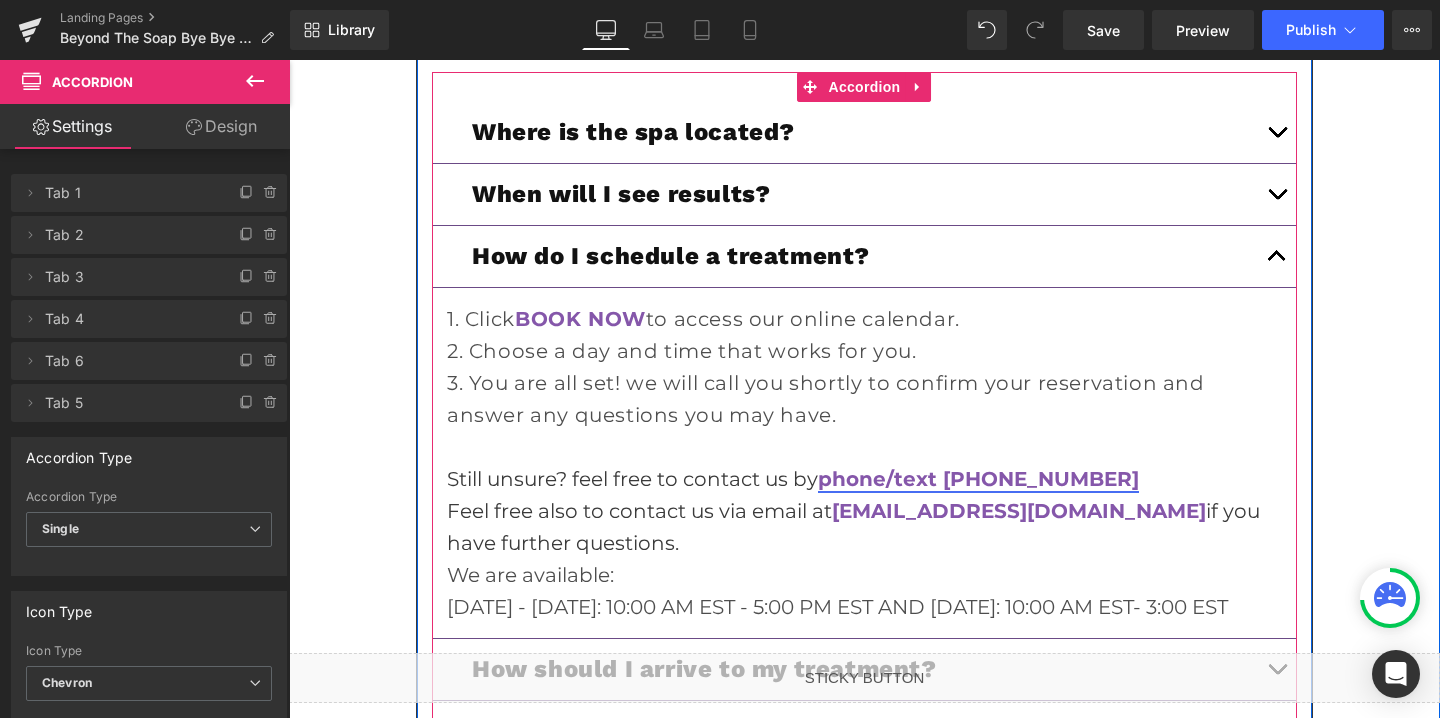 click on "phone/text (941) 280-0407" at bounding box center [978, 479] 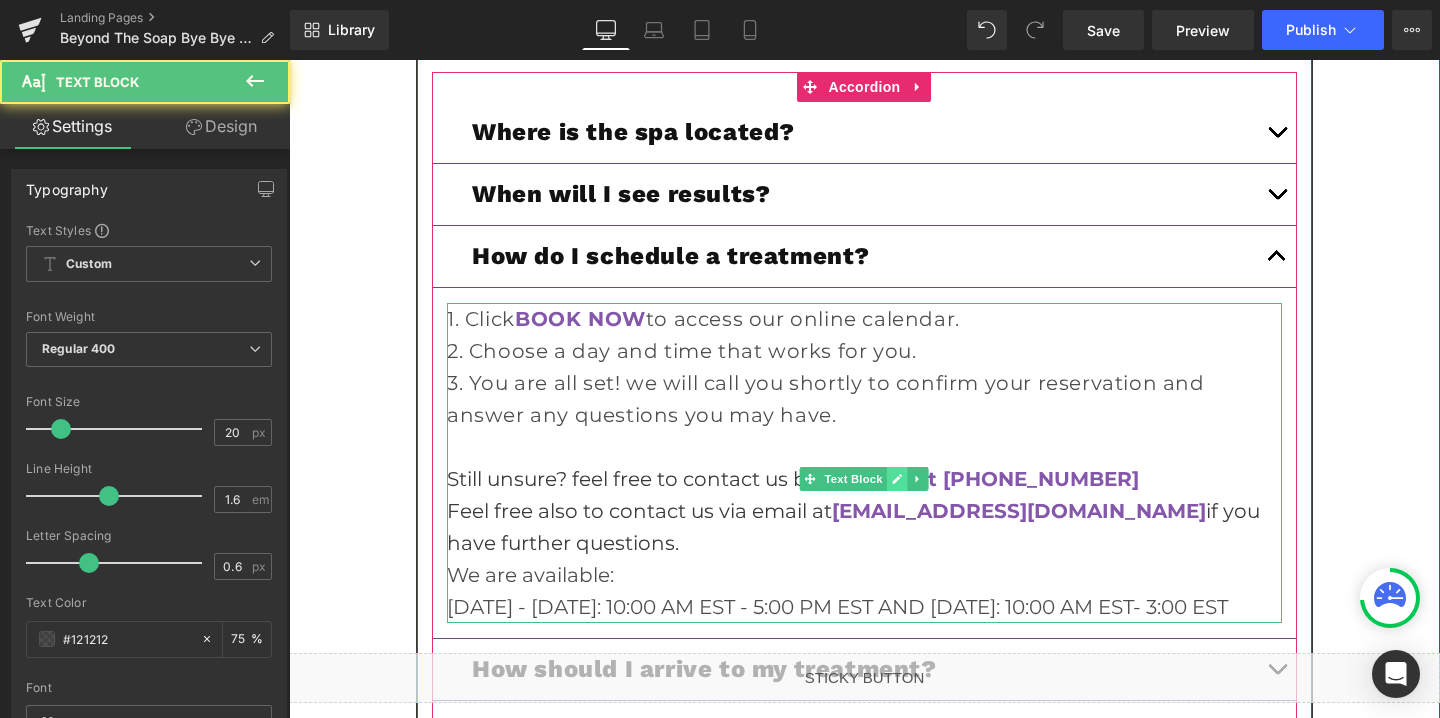 click at bounding box center (897, 479) 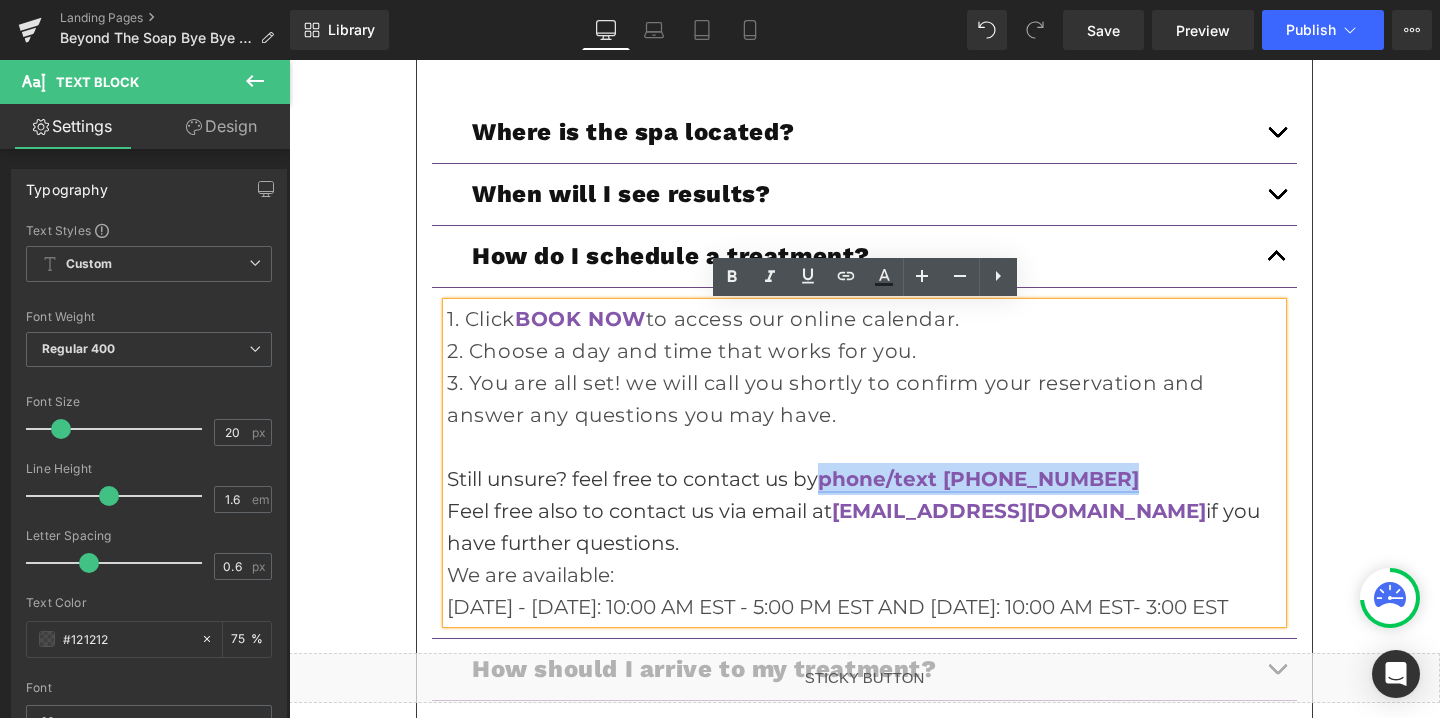 drag, startPoint x: 1105, startPoint y: 478, endPoint x: 828, endPoint y: 489, distance: 277.21832 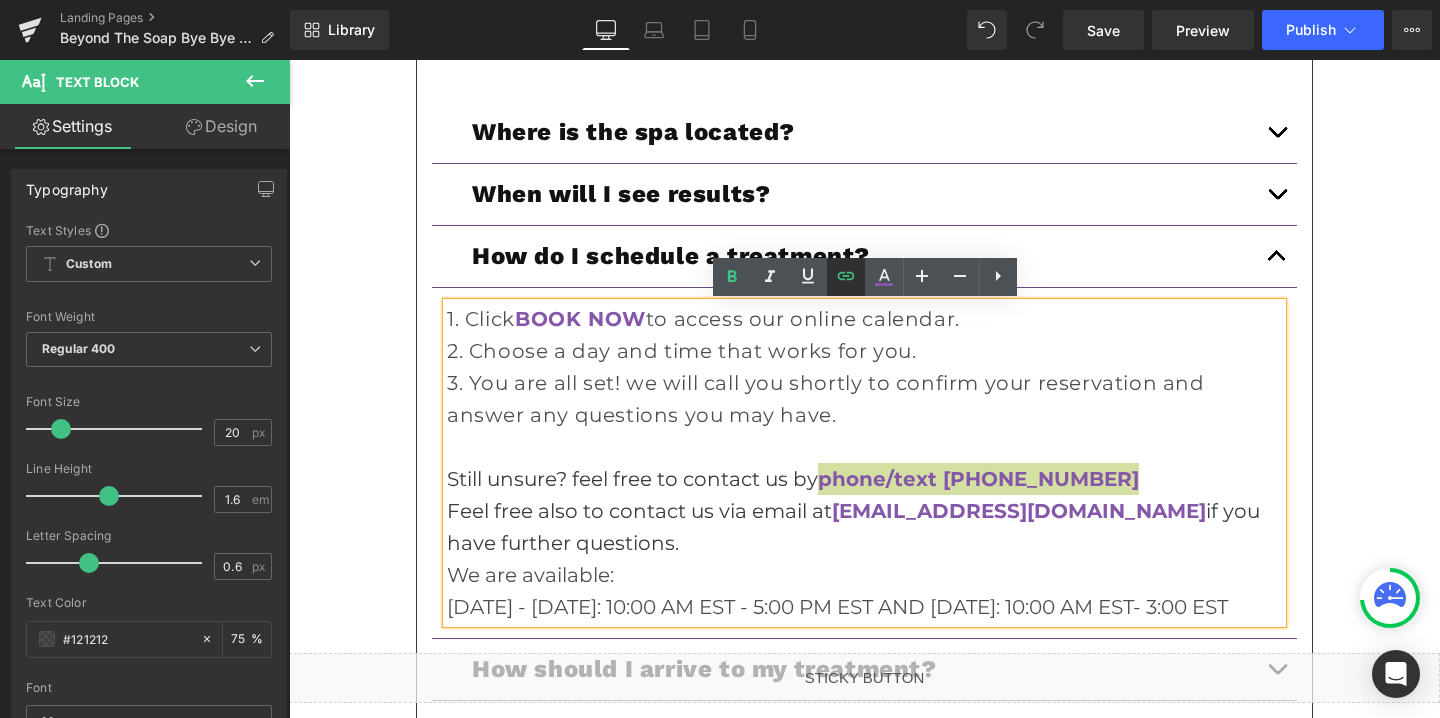click 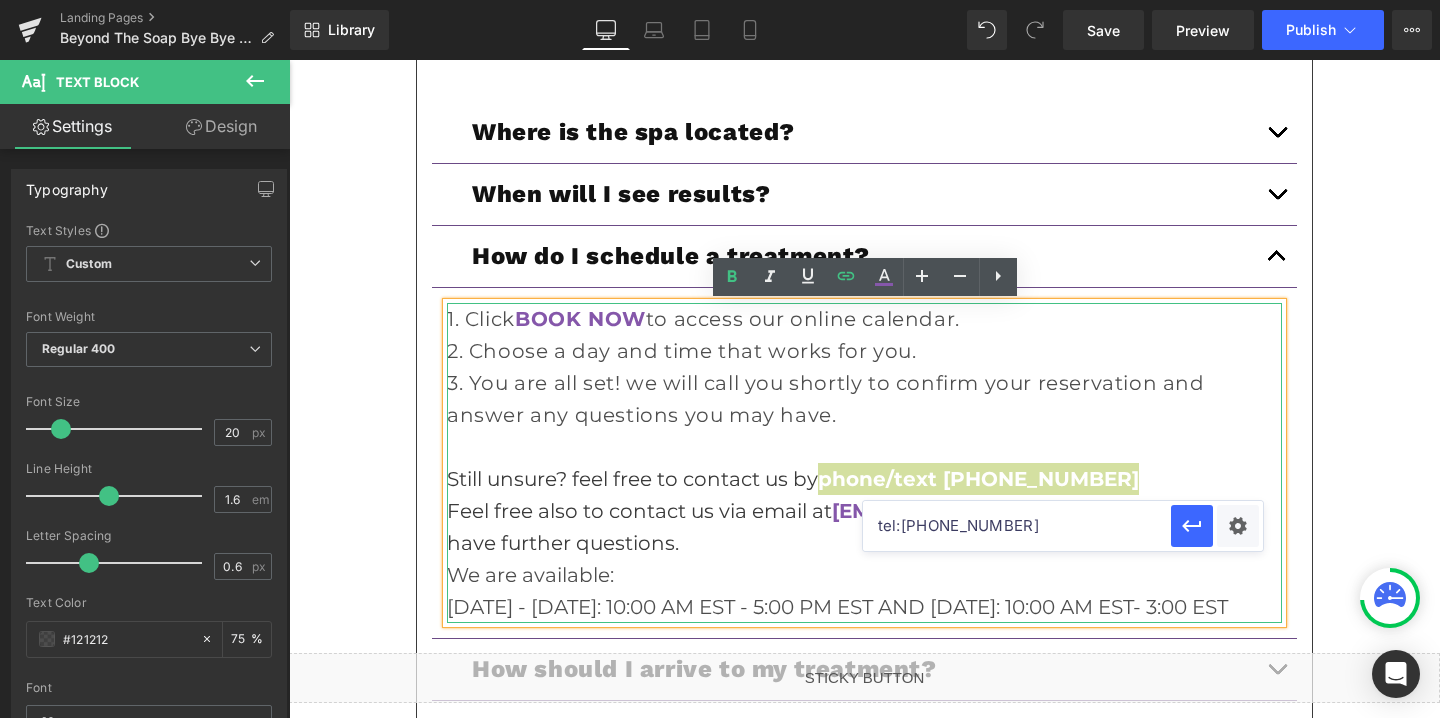 drag, startPoint x: 1299, startPoint y: 587, endPoint x: 857, endPoint y: 543, distance: 444.18463 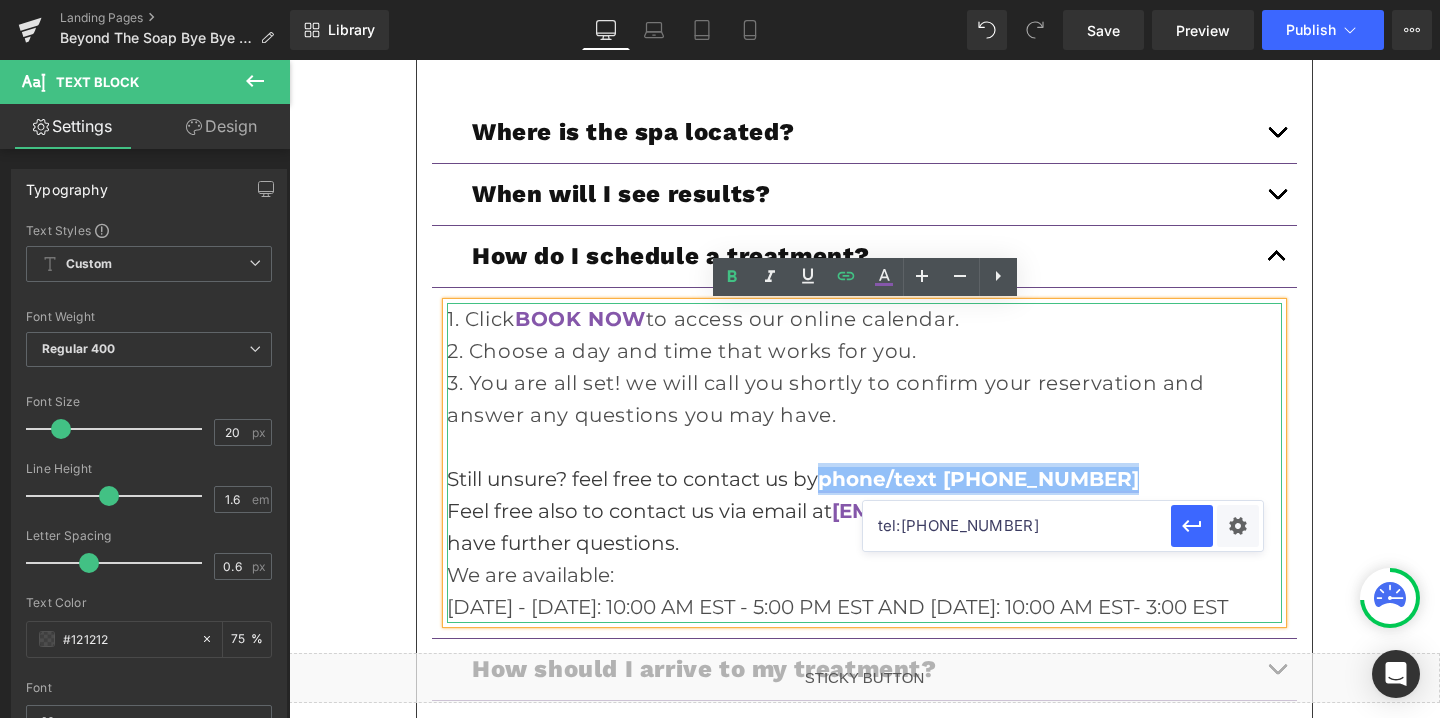 click on "phone/text (941) 280-0407" at bounding box center (978, 479) 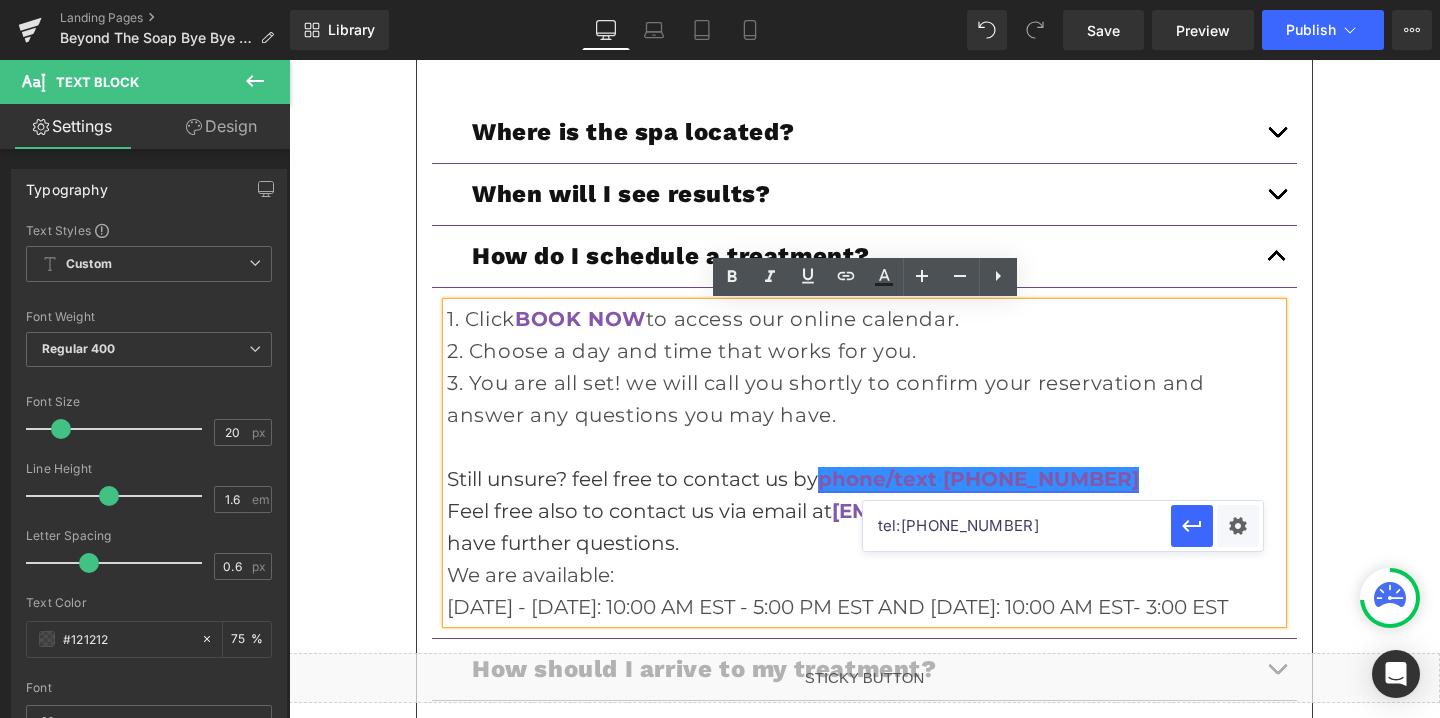 type 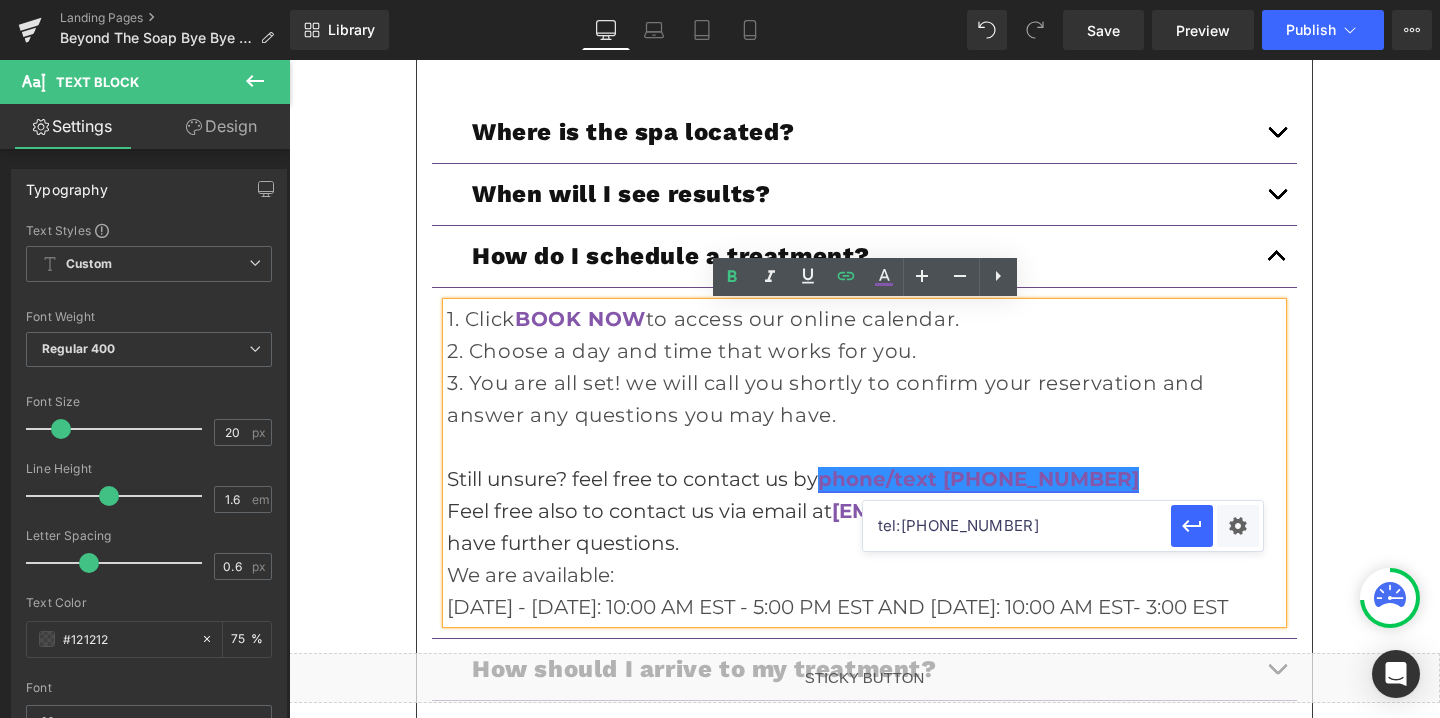 click on "phone/text (954) 526-0407" at bounding box center (978, 479) 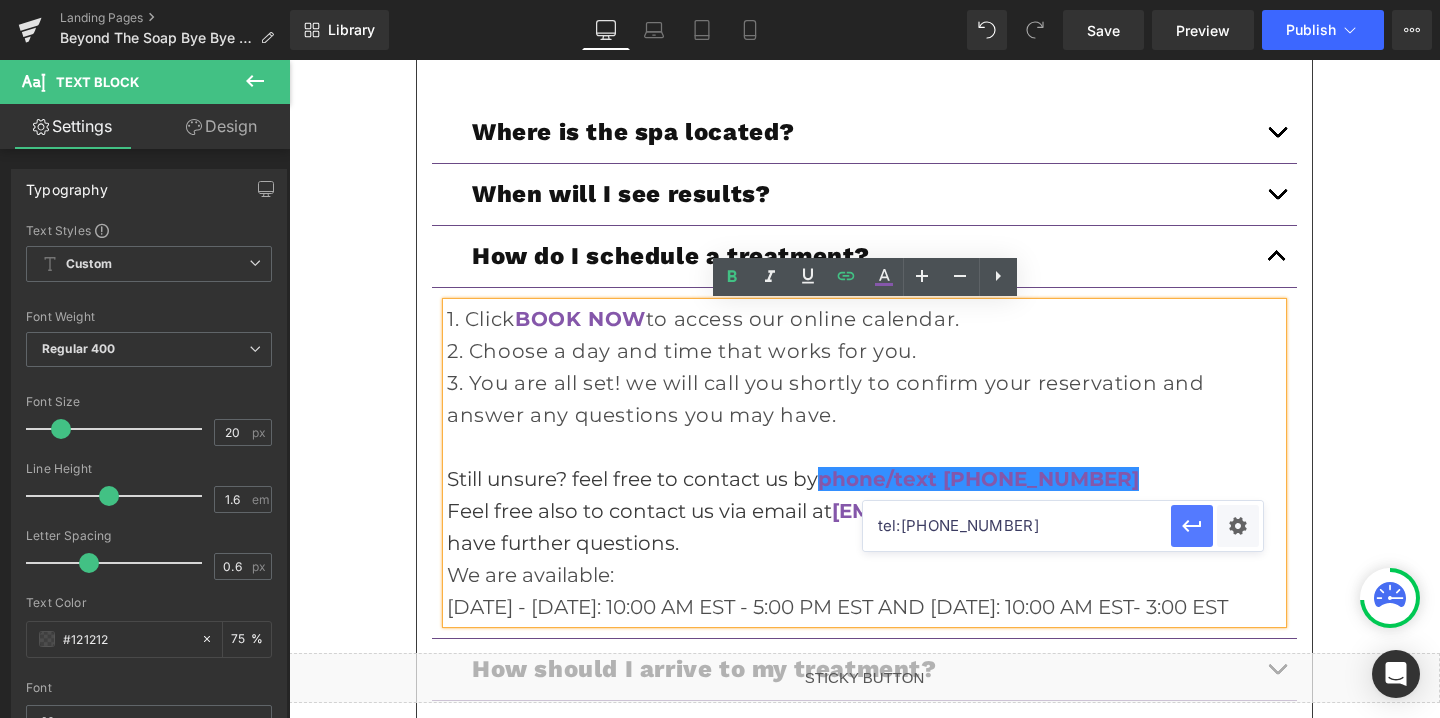 click 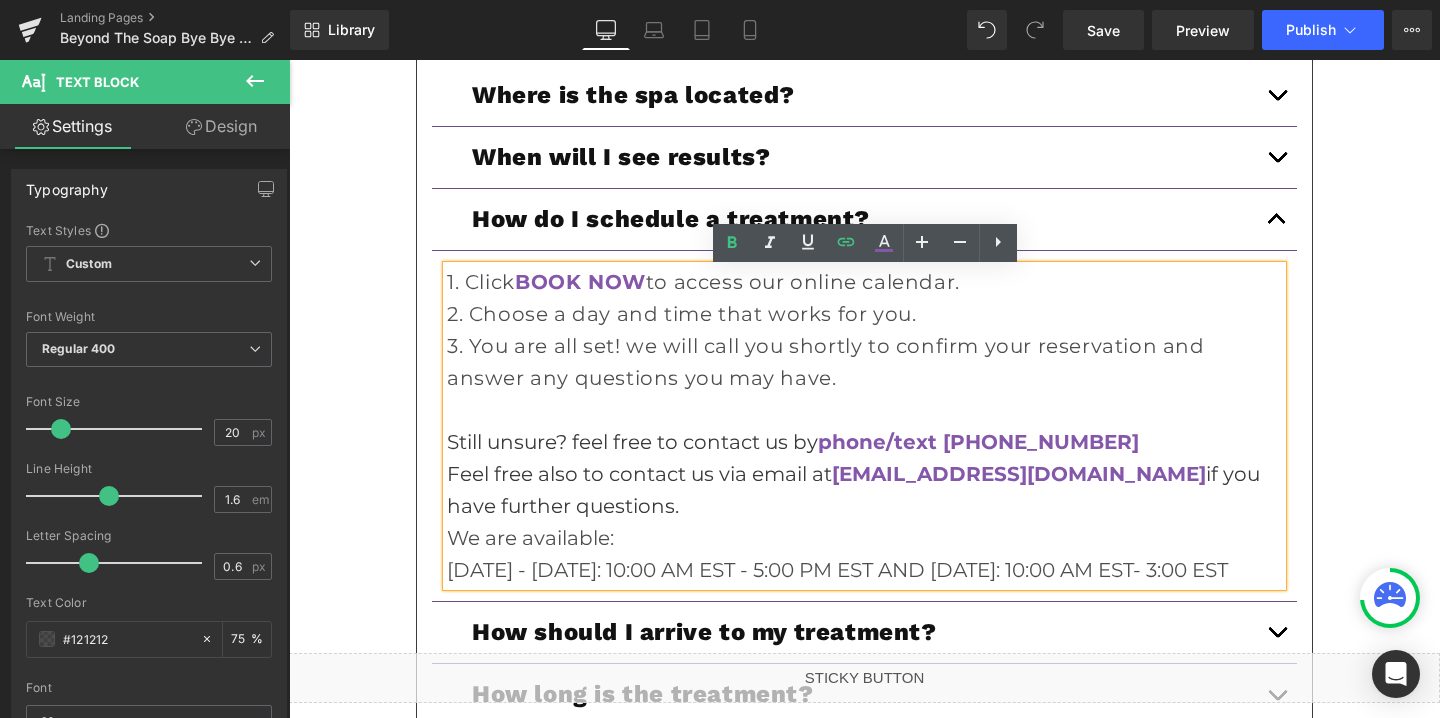 scroll, scrollTop: 6708, scrollLeft: 0, axis: vertical 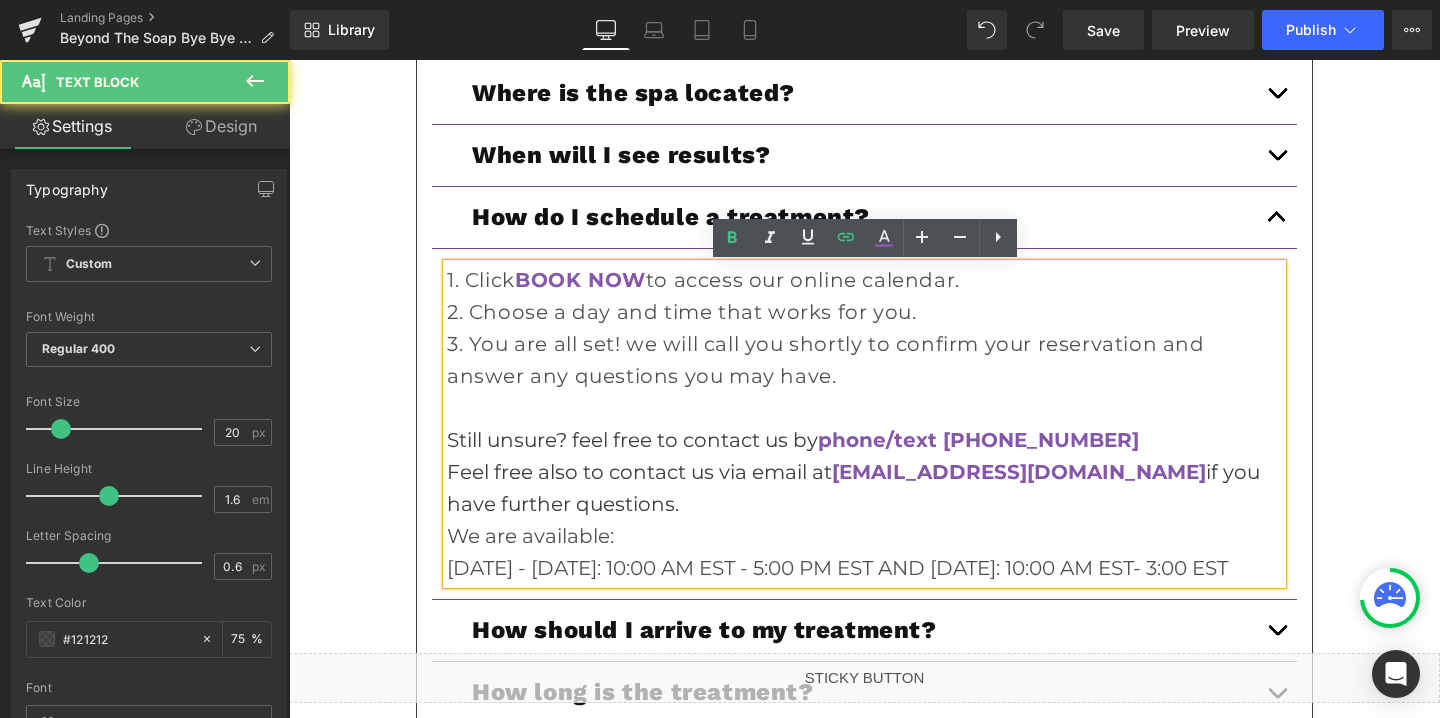 drag, startPoint x: 445, startPoint y: 568, endPoint x: 600, endPoint y: 612, distance: 161.12418 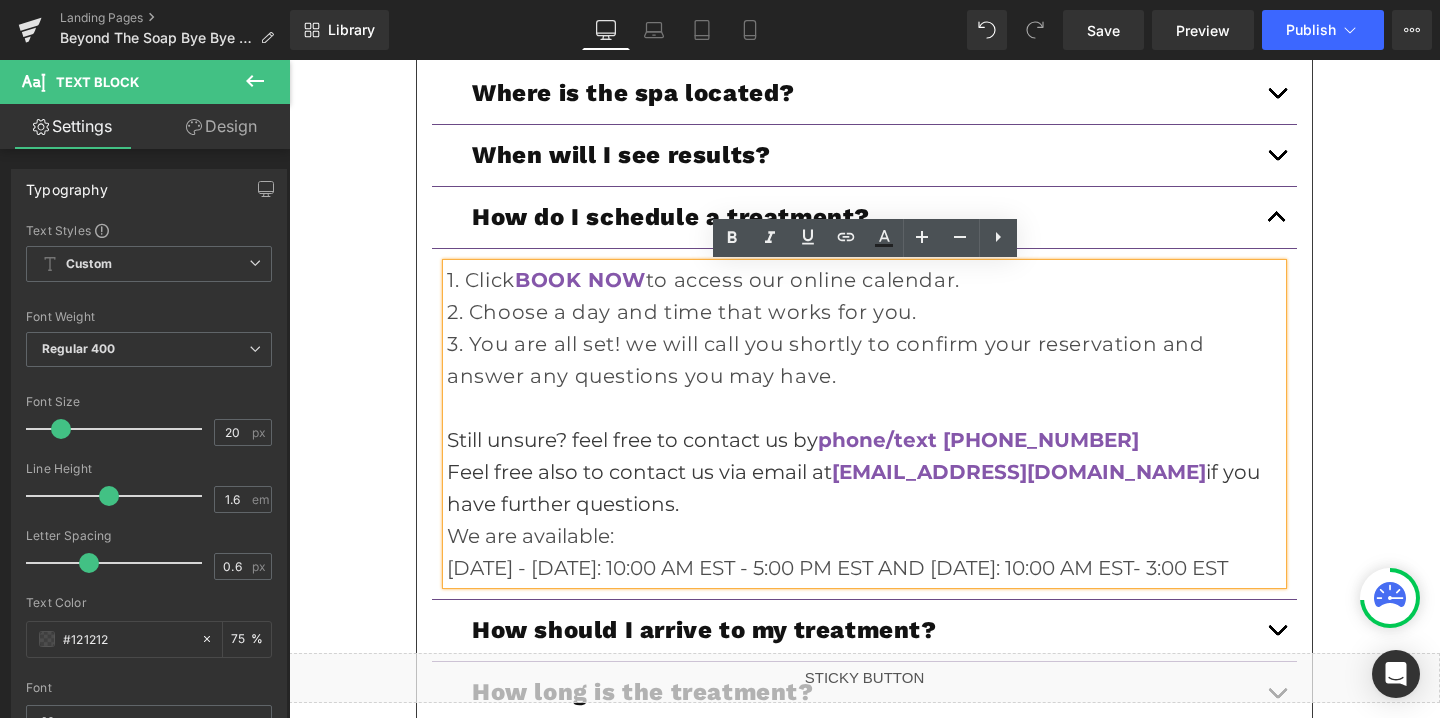 drag, startPoint x: 518, startPoint y: 601, endPoint x: 438, endPoint y: 558, distance: 90.824005 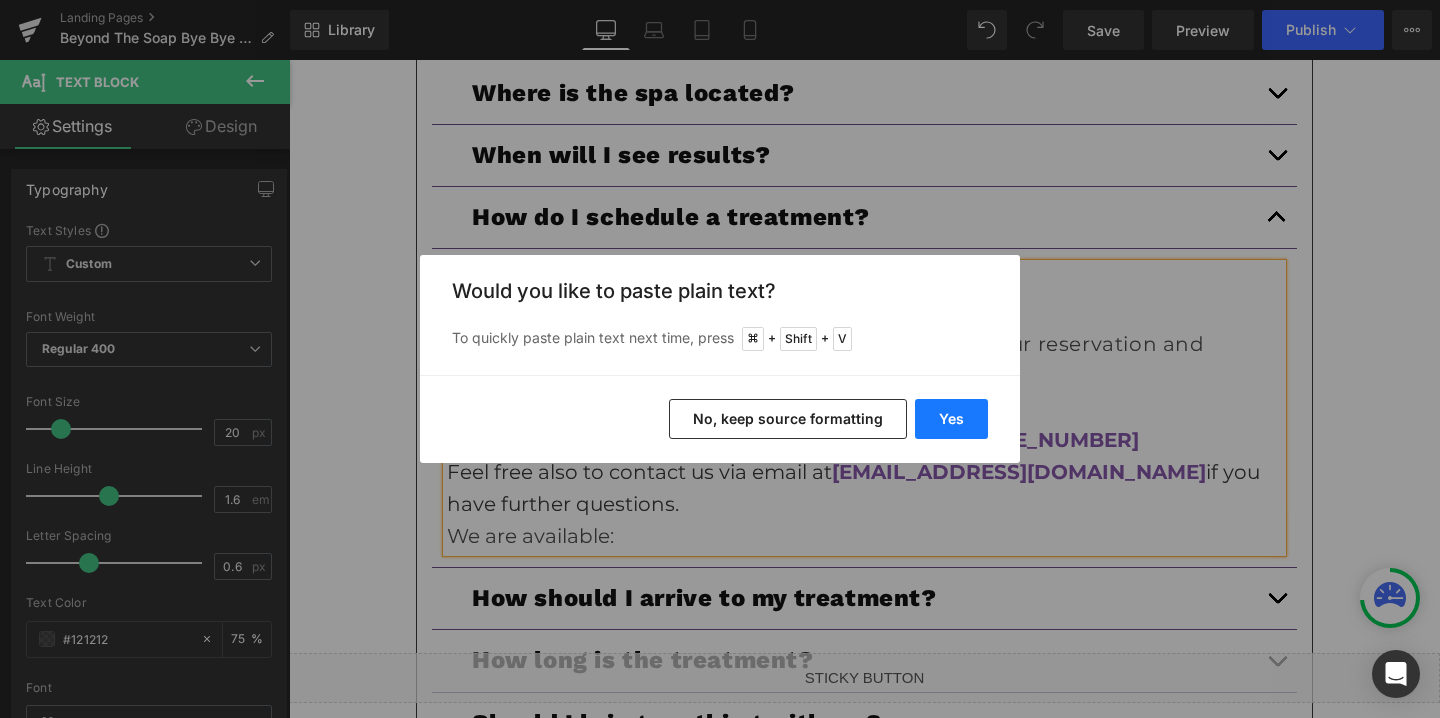 click on "Yes" at bounding box center [951, 419] 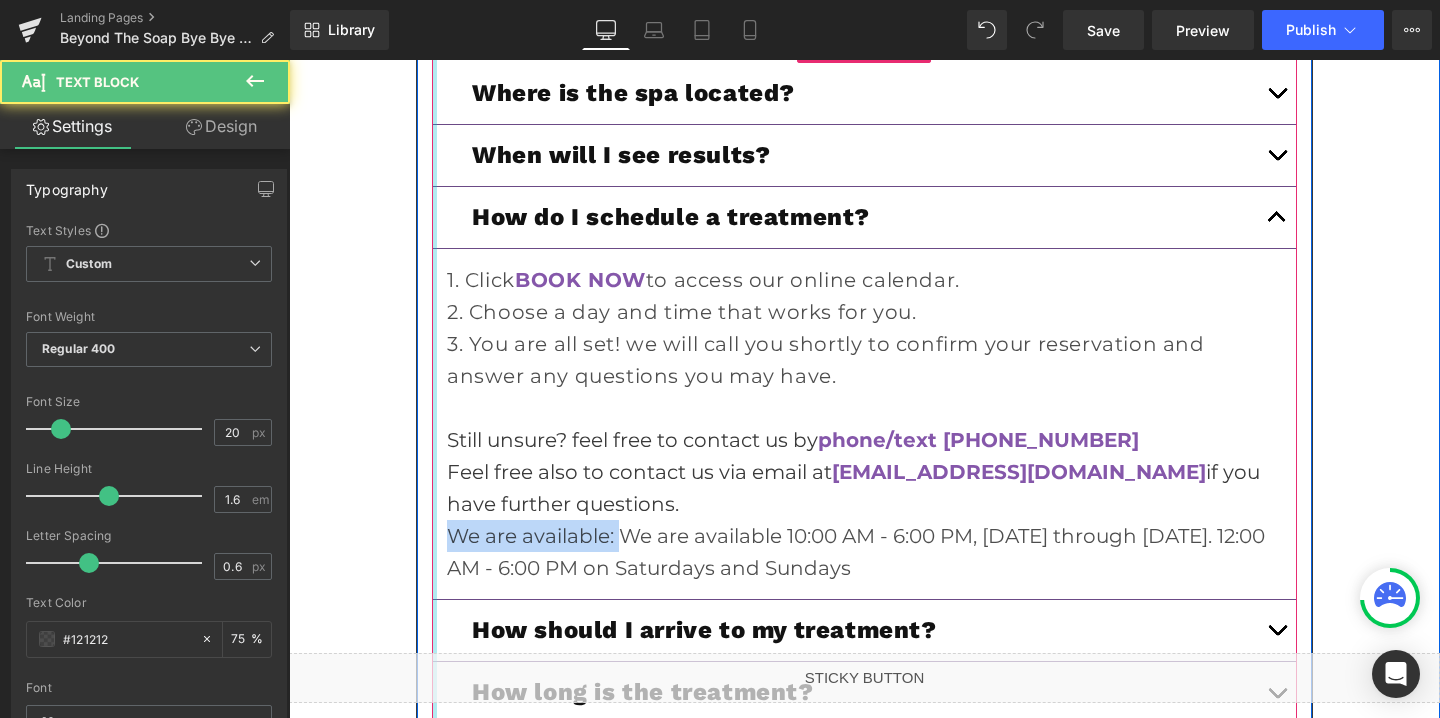 drag, startPoint x: 620, startPoint y: 533, endPoint x: 432, endPoint y: 526, distance: 188.13028 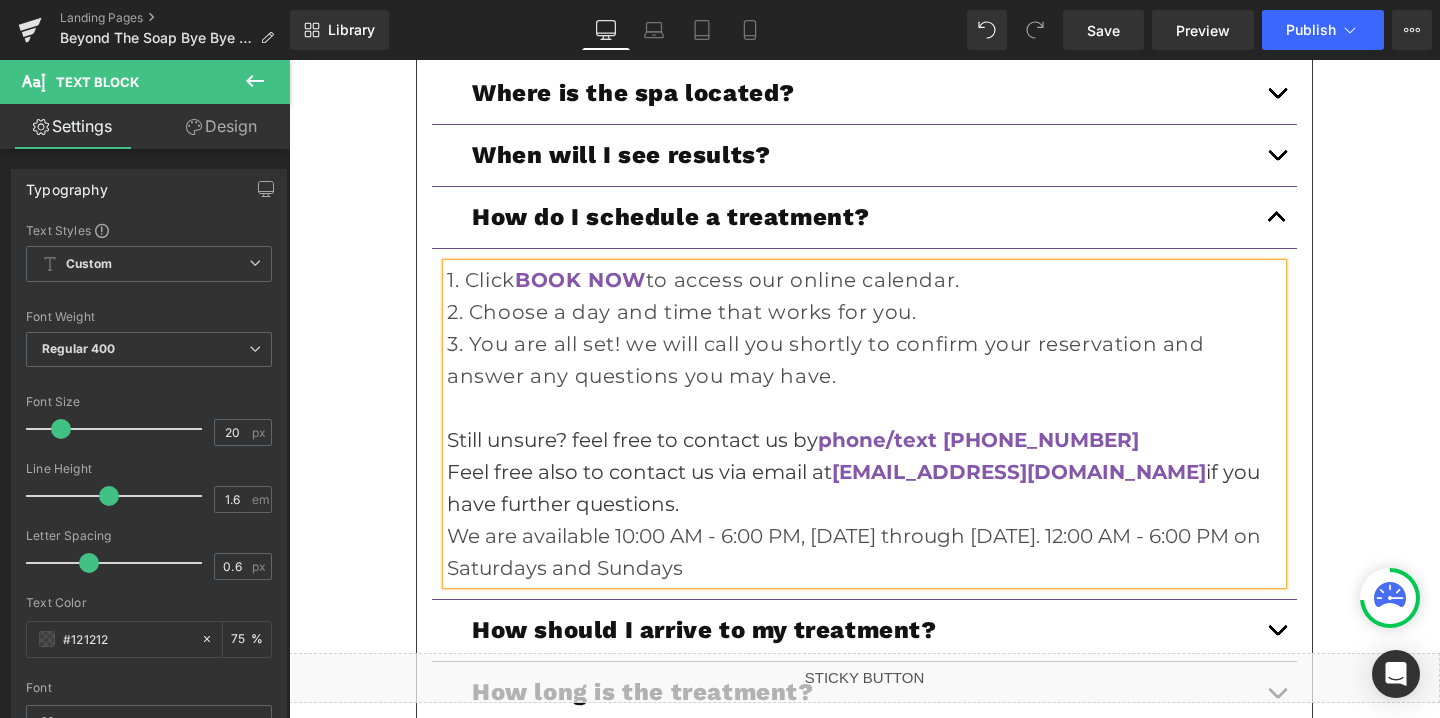 click on "We are available 10:00 AM - 6:00 PM, Monday through Friday. 12:00 AM - 6:00 PM on Saturdays and Sundays" at bounding box center [864, 552] 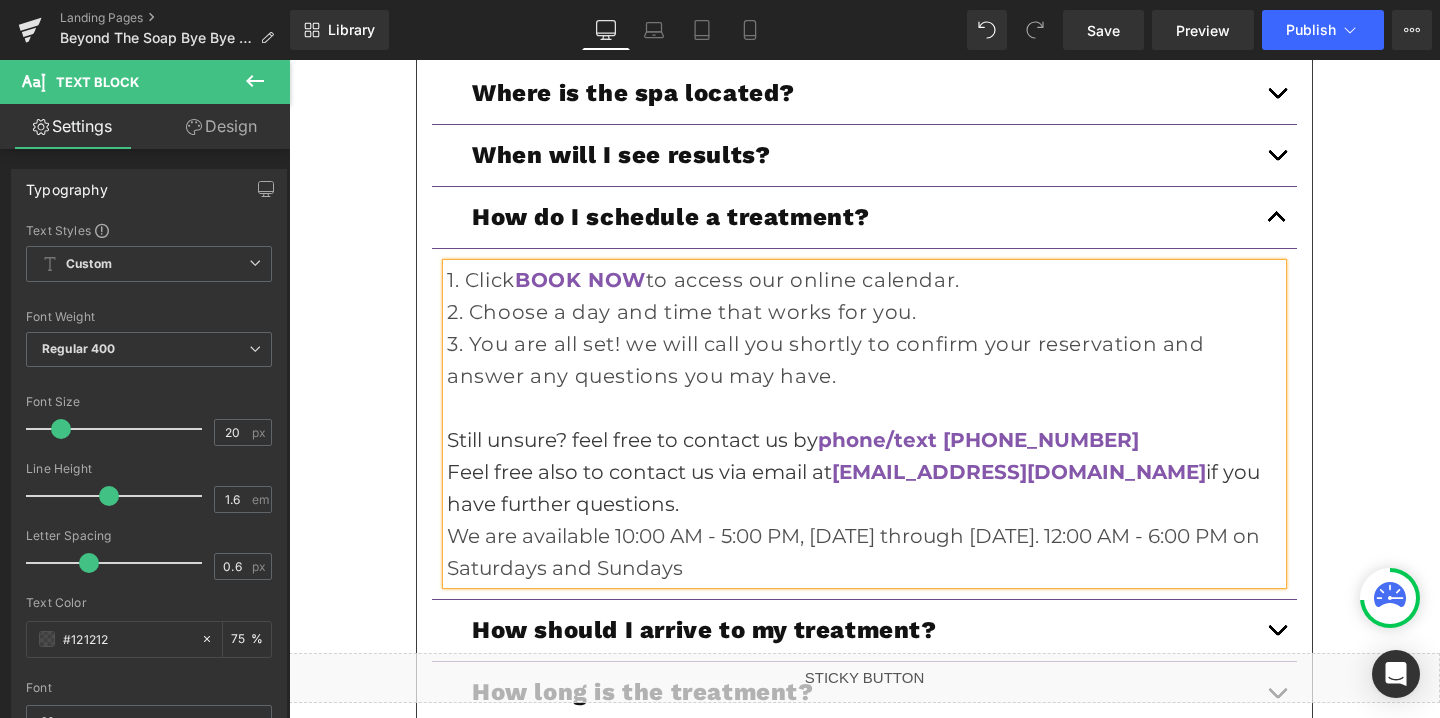 click on "We are available 10:00 AM - 5:00 PM, Monday through Friday. 12:00 AM - 6:00 PM on Saturdays and Sundays" at bounding box center [864, 552] 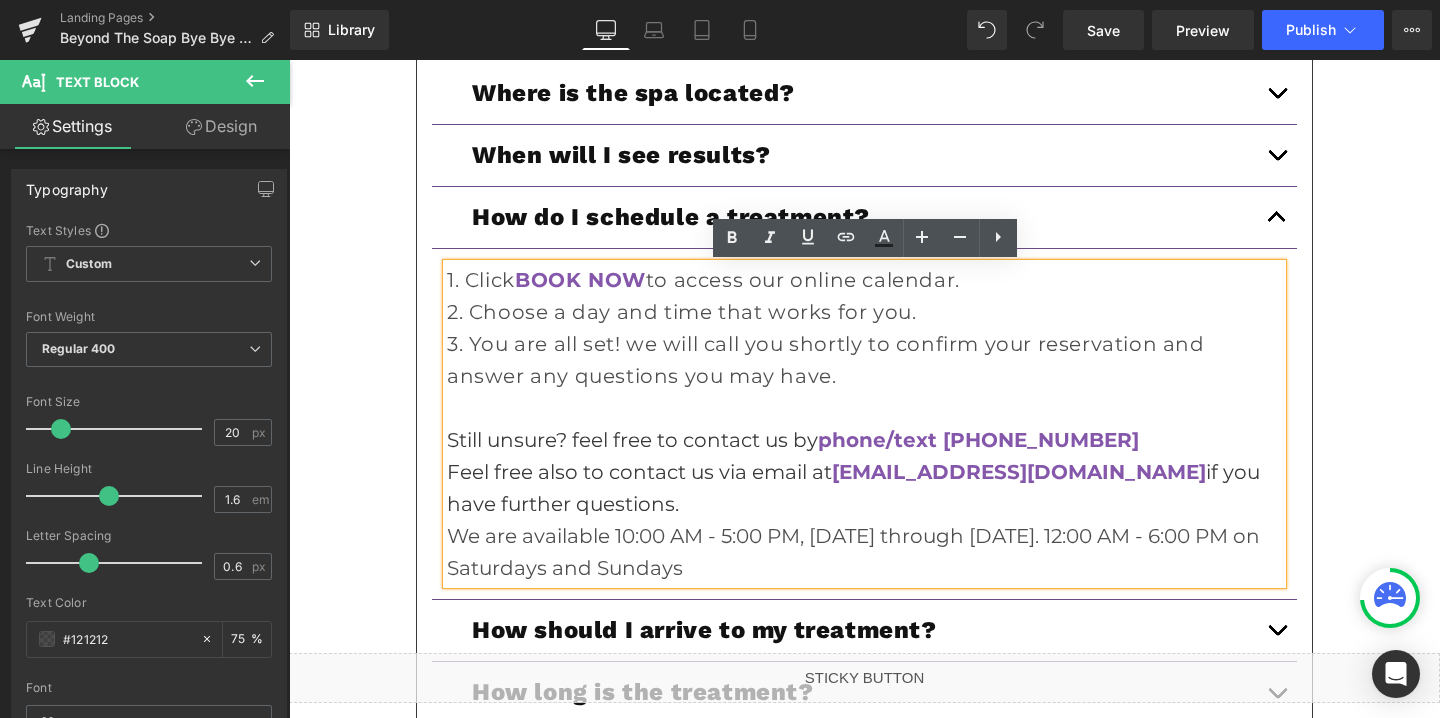 click on "We are available 10:00 AM - 5:00 PM, Monday through Friday. 12:00 AM - 6:00 PM on Saturdays and Sundays" at bounding box center [864, 552] 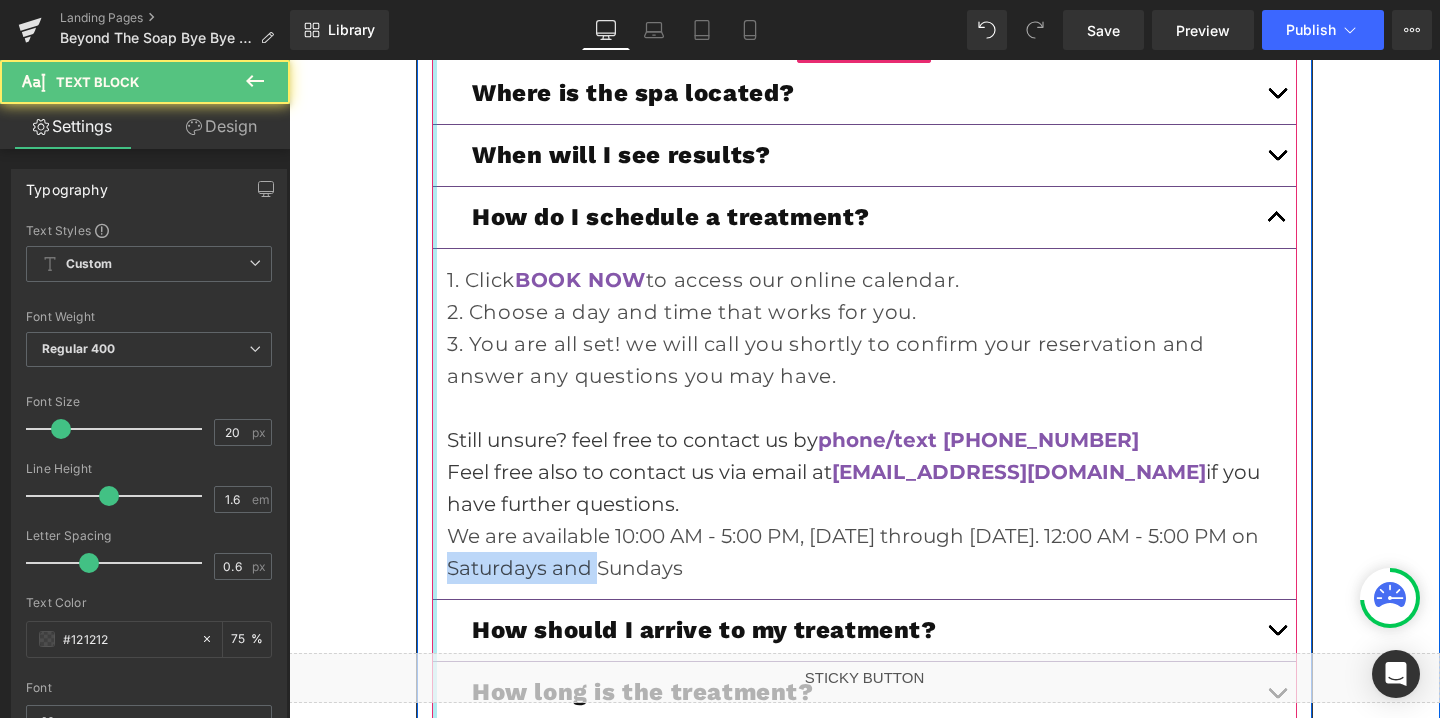 drag, startPoint x: 600, startPoint y: 571, endPoint x: 434, endPoint y: 576, distance: 166.07529 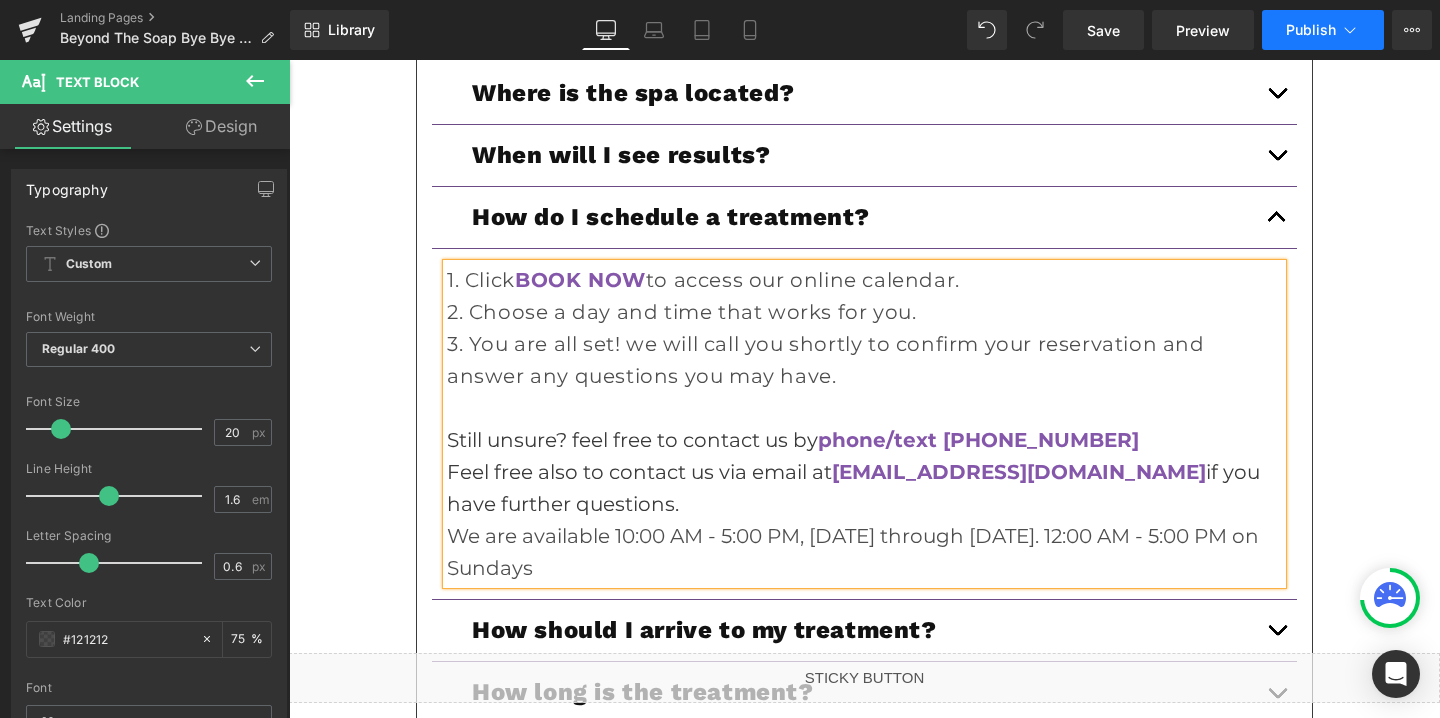 click on "Publish" at bounding box center [1311, 30] 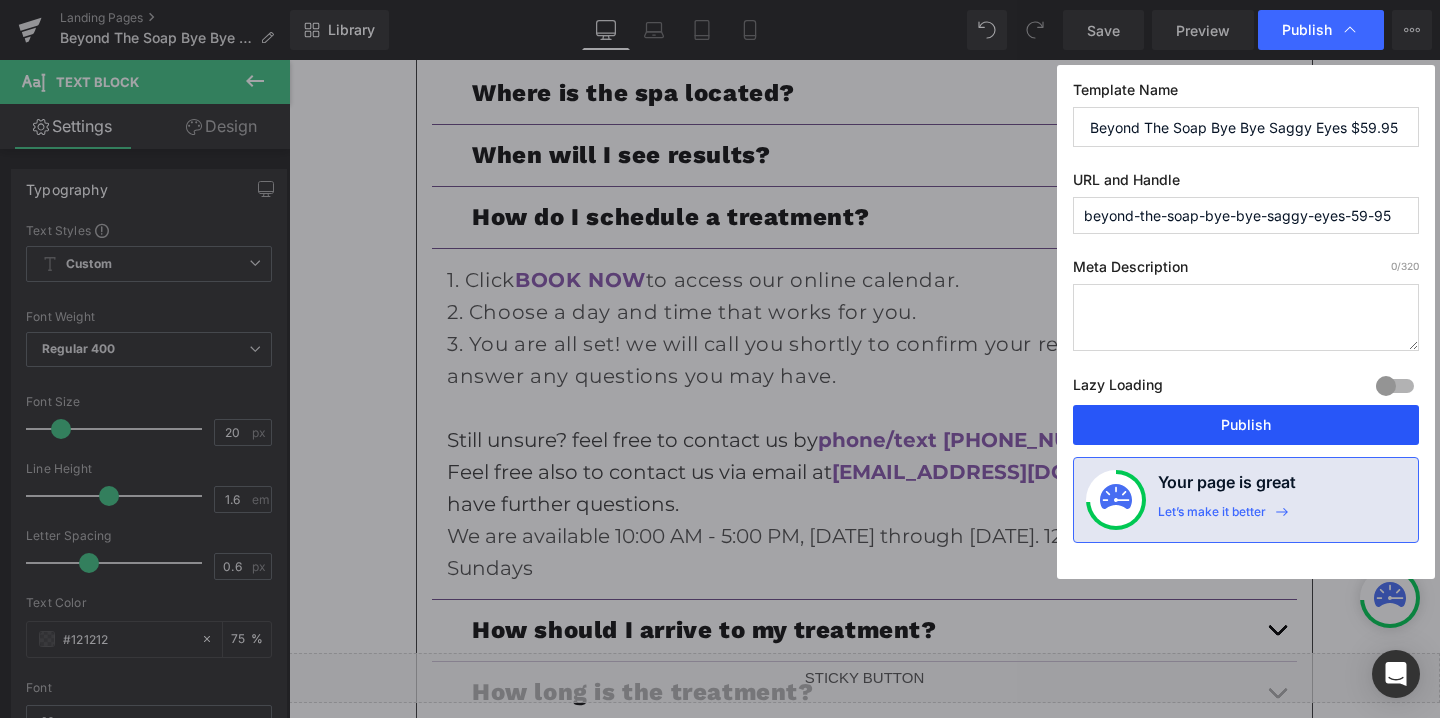 click on "Publish" at bounding box center (1246, 425) 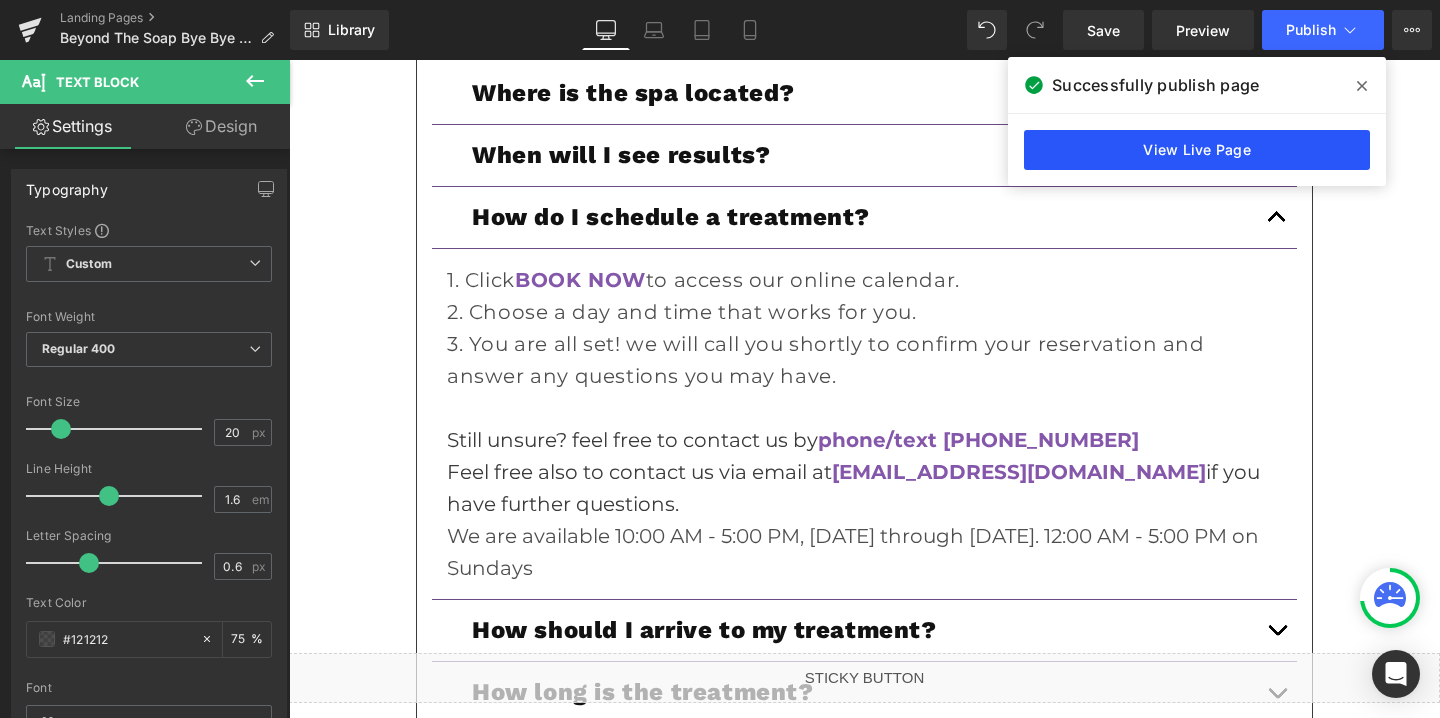 click on "View Live Page" at bounding box center [1197, 150] 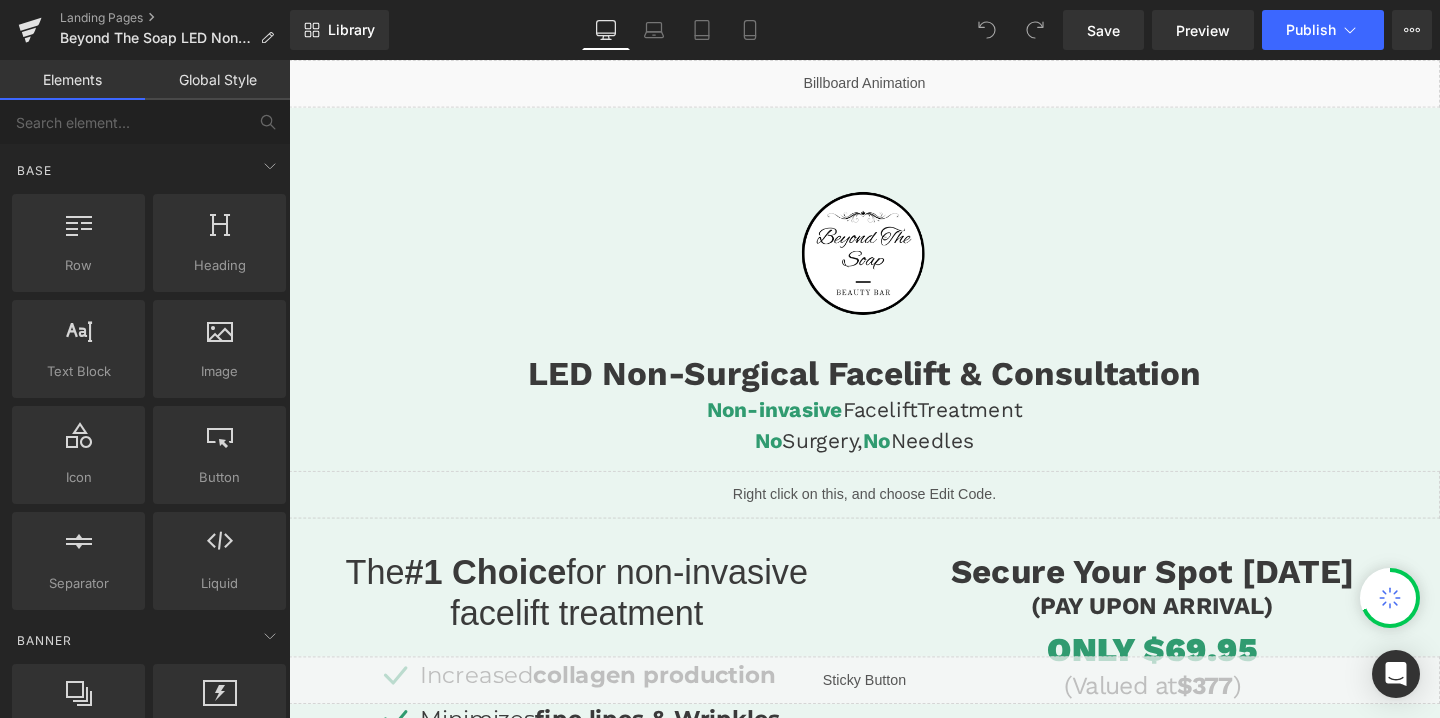 scroll, scrollTop: 0, scrollLeft: 0, axis: both 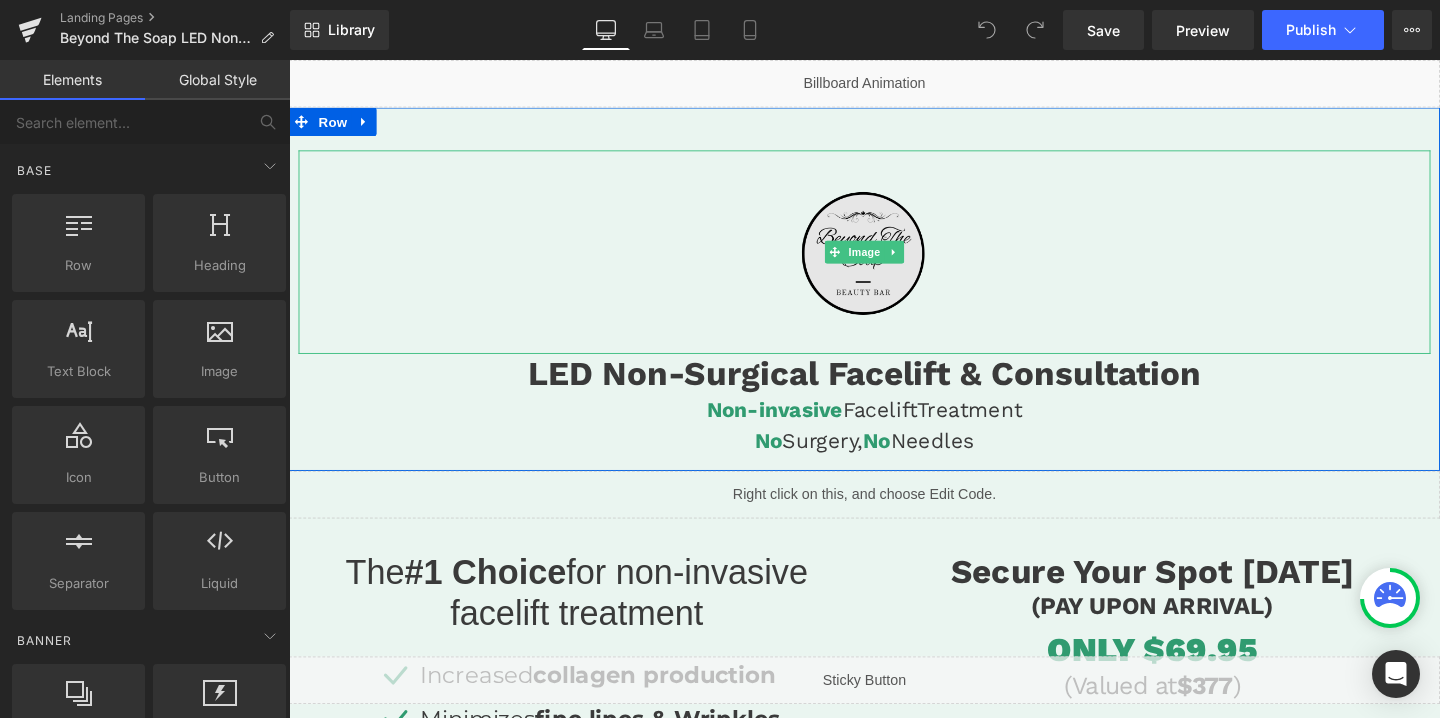 click at bounding box center [894, 262] 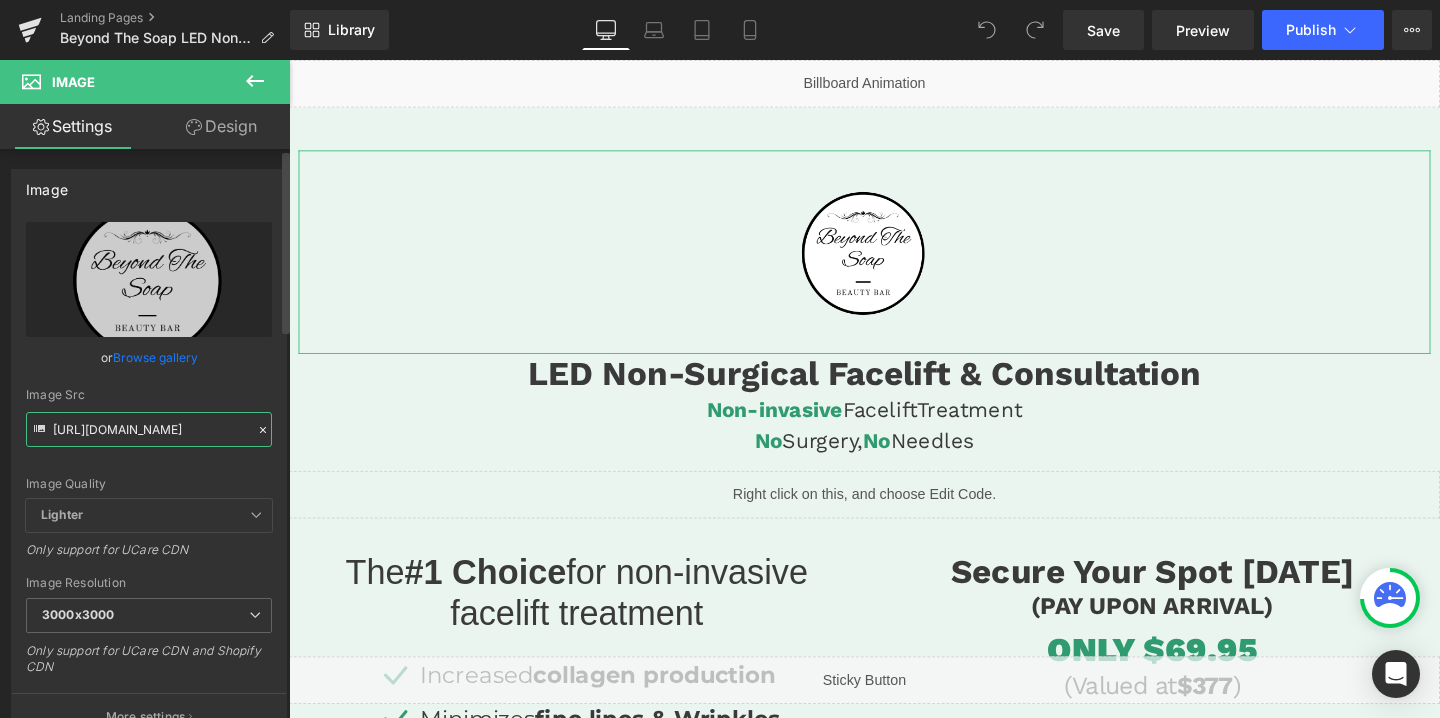 click on "https://cdn.shopify.com/s/files/1/0570/4895/7112/files/beyondthesoap_logo_3000x3000.png?v=1719838545" at bounding box center [149, 429] 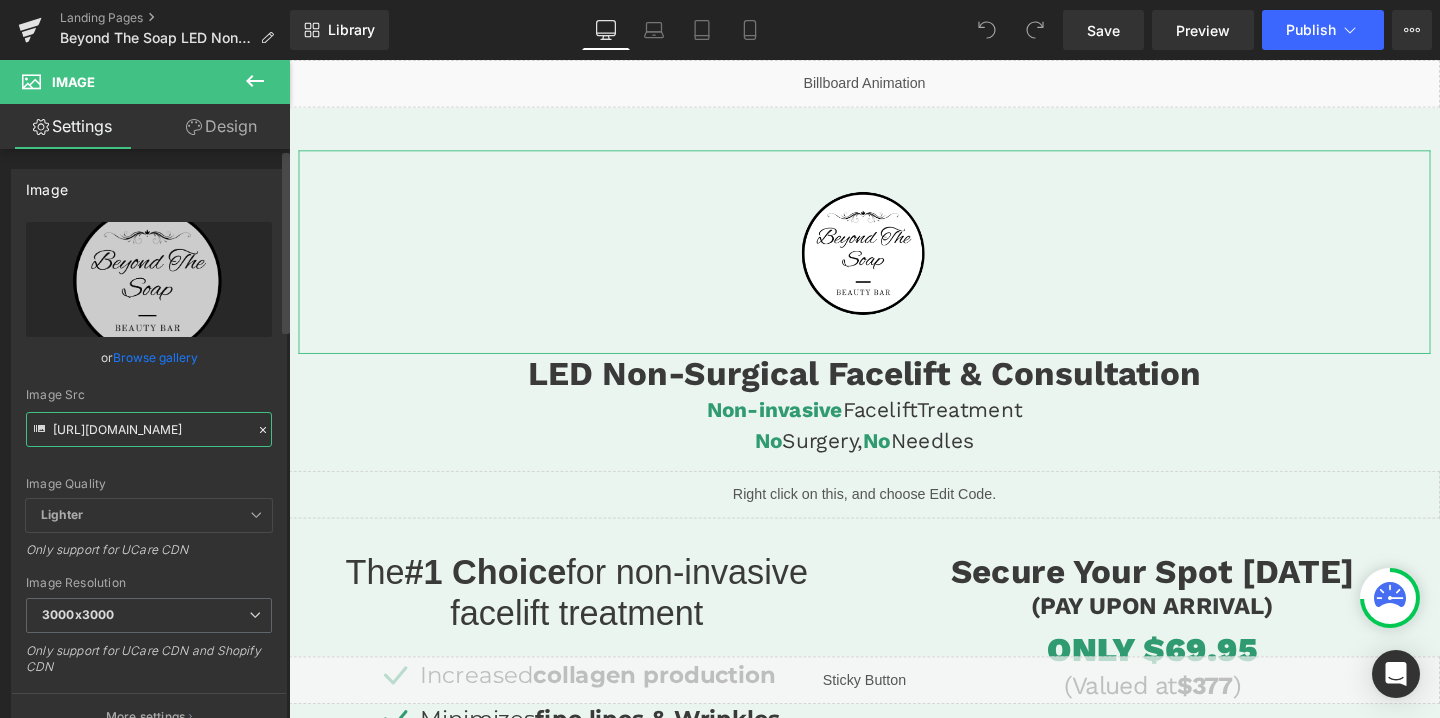 click on "https://cdn.shopify.com/s/files/1/0570/4895/7112/files/beyondthesoap_logo_3000x3000.png?v=1719838545" at bounding box center [149, 429] 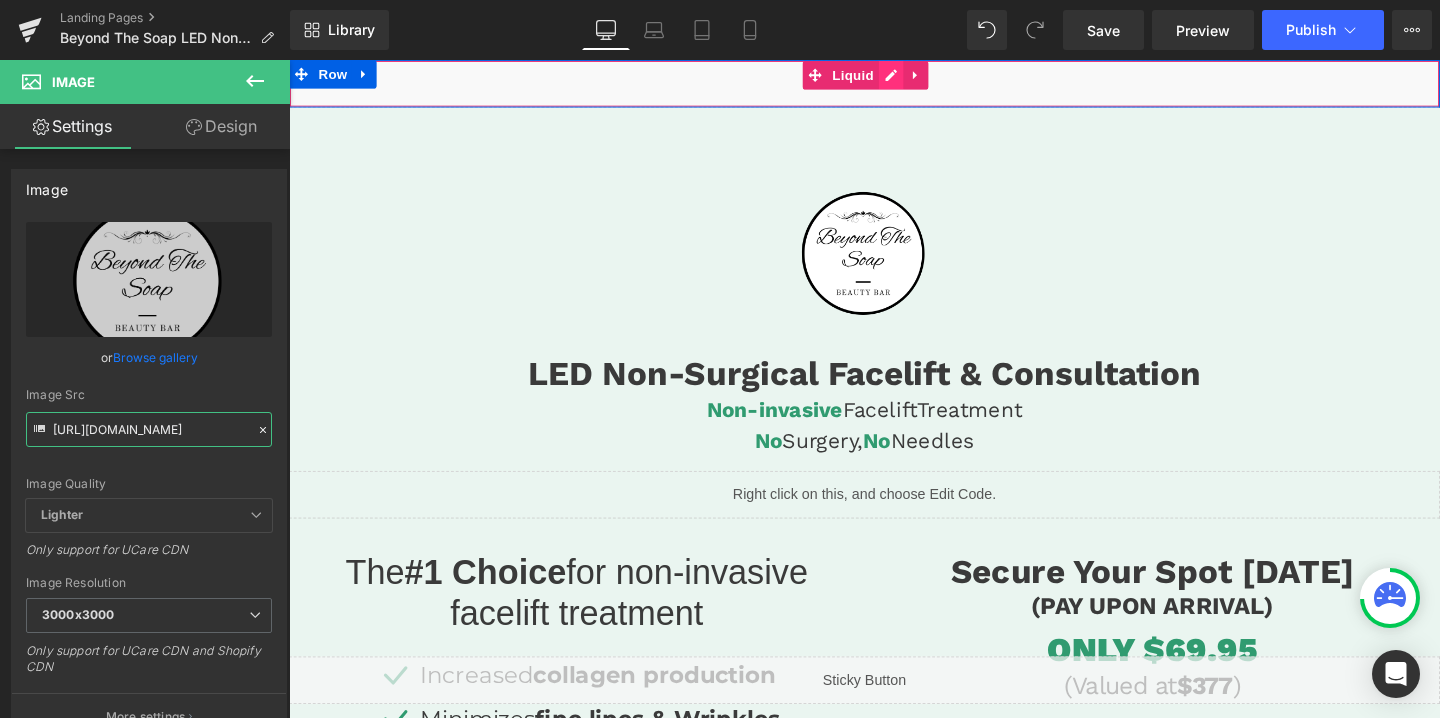 click on "Liquid" at bounding box center (894, 85) 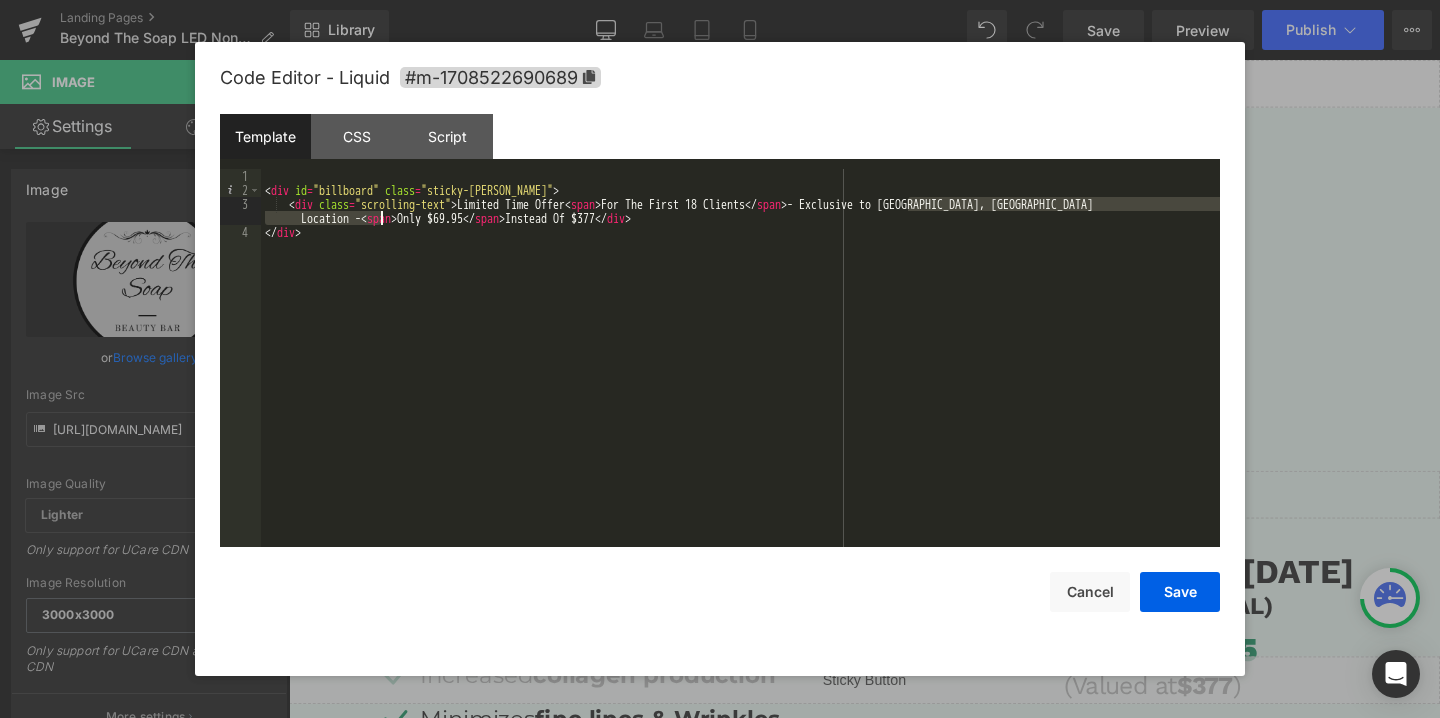 drag, startPoint x: 907, startPoint y: 202, endPoint x: 380, endPoint y: 217, distance: 527.21344 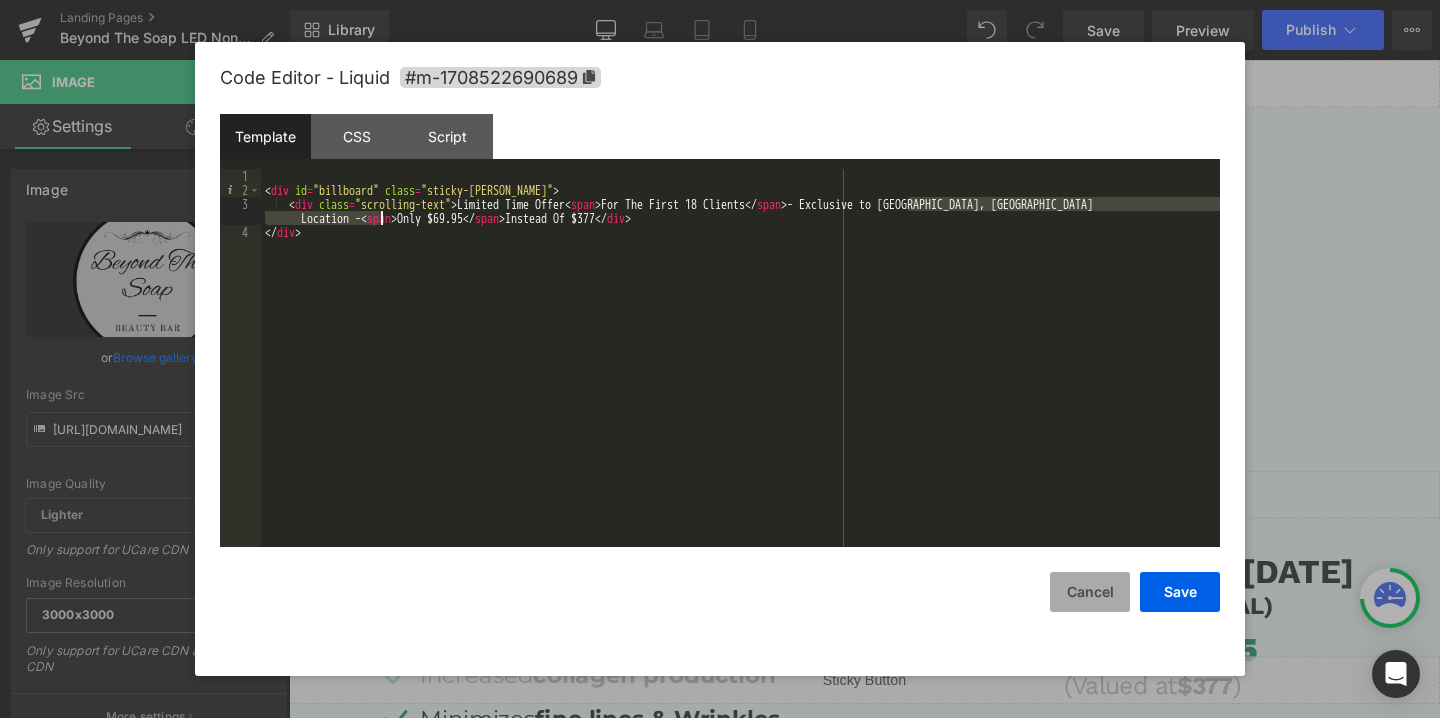 click on "Cancel" at bounding box center (1090, 592) 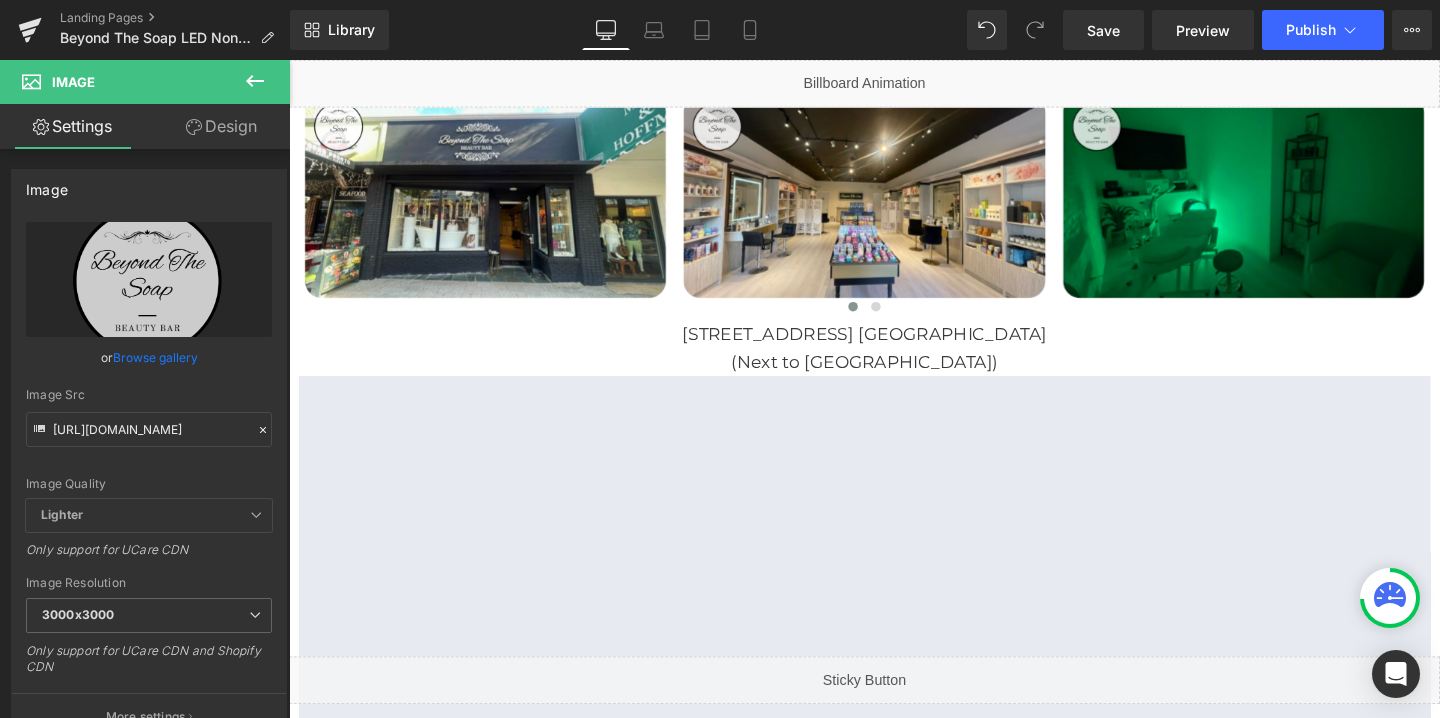 scroll, scrollTop: 3646, scrollLeft: 0, axis: vertical 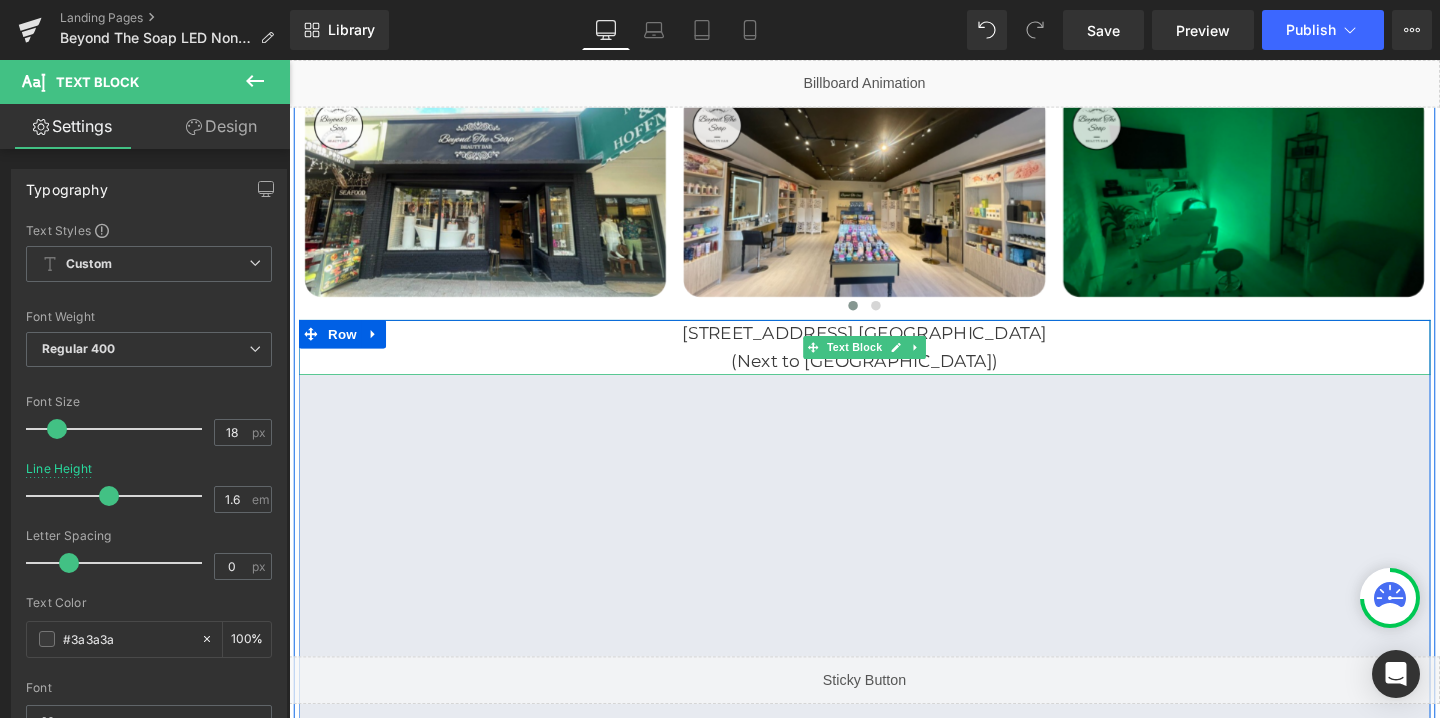 drag, startPoint x: 691, startPoint y: 320, endPoint x: 1106, endPoint y: 313, distance: 415.05902 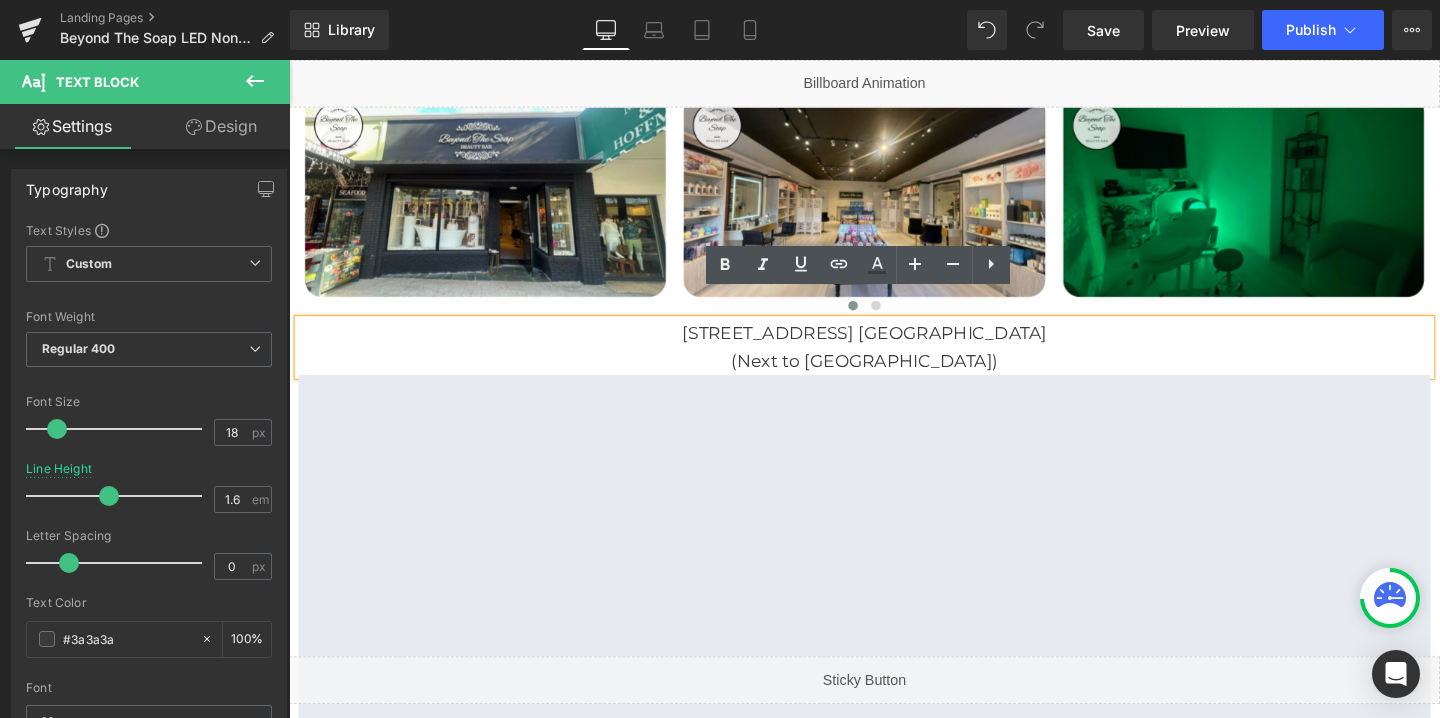 copy on "702 E Las Olas Blvd. Fort Lauderdale FL 33301" 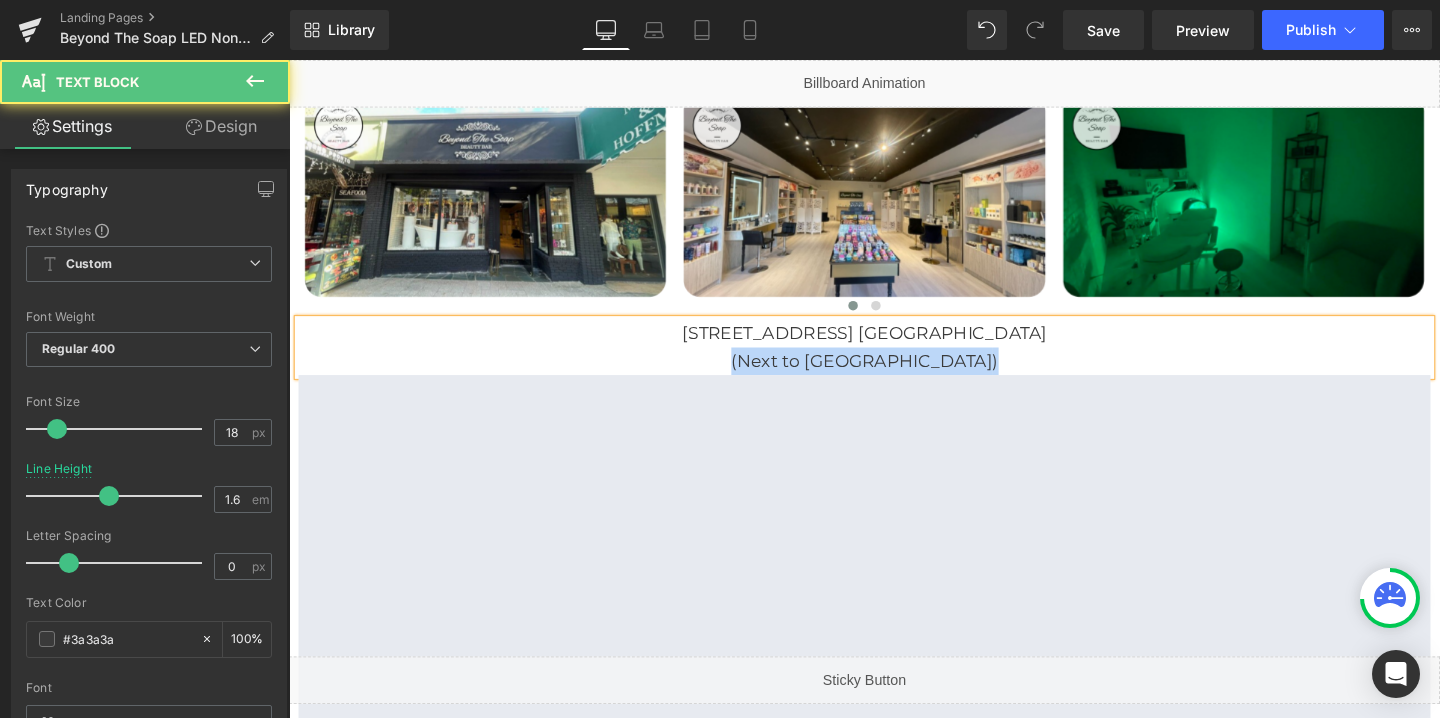 drag, startPoint x: 784, startPoint y: 356, endPoint x: 1010, endPoint y: 347, distance: 226.17914 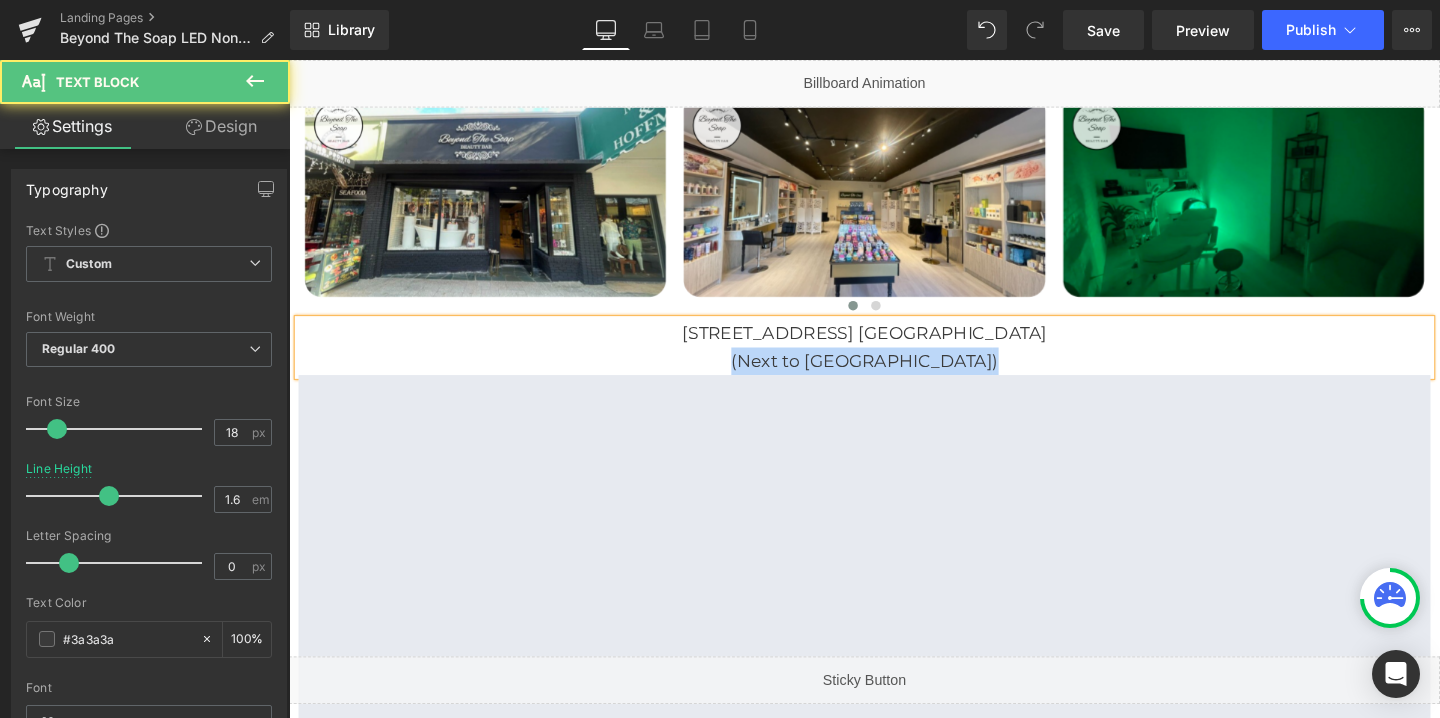 click on "(Next to riverside hotel )" at bounding box center (894, 376) 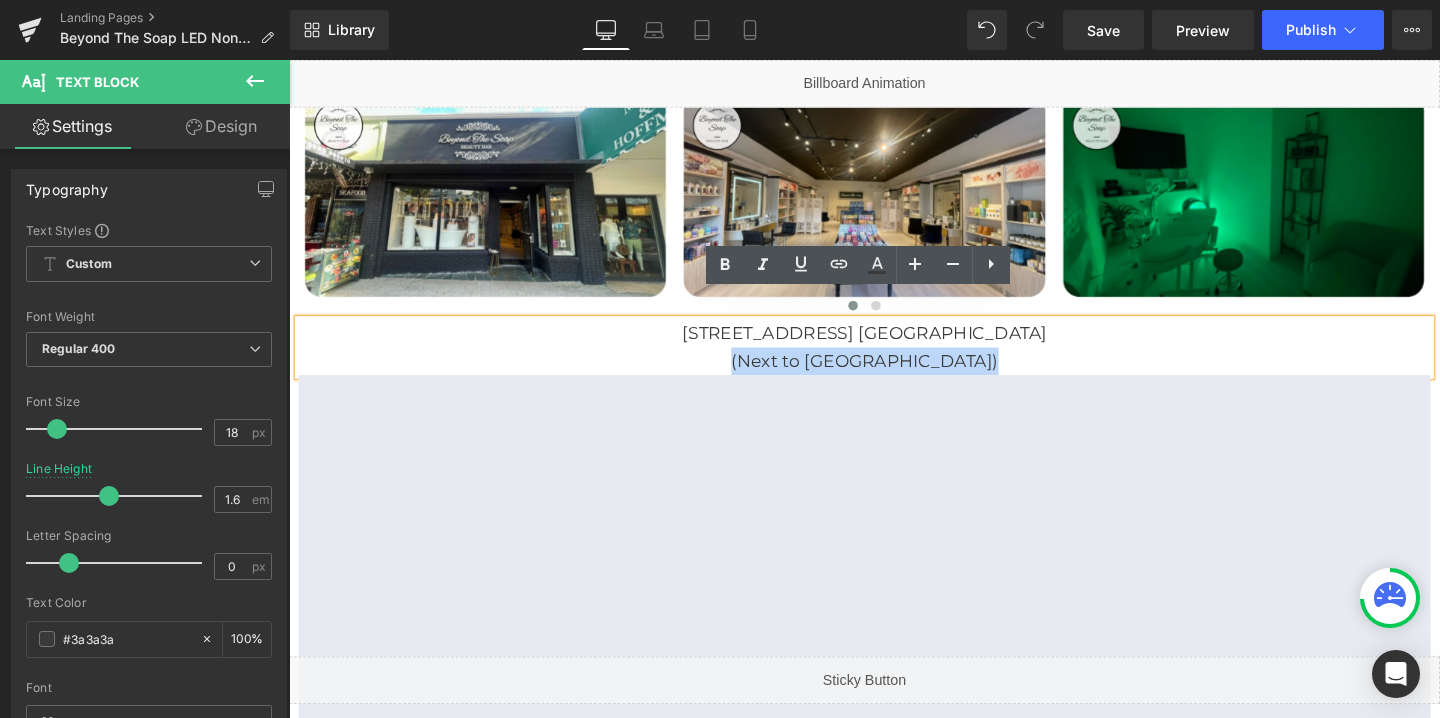 copy on "(Next to riverside hotel )" 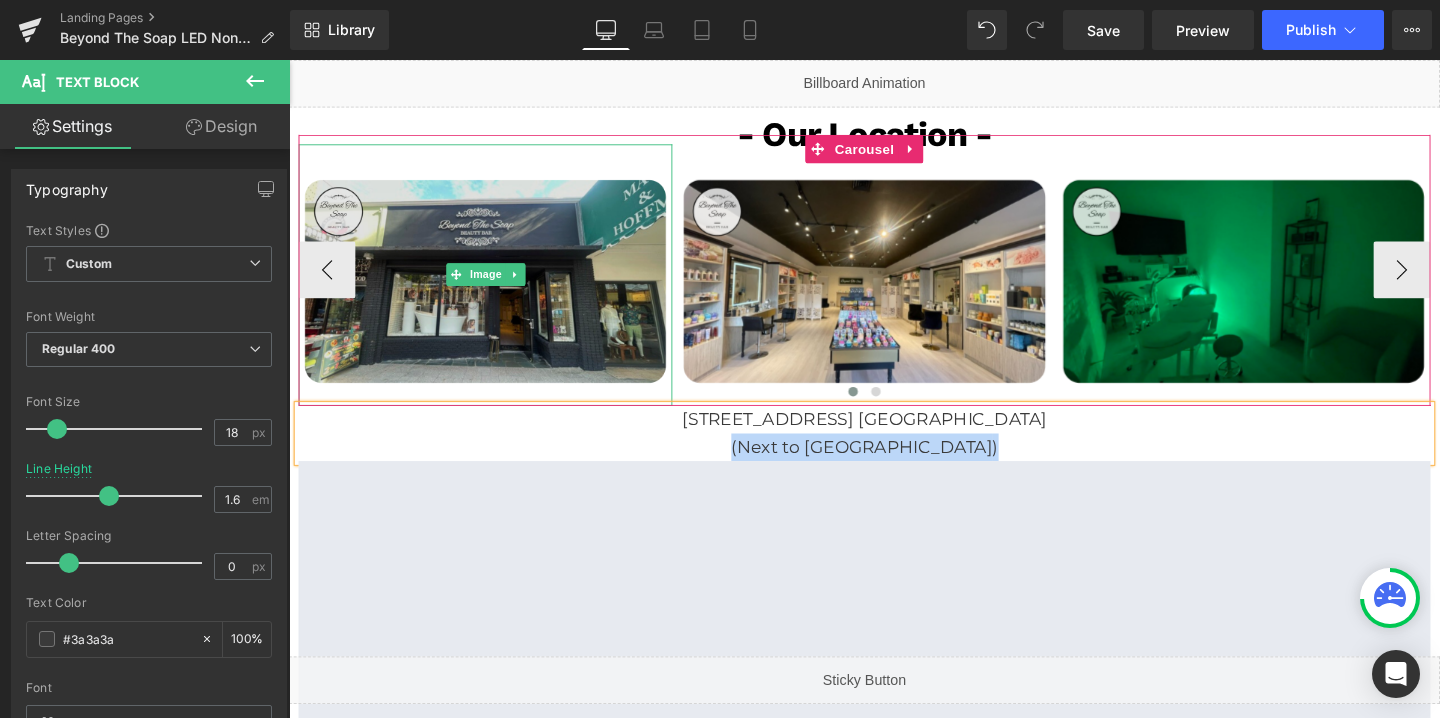 scroll, scrollTop: 3554, scrollLeft: 0, axis: vertical 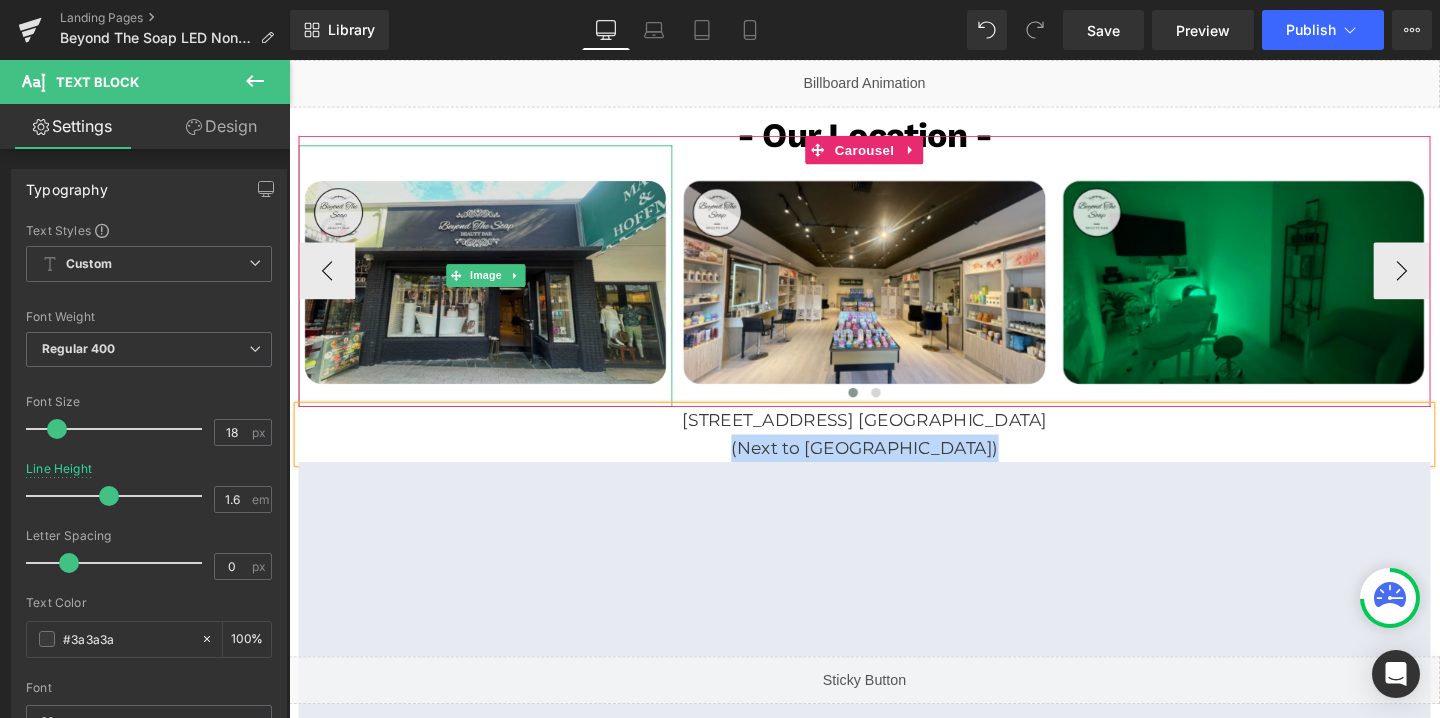 click at bounding box center [495, 287] 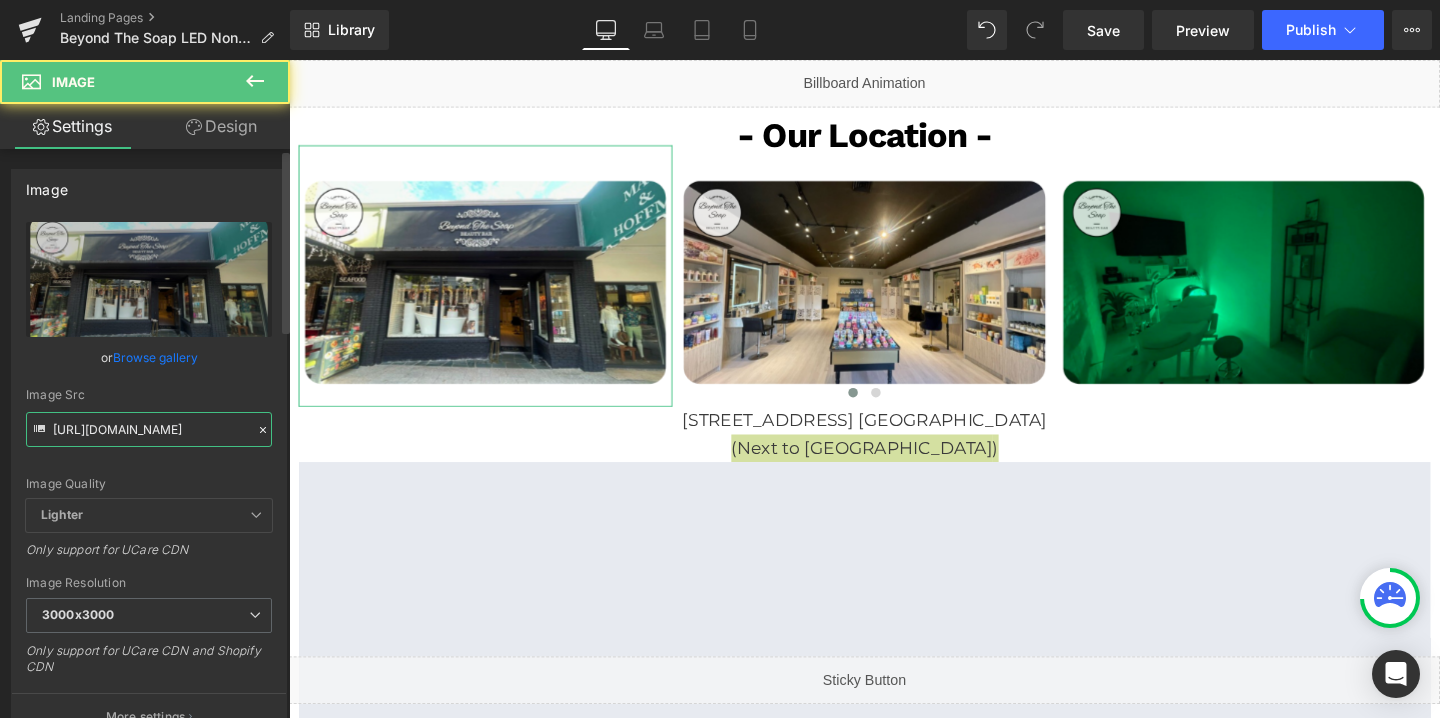 click on "https://cdn.shopify.com/s/files/1/0570/4895/7112/files/BeyondTheSoap_3000x3000.png?v=1719838832" at bounding box center [149, 429] 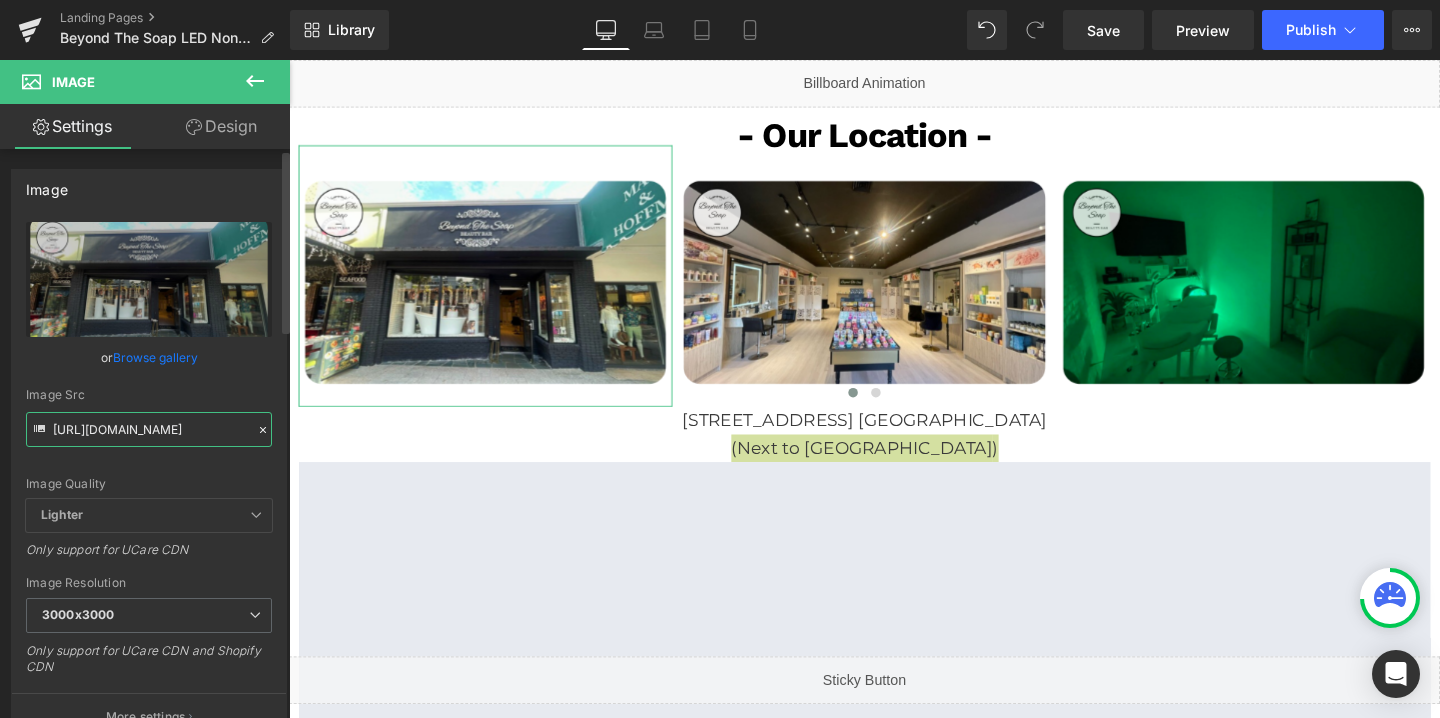 click on "https://cdn.shopify.com/s/files/1/0570/4895/7112/files/BeyondTheSoap_3000x3000.png?v=1719838832" at bounding box center (149, 429) 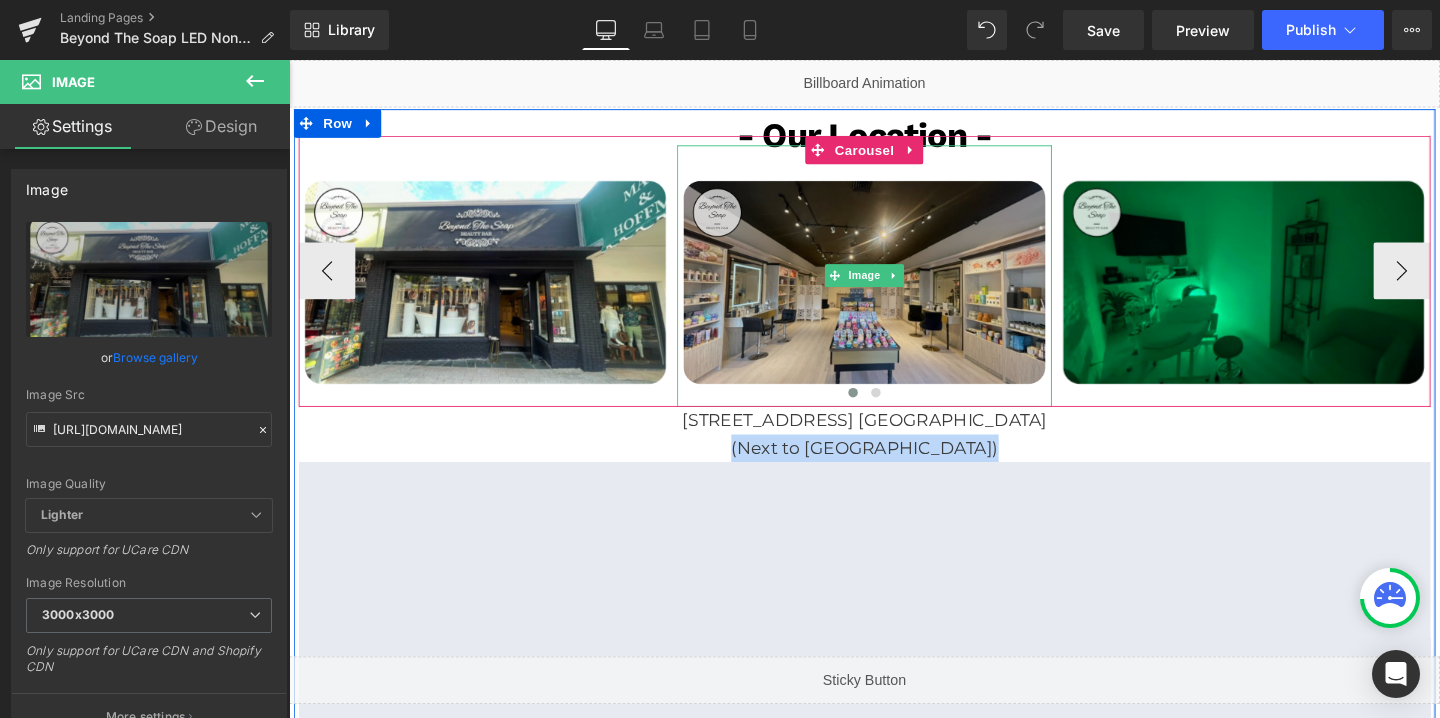click at bounding box center [893, 287] 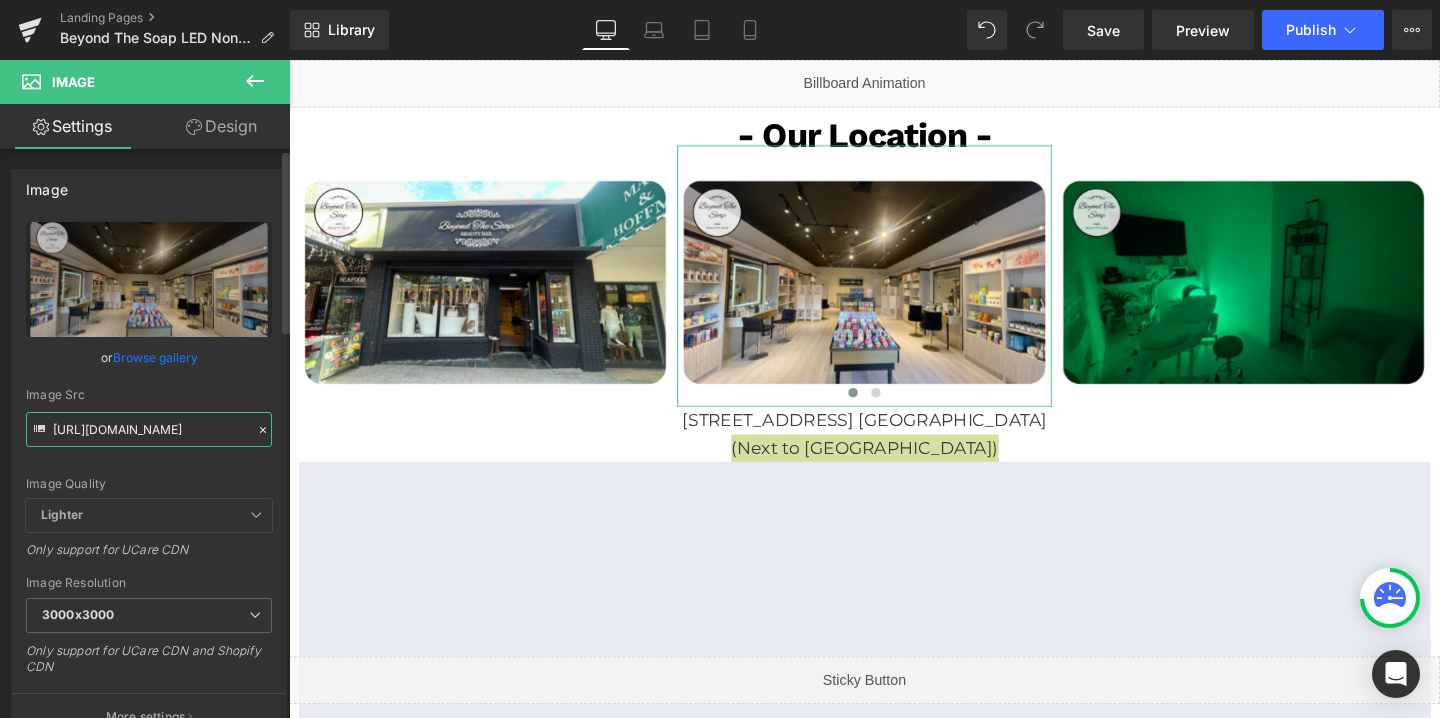 click on "https://cdn.shopify.com/s/files/1/0570/4895/7112/files/BeyondTheSoap_2_3000x3000.png?v=1719838832" at bounding box center (149, 429) 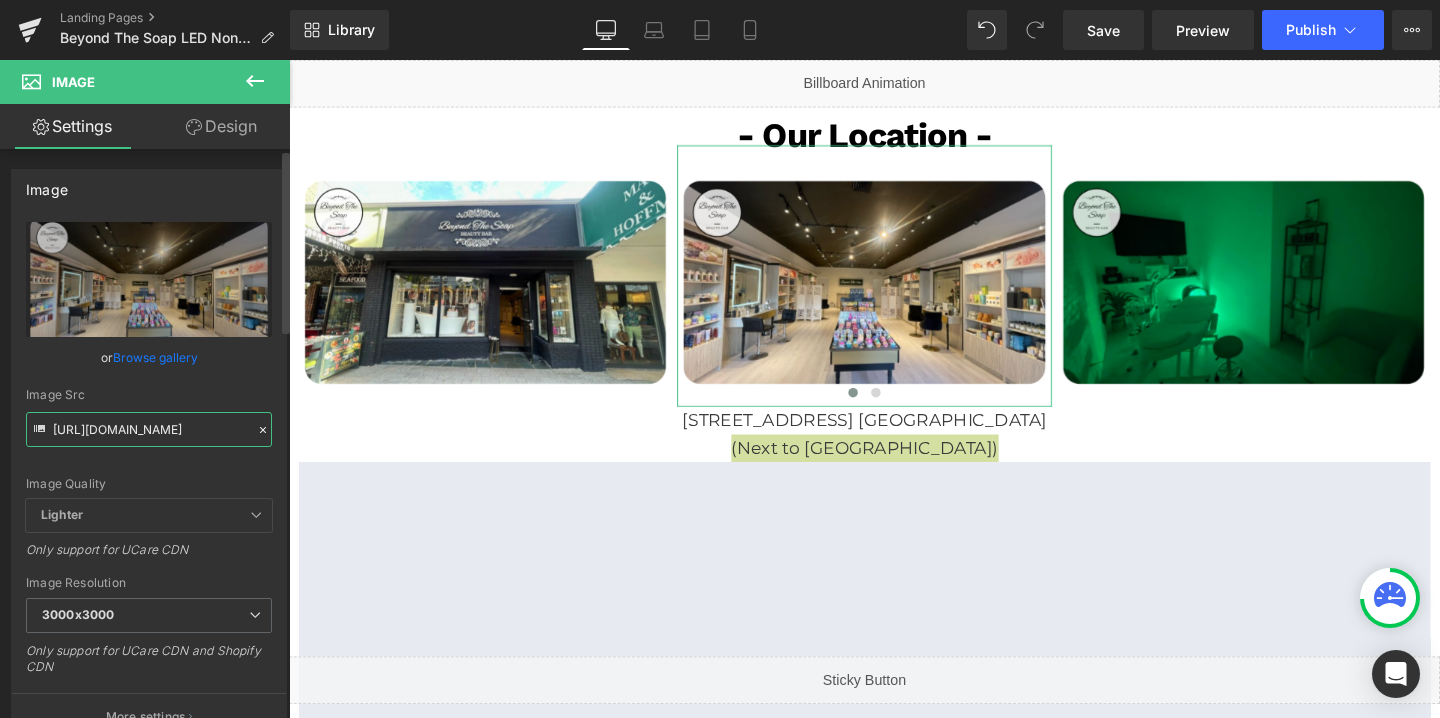 click on "https://cdn.shopify.com/s/files/1/0570/4895/7112/files/BeyondTheSoap_2_3000x3000.png?v=1719838832" at bounding box center (149, 429) 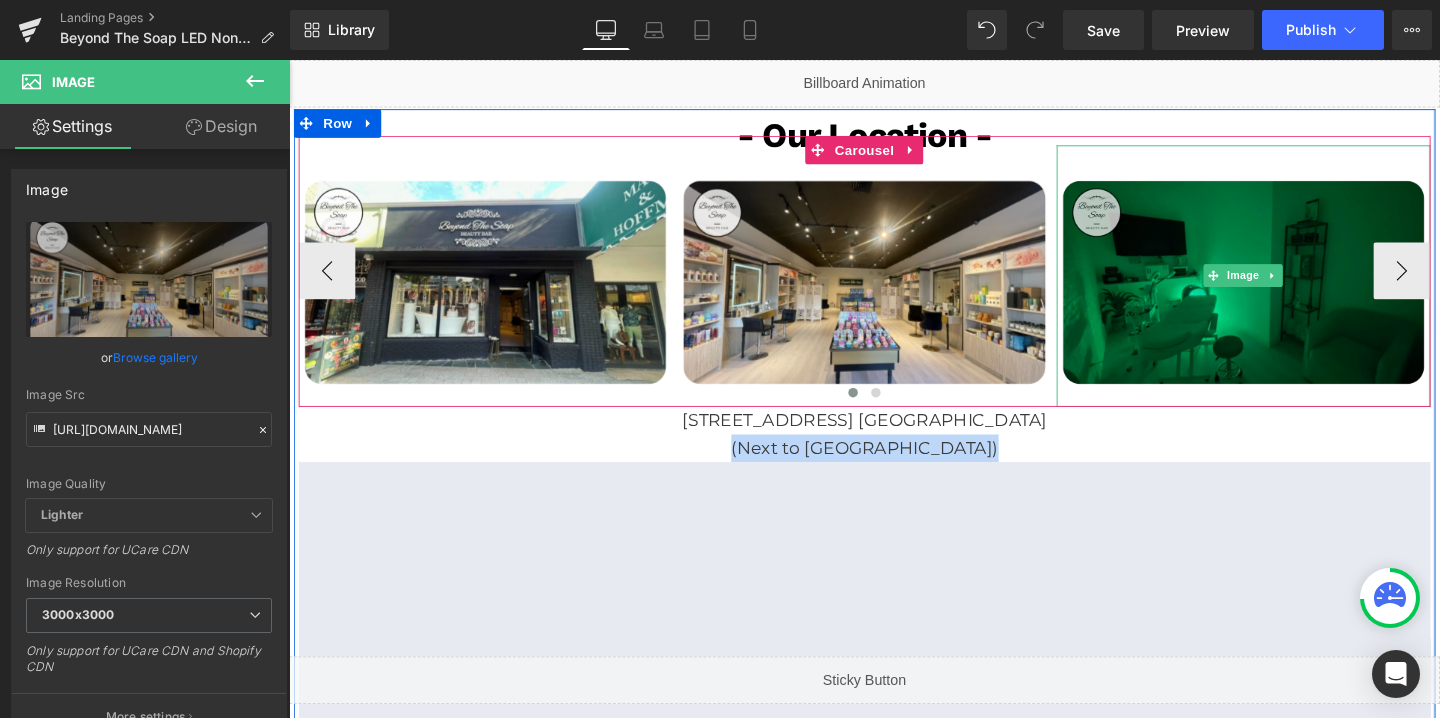click at bounding box center [1292, 287] 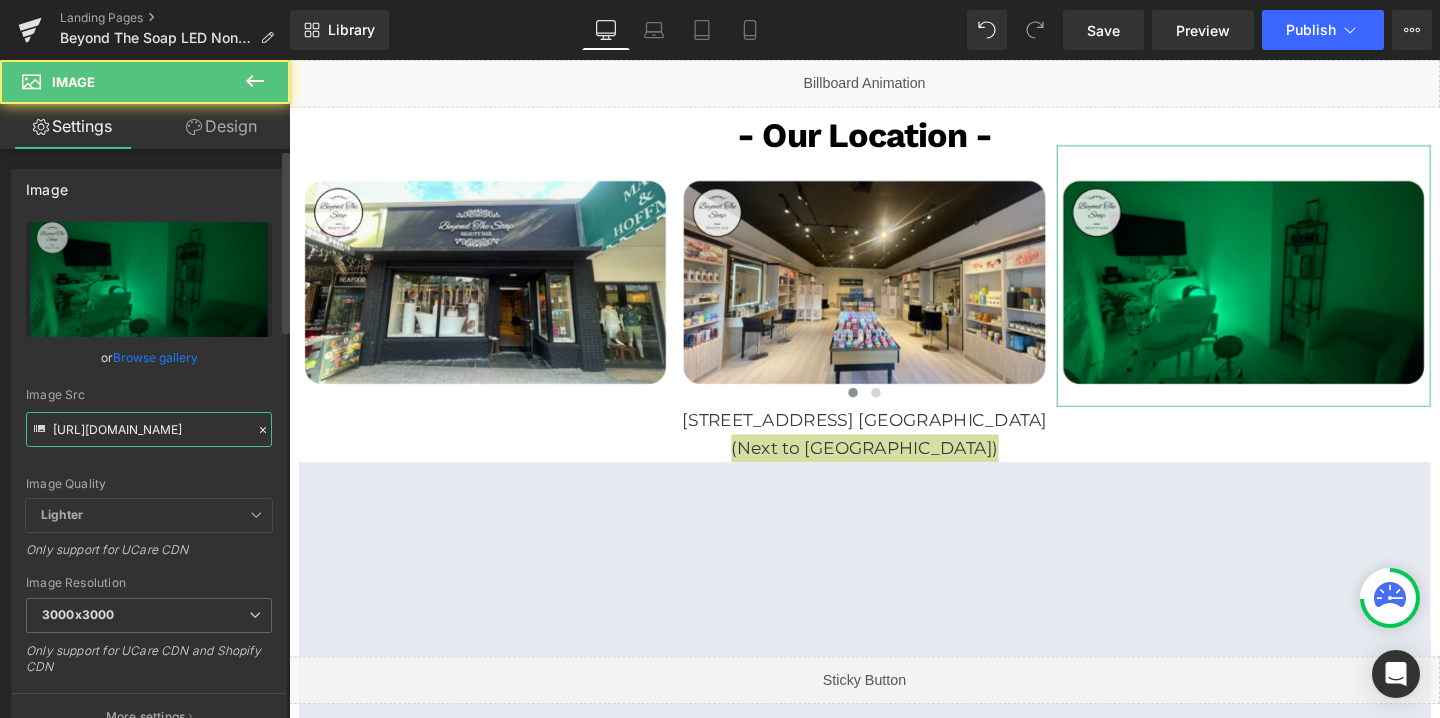 click on "https://cdn.shopify.com/s/files/1/0570/4895/7112/files/BeyondTheSoap_3_3000x3000.png?v=1719838831" at bounding box center [149, 429] 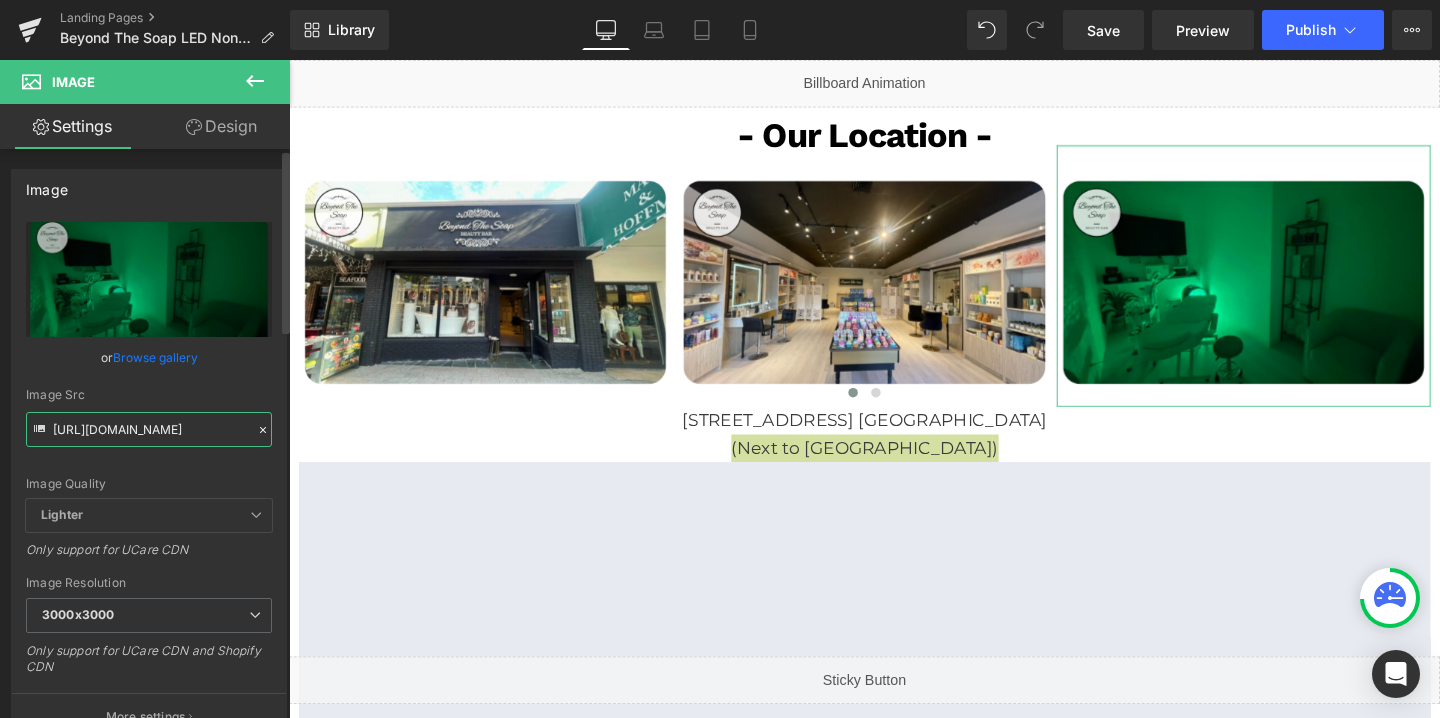 click on "https://cdn.shopify.com/s/files/1/0570/4895/7112/files/BeyondTheSoap_3_3000x3000.png?v=1719838831" at bounding box center [149, 429] 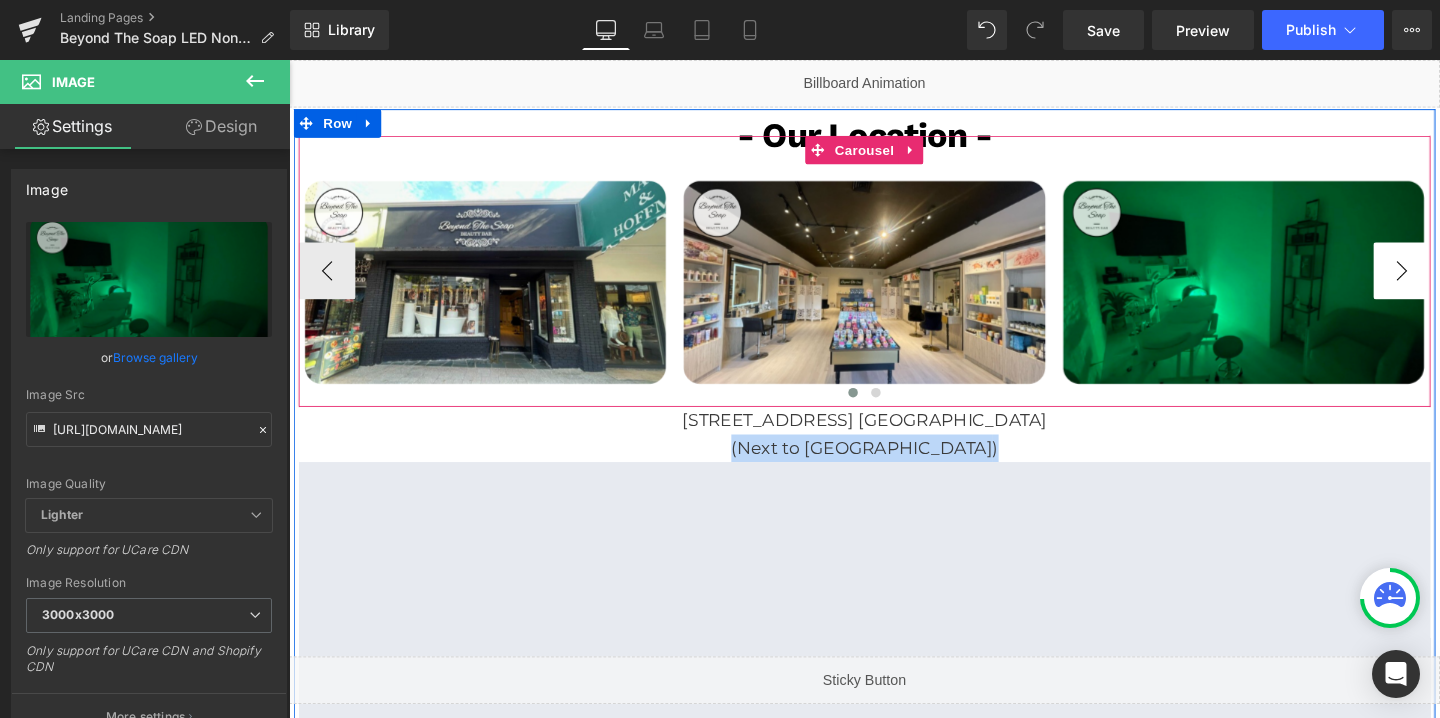 click on "›" at bounding box center (1459, 282) 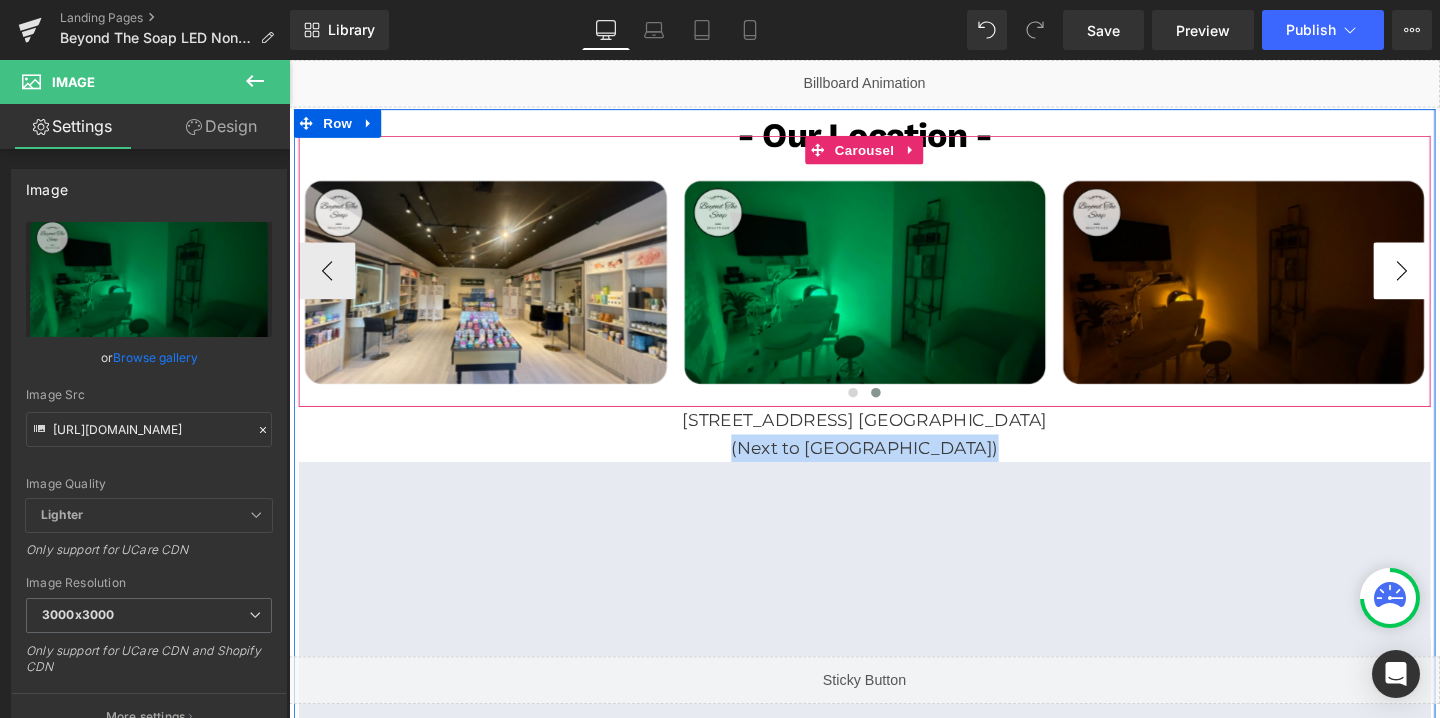 click on "›" at bounding box center [1459, 282] 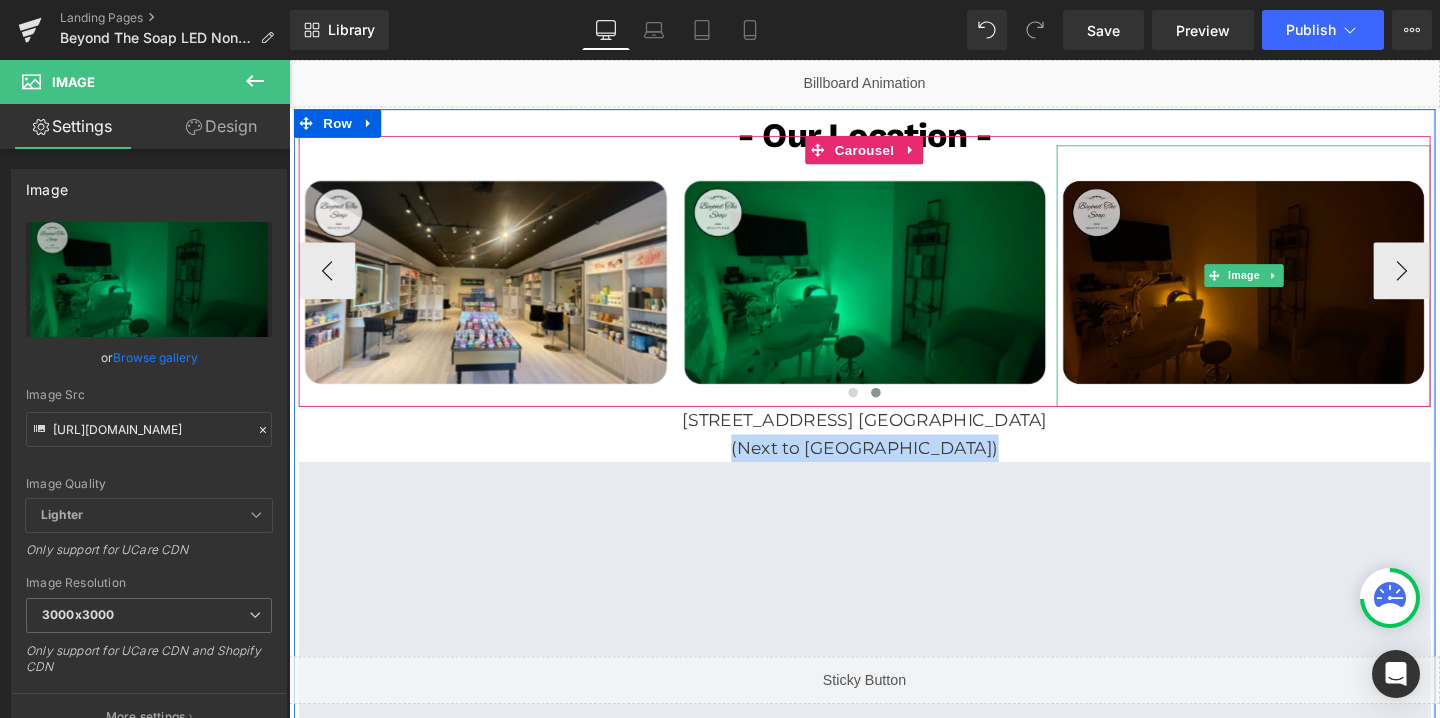 click at bounding box center [1323, 287] 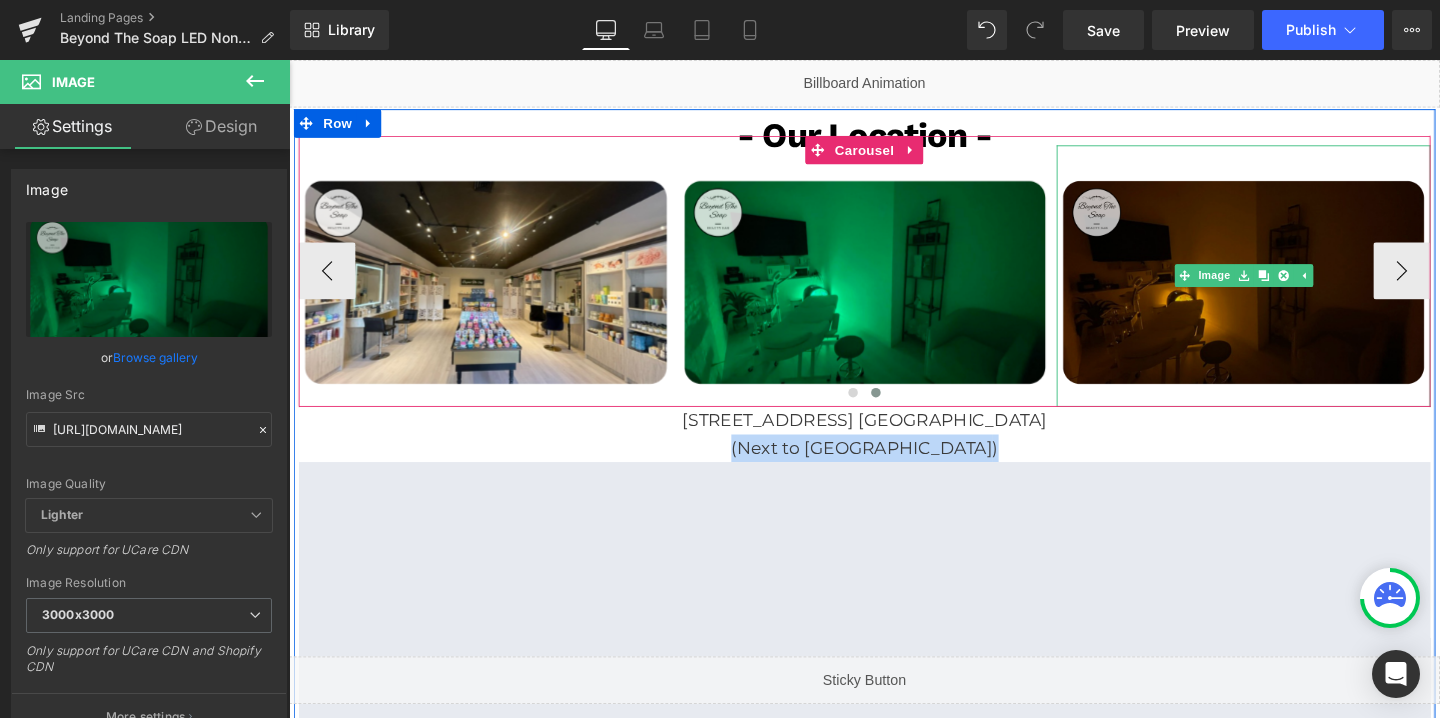 click at bounding box center [1292, 287] 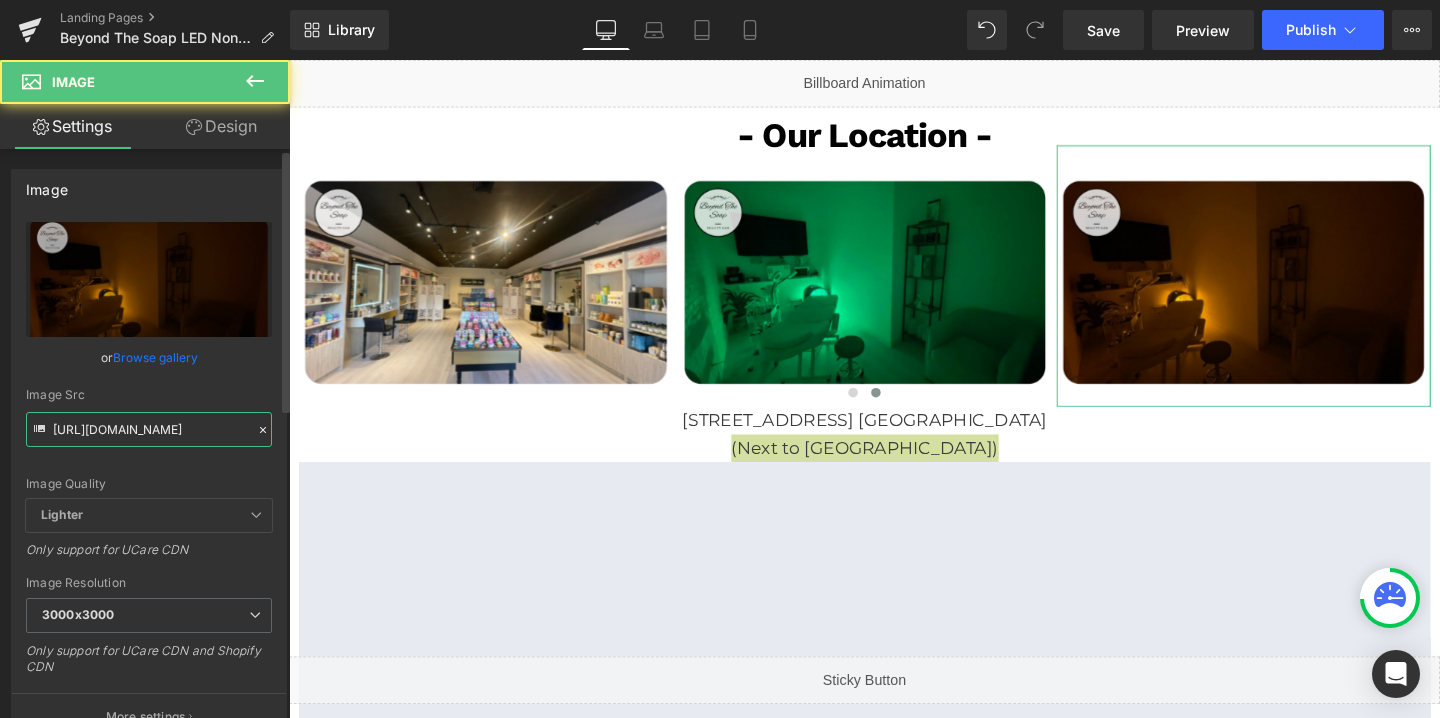 click on "https://cdn.shopify.com/s/files/1/0570/4895/7112/files/BeyondTheSoap_4_3000x3000.png?v=1719838832" at bounding box center [149, 429] 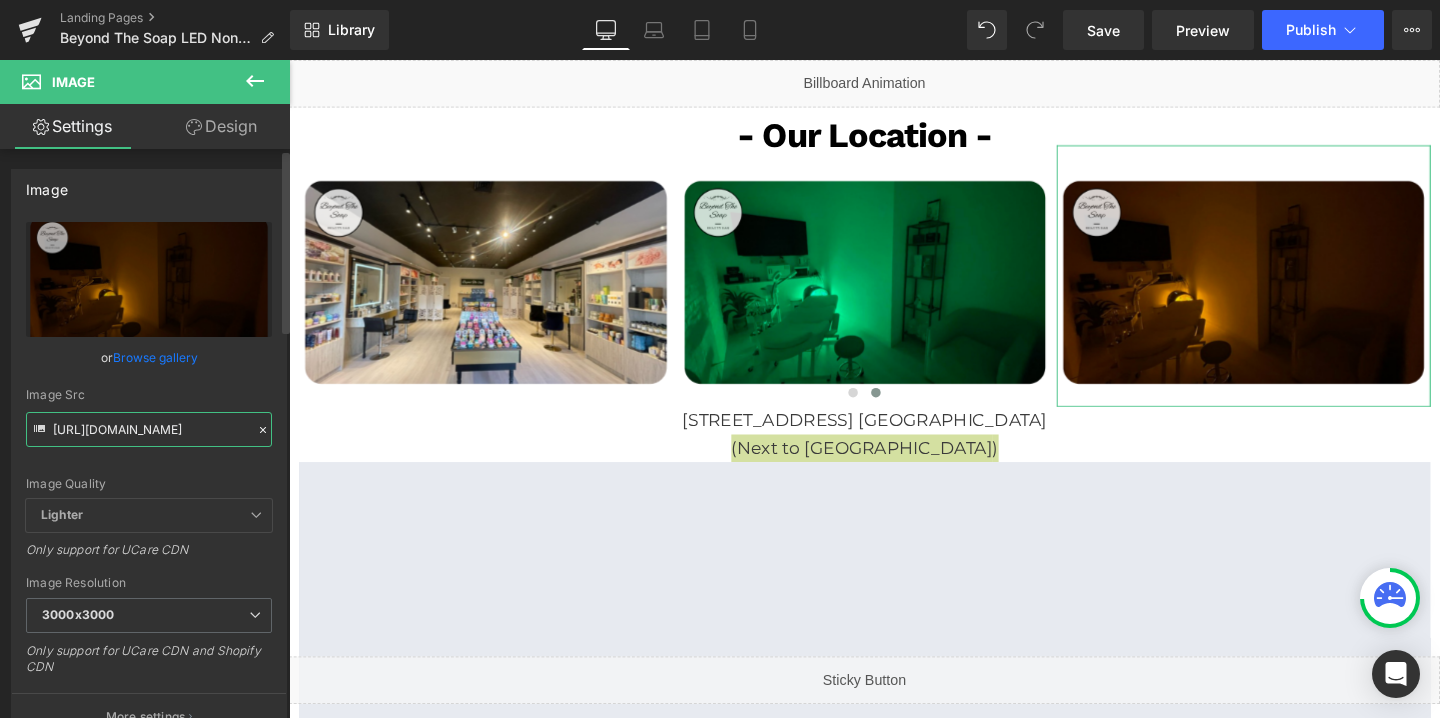 click on "https://cdn.shopify.com/s/files/1/0570/4895/7112/files/BeyondTheSoap_4_3000x3000.png?v=1719838832" at bounding box center (149, 429) 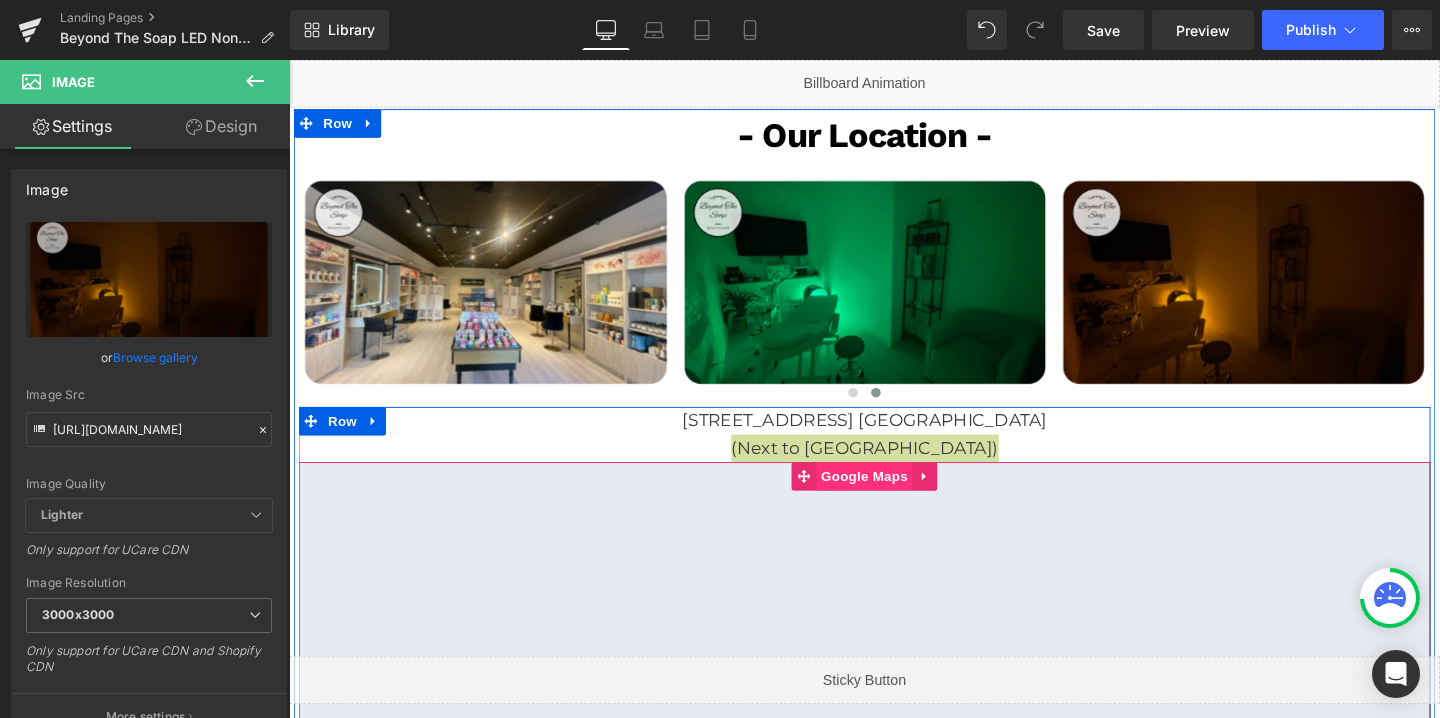 click on "Google Maps" at bounding box center [893, 498] 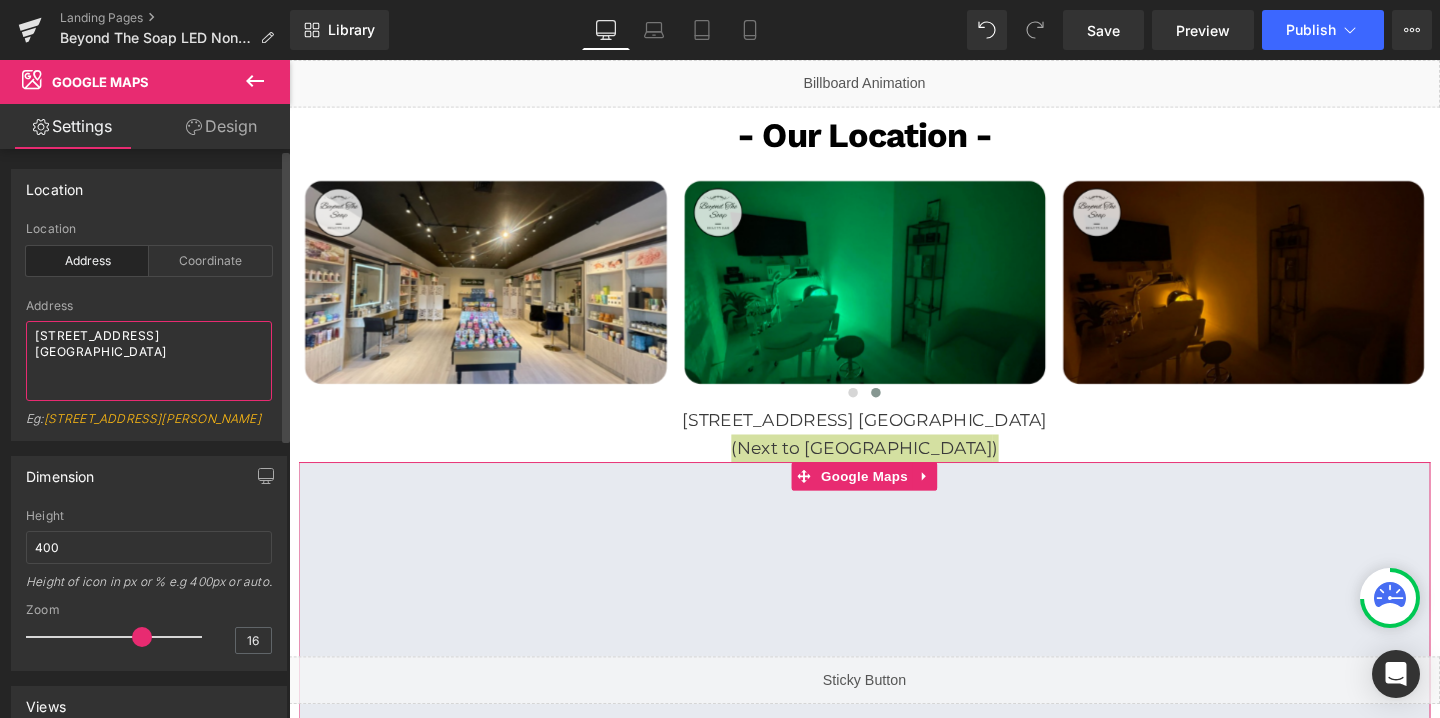 click on "702 E Las Olas Blvd. Fort Lauderdale FL 33301" at bounding box center [149, 361] 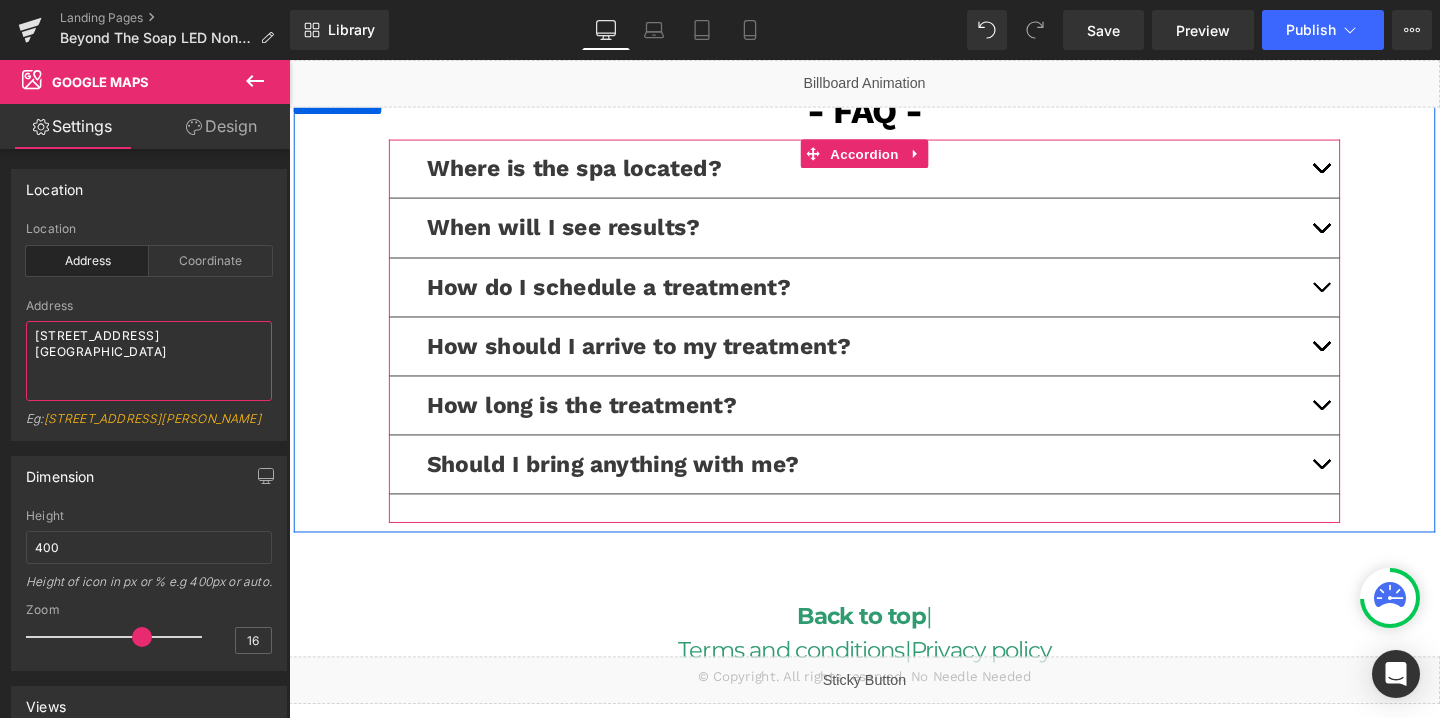 scroll, scrollTop: 4365, scrollLeft: 0, axis: vertical 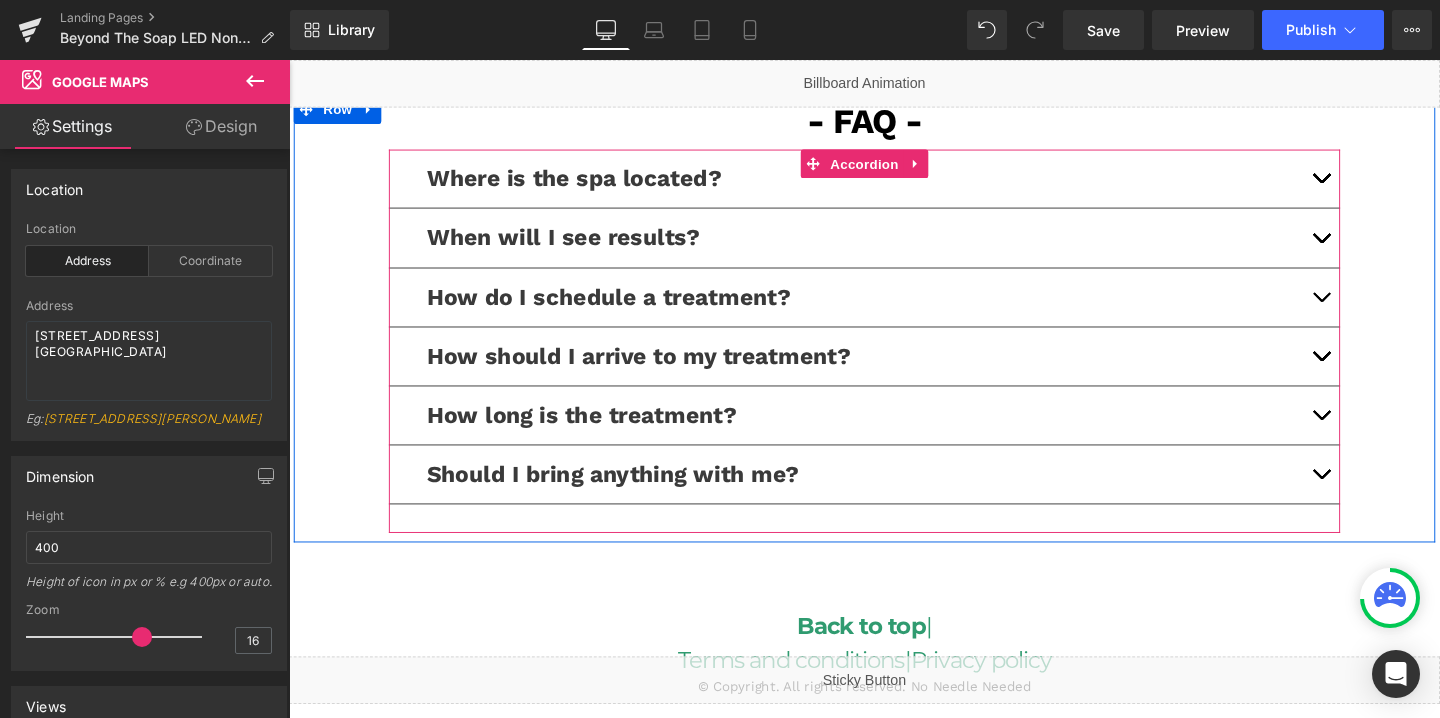 click at bounding box center (1374, 184) 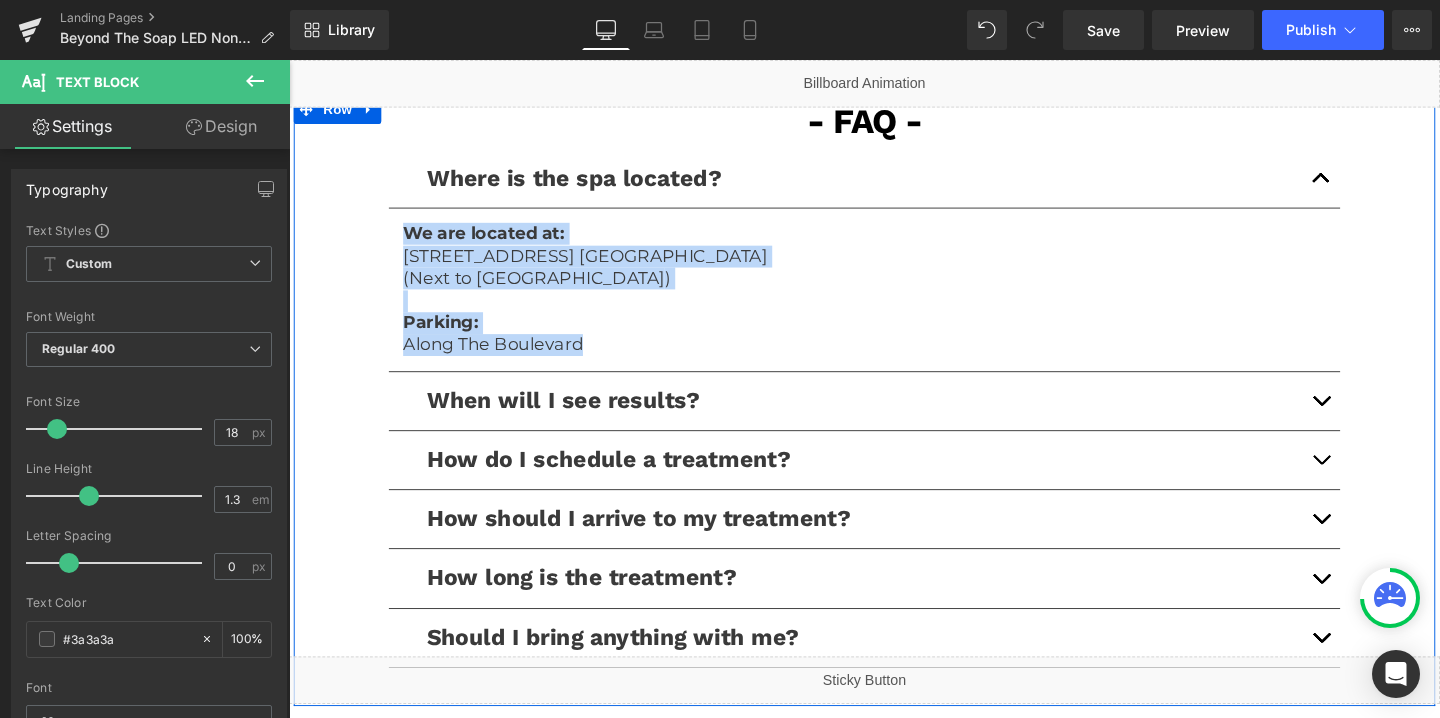 drag, startPoint x: 621, startPoint y: 329, endPoint x: 391, endPoint y: 201, distance: 263.21854 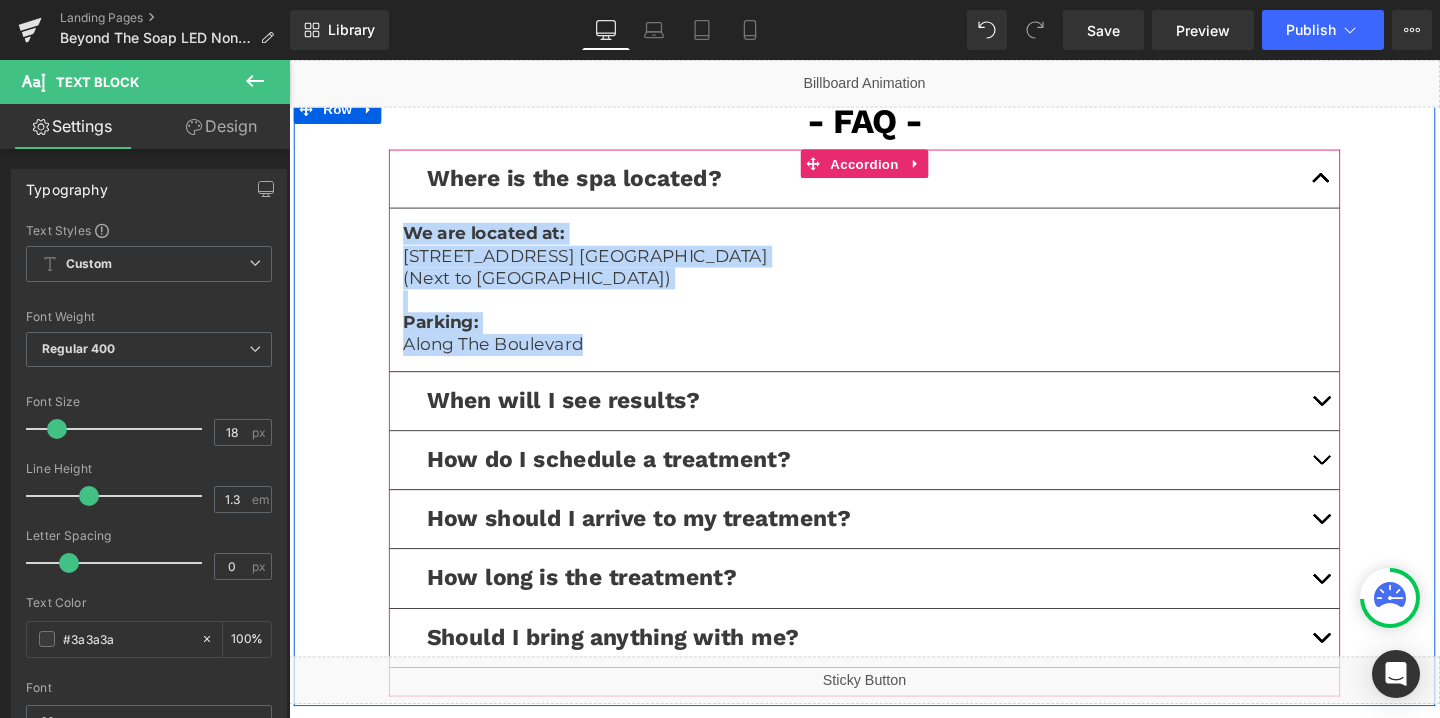 click at bounding box center (1374, 418) 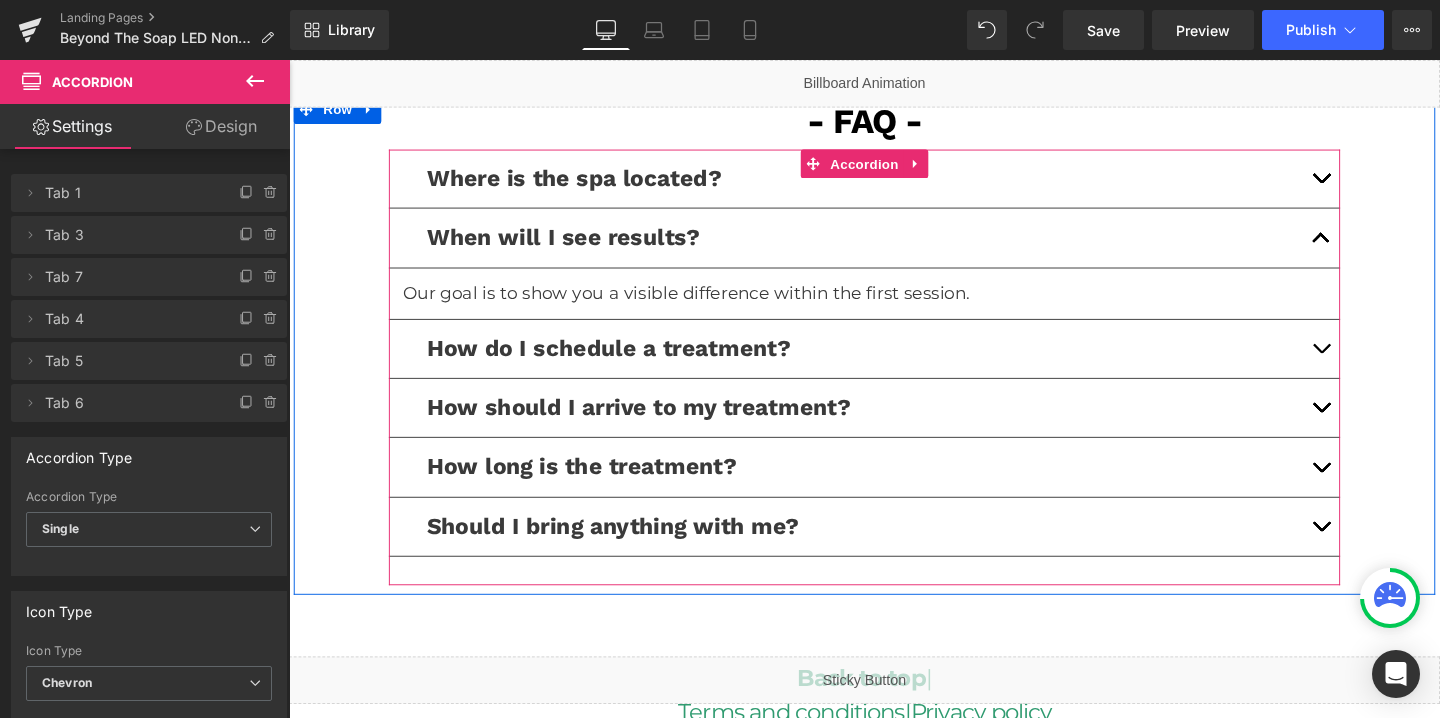 click at bounding box center (1374, 363) 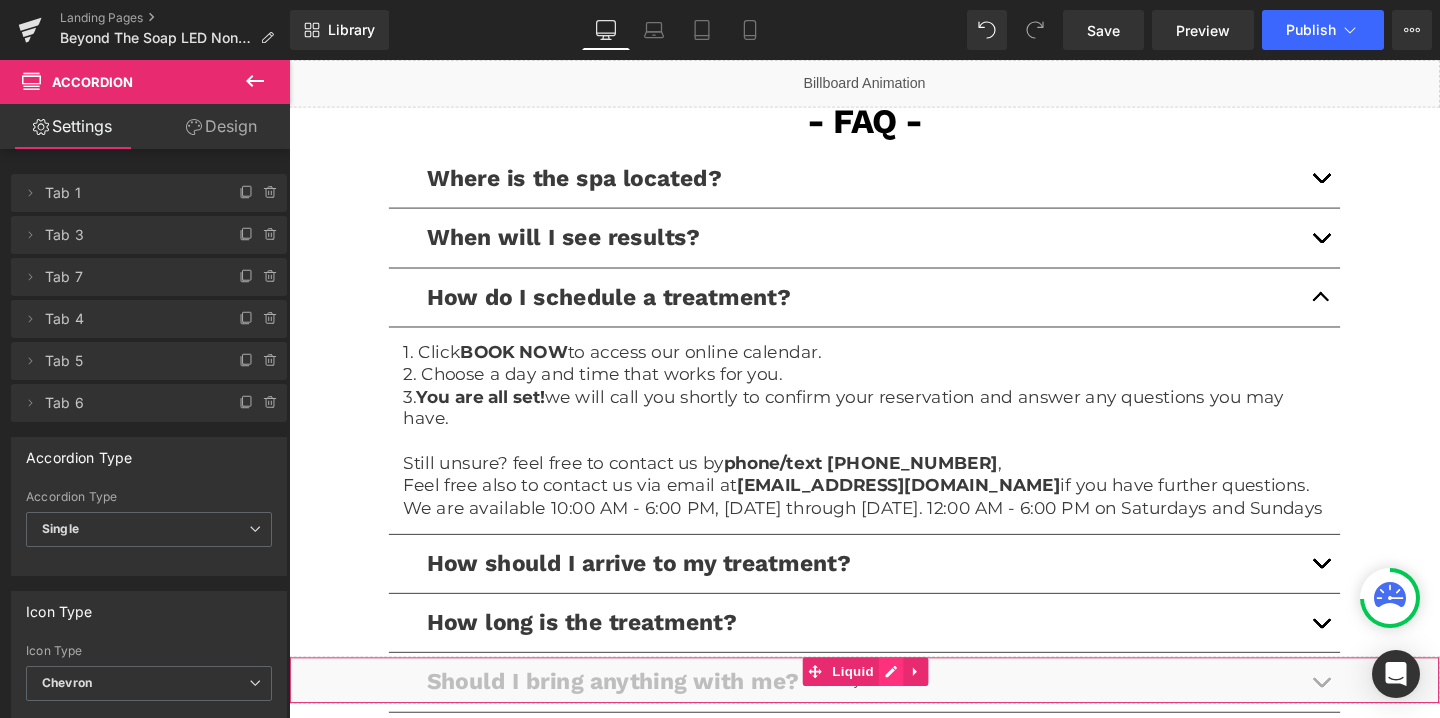 click on "Liquid" at bounding box center [894, 712] 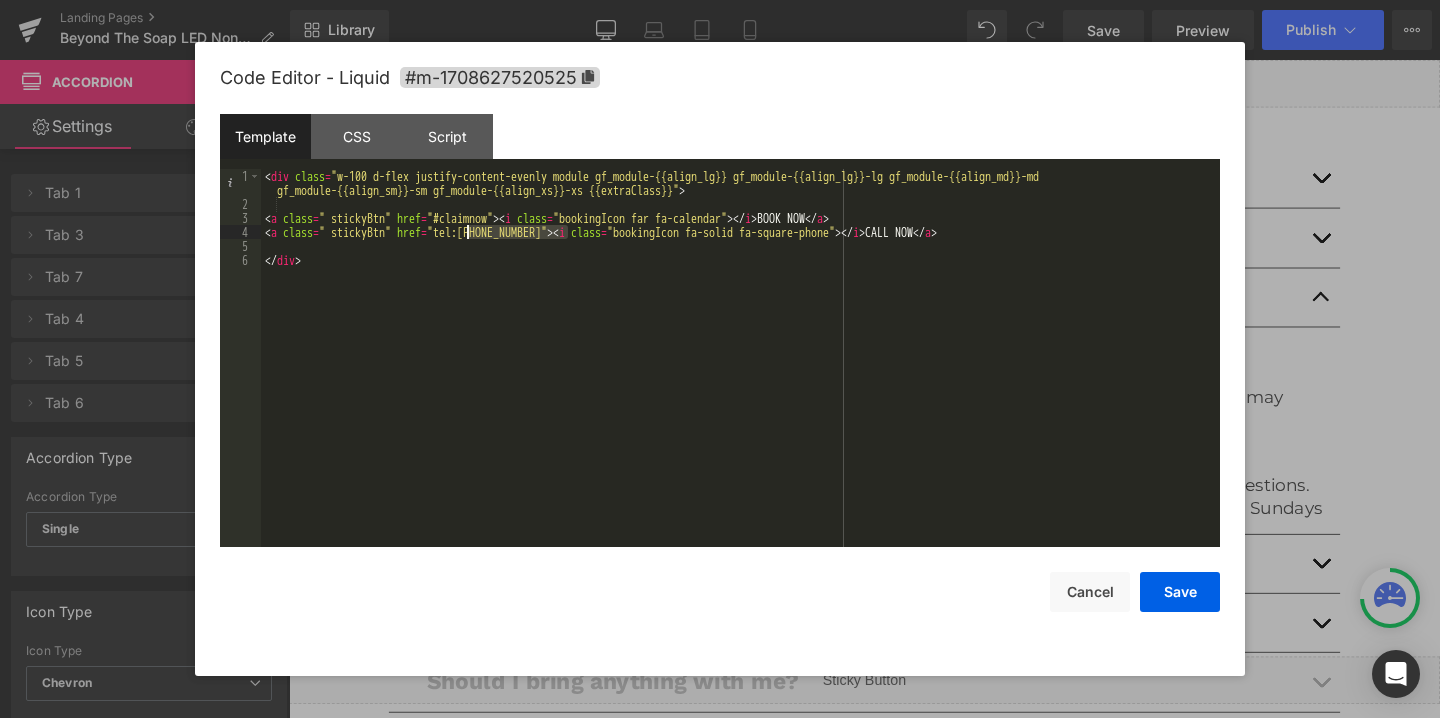 drag, startPoint x: 567, startPoint y: 231, endPoint x: 466, endPoint y: 235, distance: 101.07918 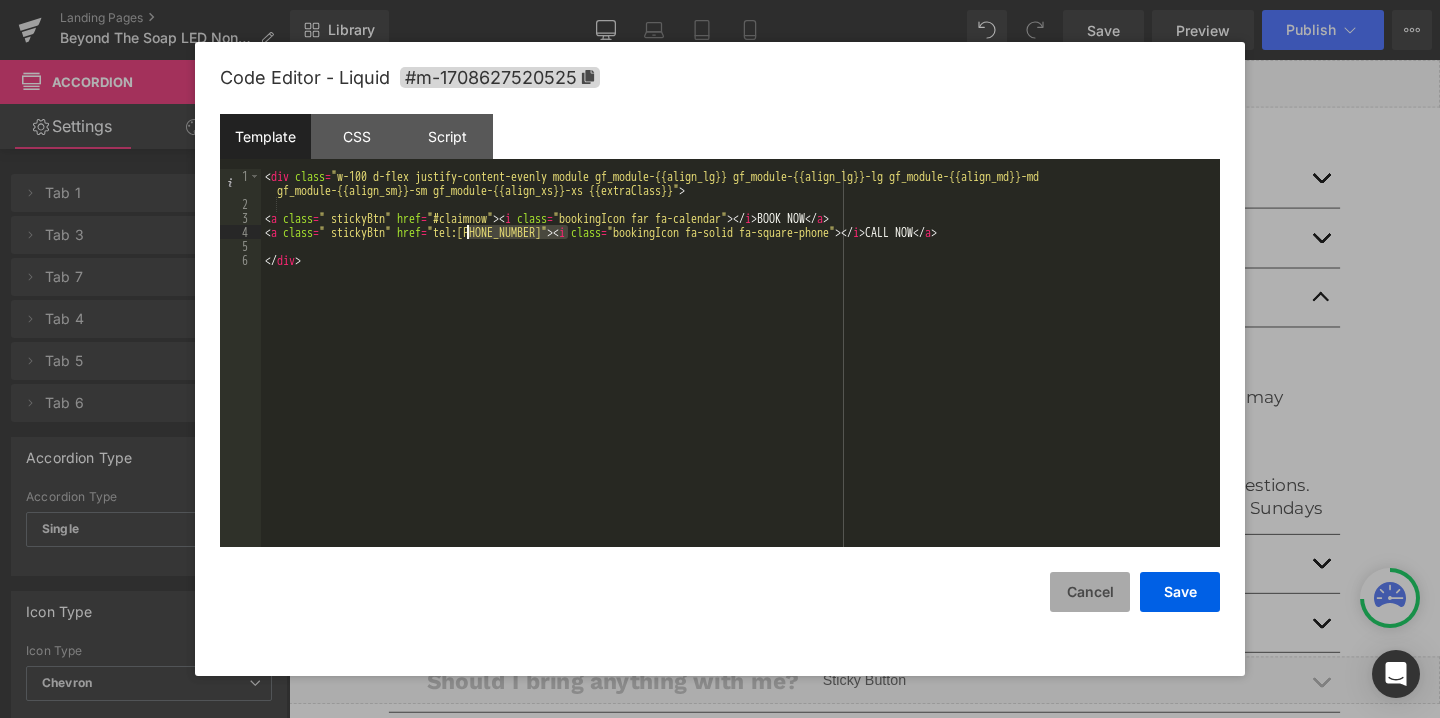 click on "Cancel" at bounding box center [1090, 592] 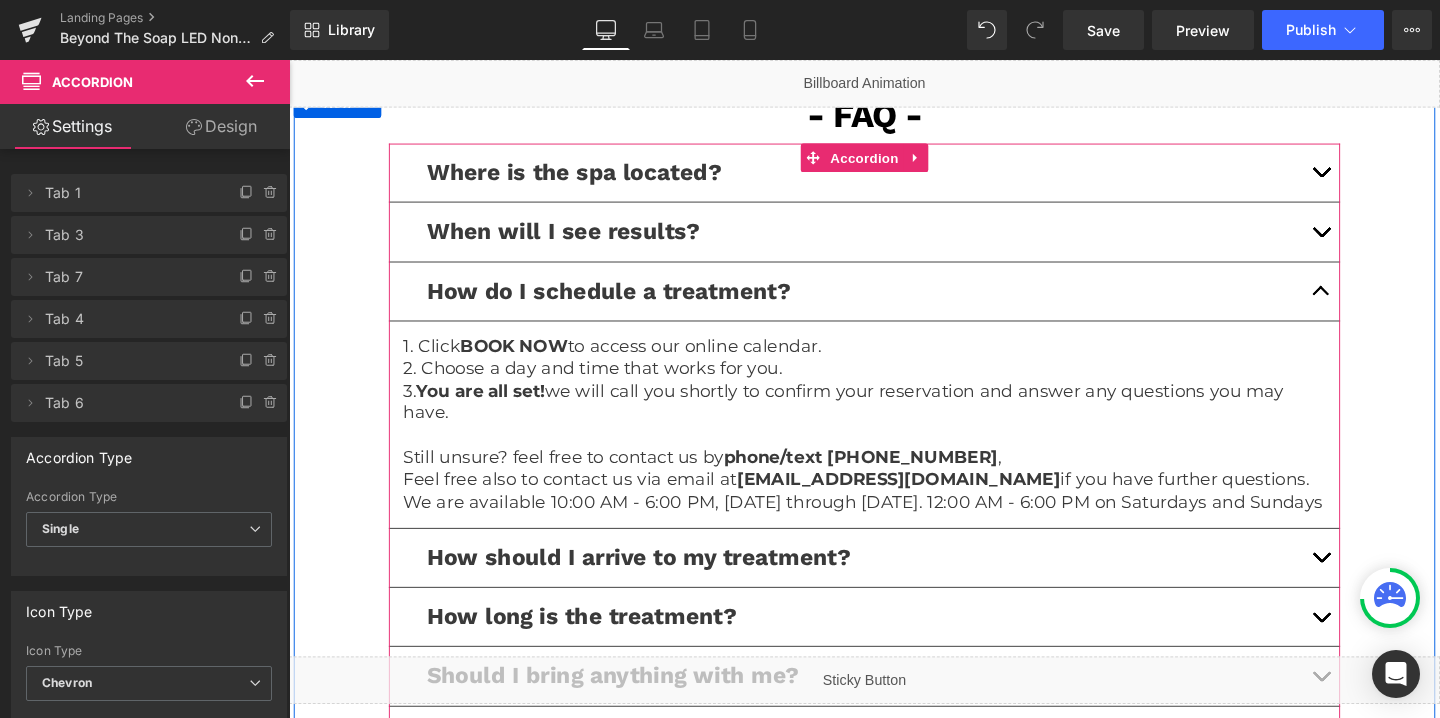 scroll, scrollTop: 4373, scrollLeft: 0, axis: vertical 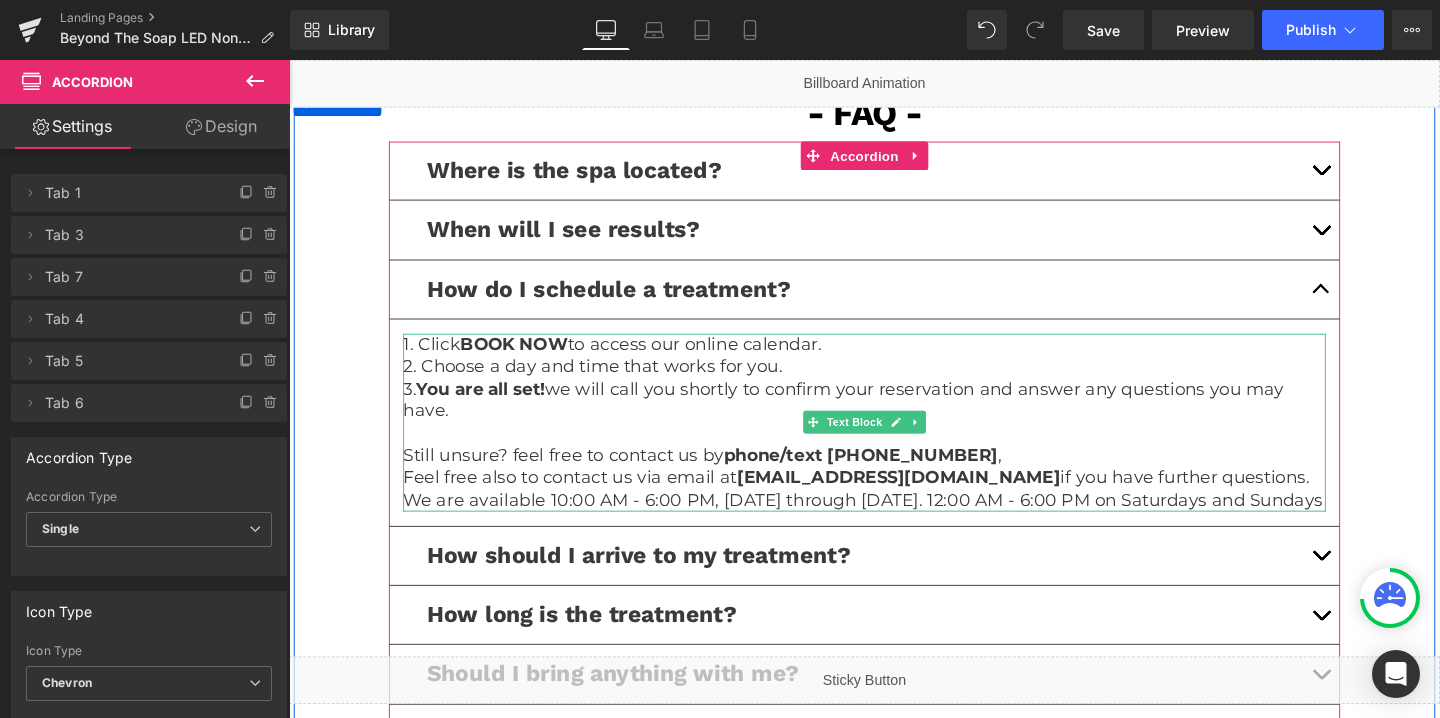 click on "We are available 10:00 AM - 6:00 PM, Monday through Friday. 12:00 AM - 6:00 PM on Saturdays and Sundays" at bounding box center [894, 523] 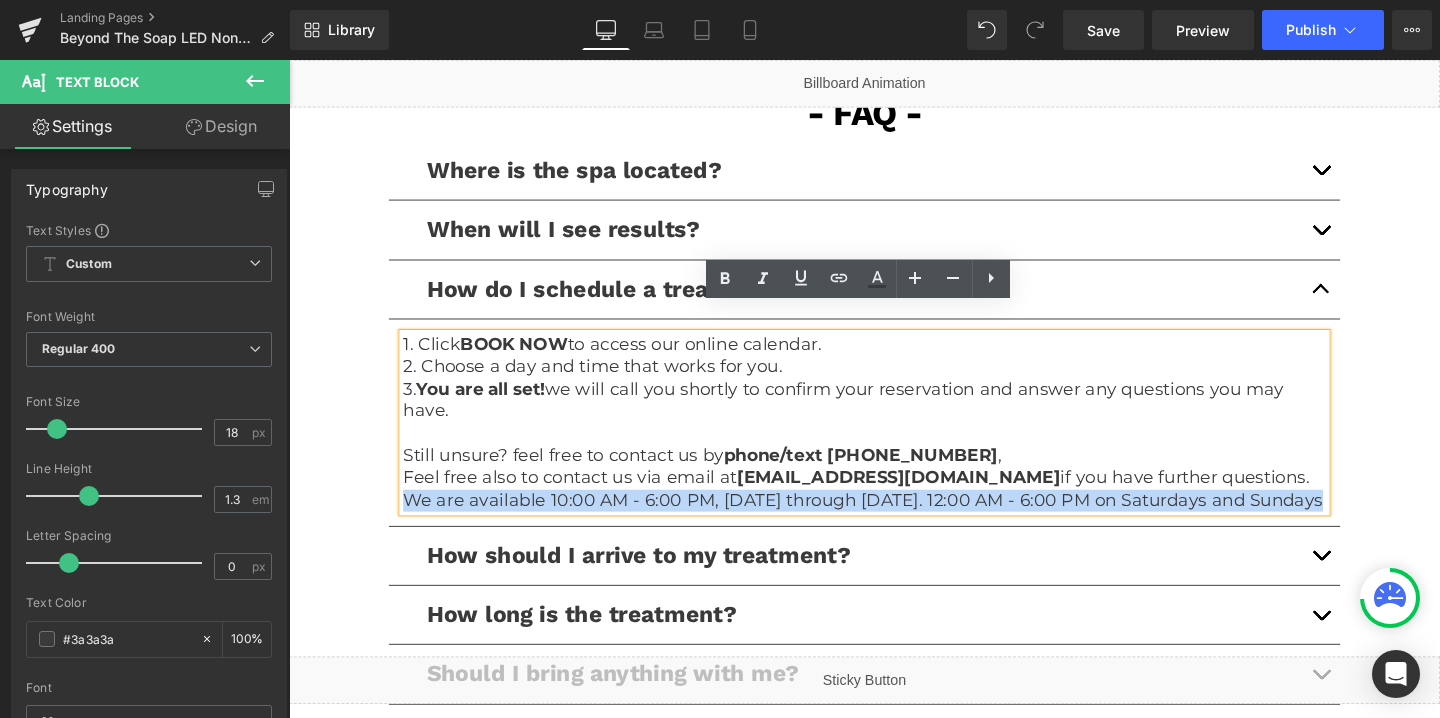 drag, startPoint x: 120, startPoint y: 435, endPoint x: 1089, endPoint y: 440, distance: 969.0129 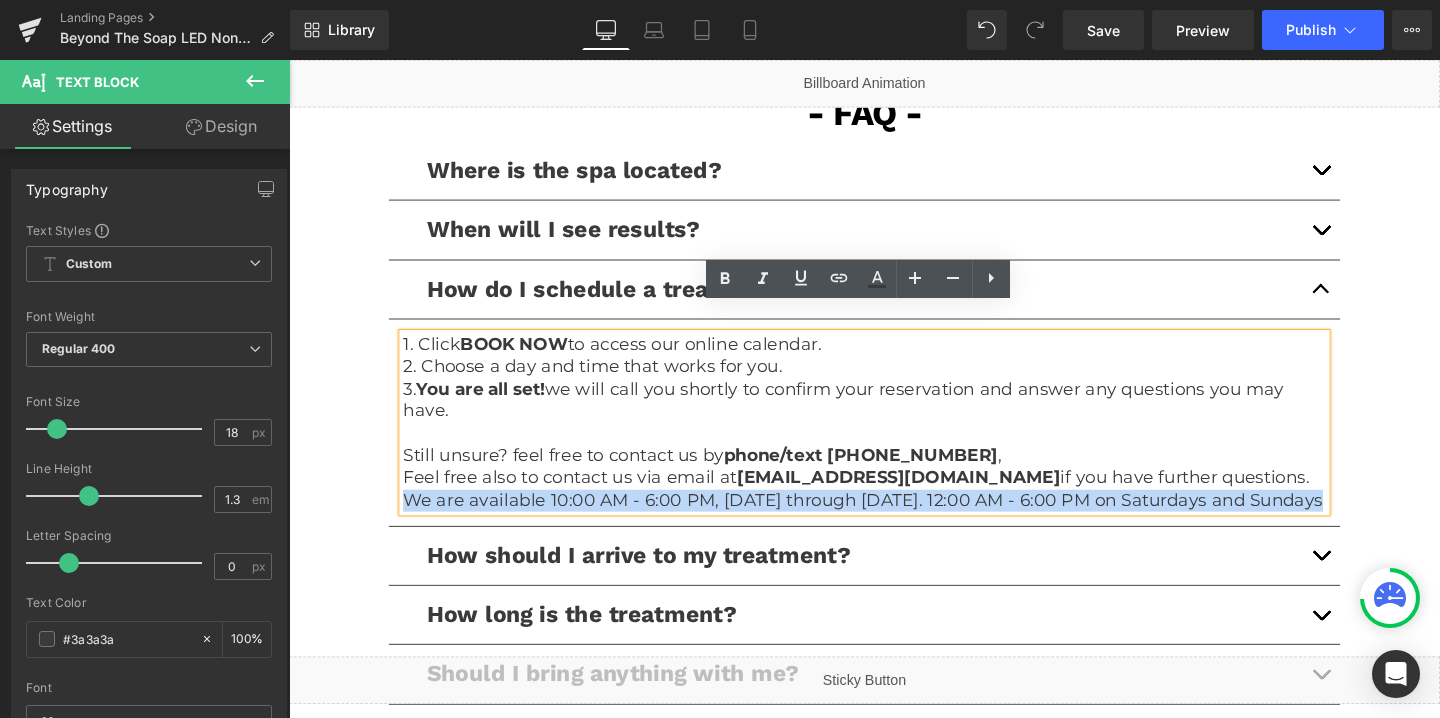 click on "We are available 10:00 AM - 6:00 PM, Monday through Friday. 12:00 AM - 6:00 PM on Saturdays and Sundays" 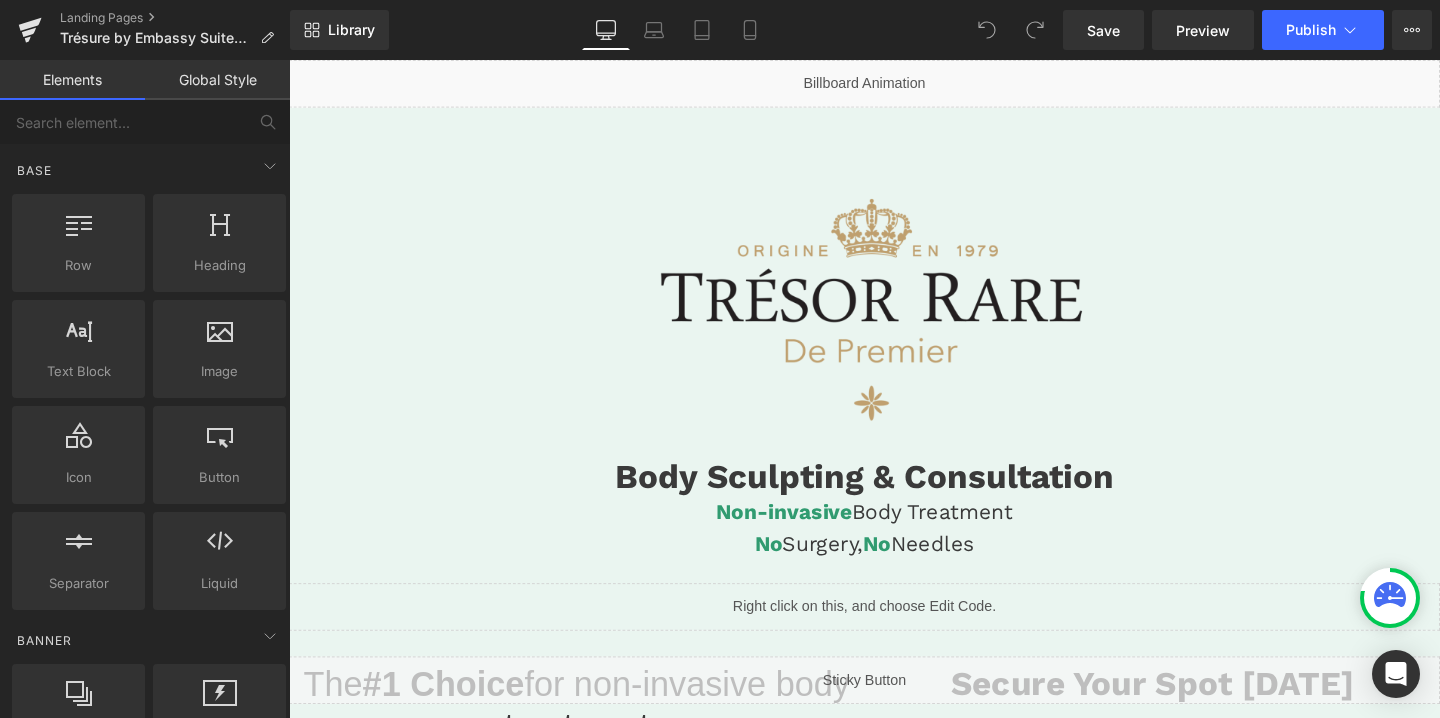 scroll, scrollTop: 0, scrollLeft: 0, axis: both 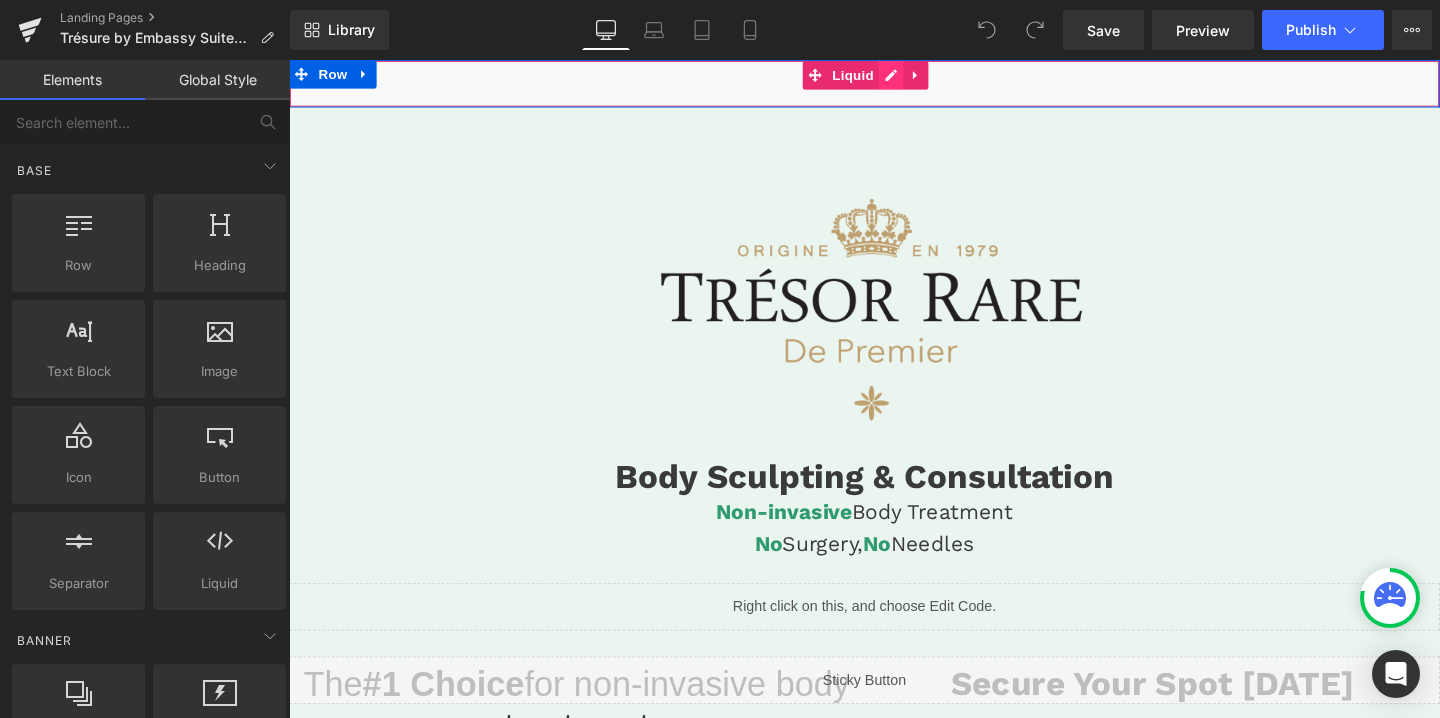 click on "Liquid" at bounding box center [894, 85] 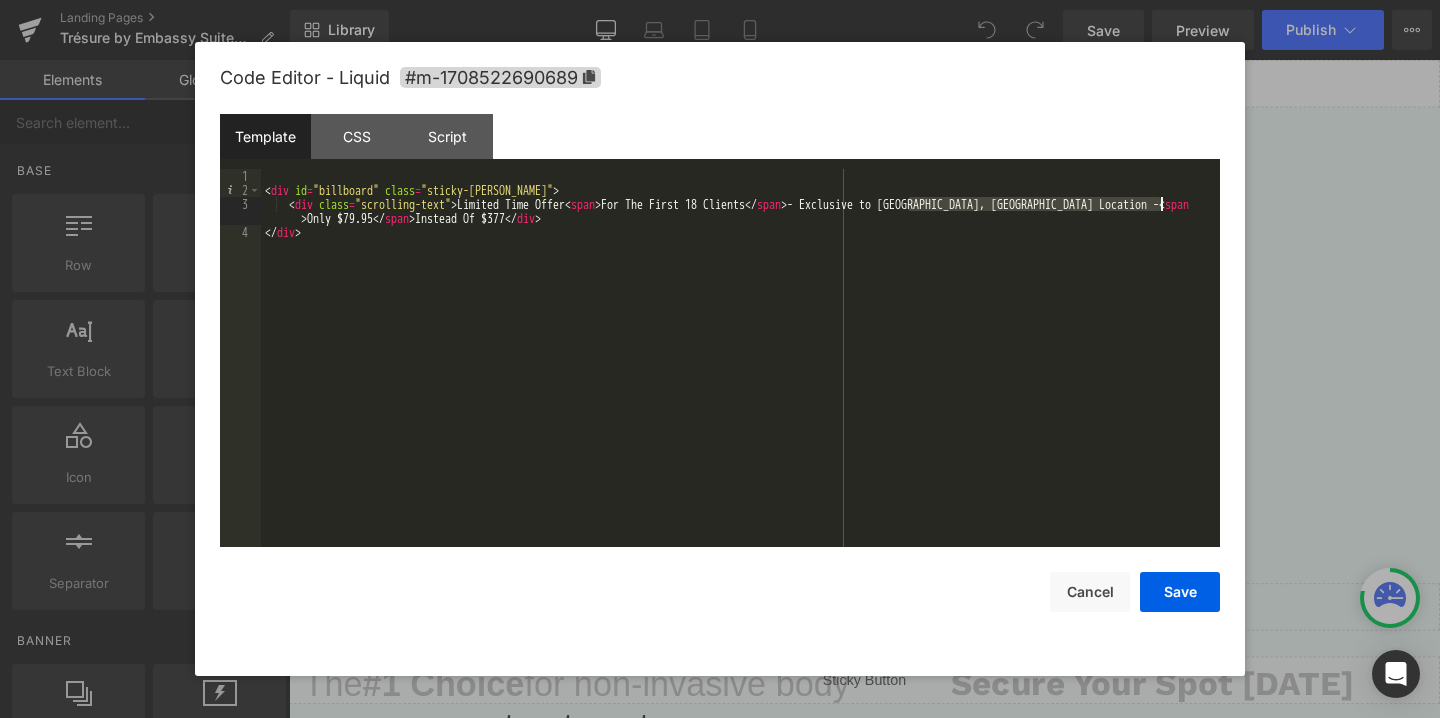 drag, startPoint x: 907, startPoint y: 205, endPoint x: 1163, endPoint y: 208, distance: 256.01758 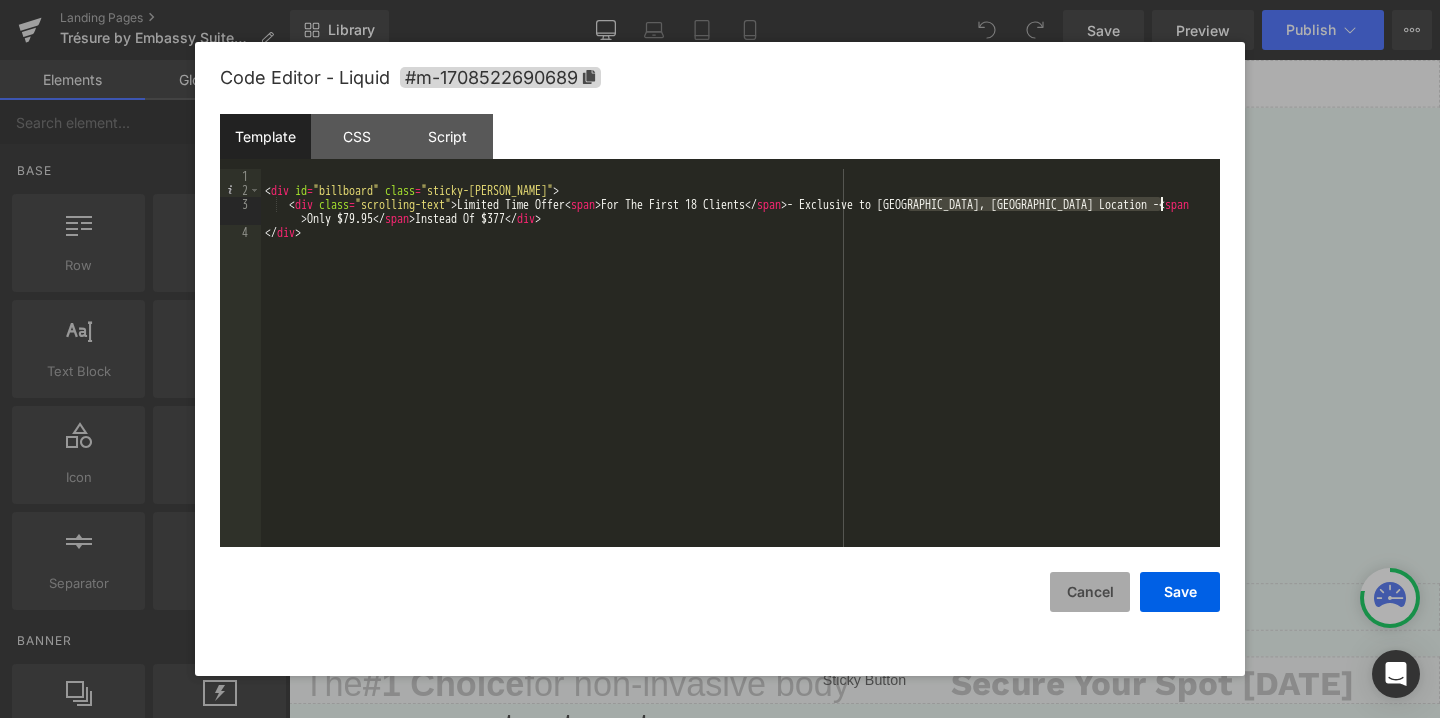click on "Cancel" at bounding box center (1090, 592) 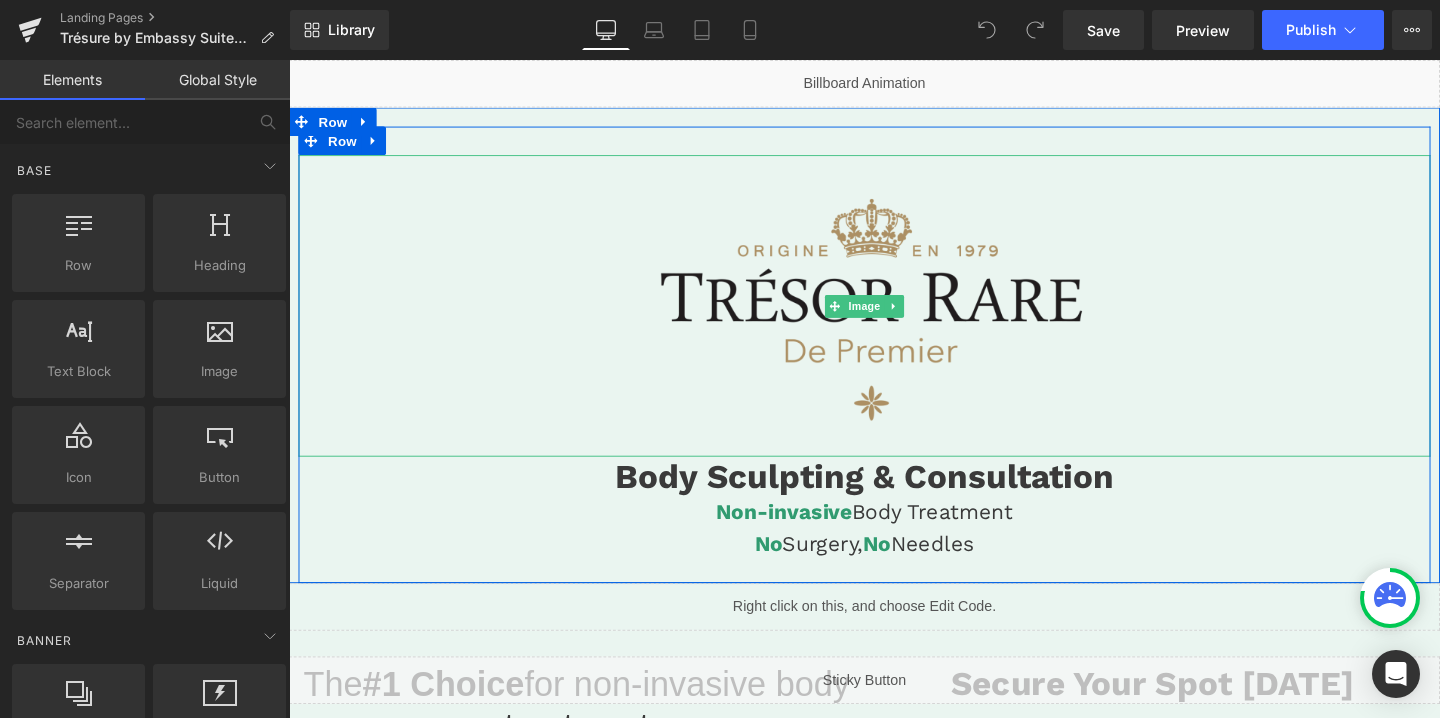 click at bounding box center [894, 318] 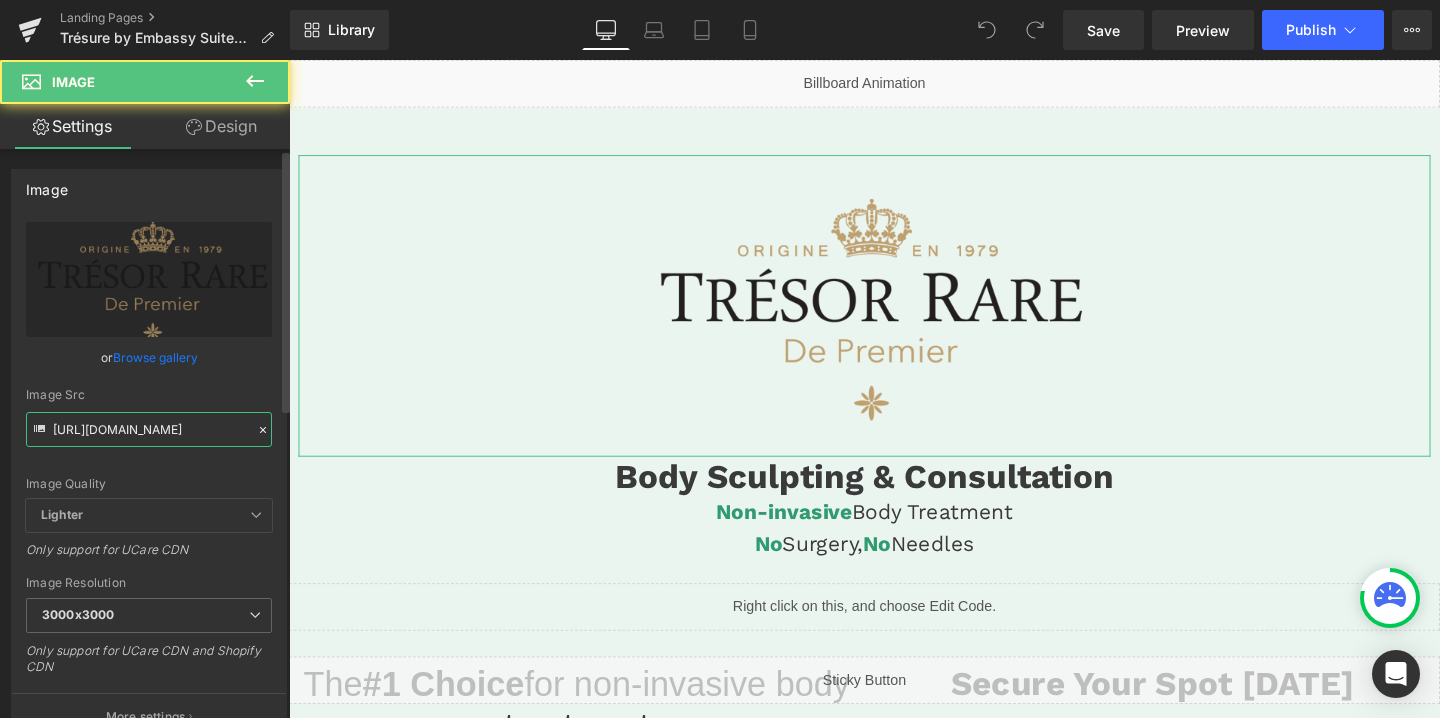 click on "[URL][DOMAIN_NAME]" at bounding box center (149, 429) 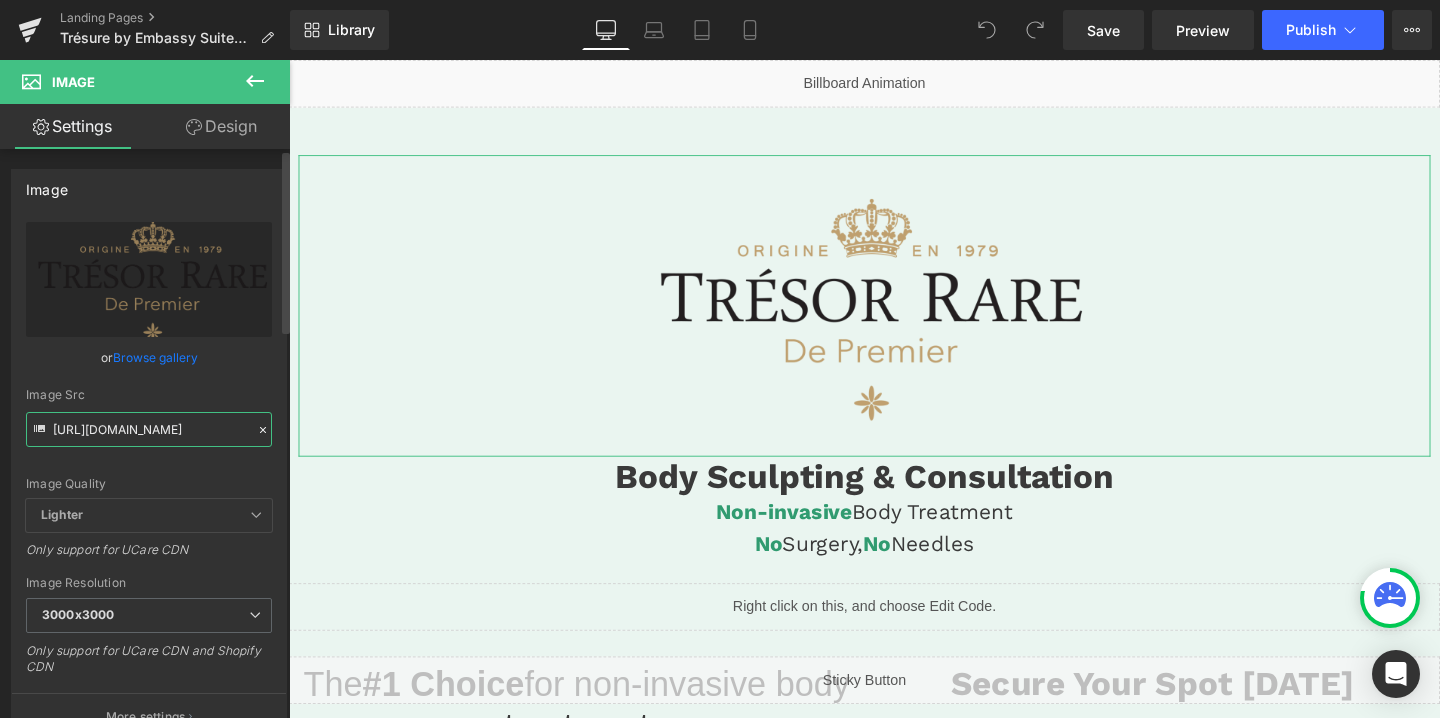 click on "[URL][DOMAIN_NAME]" at bounding box center [149, 429] 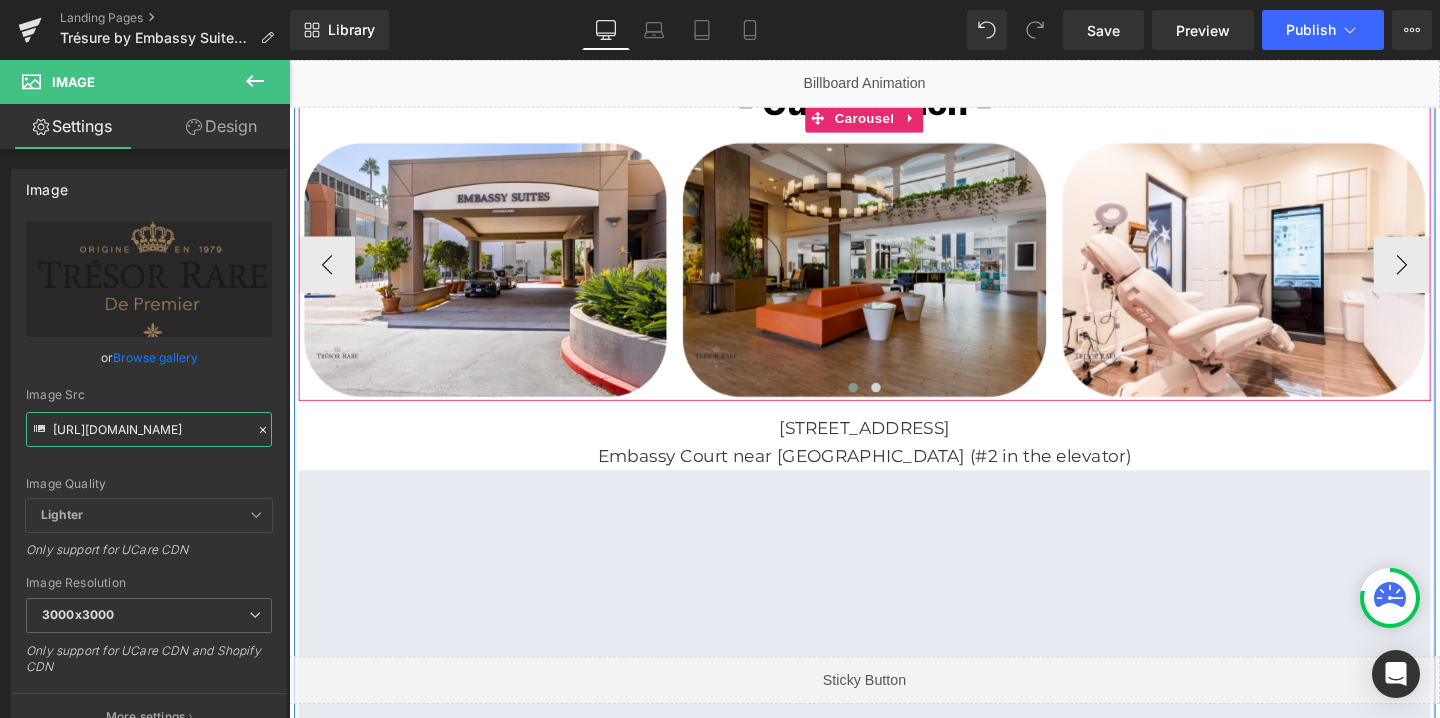 scroll, scrollTop: 1164, scrollLeft: 0, axis: vertical 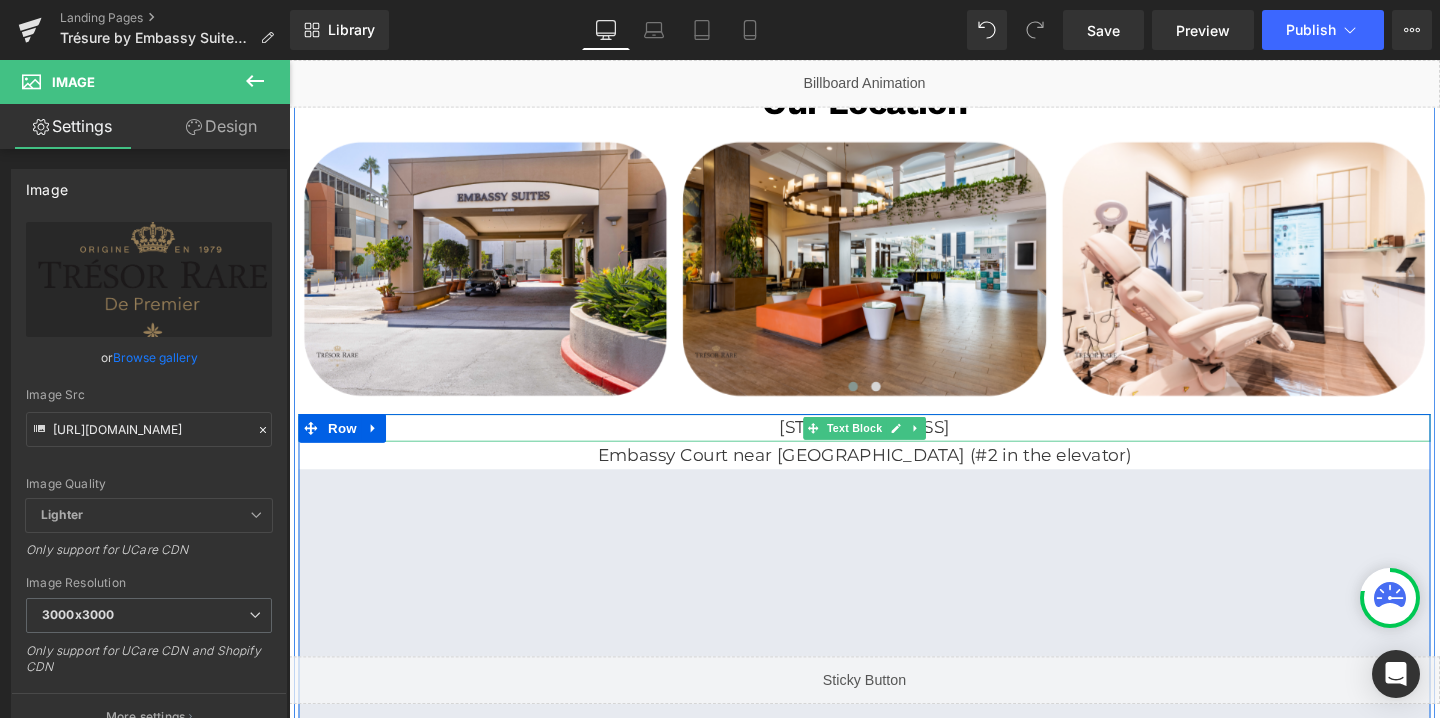 click on "[STREET_ADDRESS]" at bounding box center (894, 446) 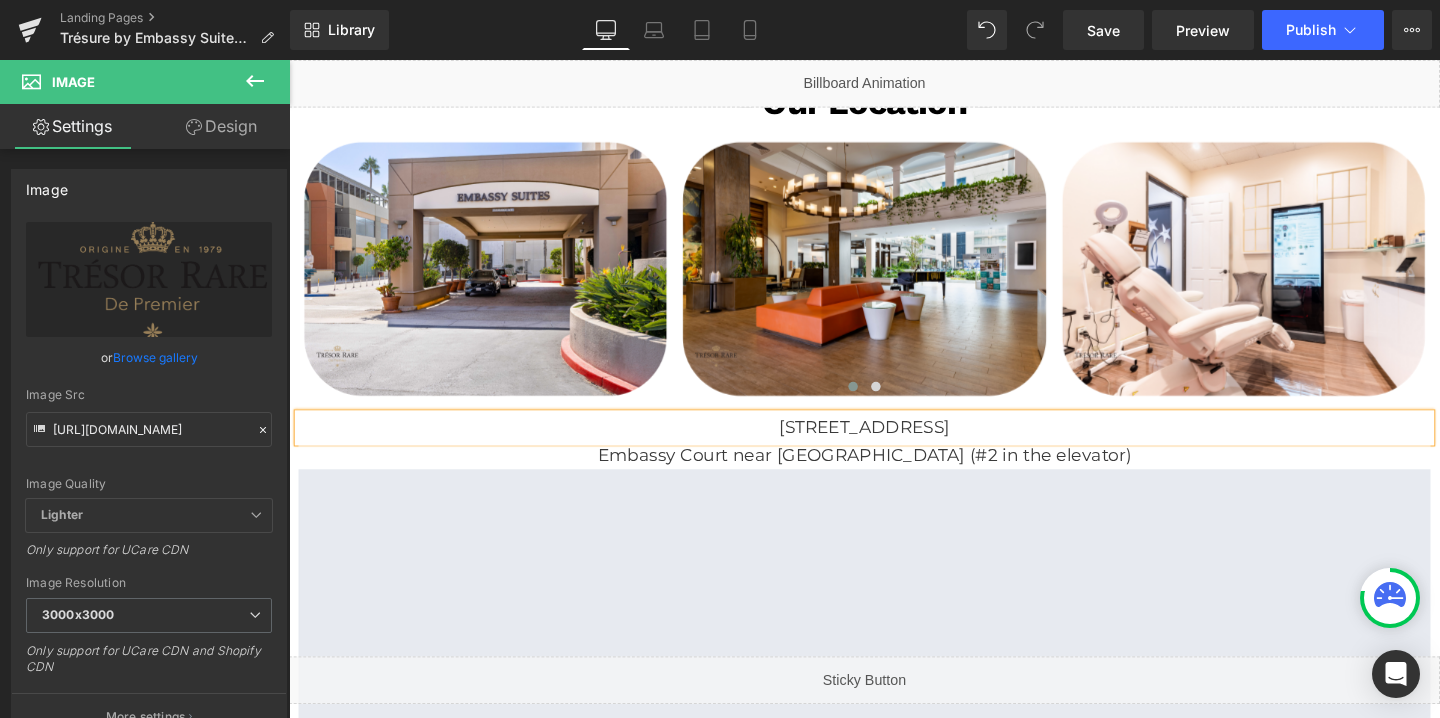 click on "[STREET_ADDRESS]" at bounding box center [894, 446] 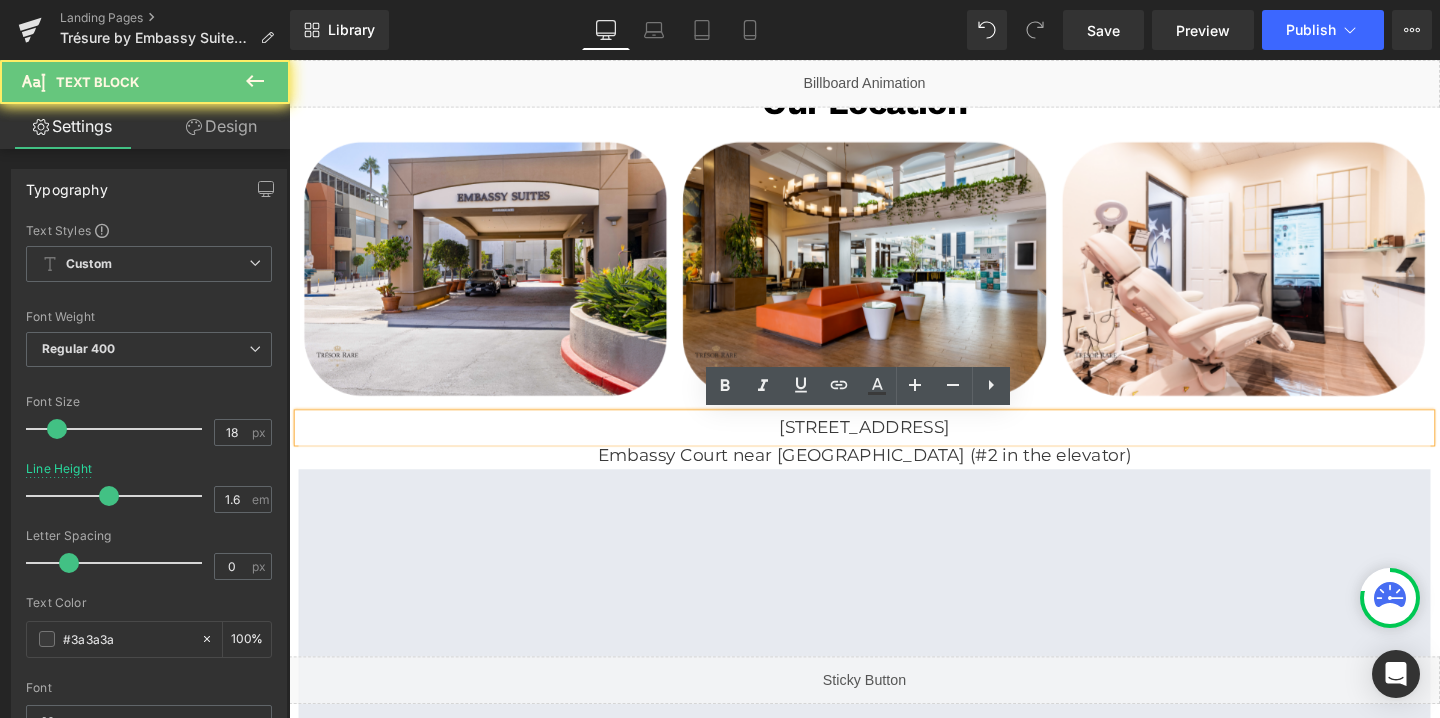click on "[STREET_ADDRESS]" at bounding box center [894, 446] 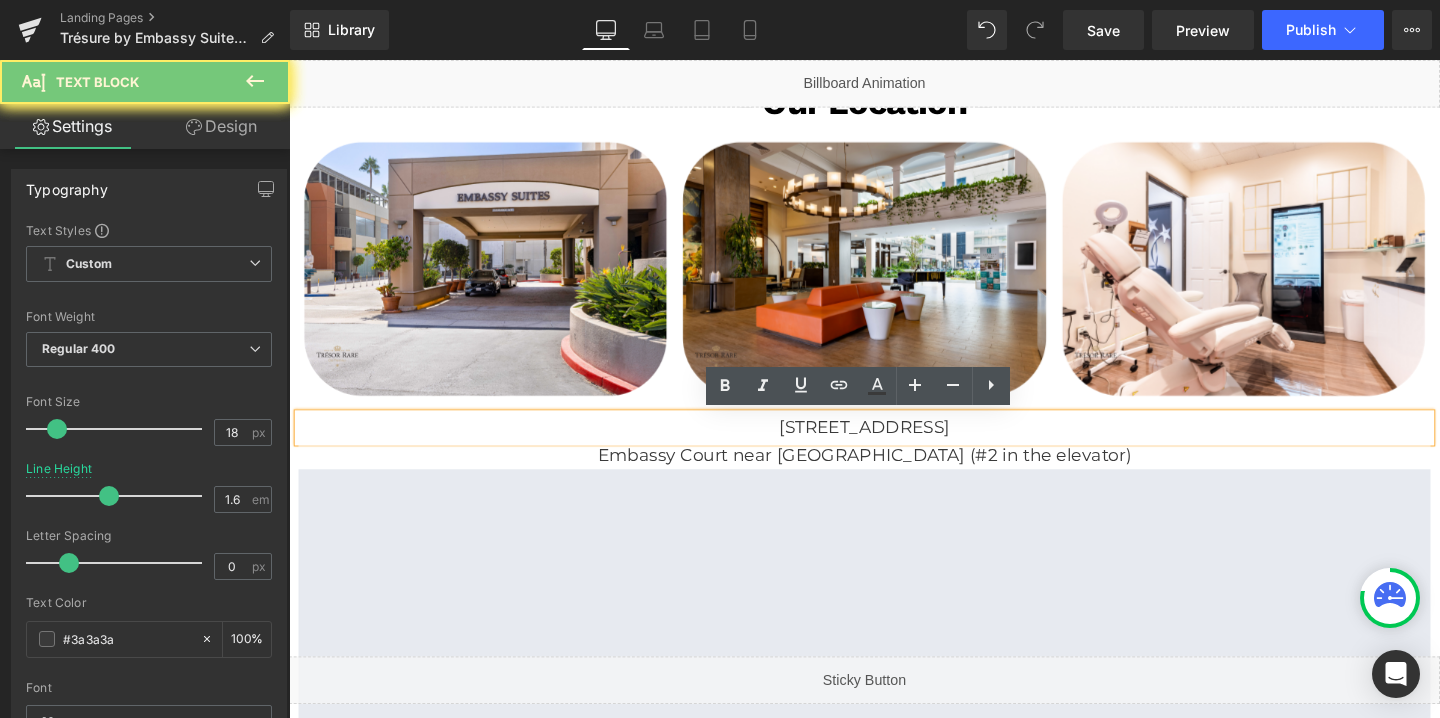 copy on "[STREET_ADDRESS]" 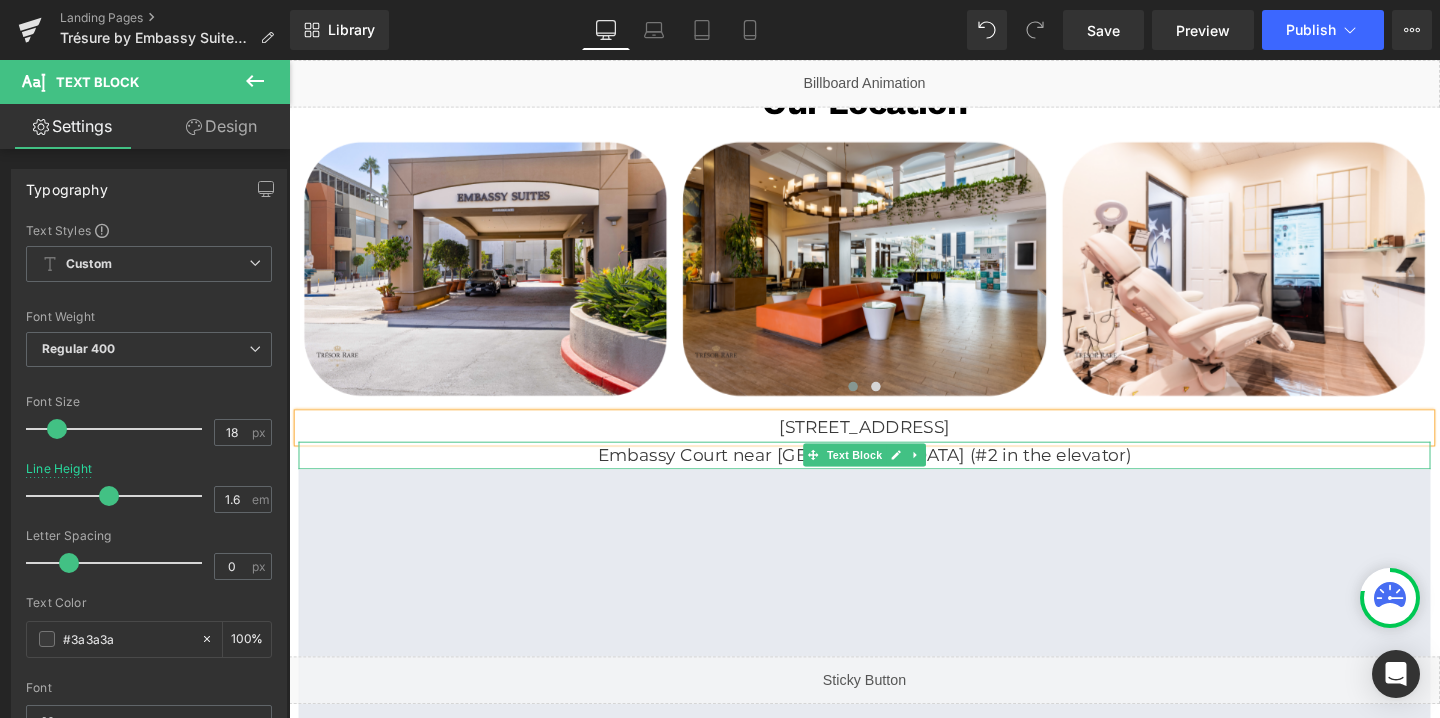 click on "Embassy Court near [GEOGRAPHIC_DATA] (#2 in the elevator)" at bounding box center [894, 475] 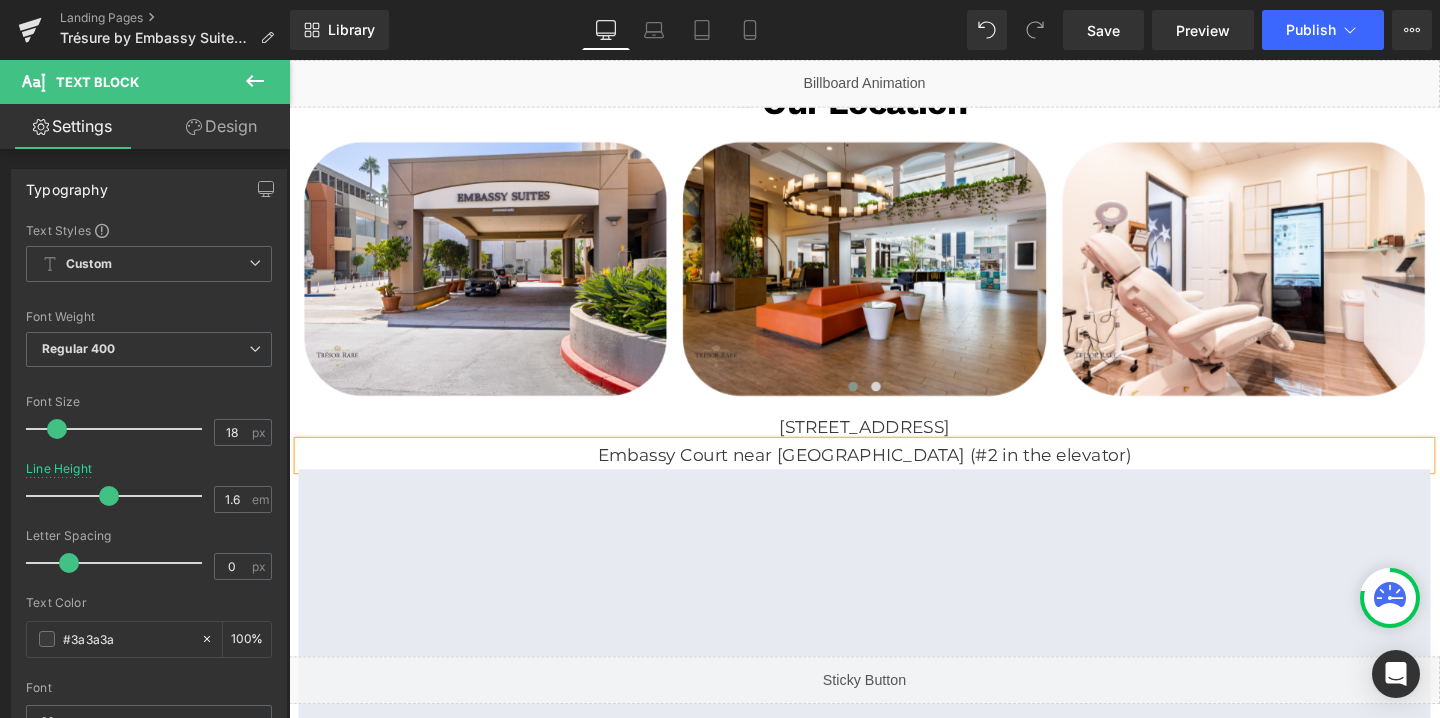 click on "Embassy Court near [GEOGRAPHIC_DATA] (#2 in the elevator)" at bounding box center [894, 475] 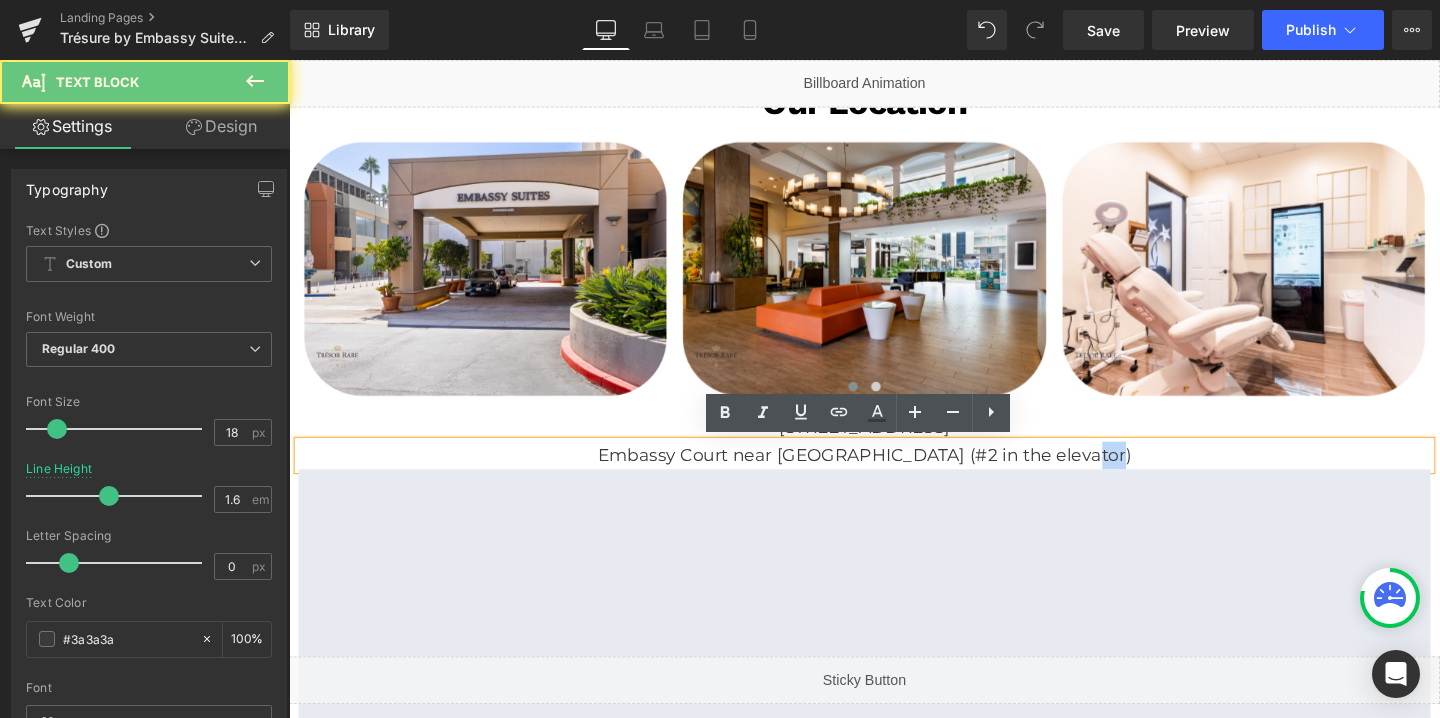 click on "Embassy Court near [GEOGRAPHIC_DATA] (#2 in the elevator)" at bounding box center (894, 475) 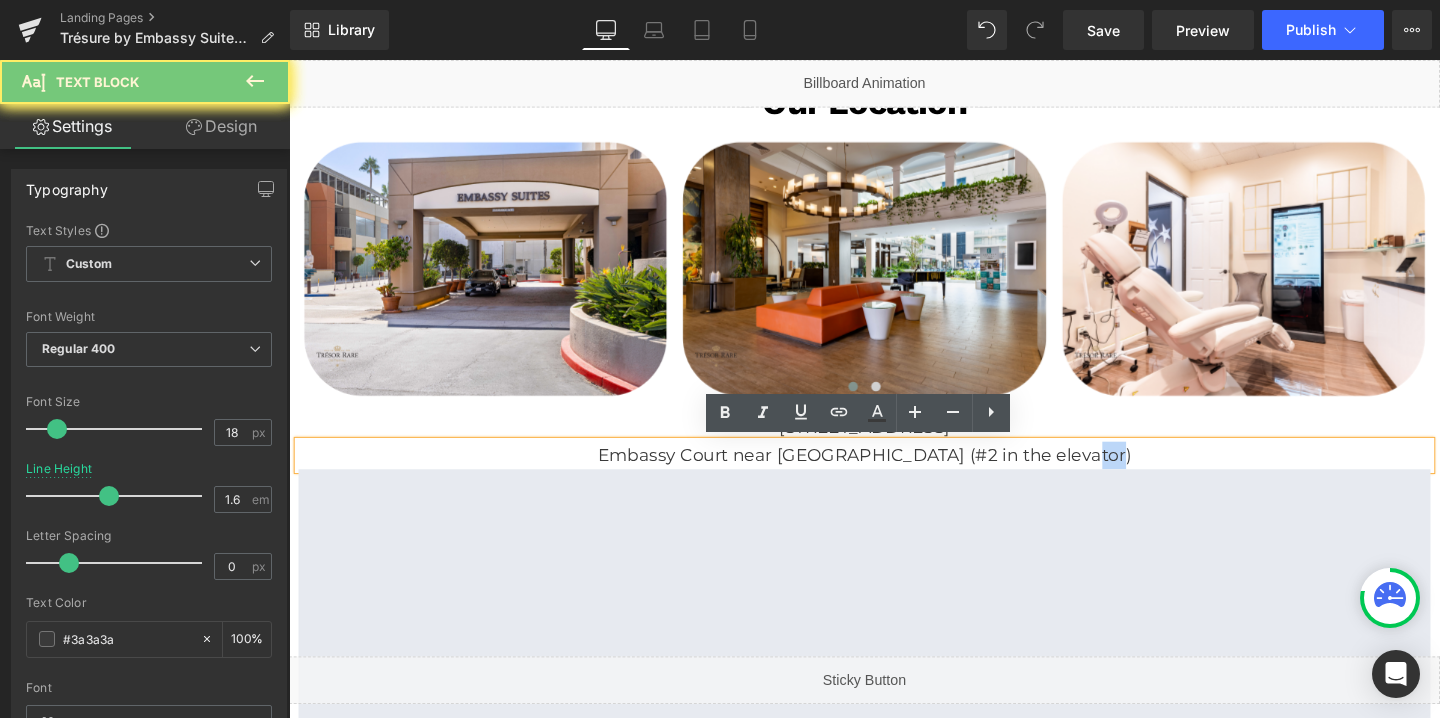 copy on "Embassy Court near [GEOGRAPHIC_DATA] (#2 in the elevator)" 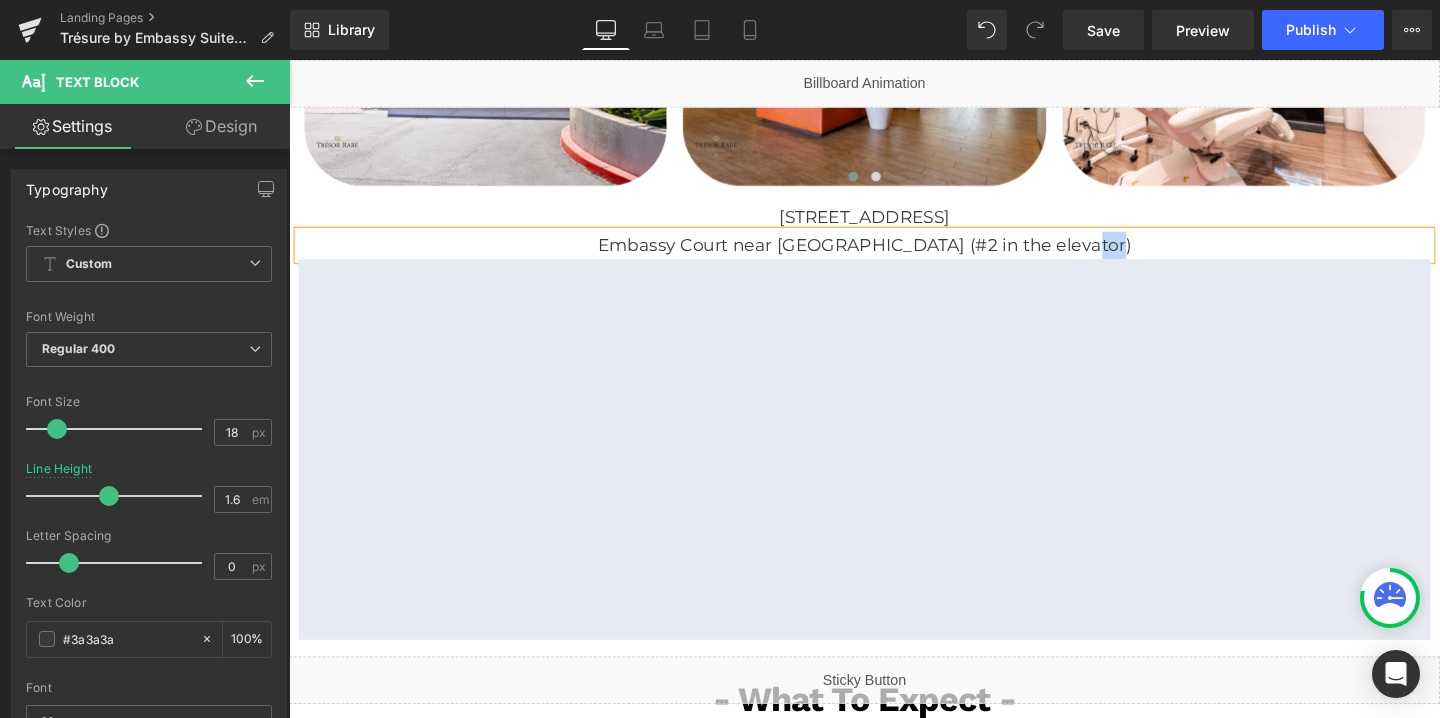 scroll, scrollTop: 1390, scrollLeft: 0, axis: vertical 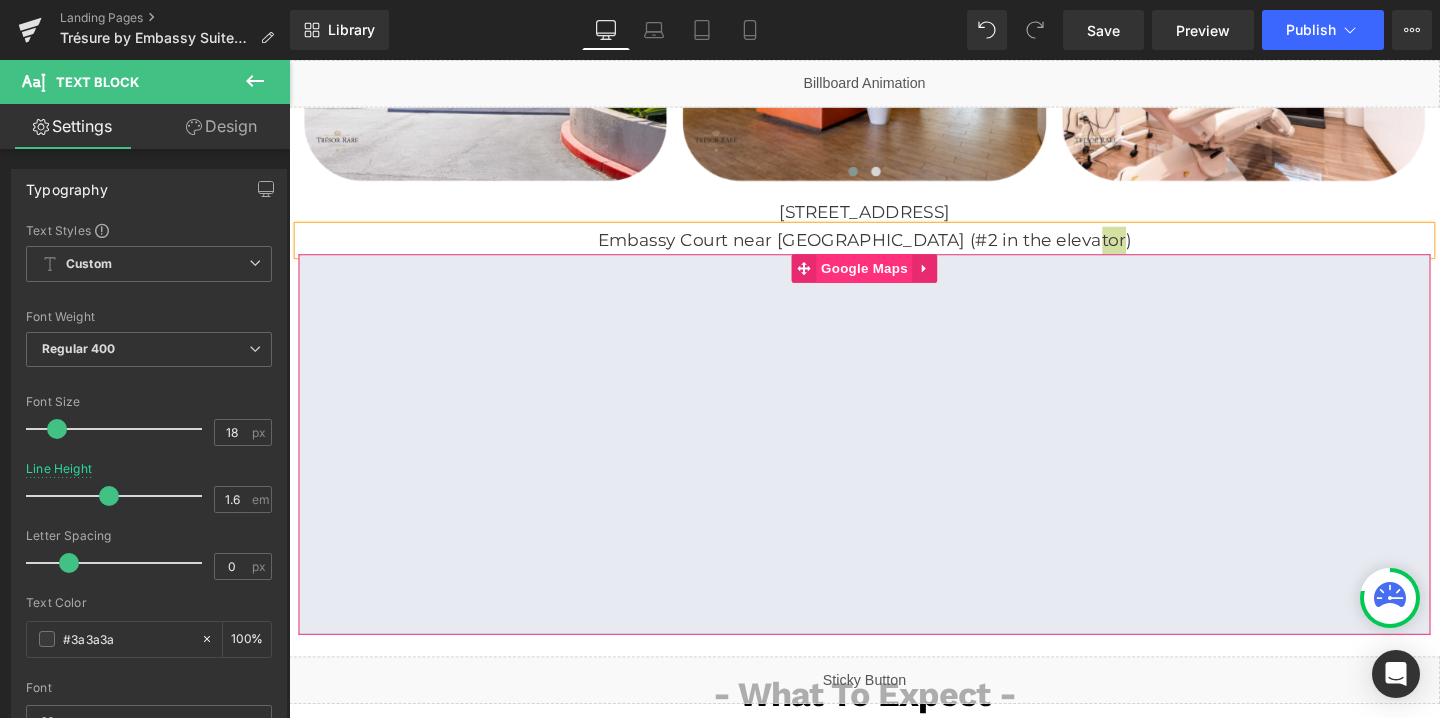 click on "Google Maps" at bounding box center (893, 279) 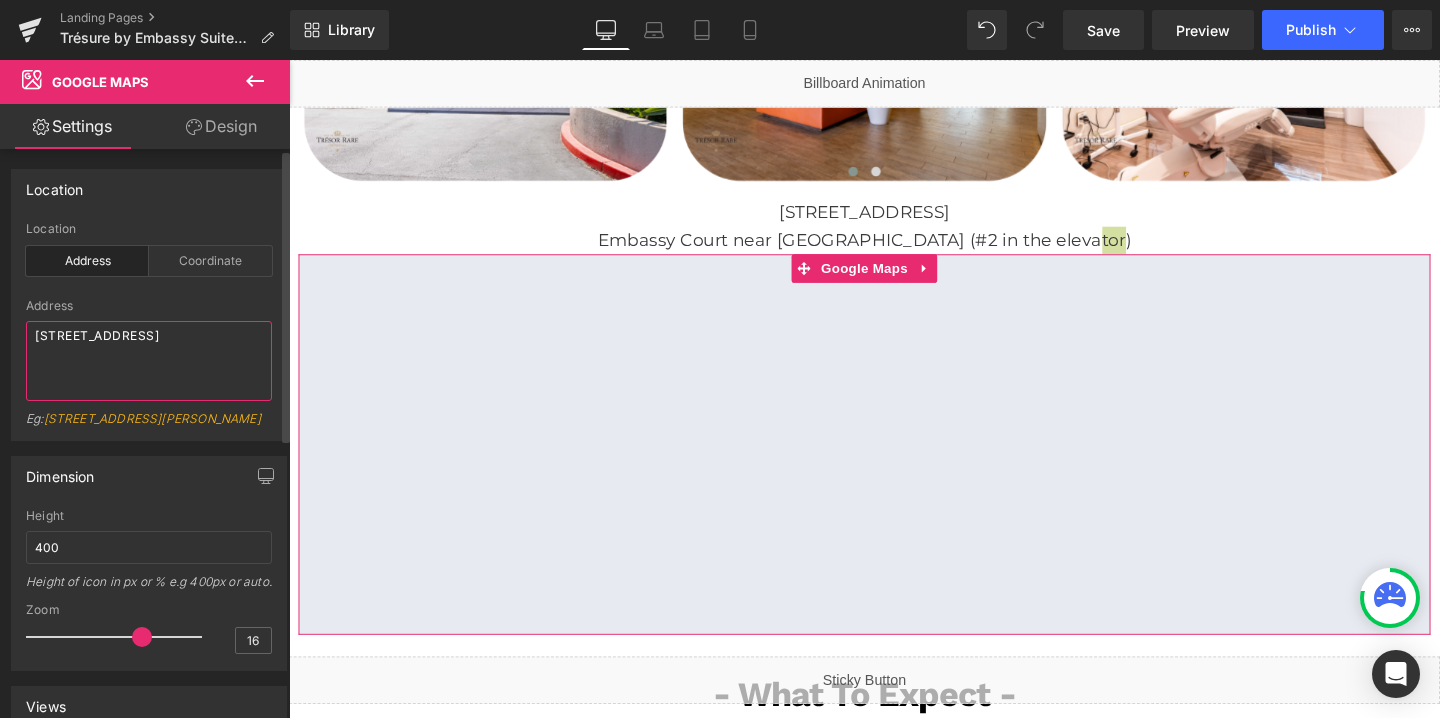 click on "[STREET_ADDRESS]" at bounding box center [149, 361] 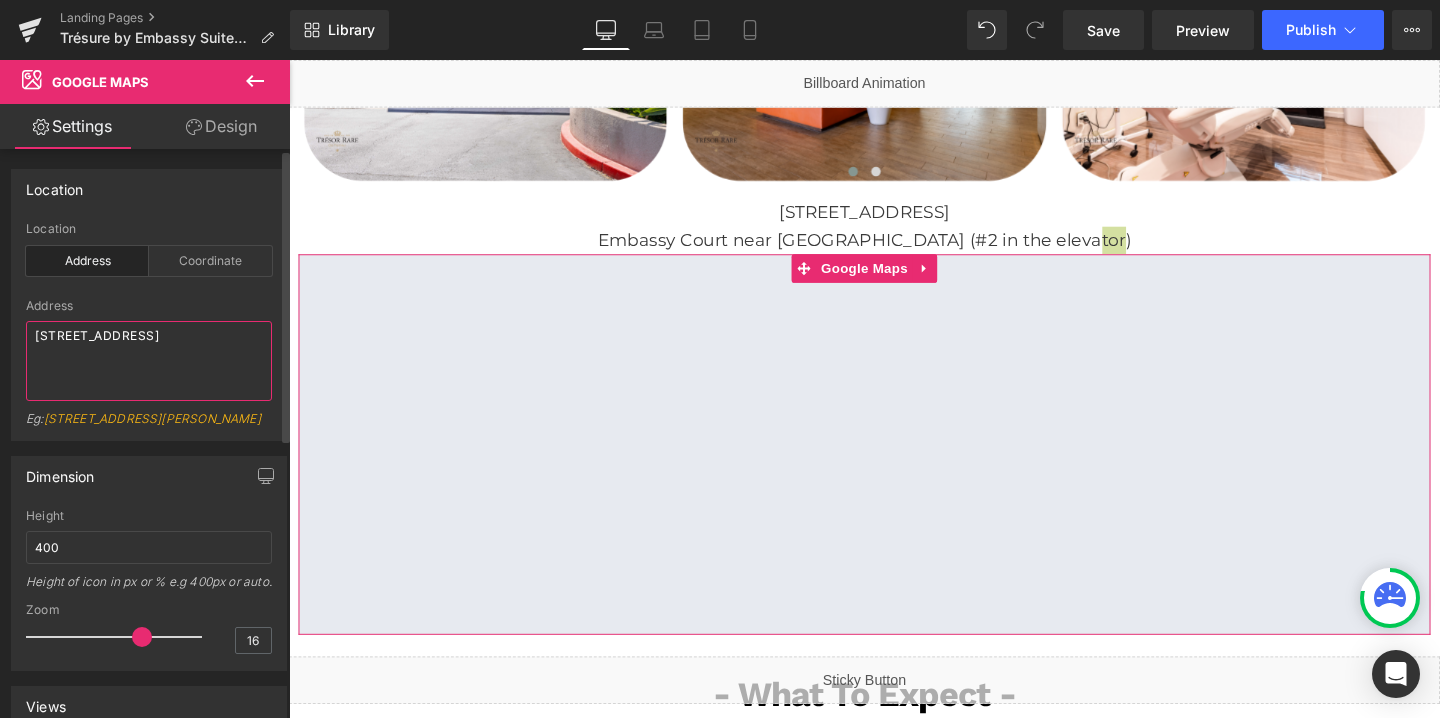 click on "[STREET_ADDRESS]" at bounding box center (149, 361) 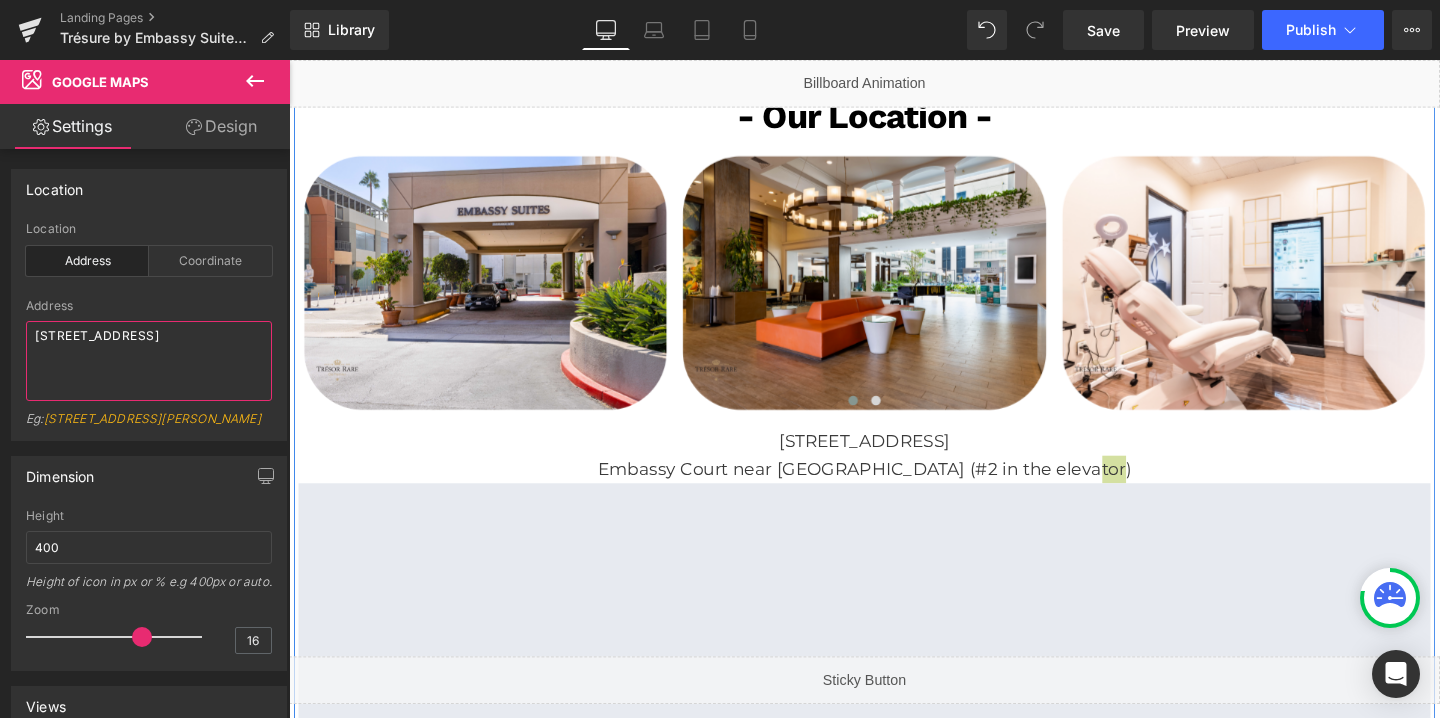 scroll, scrollTop: 1139, scrollLeft: 0, axis: vertical 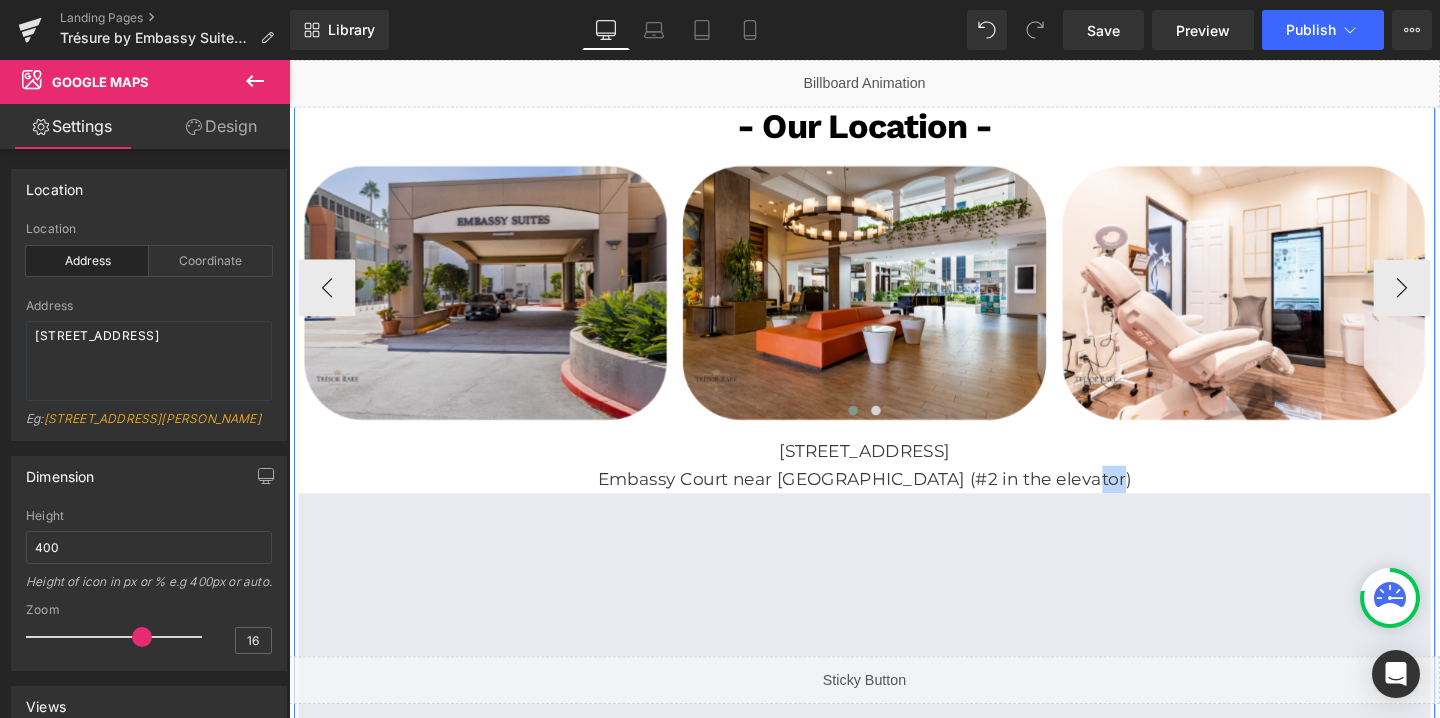 click at bounding box center (495, 304) 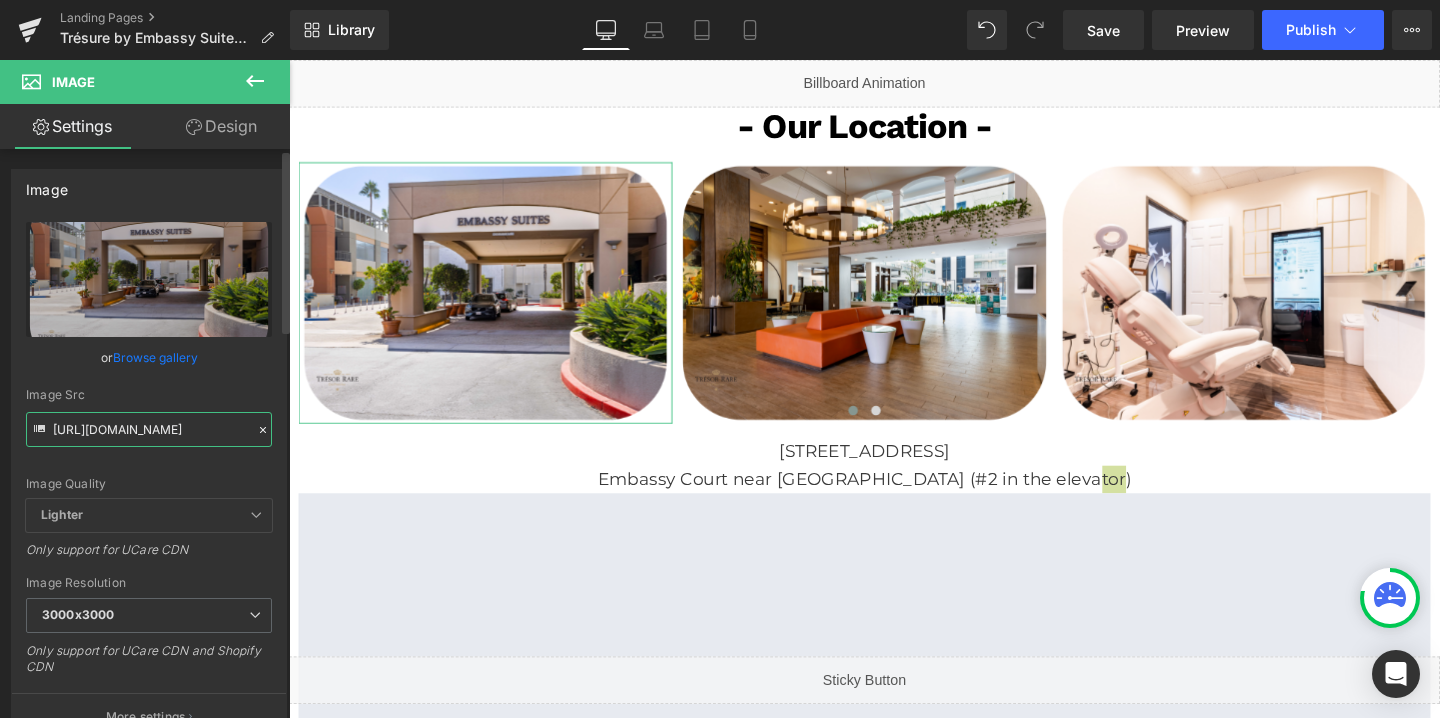 click on "[URL][DOMAIN_NAME]" at bounding box center [149, 429] 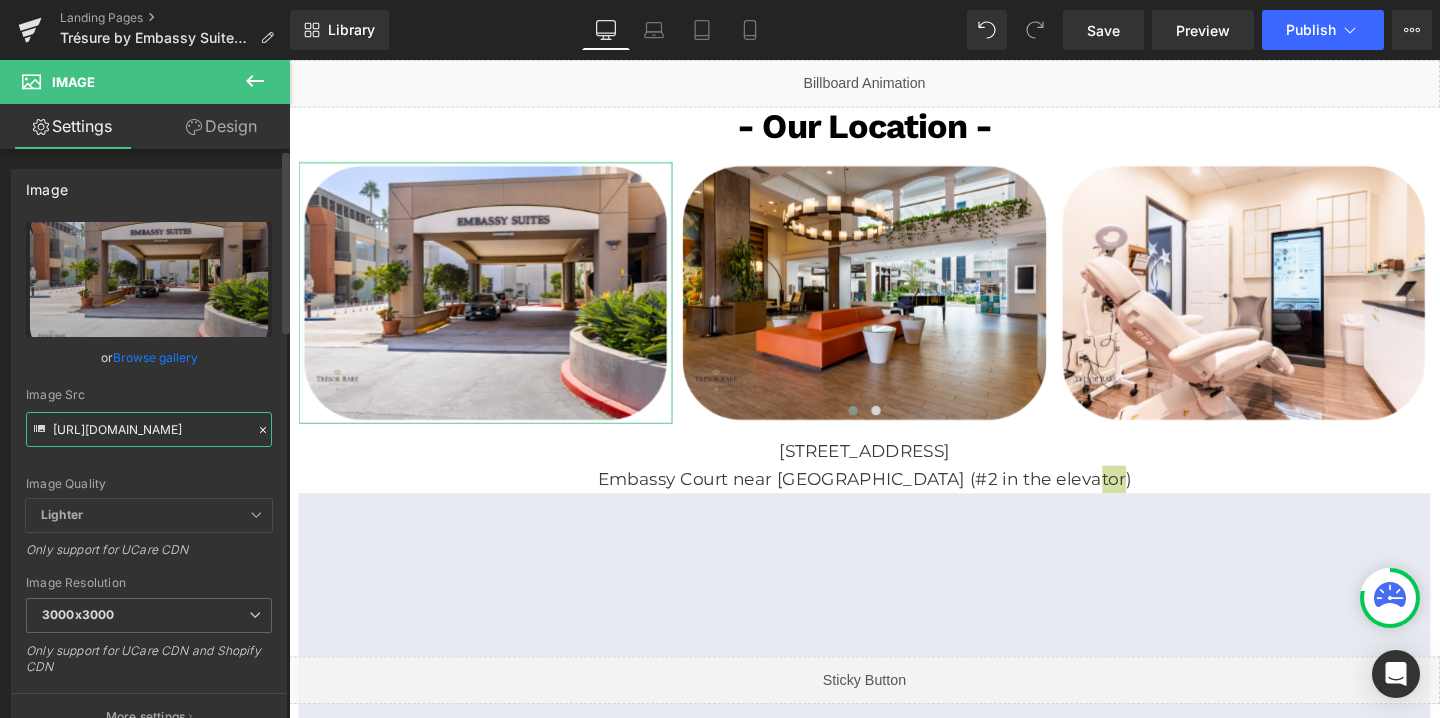 click on "[URL][DOMAIN_NAME]" at bounding box center [149, 429] 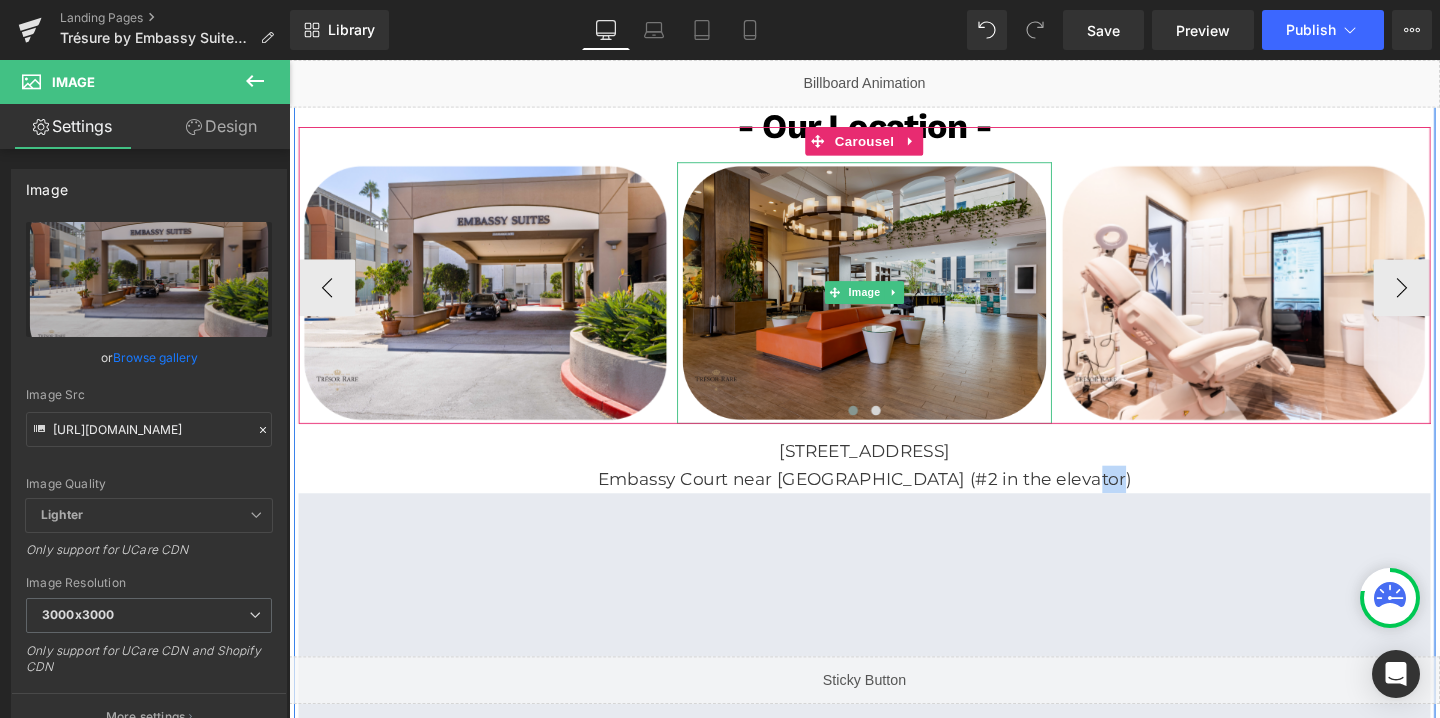click at bounding box center (893, 304) 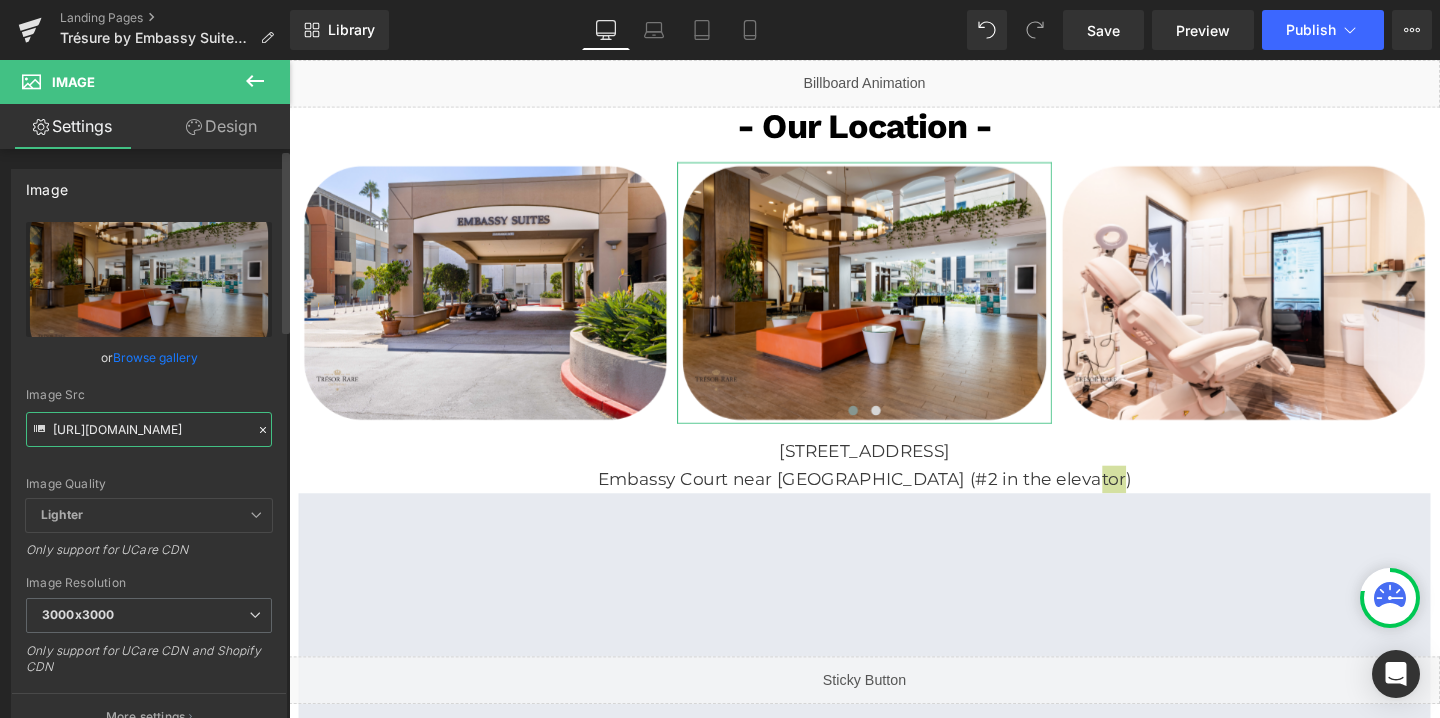 click on "[URL][DOMAIN_NAME]" at bounding box center (149, 429) 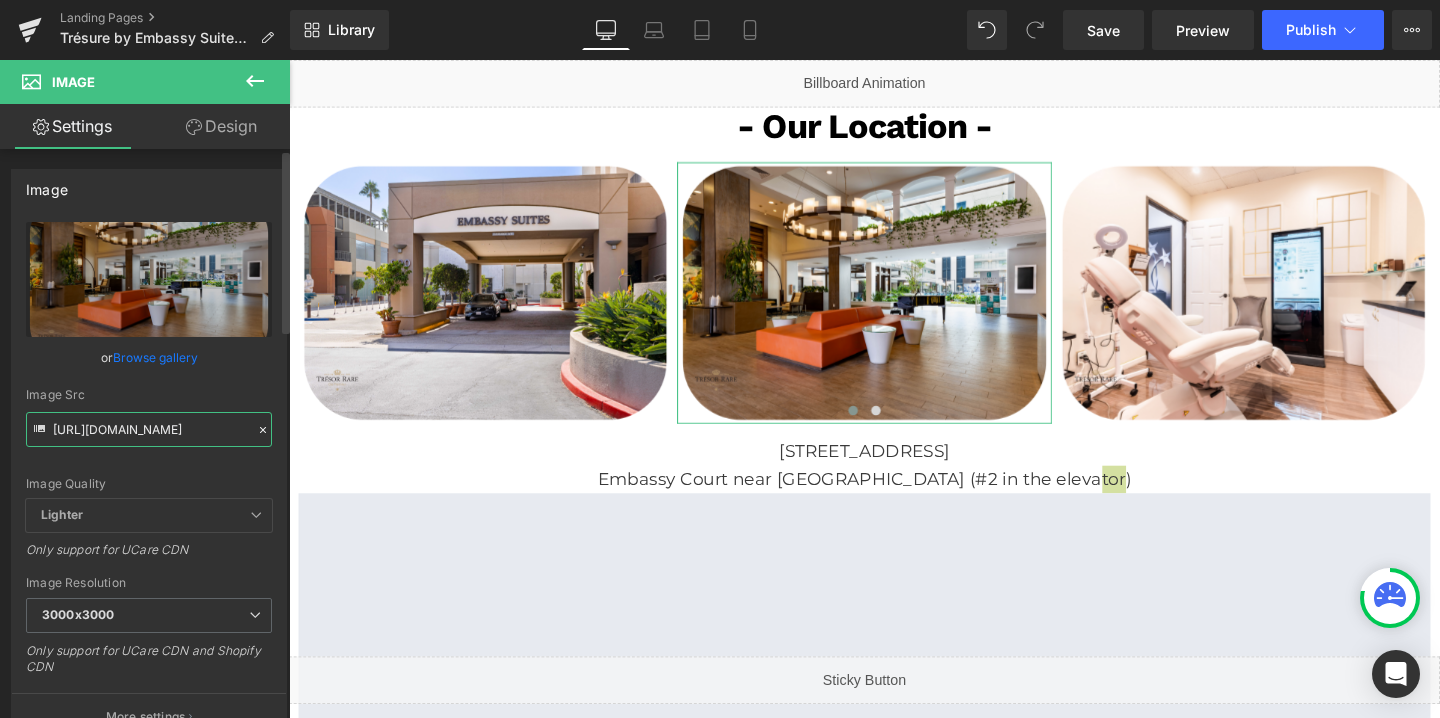 click on "[URL][DOMAIN_NAME]" at bounding box center (149, 429) 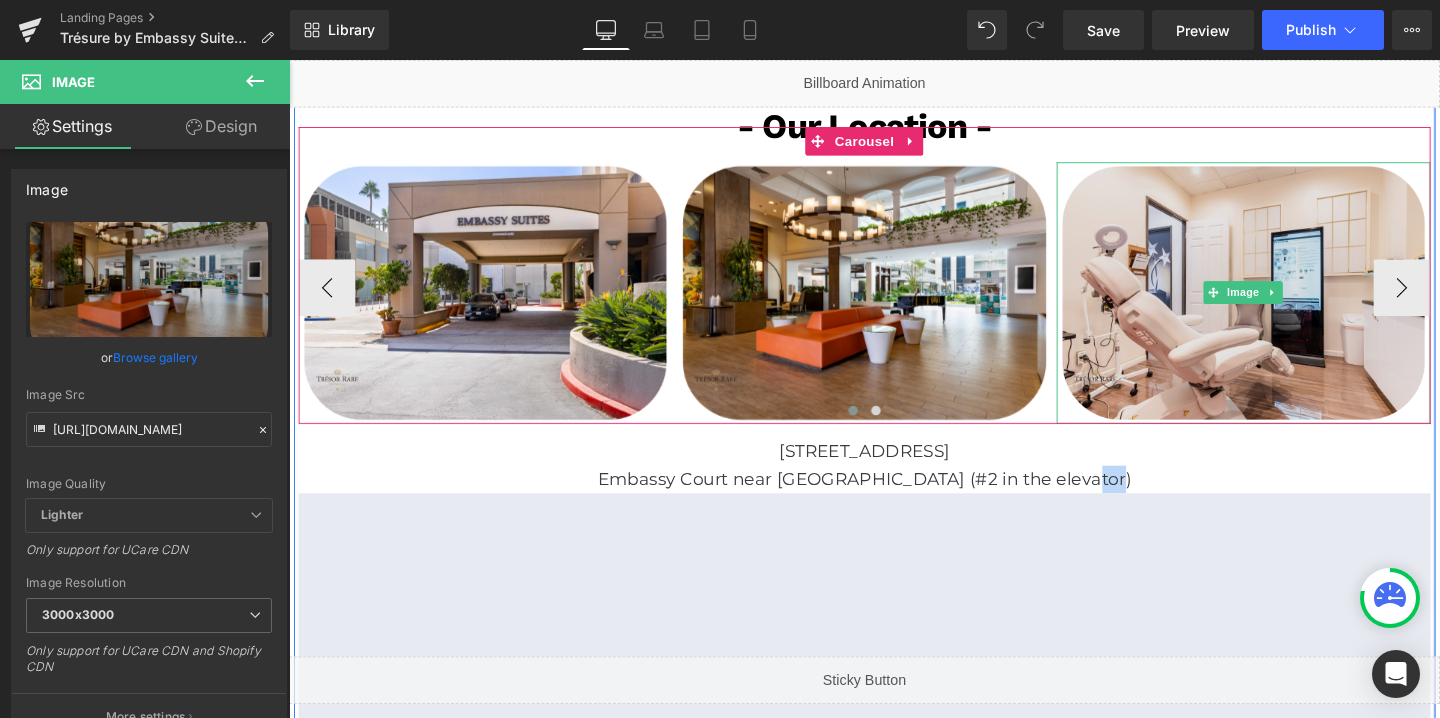 click at bounding box center [1292, 304] 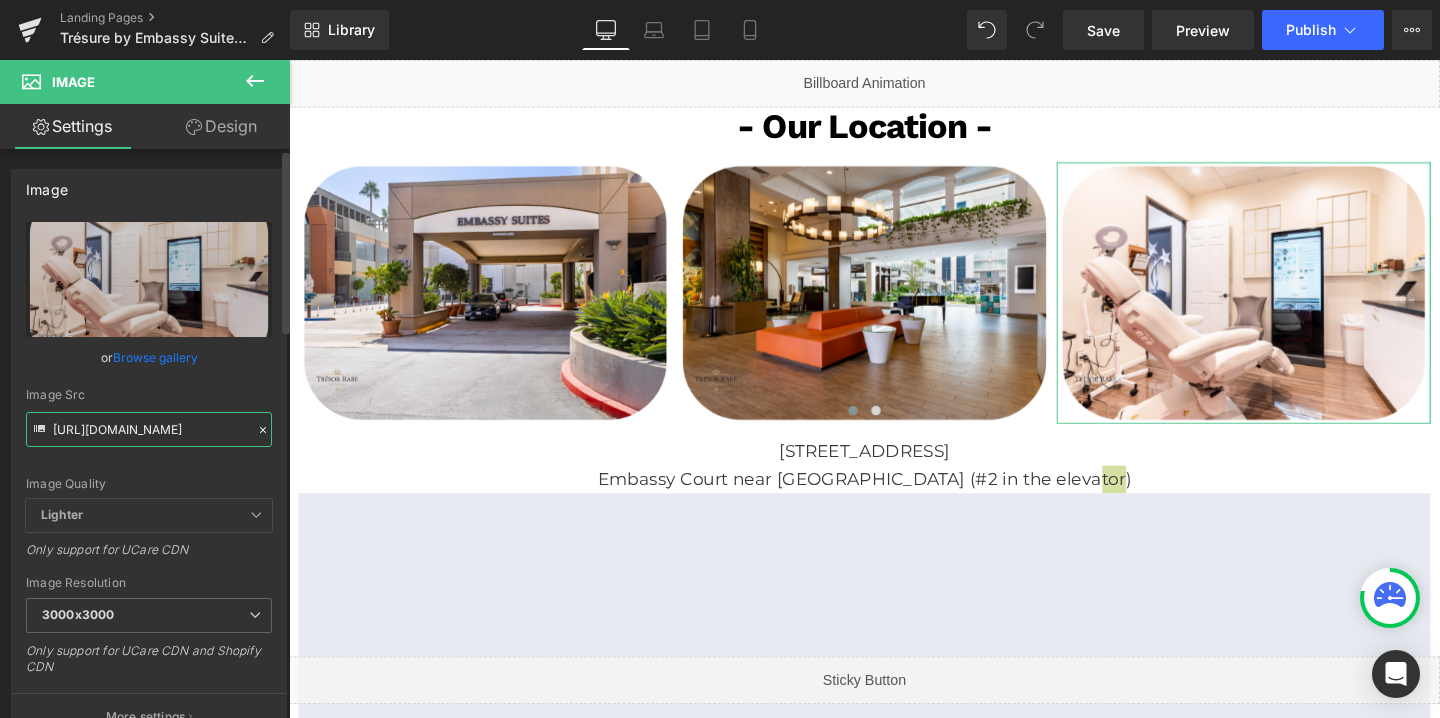 click on "[URL][DOMAIN_NAME]" at bounding box center (149, 429) 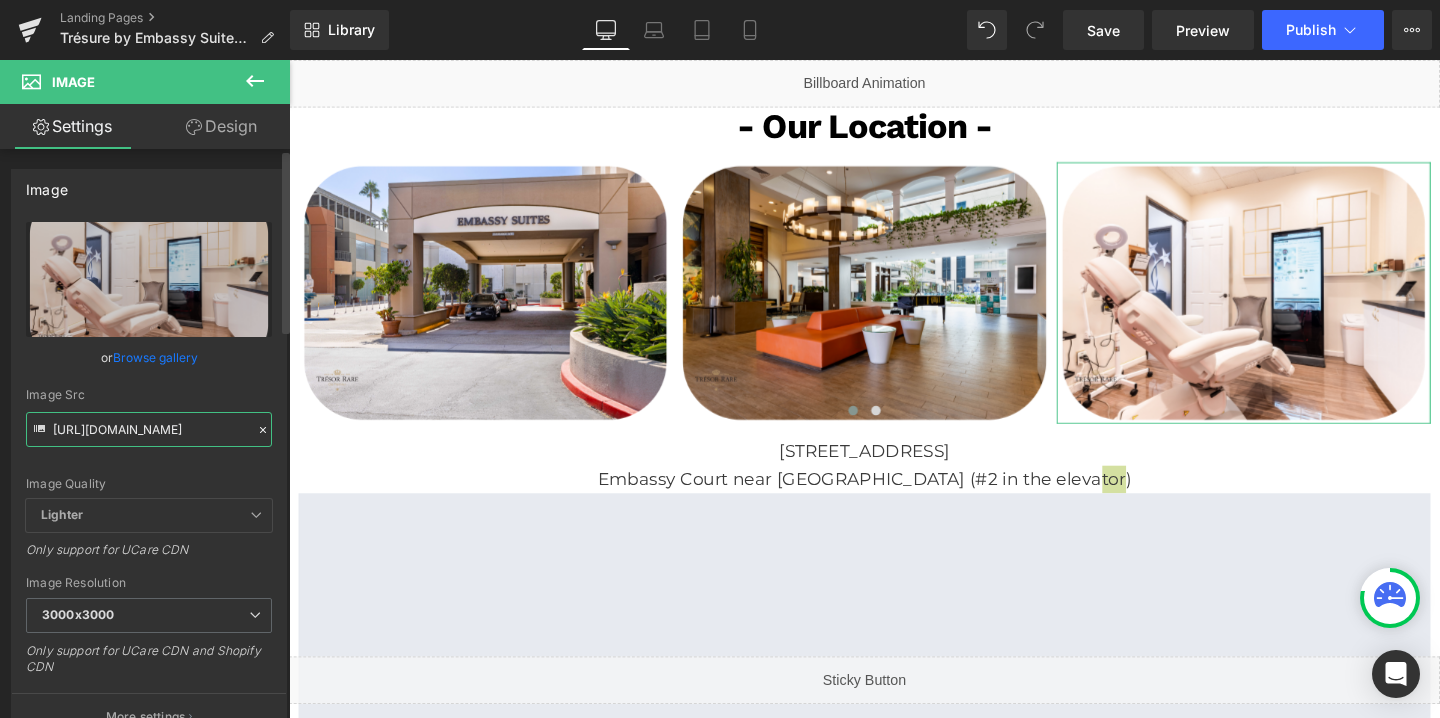 click on "[URL][DOMAIN_NAME]" at bounding box center (149, 429) 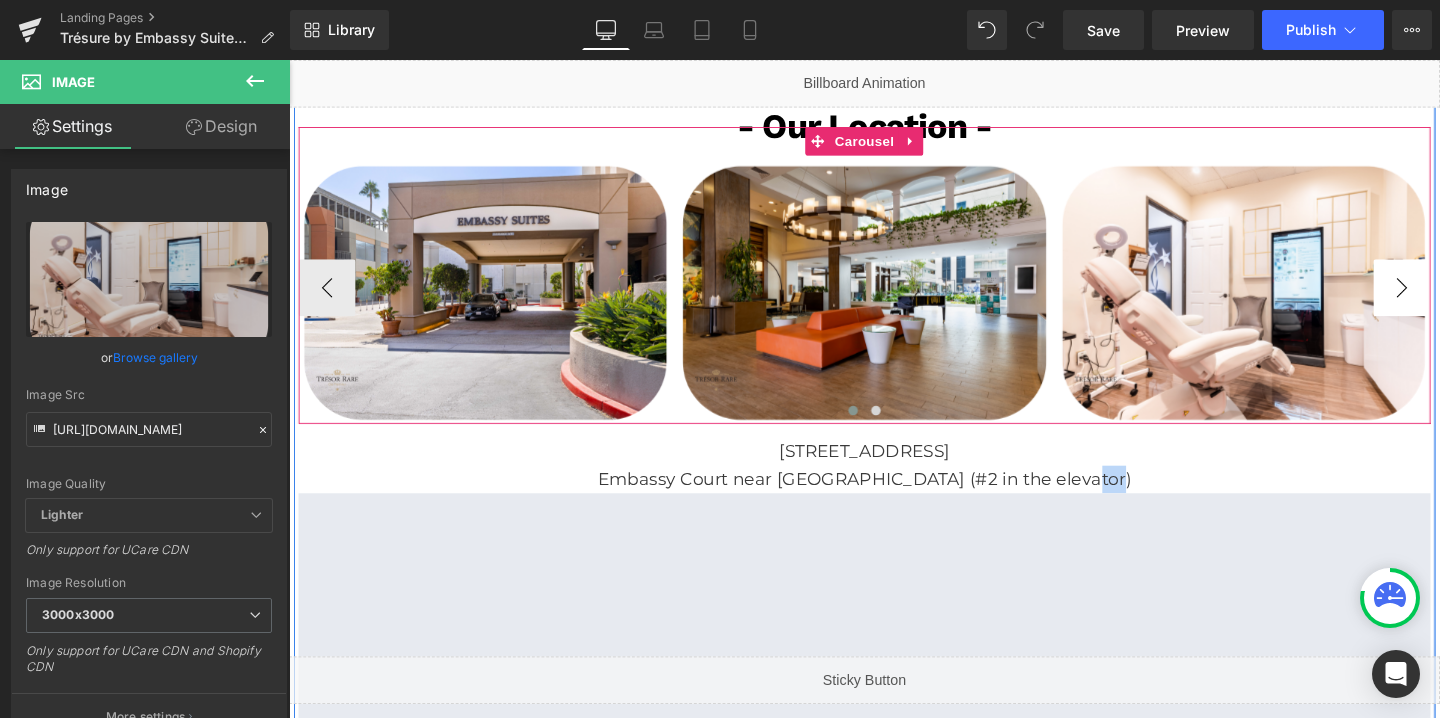 click on "›" at bounding box center (1459, 299) 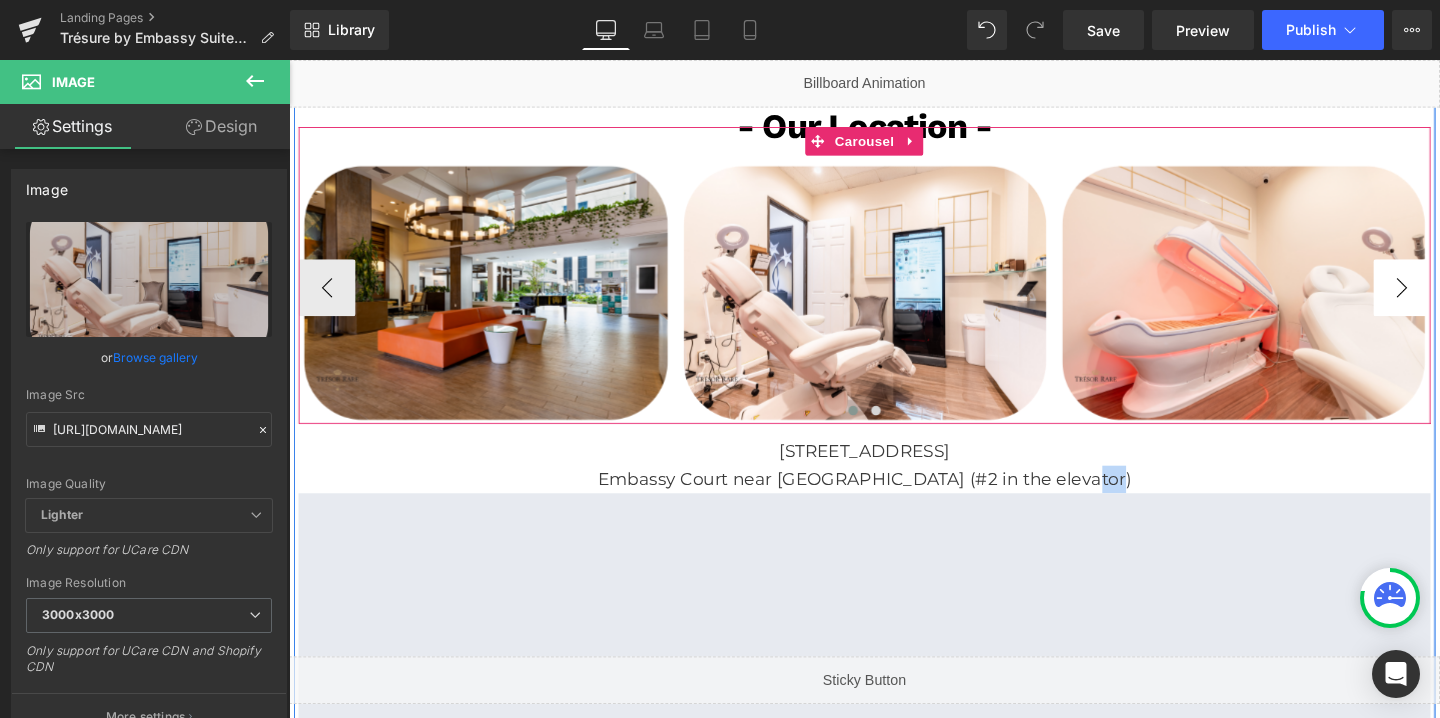 click on "›" 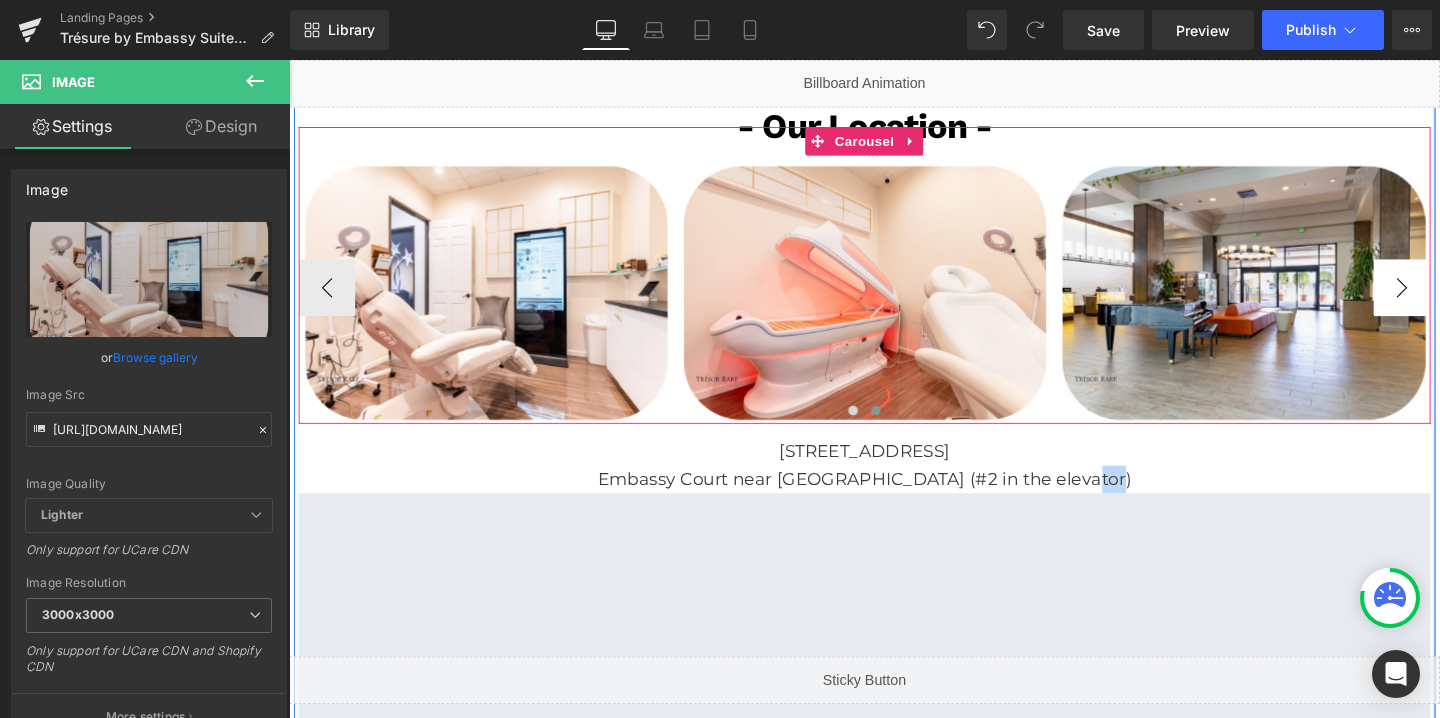 click on "›" 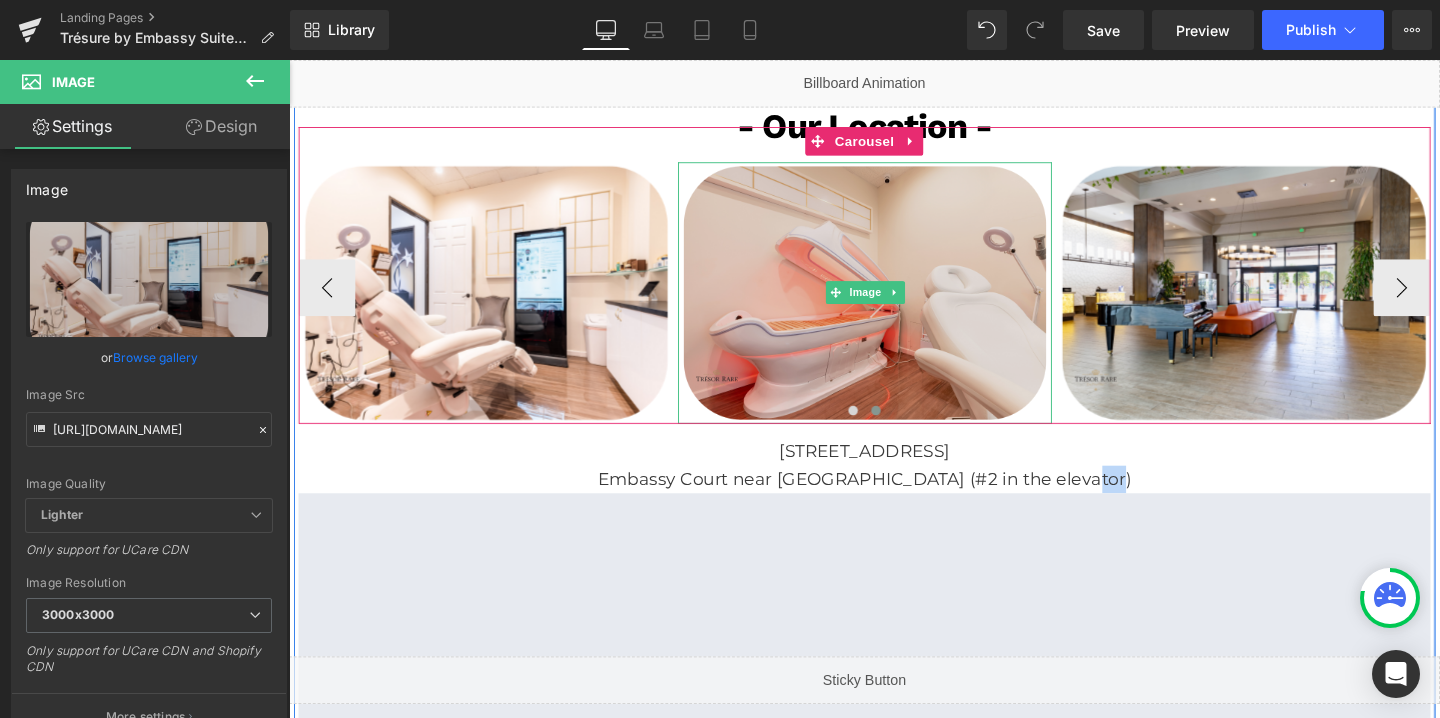 click 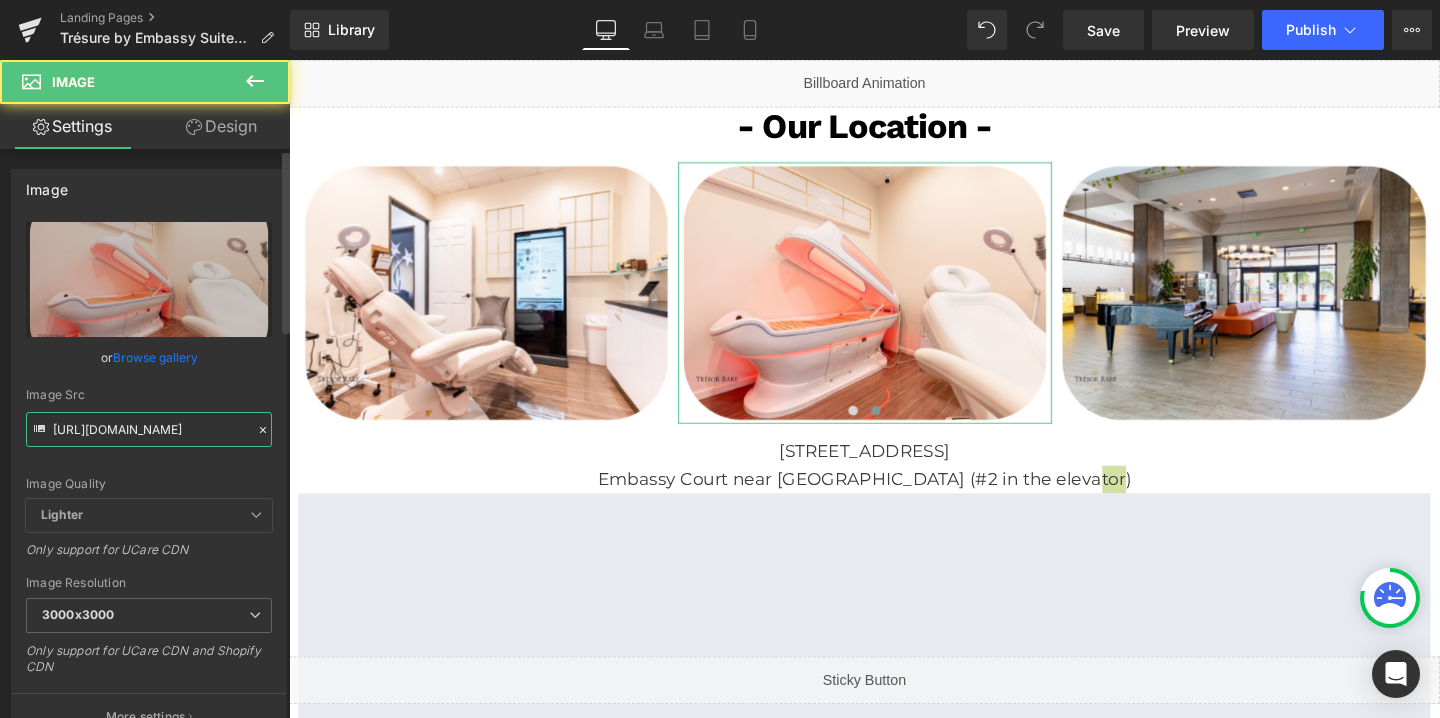 click on "[URL][DOMAIN_NAME]" 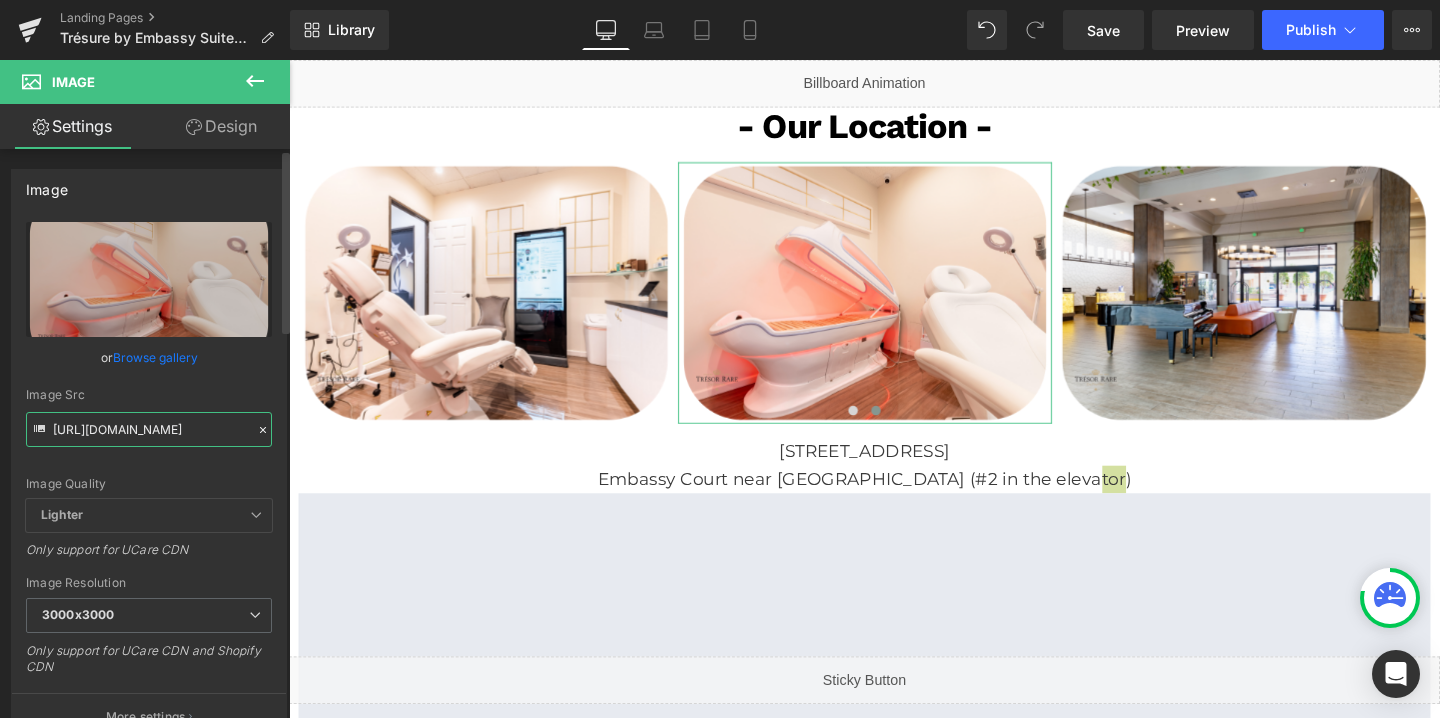 click on "[URL][DOMAIN_NAME]" 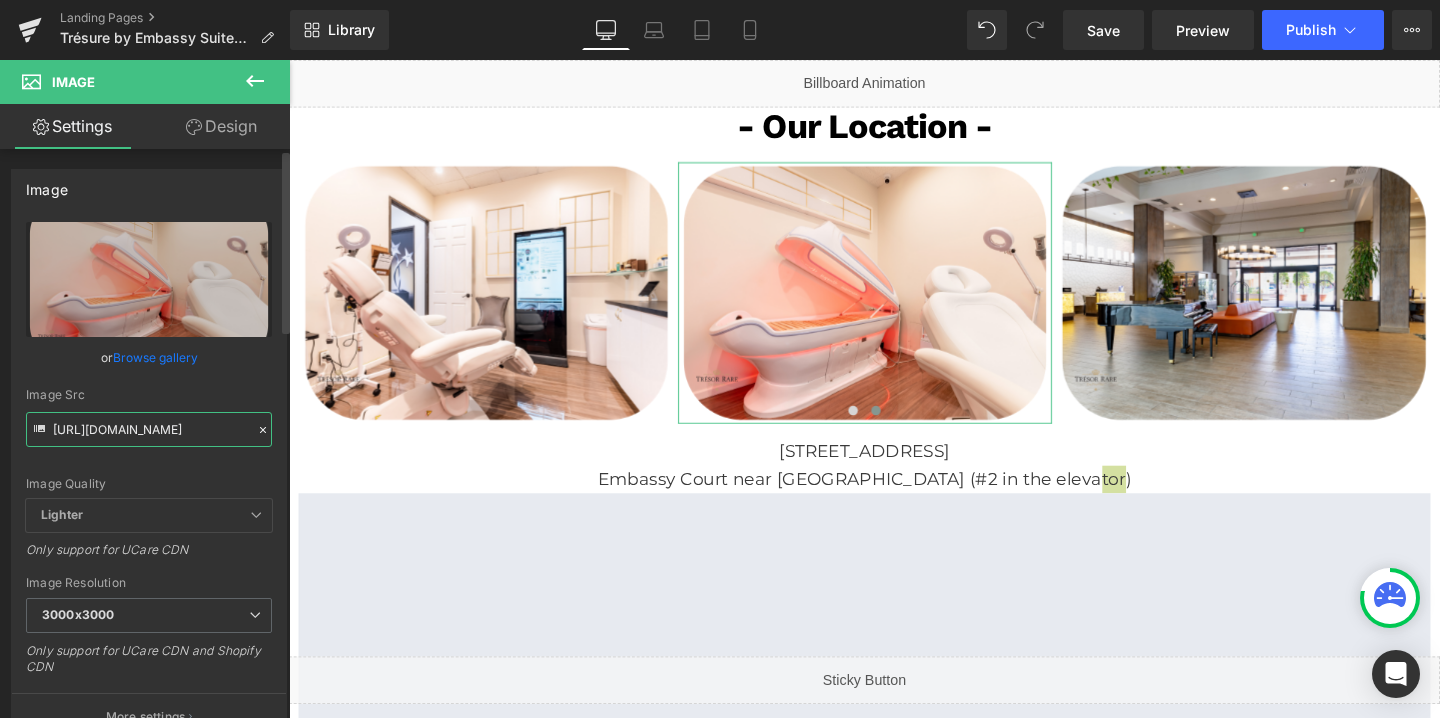 click on "[URL][DOMAIN_NAME]" 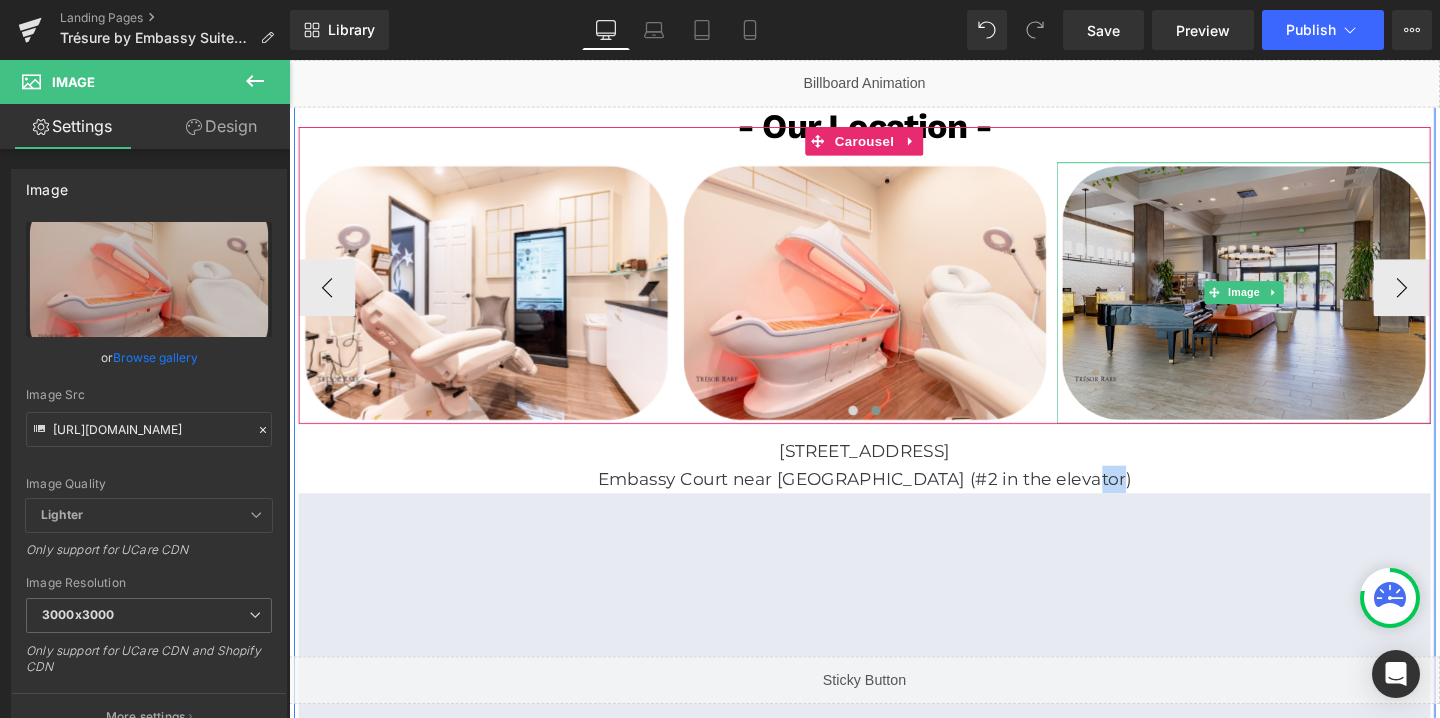 click 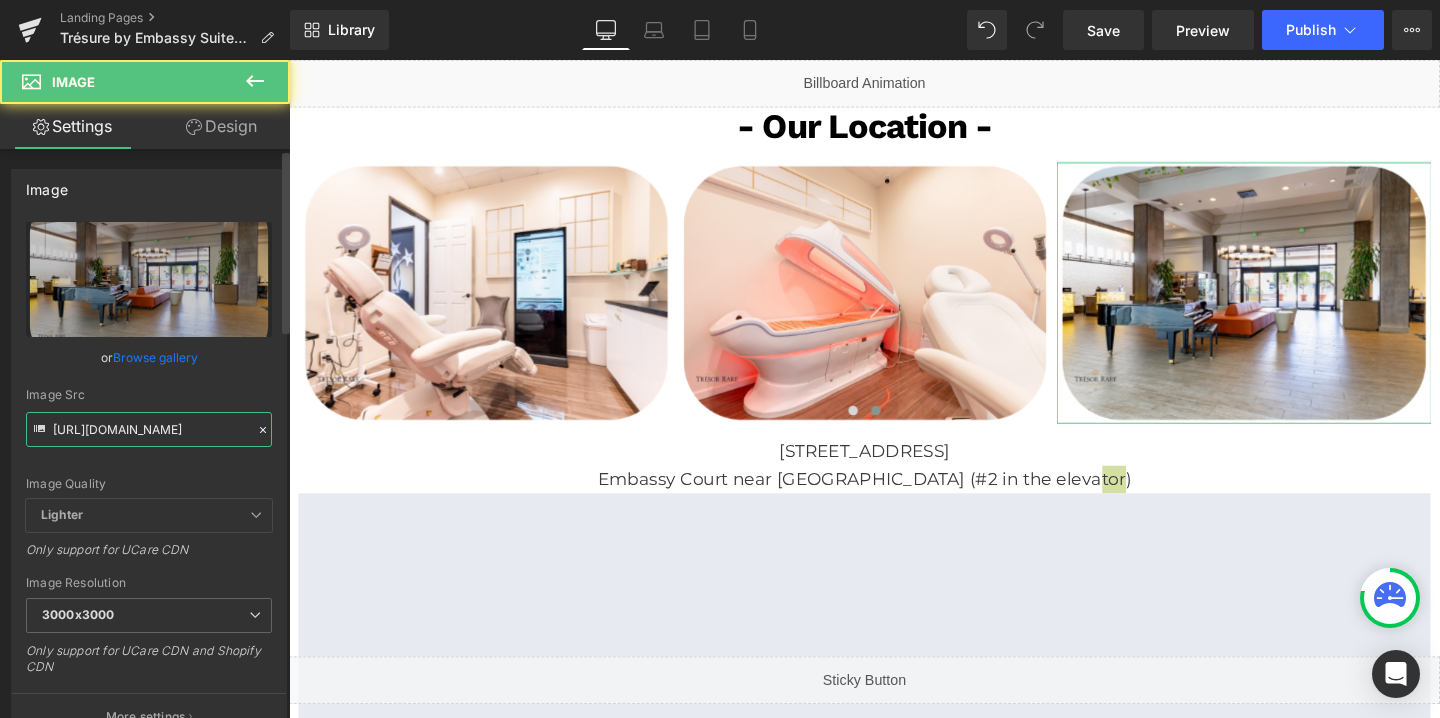 click on "[URL][DOMAIN_NAME]" 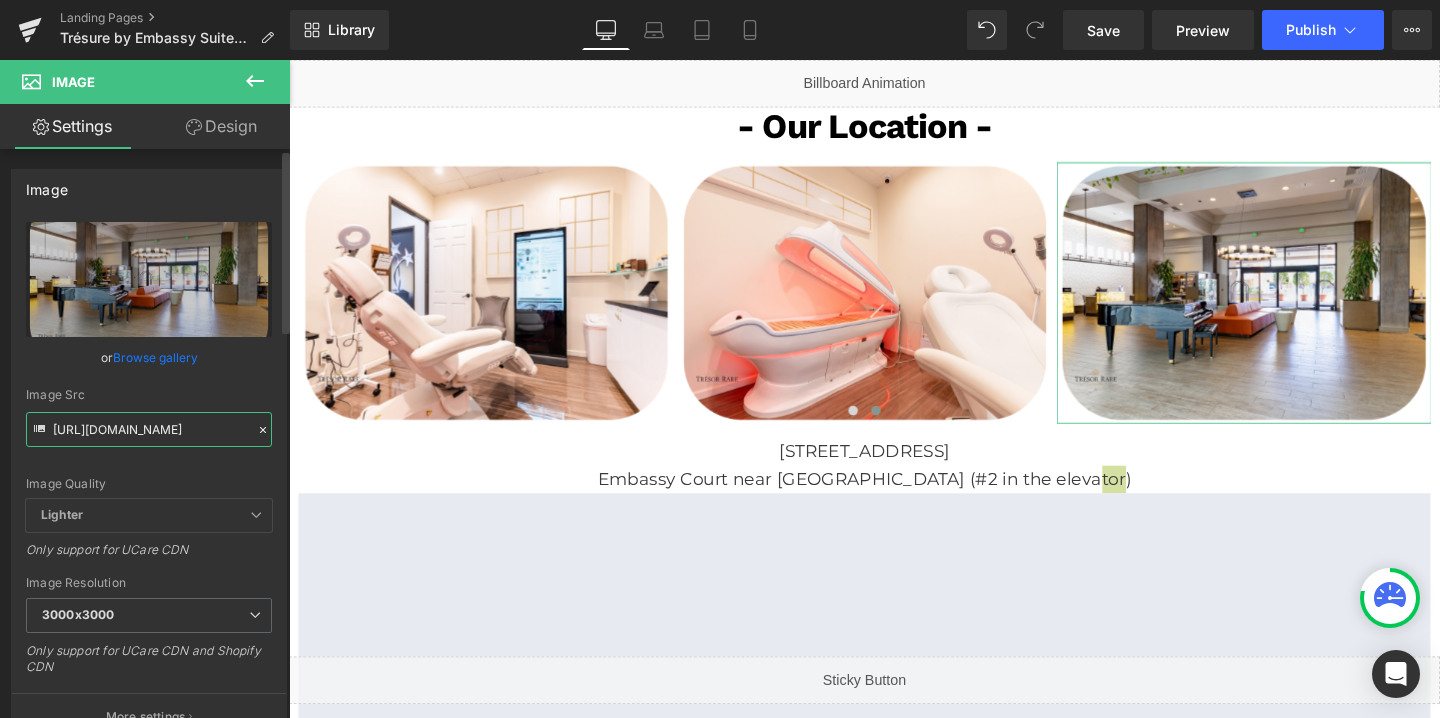 click on "[URL][DOMAIN_NAME]" 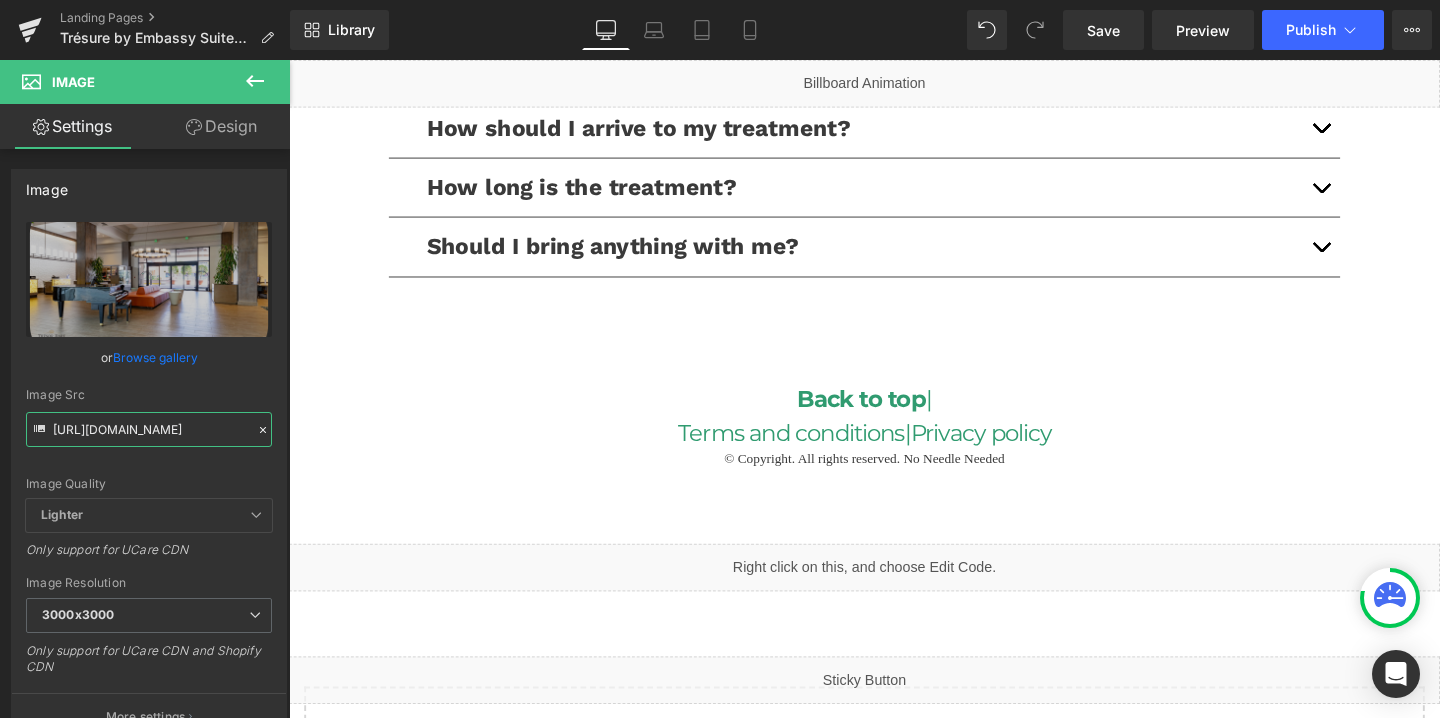 scroll, scrollTop: 4285, scrollLeft: 0, axis: vertical 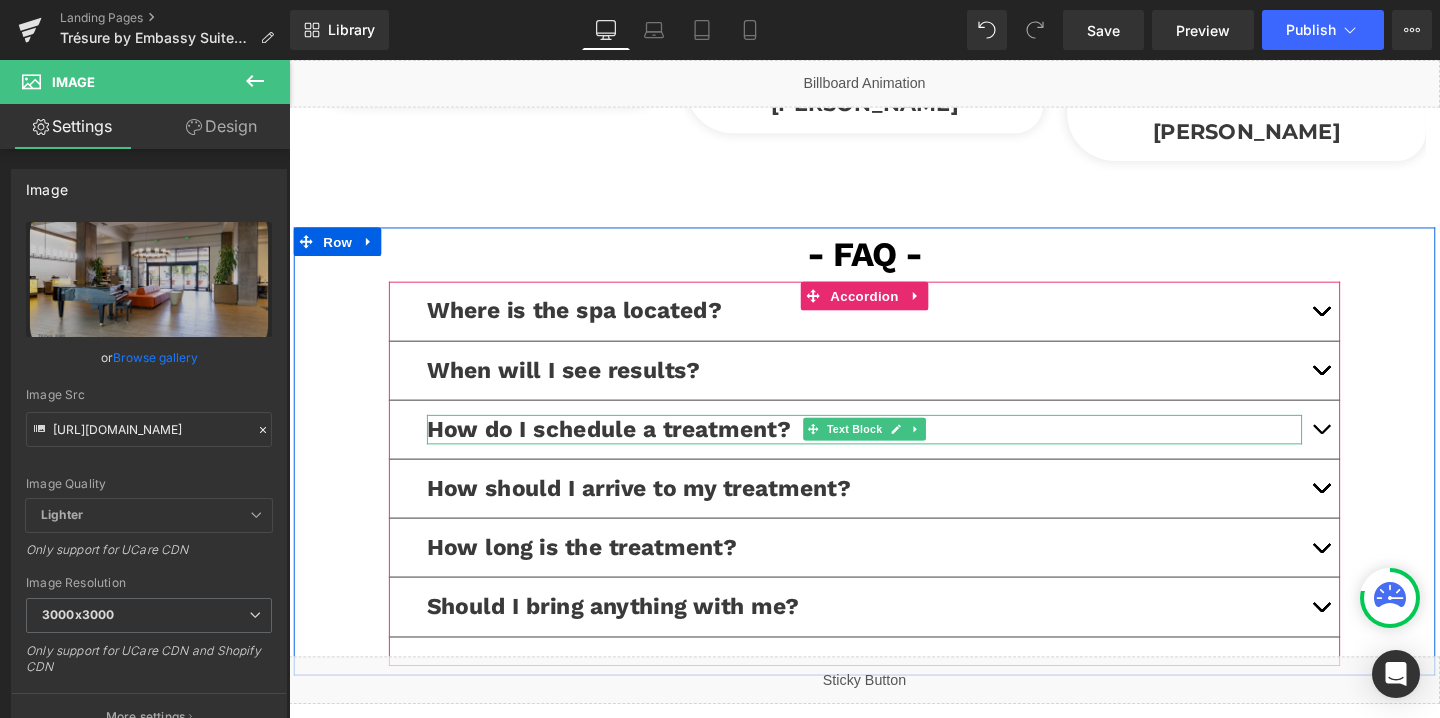 click on "How do I schedule a treatment?" 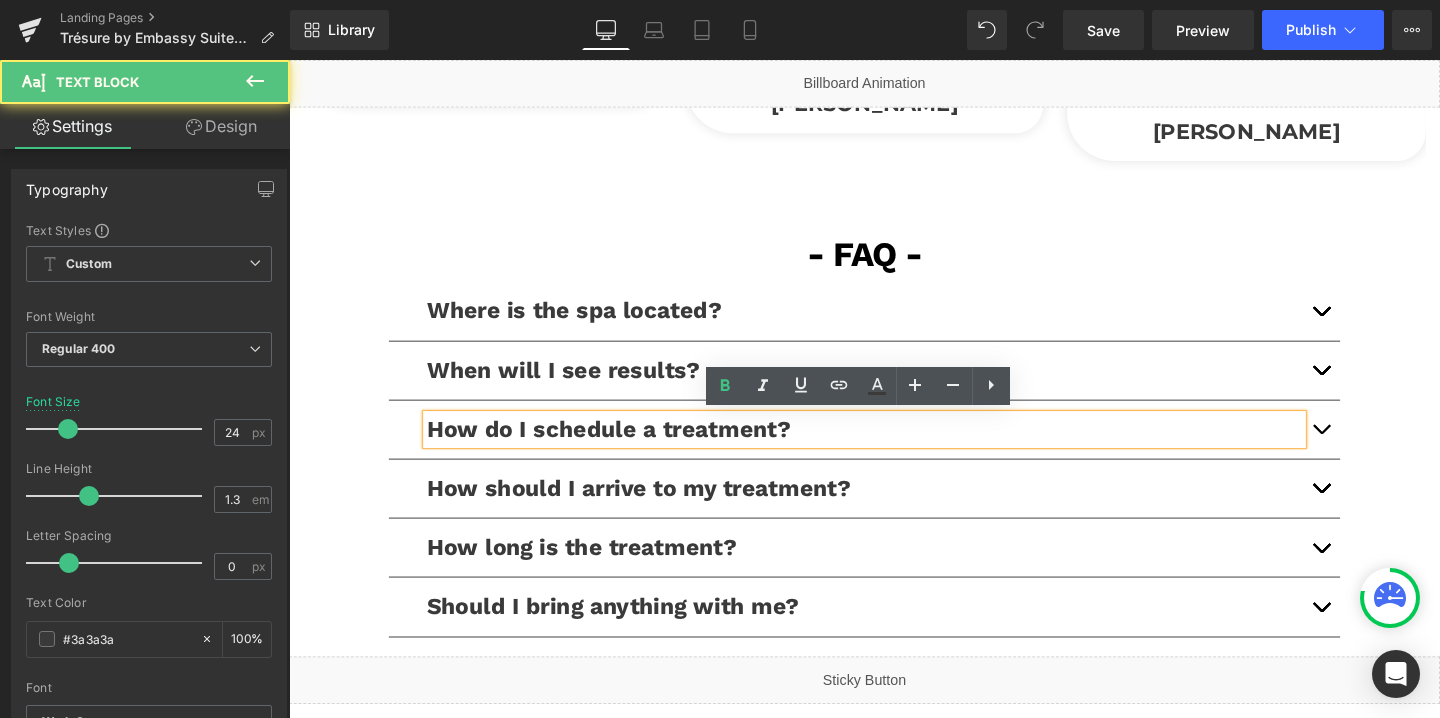 click 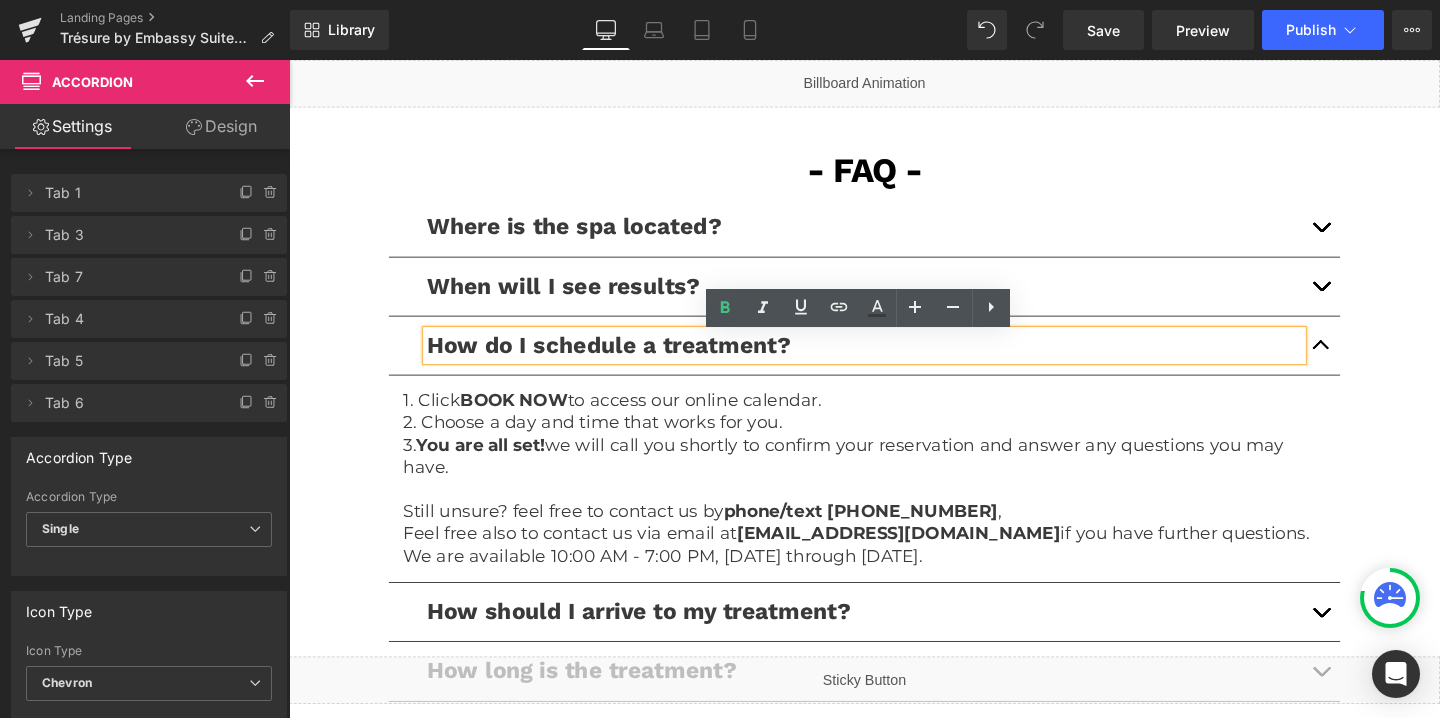 scroll, scrollTop: 4378, scrollLeft: 0, axis: vertical 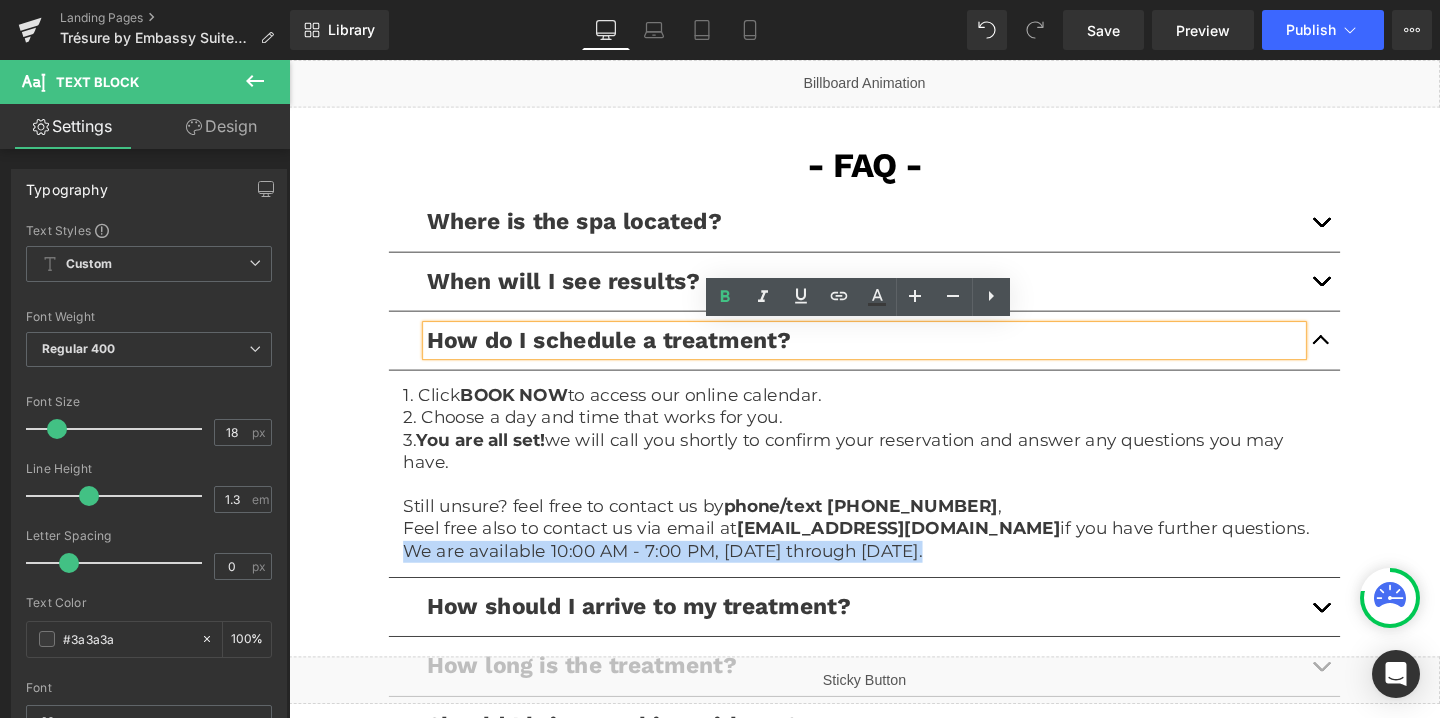 drag, startPoint x: 686, startPoint y: 510, endPoint x: 65, endPoint y: 522, distance: 621.1159 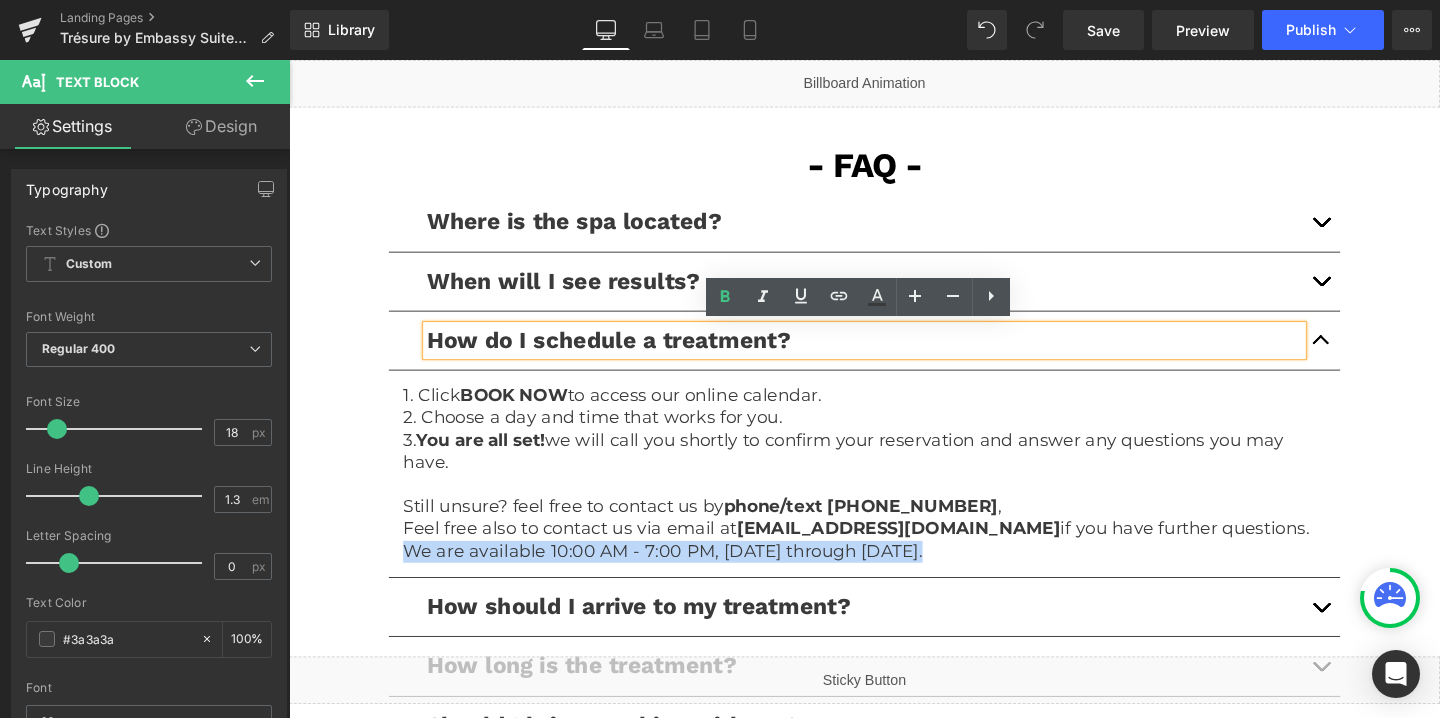 click on "- FAQ - Text Block         Row
Where is the spa located?
Text Block
We are located at: [STREET_ADDRESS] [GEOGRAPHIC_DATA] near [GEOGRAPHIC_DATA] floor (#2 in the elevator) Parking: Parking at the [GEOGRAPHIC_DATA] near [GEOGRAPHIC_DATA]
Text Block
When will I see results? Text Block" 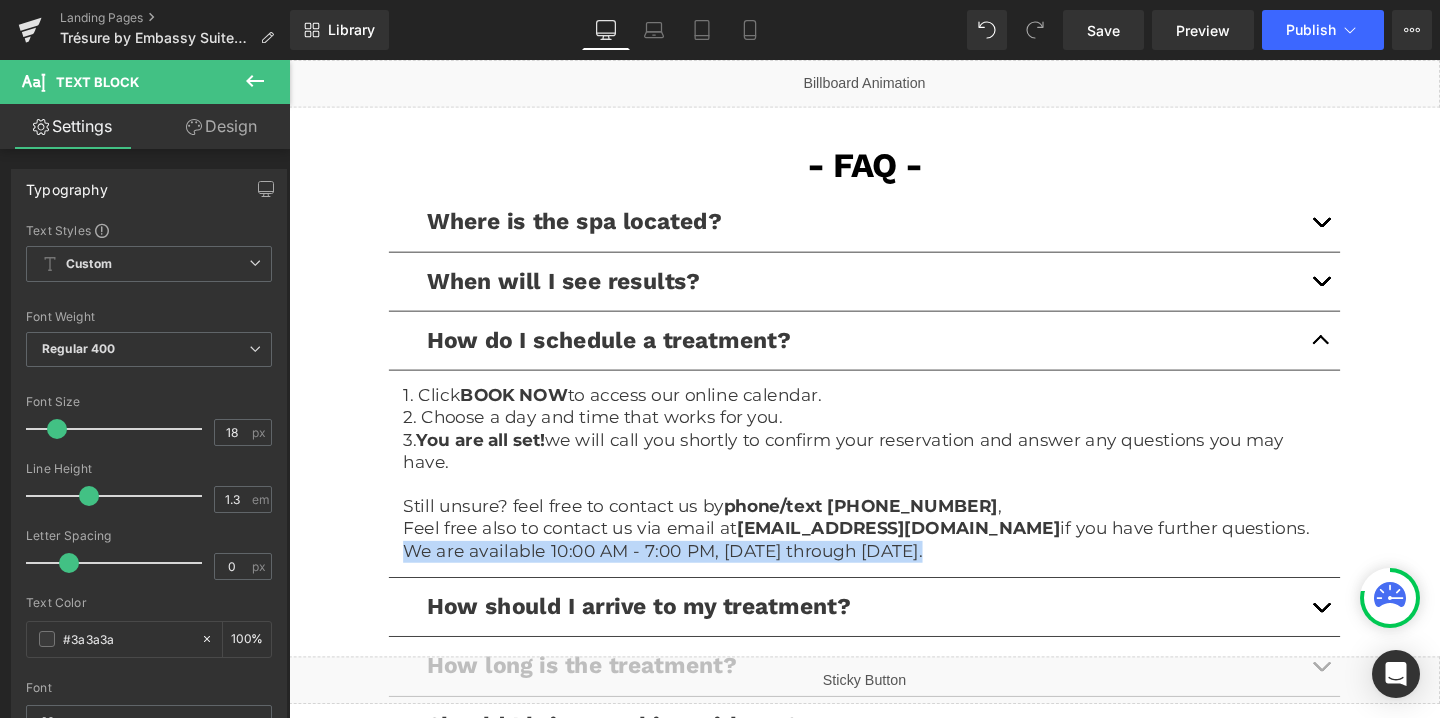 copy on "We are available 10:00 AM - 7:00 PM, [DATE] through [DATE]." 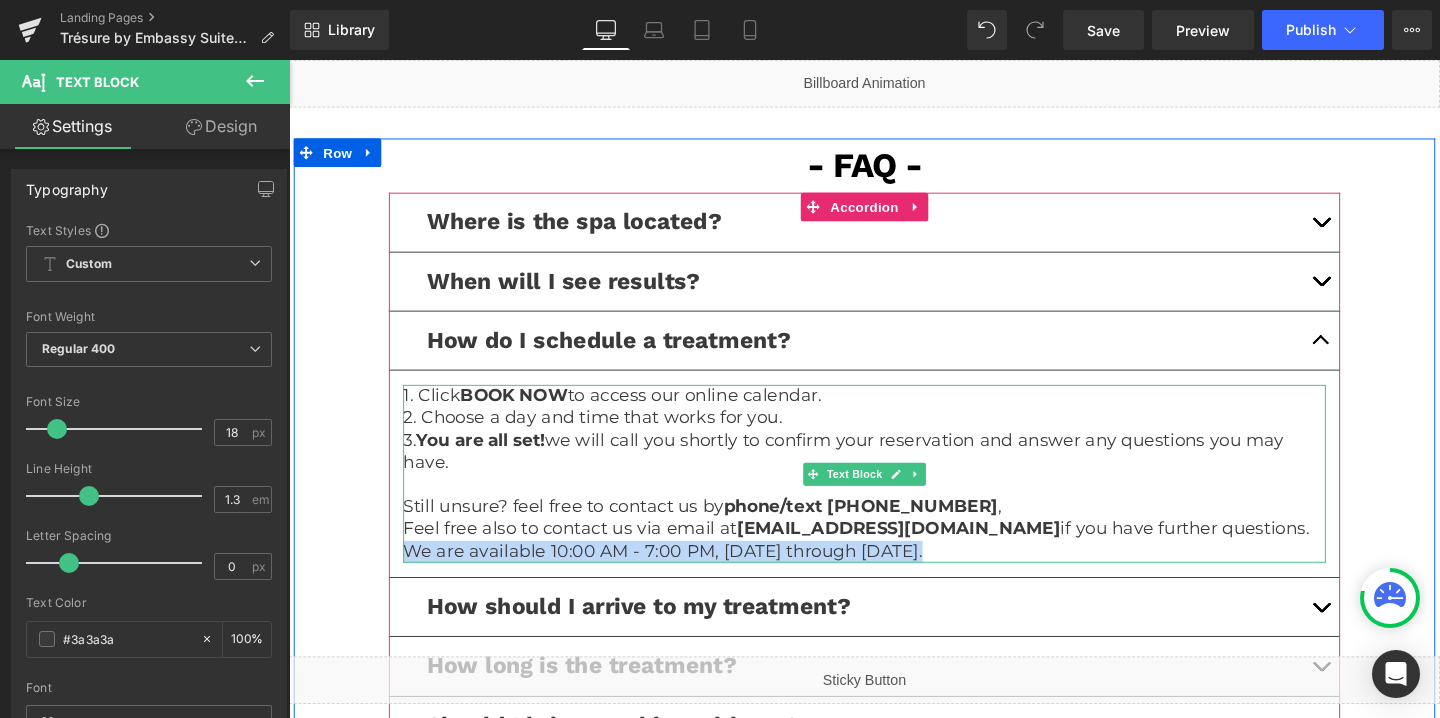 copy on "We are available 10:00 AM - 7:00 PM, [DATE] through [DATE]." 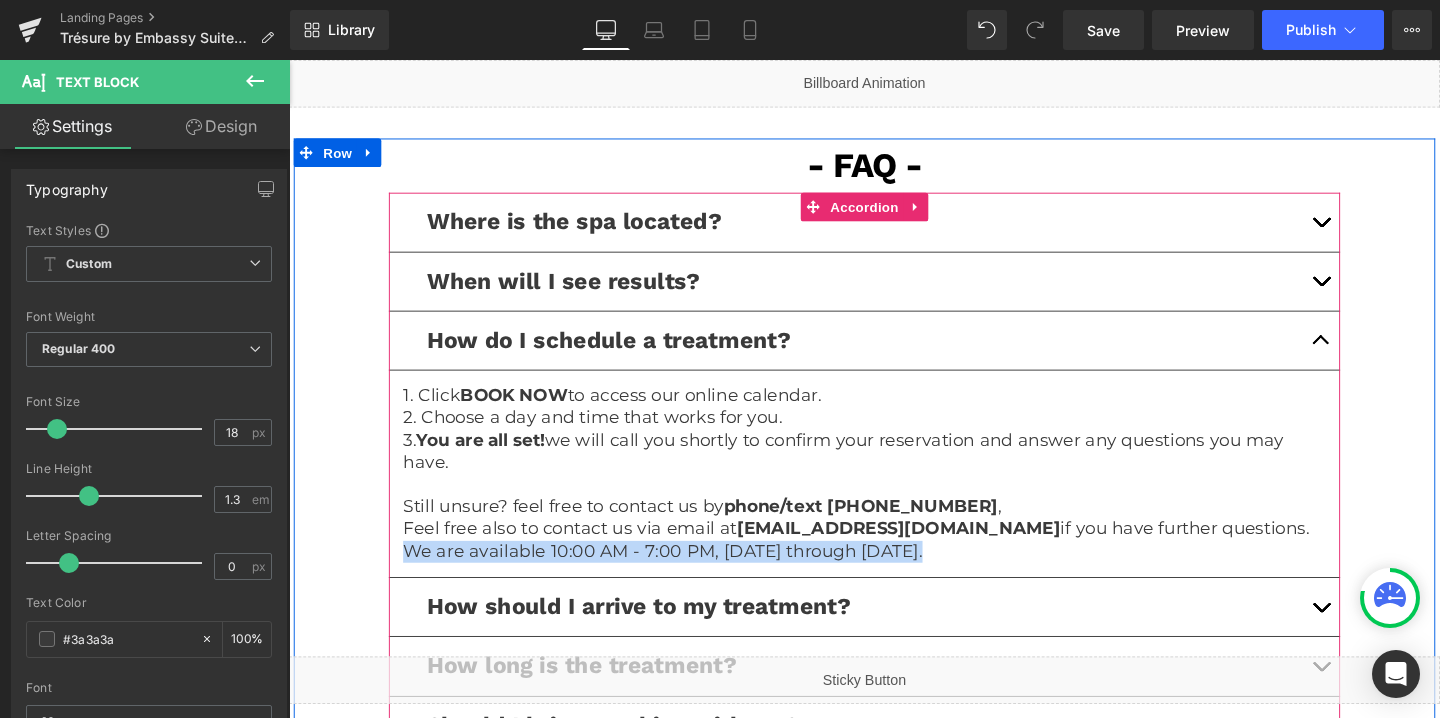 click 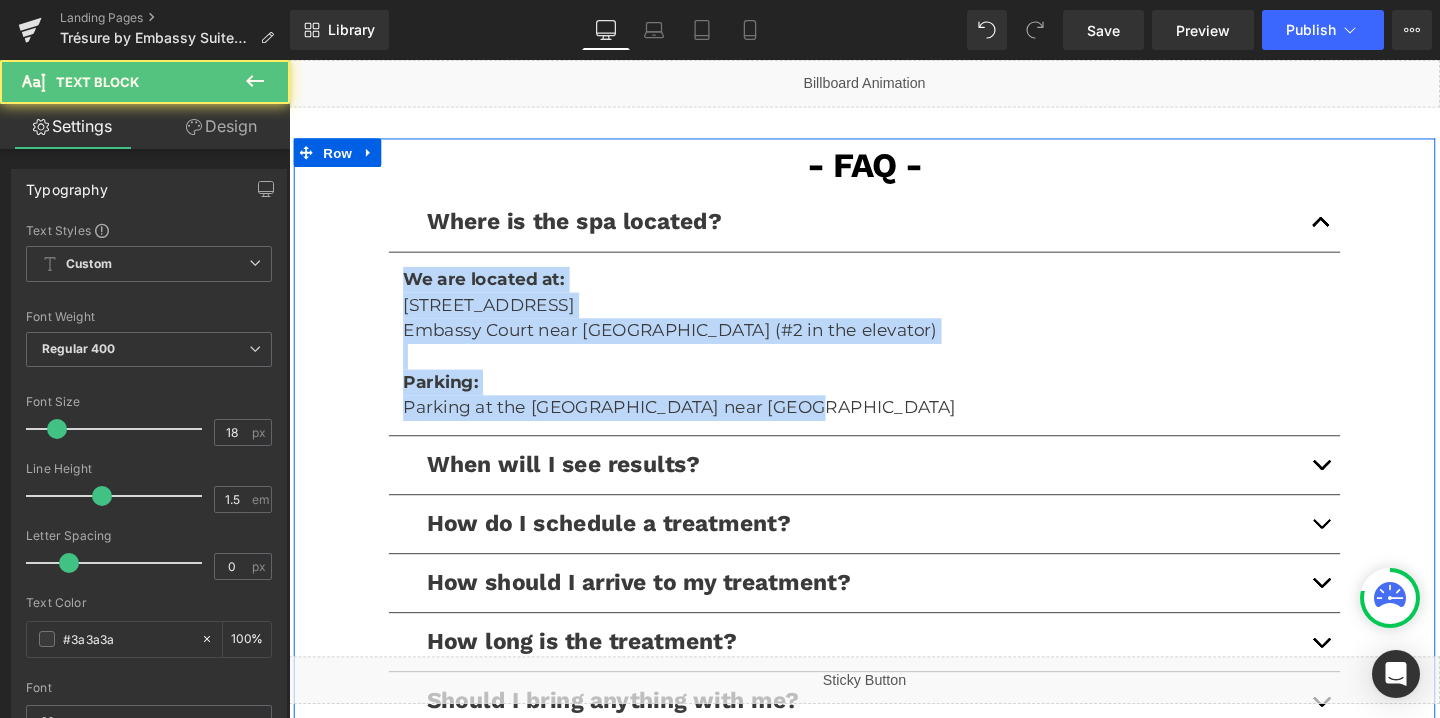drag, startPoint x: 529, startPoint y: 364, endPoint x: 92, endPoint y: 230, distance: 457.08313 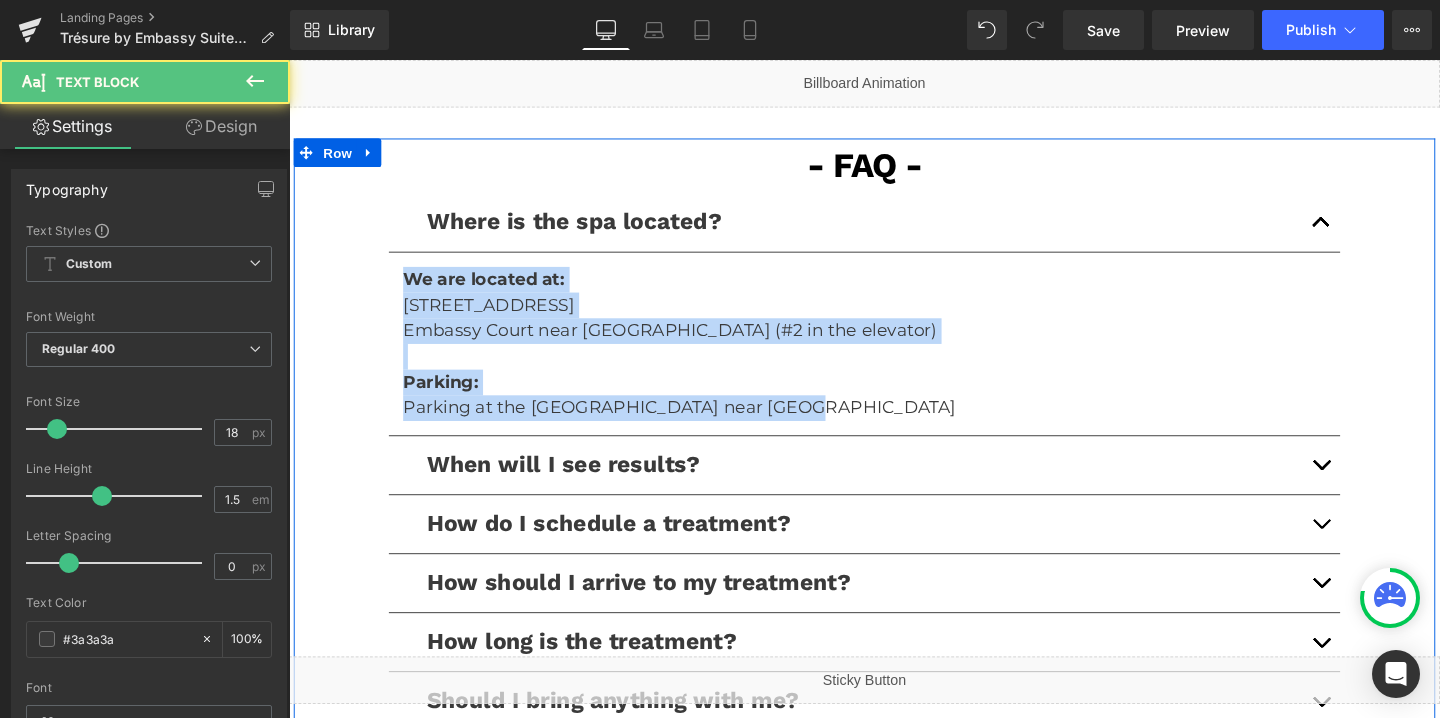 click on "- FAQ - Text Block         Row
Where is the spa located?
Text Block
We are located at: [STREET_ADDRESS] [GEOGRAPHIC_DATA] near [GEOGRAPHIC_DATA] floor (#2 in the elevator) Parking: Parking at the [GEOGRAPHIC_DATA] near [GEOGRAPHIC_DATA]
Text Block
When will I see results? Text Block" 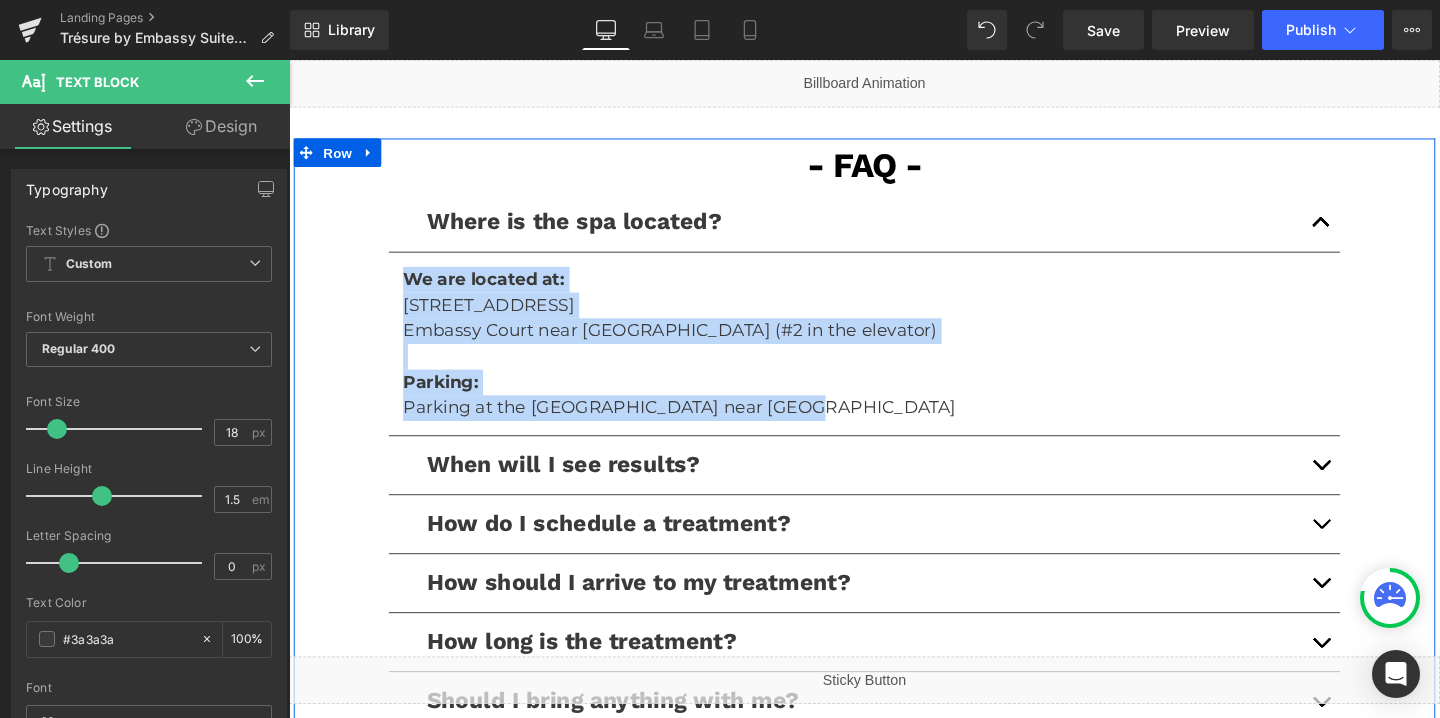 copy on "We are located at: [STREET_ADDRESS] Embassy Court near [GEOGRAPHIC_DATA] (#2 in the elevator) Parking: Parking at the [GEOGRAPHIC_DATA] near [GEOGRAPHIC_DATA]" 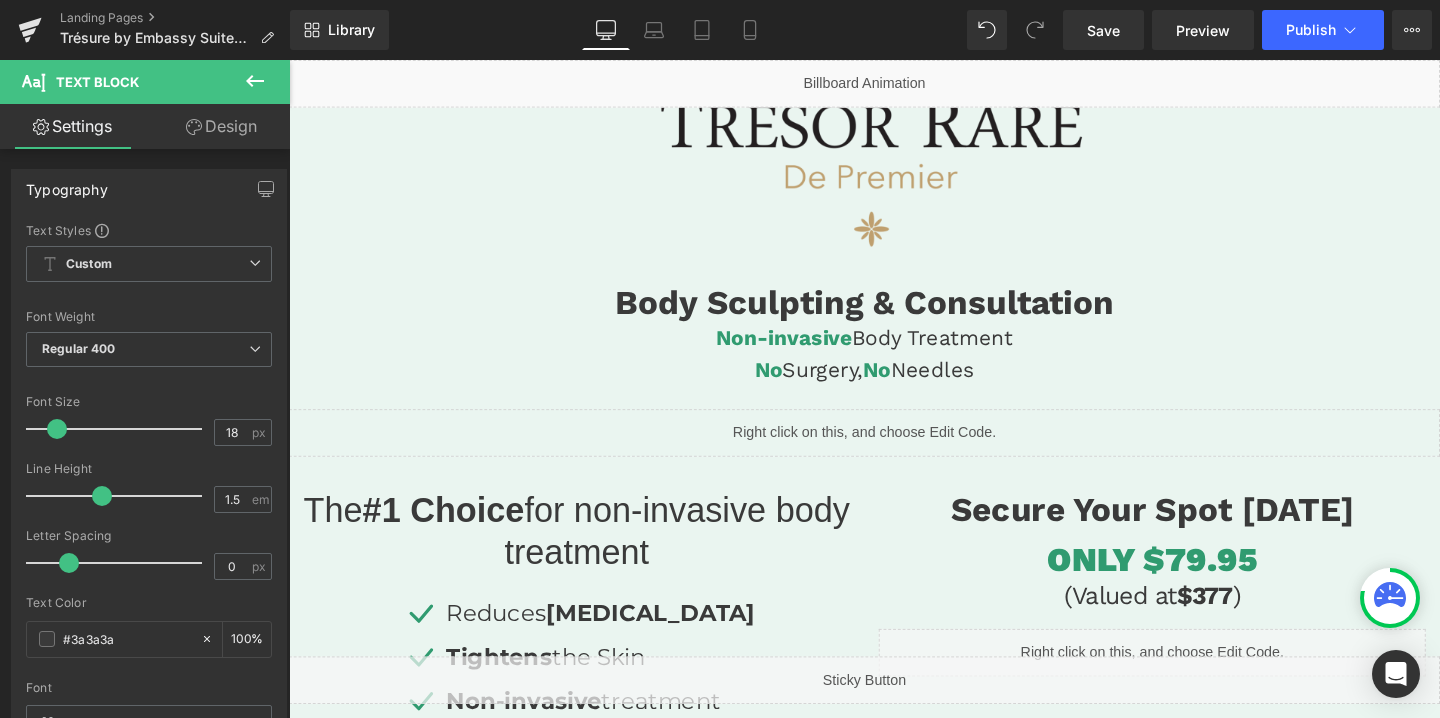 scroll, scrollTop: 0, scrollLeft: 0, axis: both 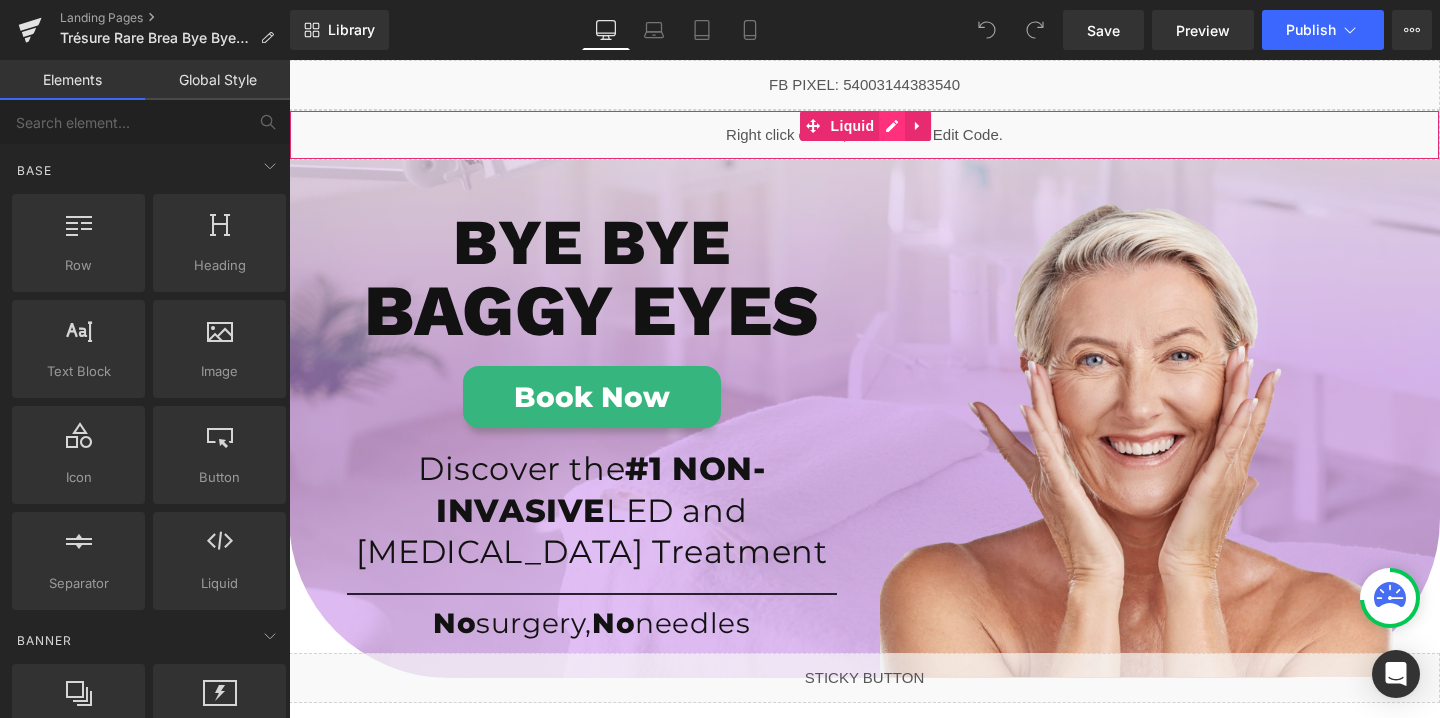 click on "Liquid" at bounding box center (864, 135) 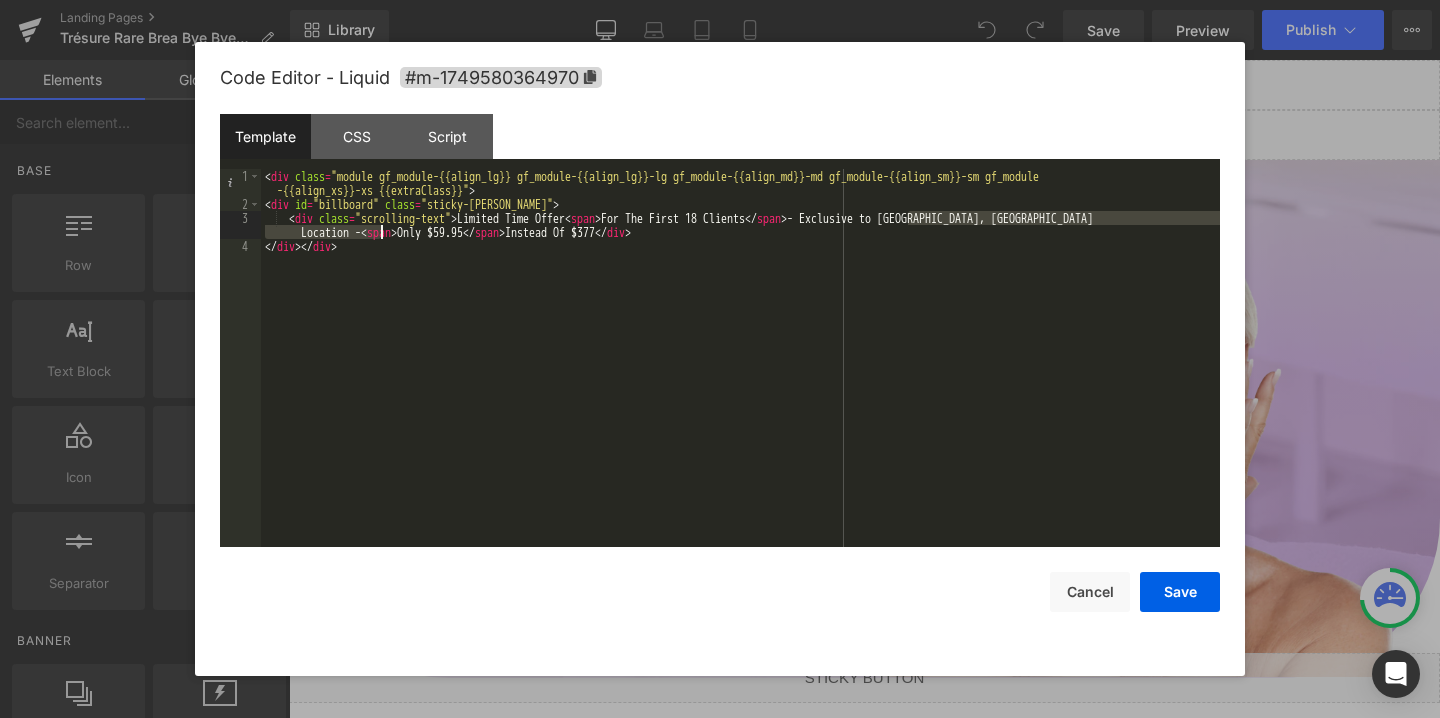 drag, startPoint x: 910, startPoint y: 216, endPoint x: 382, endPoint y: 232, distance: 528.2424 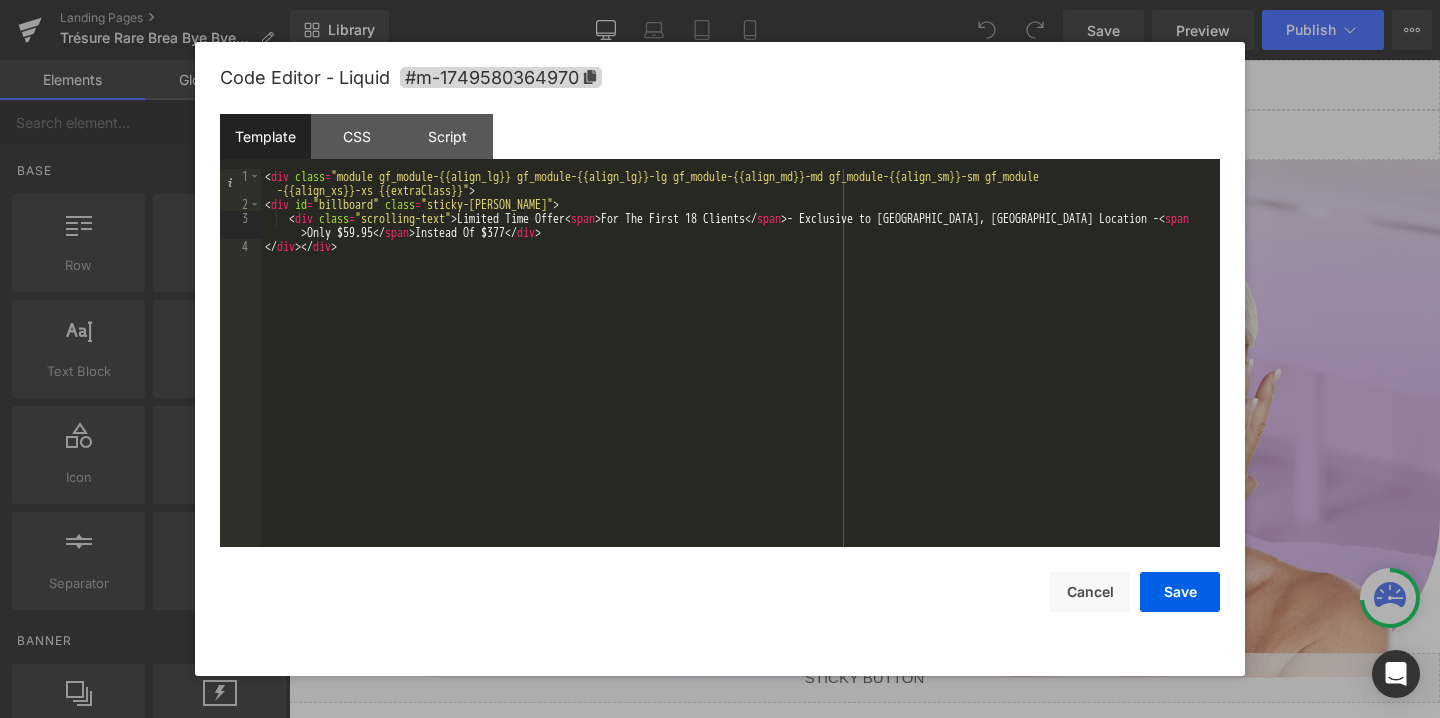 click on "< div   class = "module gf_module-{{align_lg}} gf_module-{{align_lg}}-lg gf_module-{{align_md}}-md gf_module-{{align_sm}}-sm gf_module    -{{align_xs}}-xs {{extraClass}}" > < div   id = "billboard"   class = "sticky-barOne" >       < div   class = "scrolling-text" > Limited Time Offer  < span > For The First 18 Clients </ span >   - Exclusive to Brea, CA Location -  < span        > Only $59.95 </ span >  Instead Of $377 </ div > </ div > </ div >" at bounding box center [740, 379] 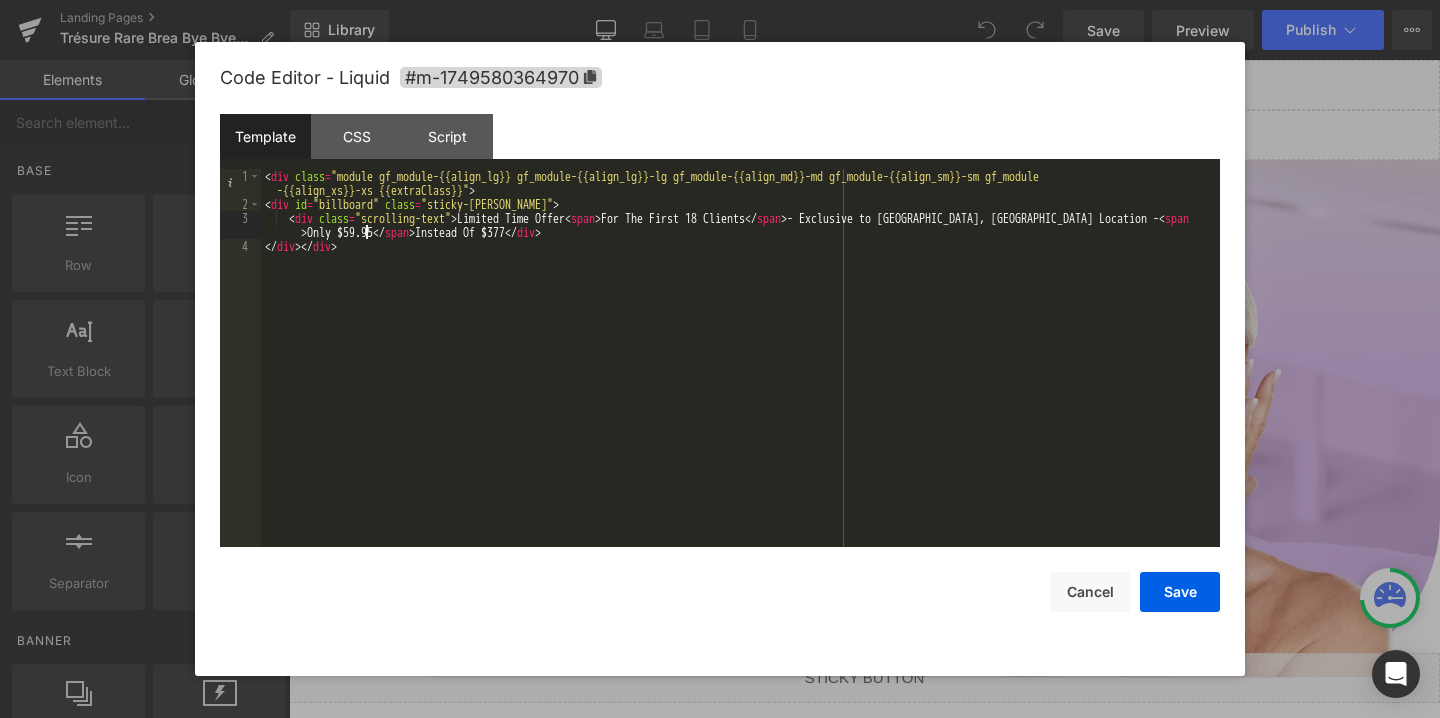 type 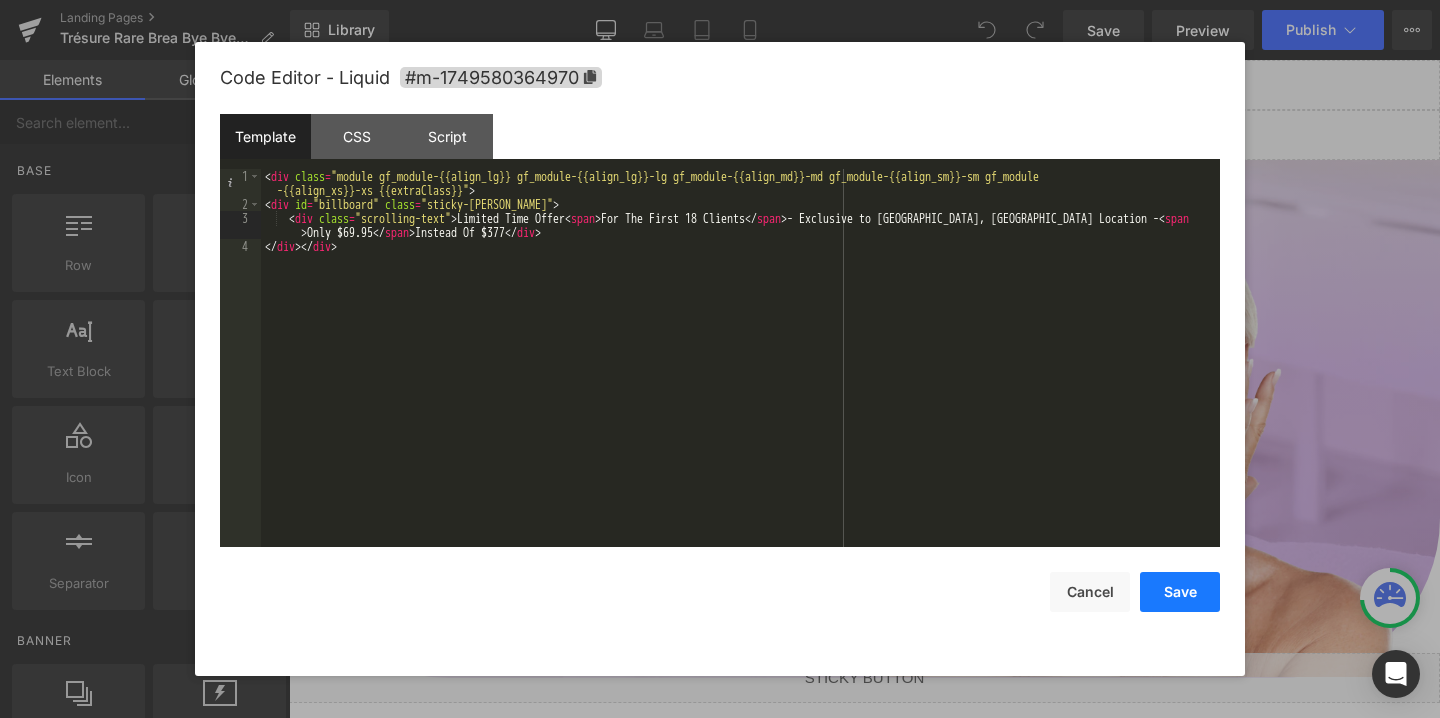 click on "Save" at bounding box center [1180, 592] 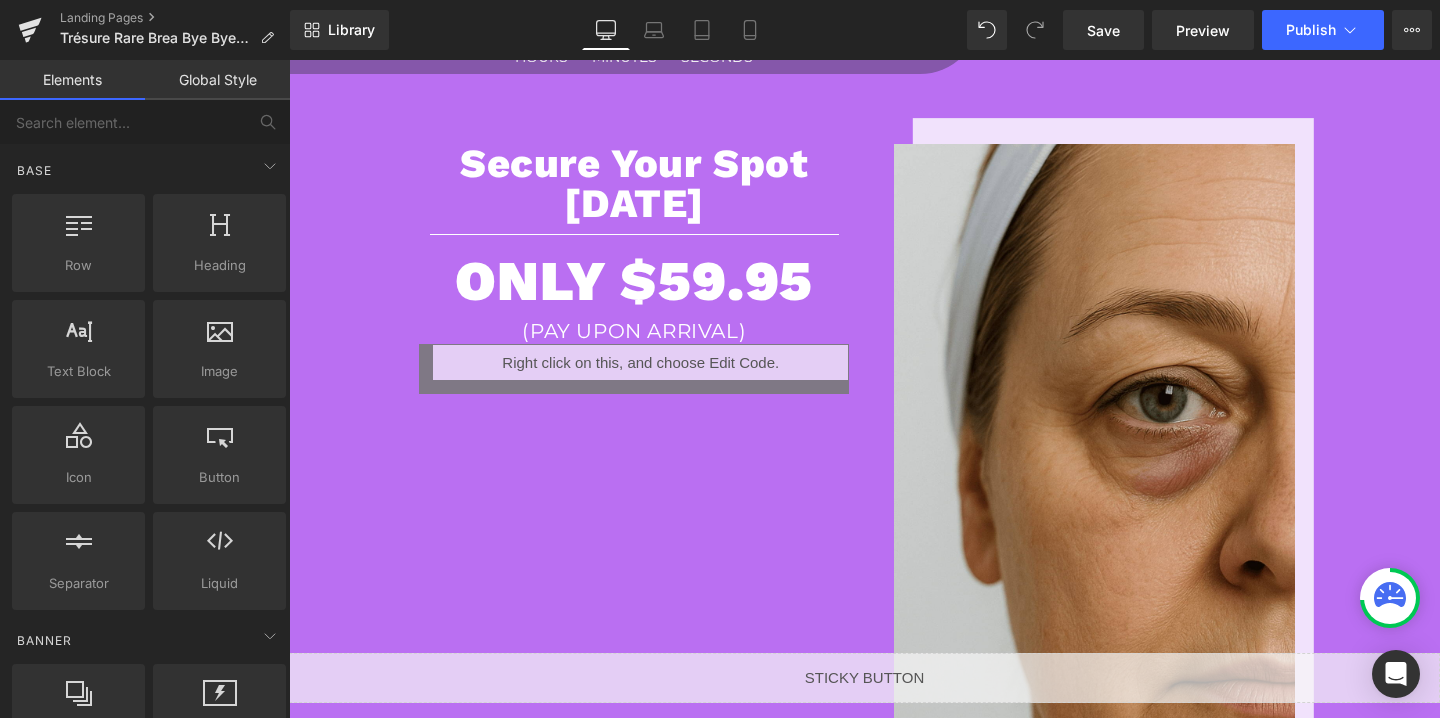 scroll, scrollTop: 2023, scrollLeft: 0, axis: vertical 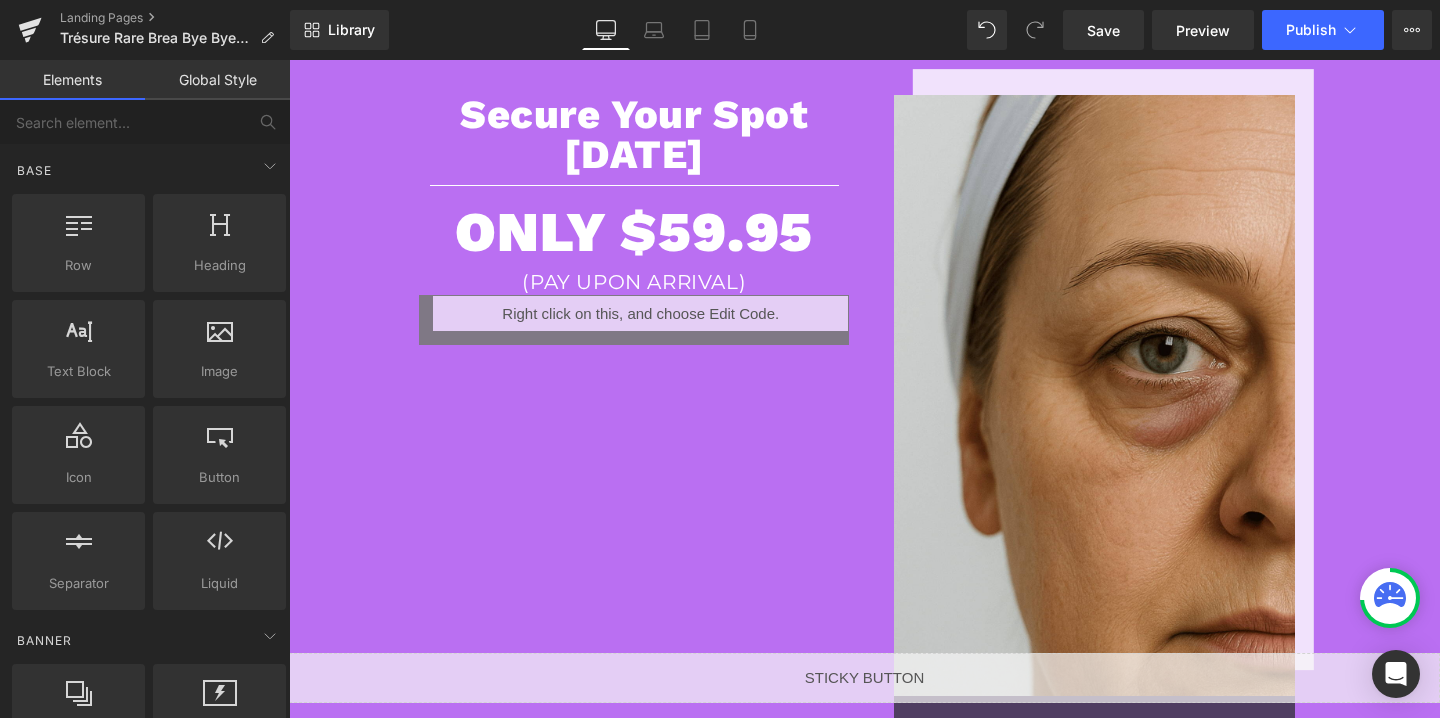 click on "Liquid" at bounding box center [634, 320] 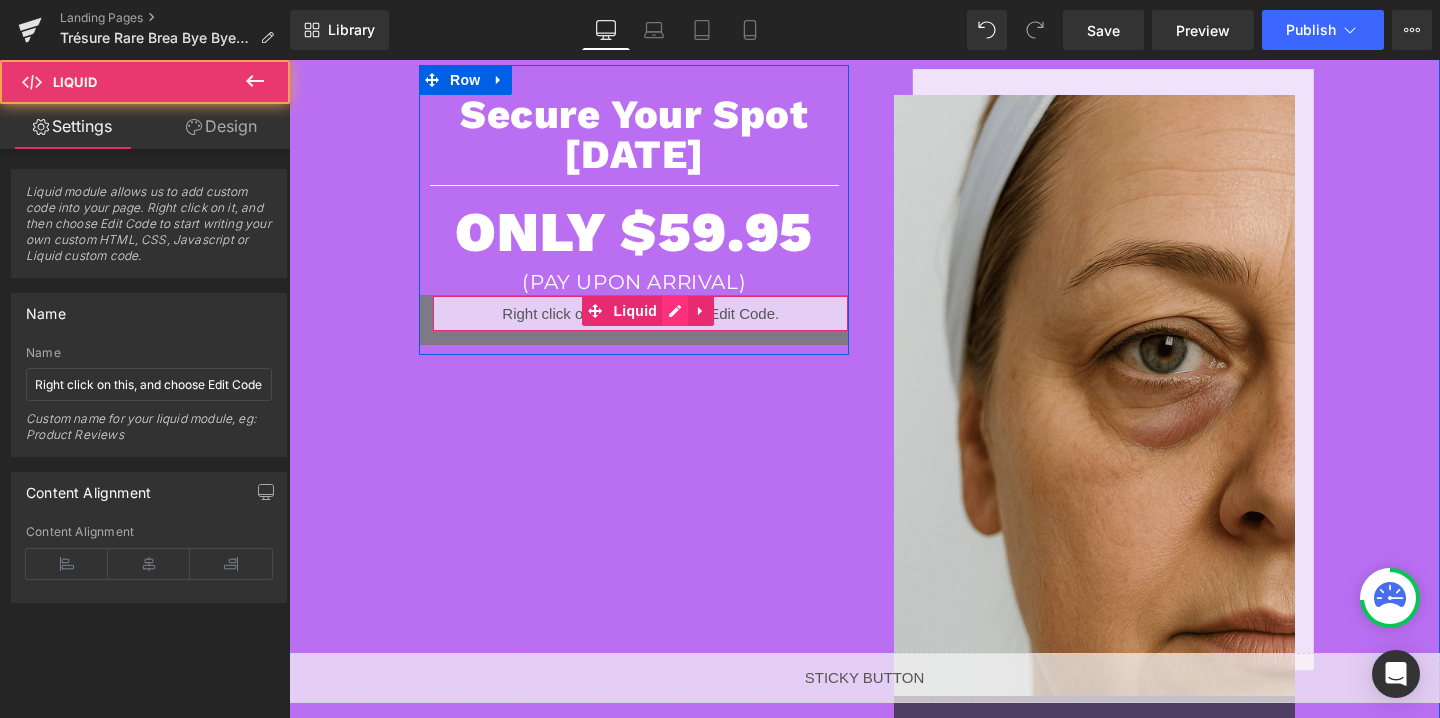 click on "Liquid" at bounding box center [634, 320] 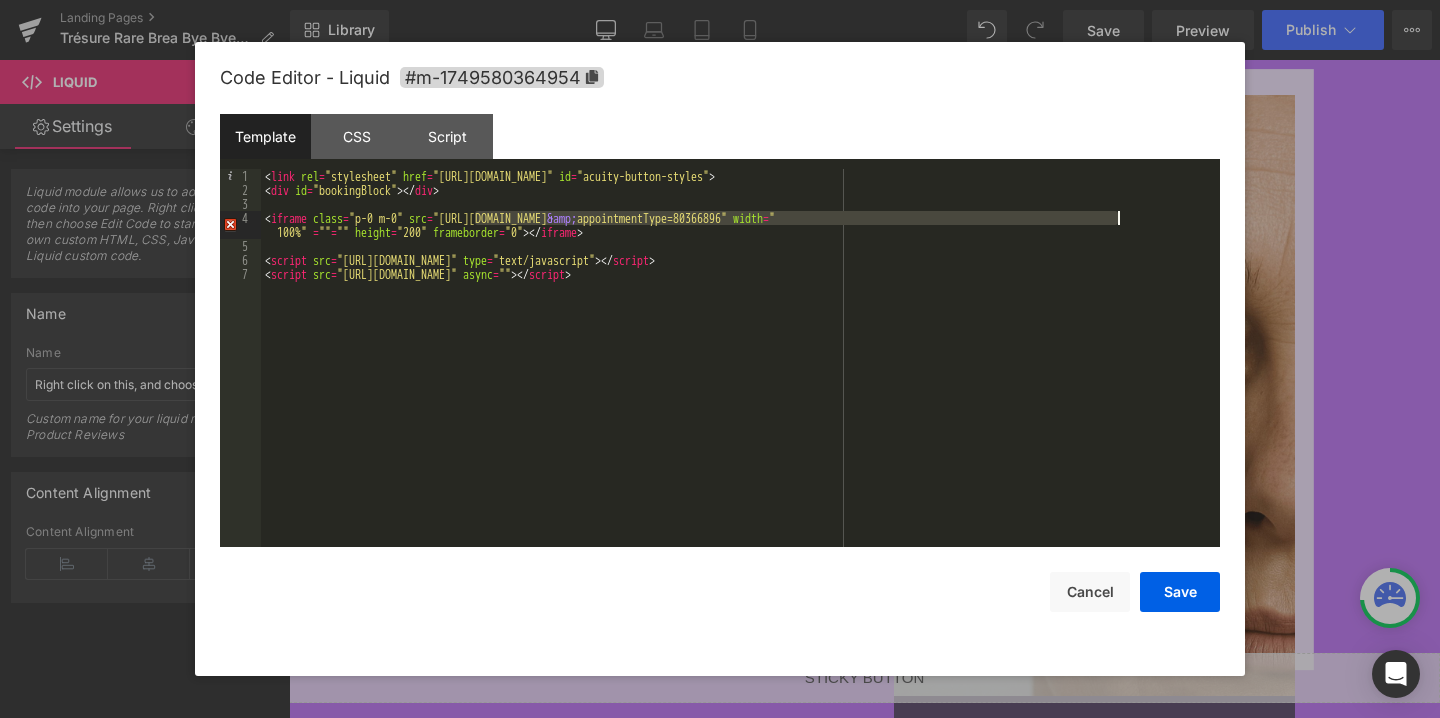 drag, startPoint x: 476, startPoint y: 216, endPoint x: 1118, endPoint y: 223, distance: 642.03815 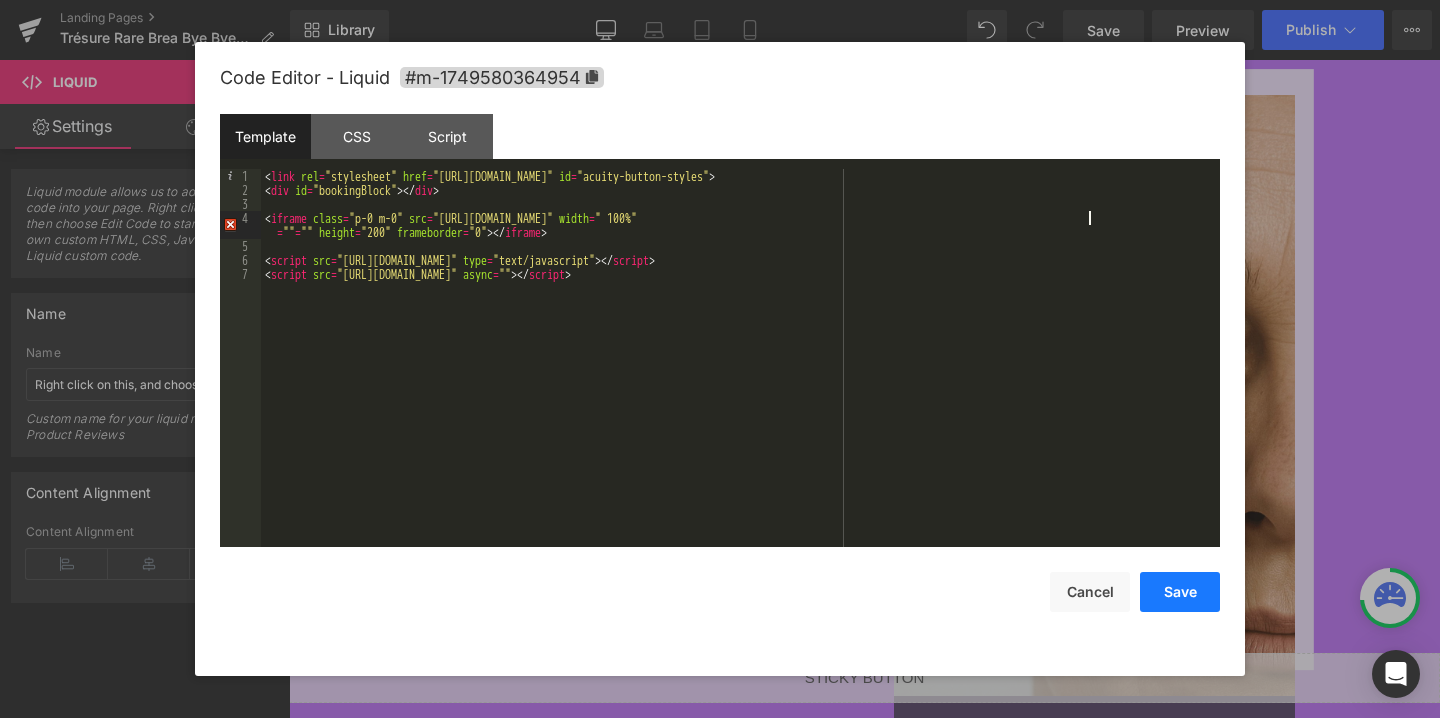 click on "Save" at bounding box center (1180, 592) 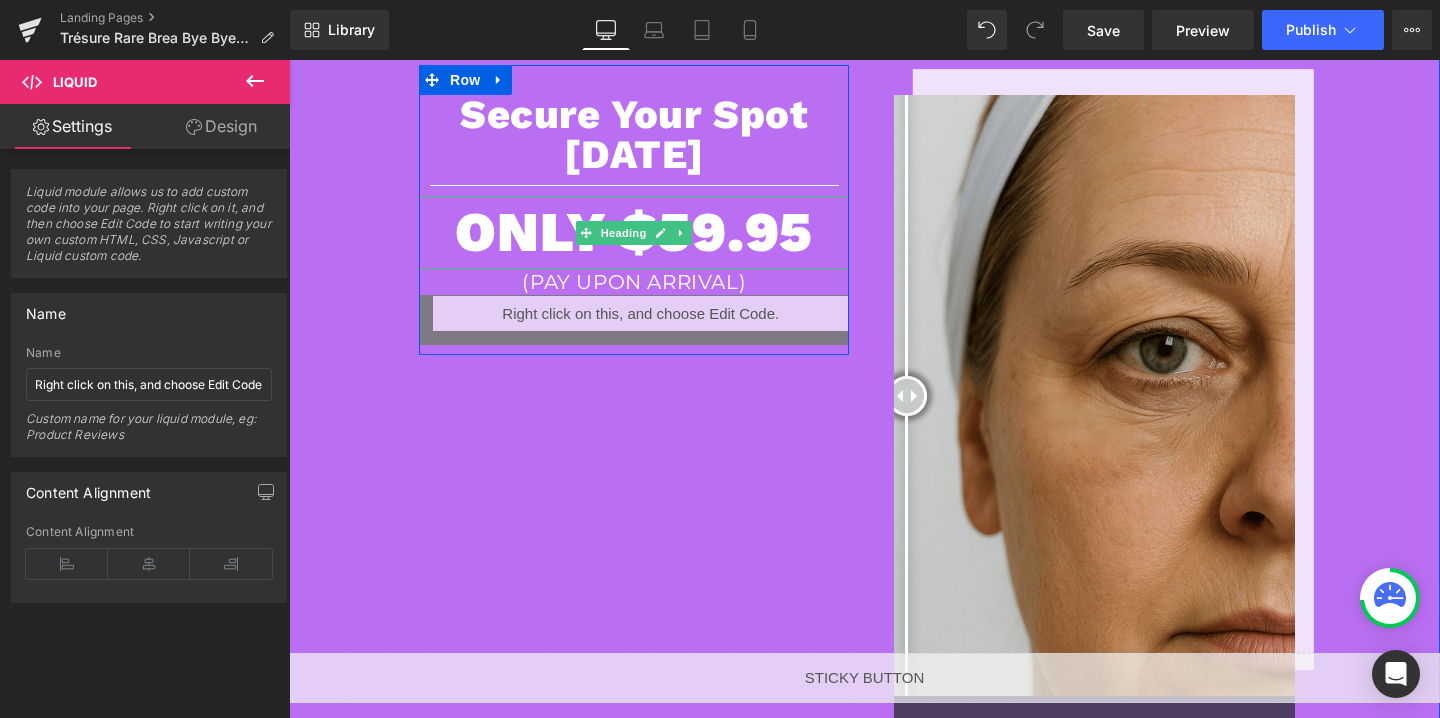 click on "ONLY $59.95" at bounding box center [634, 232] 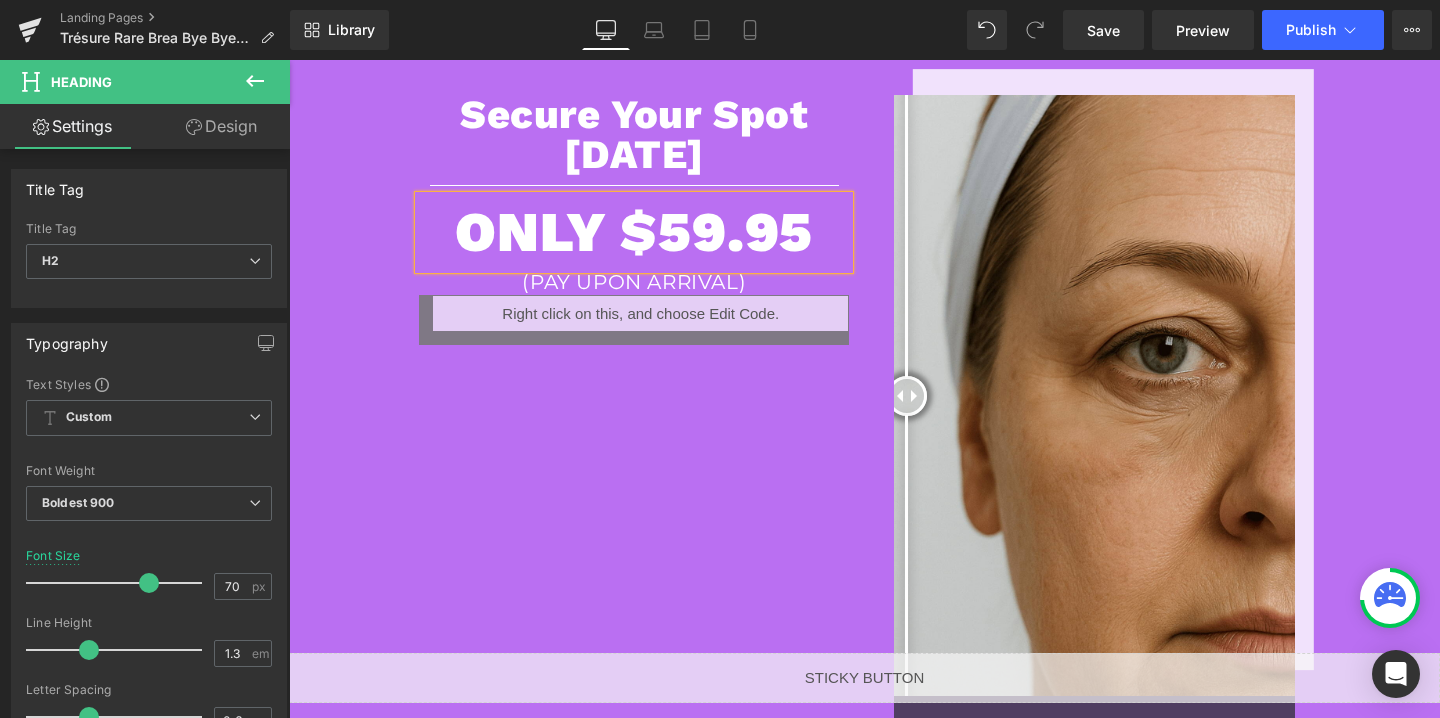 click on "ONLY $59.95" at bounding box center (634, 232) 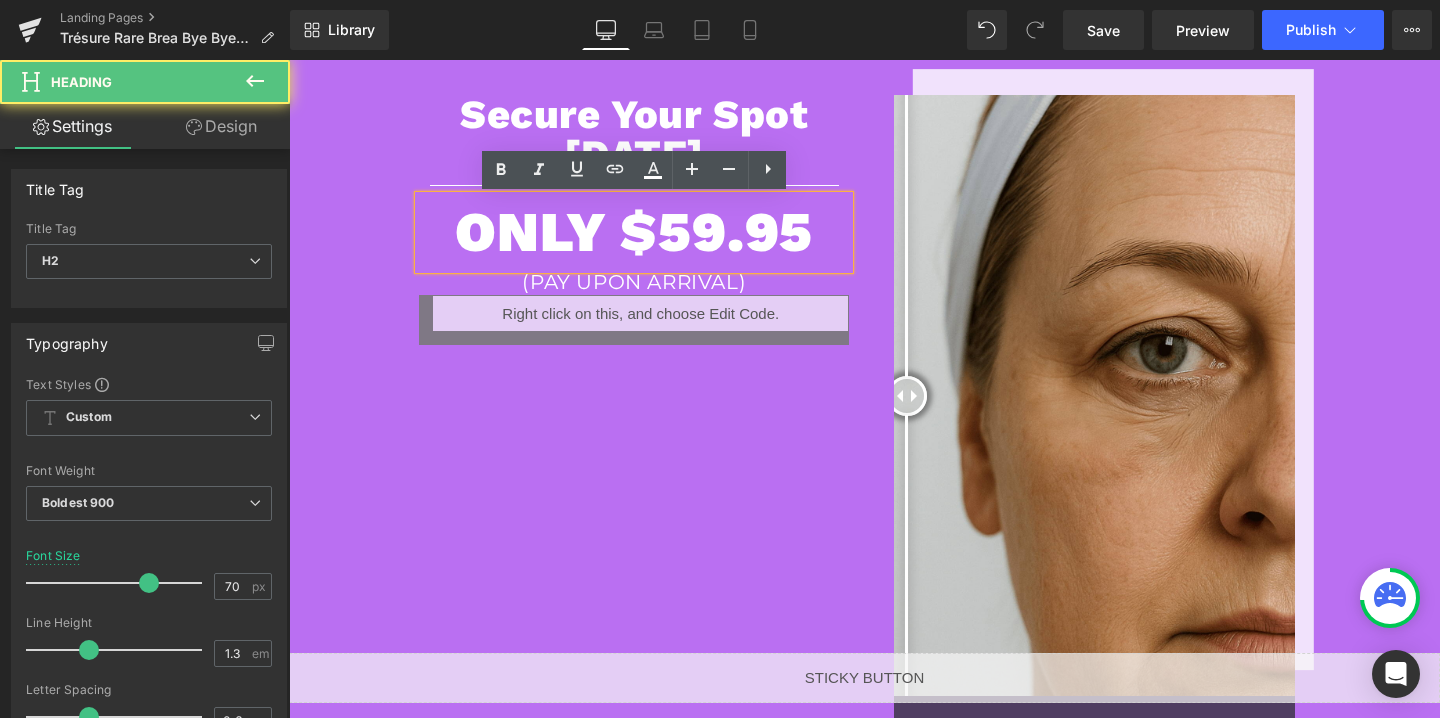 type 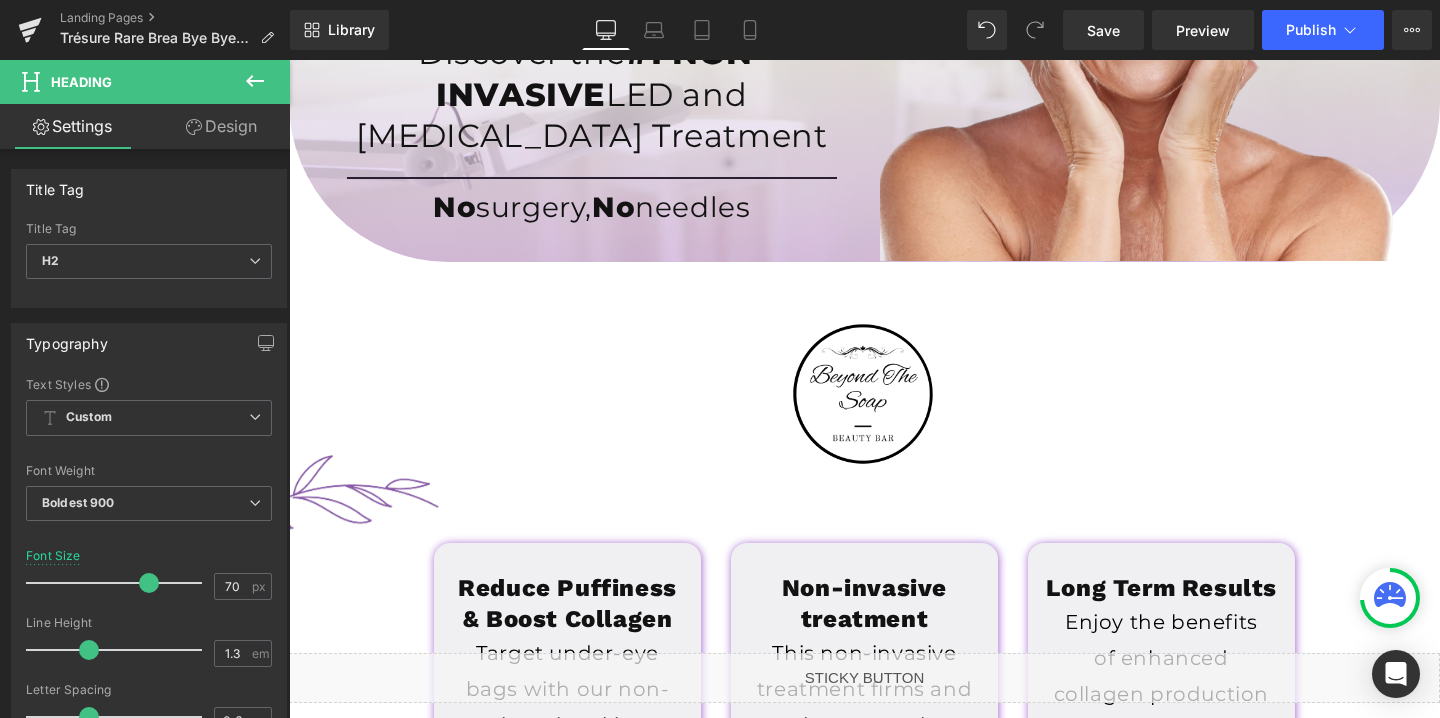 scroll, scrollTop: 407, scrollLeft: 0, axis: vertical 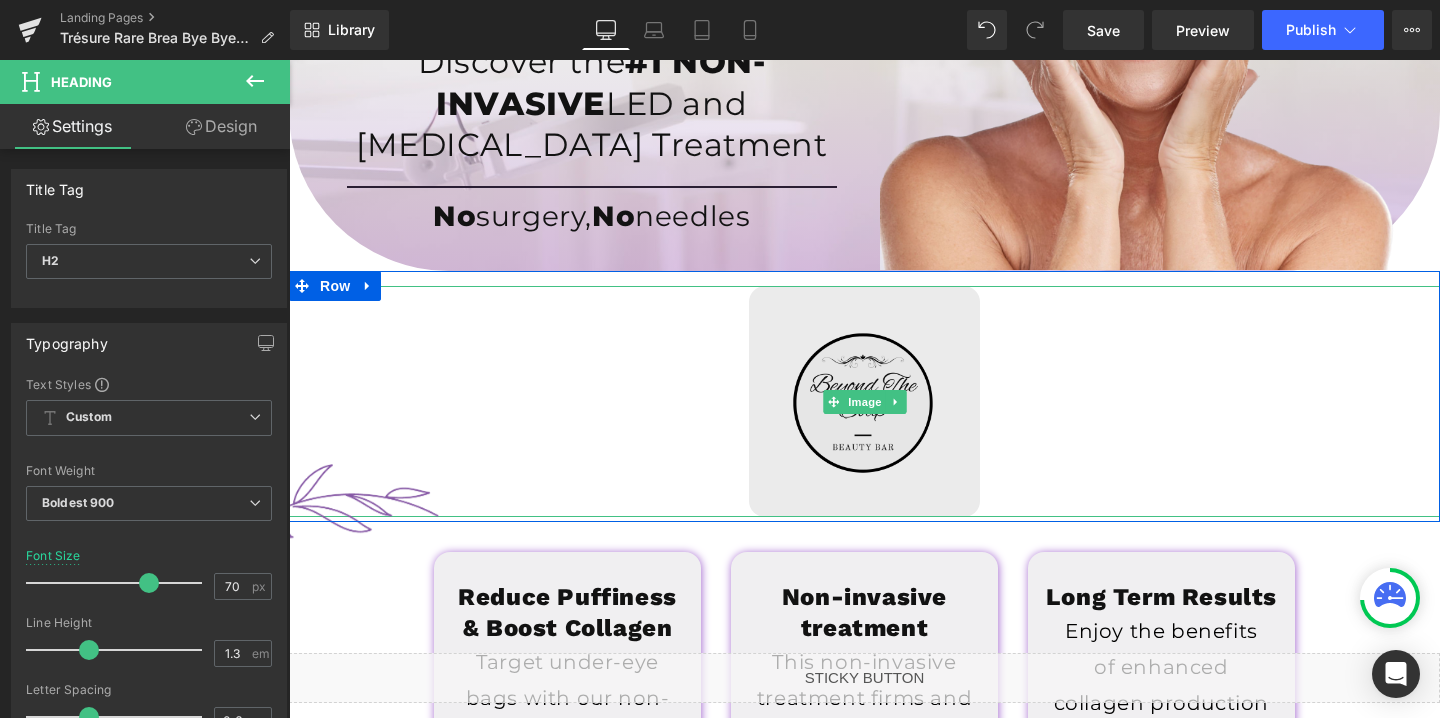 click at bounding box center [864, 401] 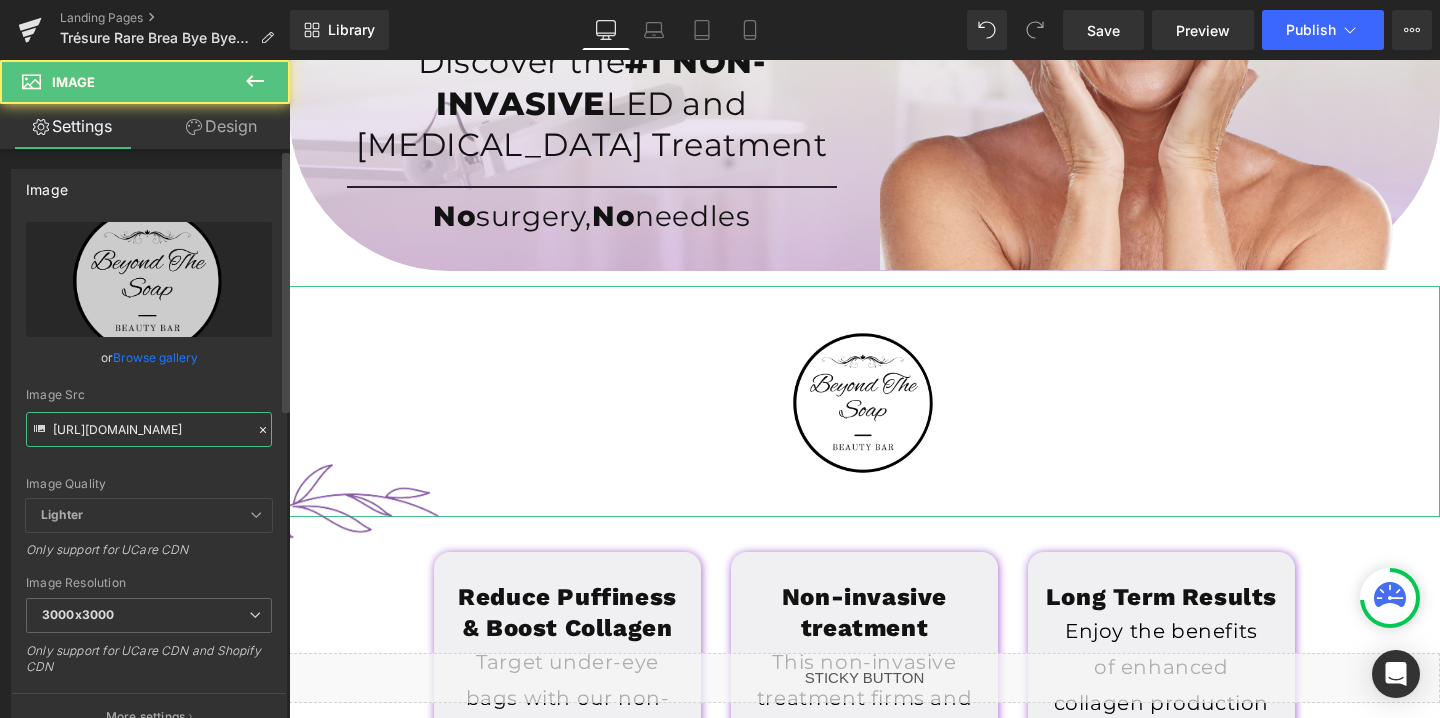 click on "https://cdn.shopify.com/s/files/1/0570/4895/7112/files/beyondthesoap_logo_3000x3000.png?v=1719838545" at bounding box center [149, 429] 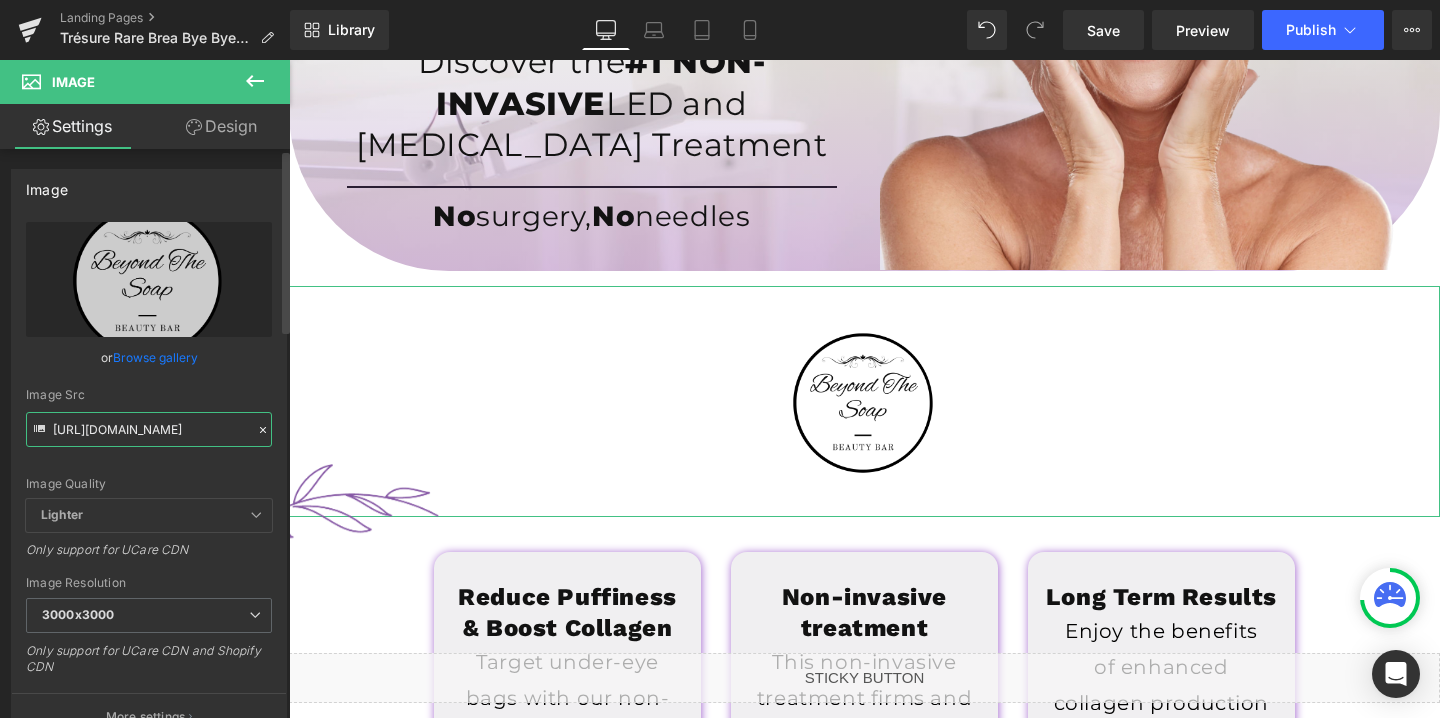 click on "https://cdn.shopify.com/s/files/1/0570/4895/7112/files/beyondthesoap_logo_3000x3000.png?v=1719838545" at bounding box center [149, 429] 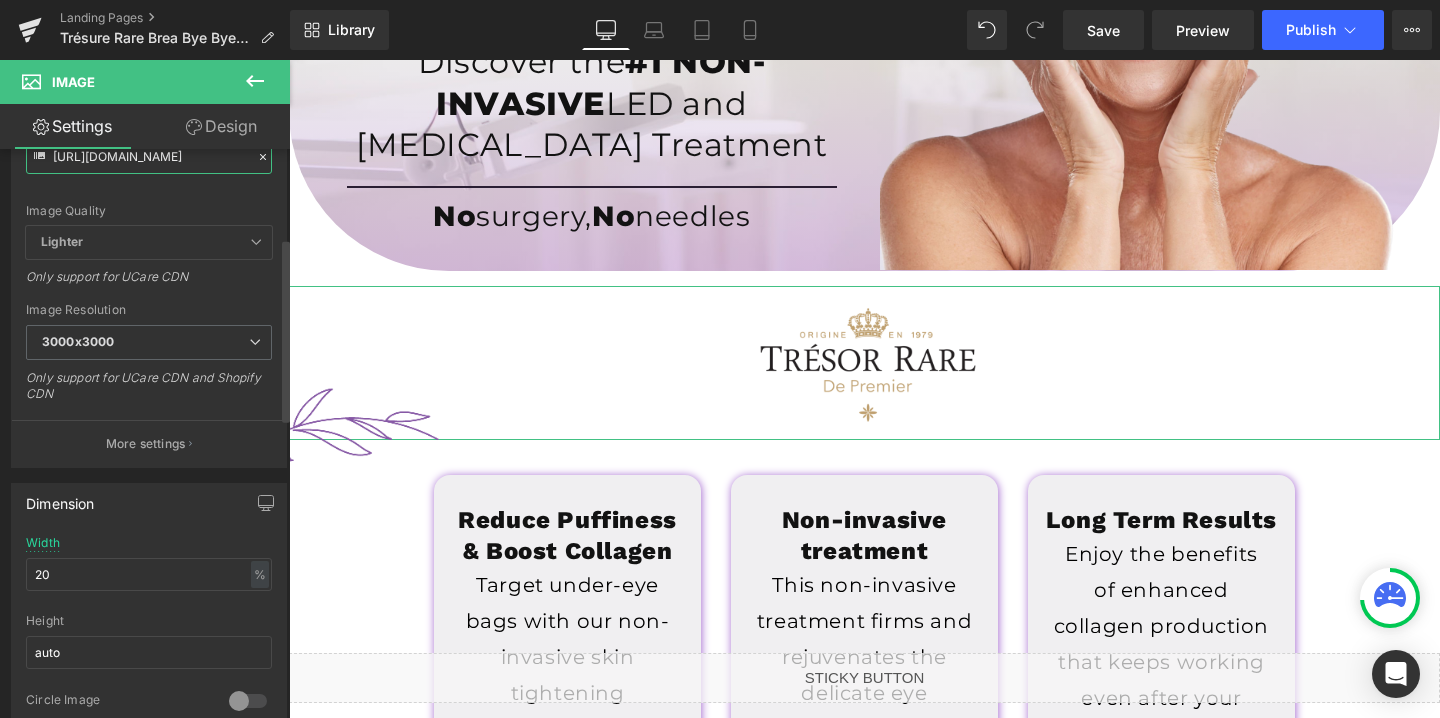 scroll, scrollTop: 275, scrollLeft: 0, axis: vertical 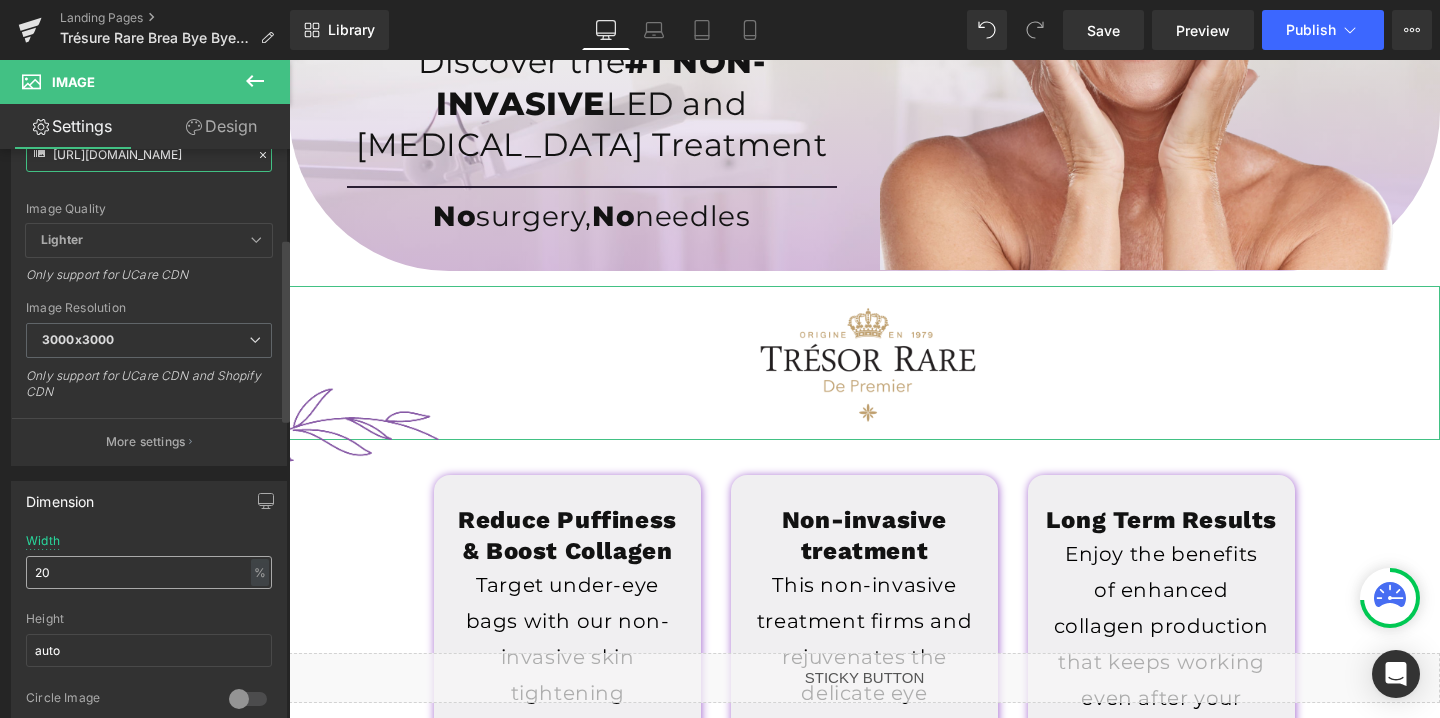 type on "[URL][DOMAIN_NAME]" 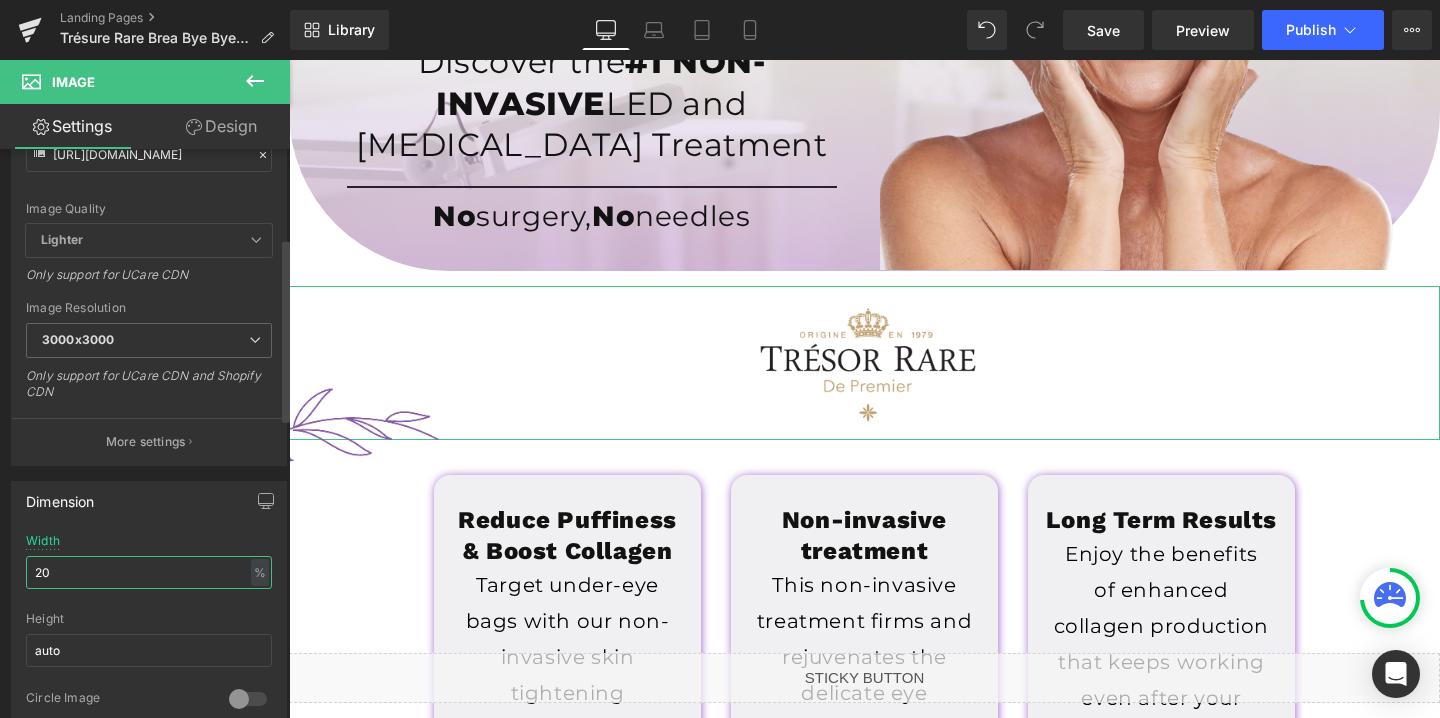 click on "20" at bounding box center [149, 572] 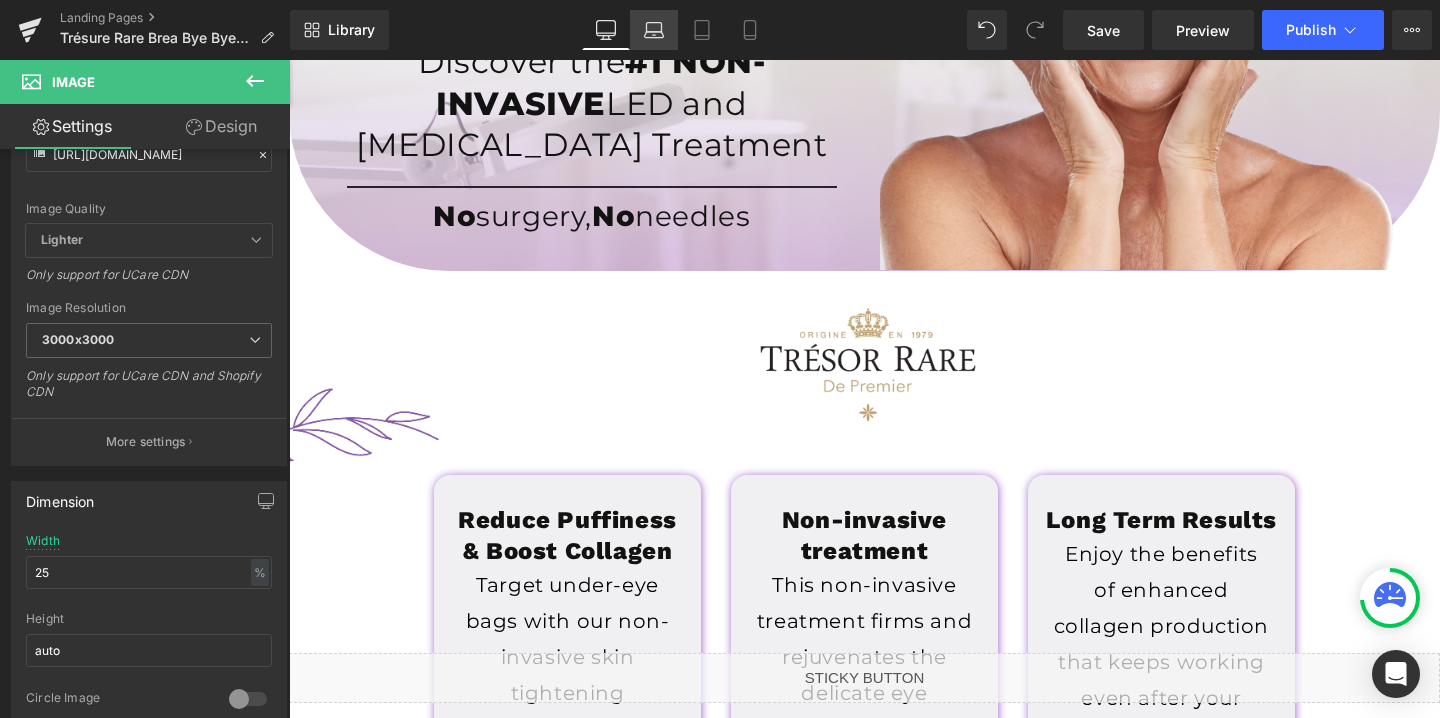 click 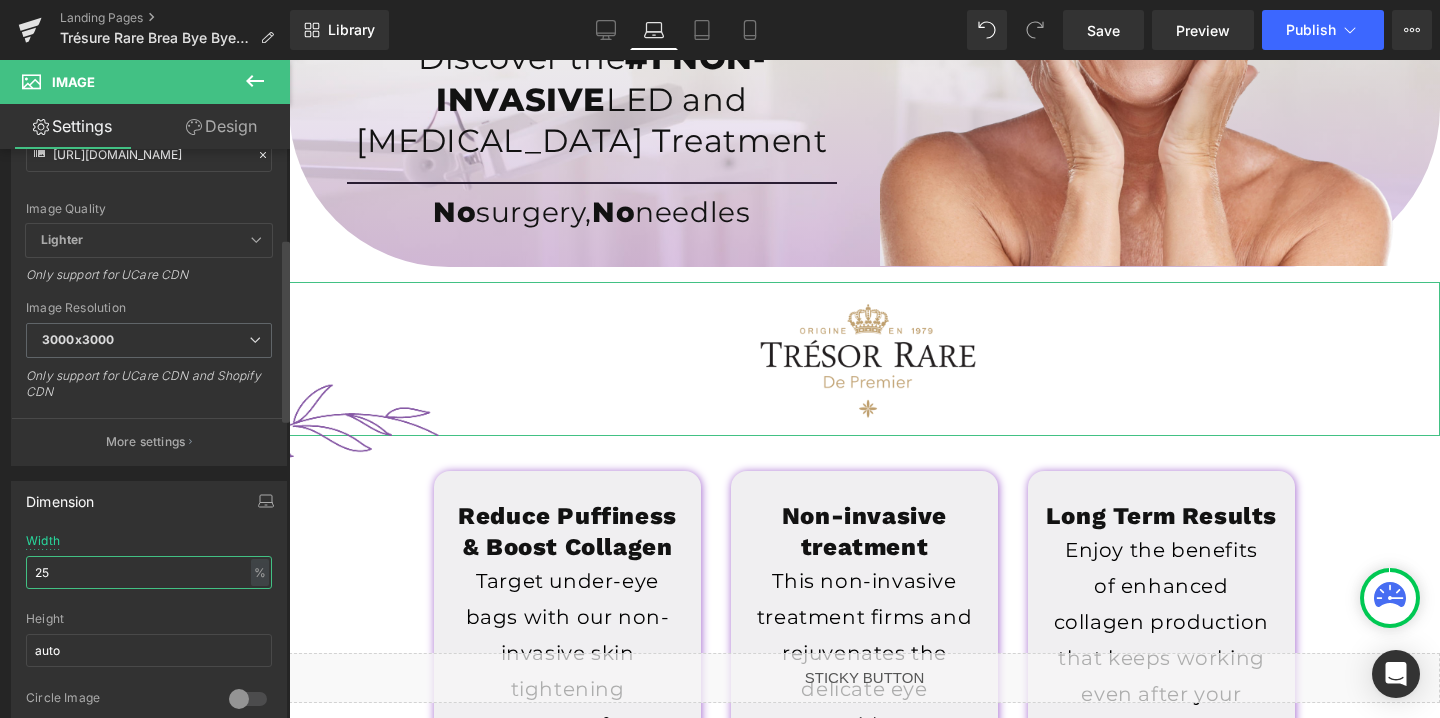 click on "25" at bounding box center (149, 572) 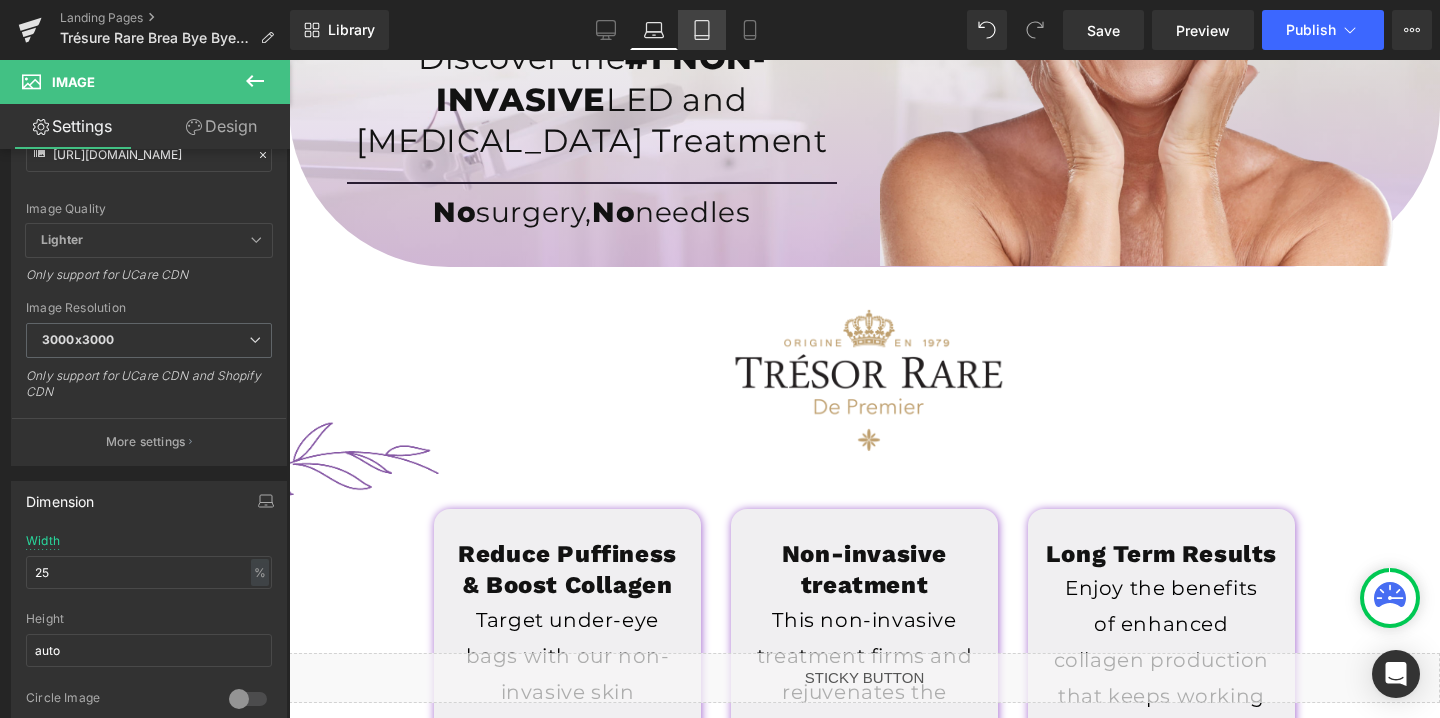 click 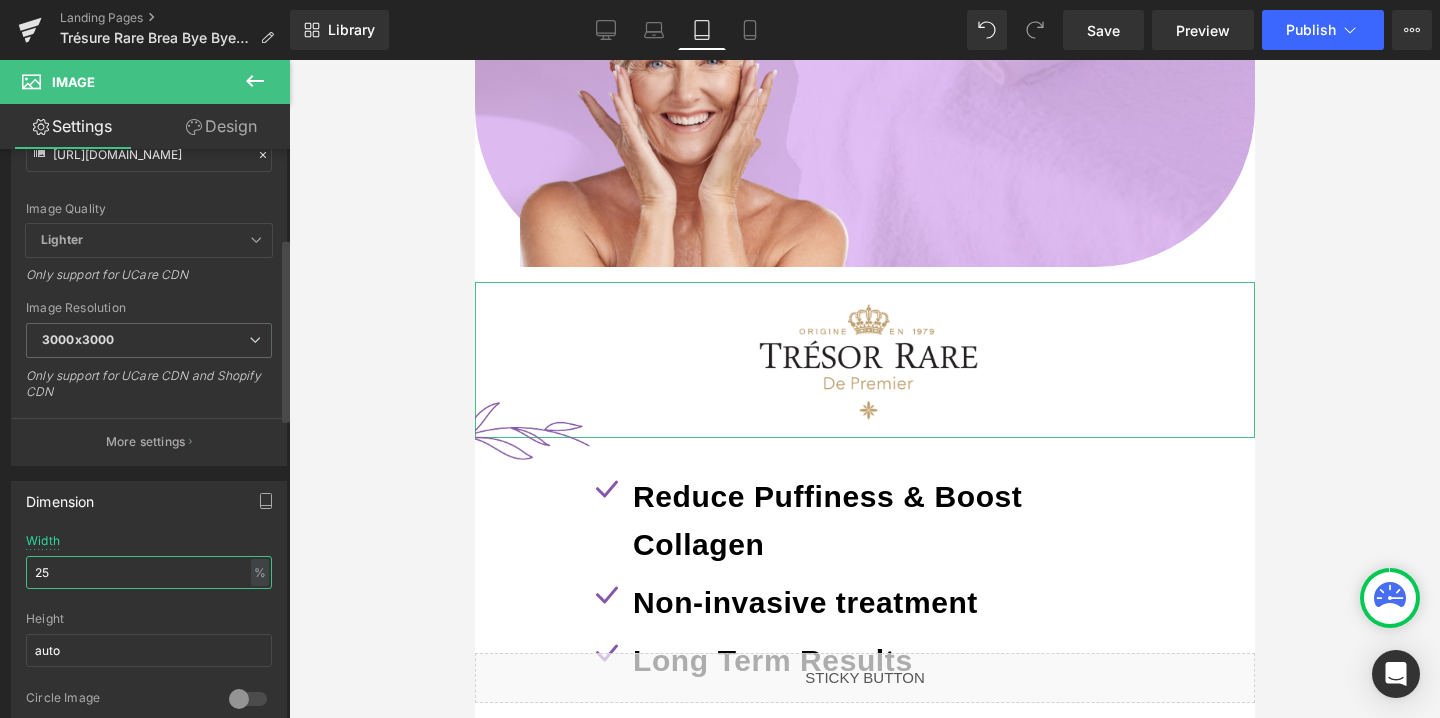 click on "25" at bounding box center [149, 572] 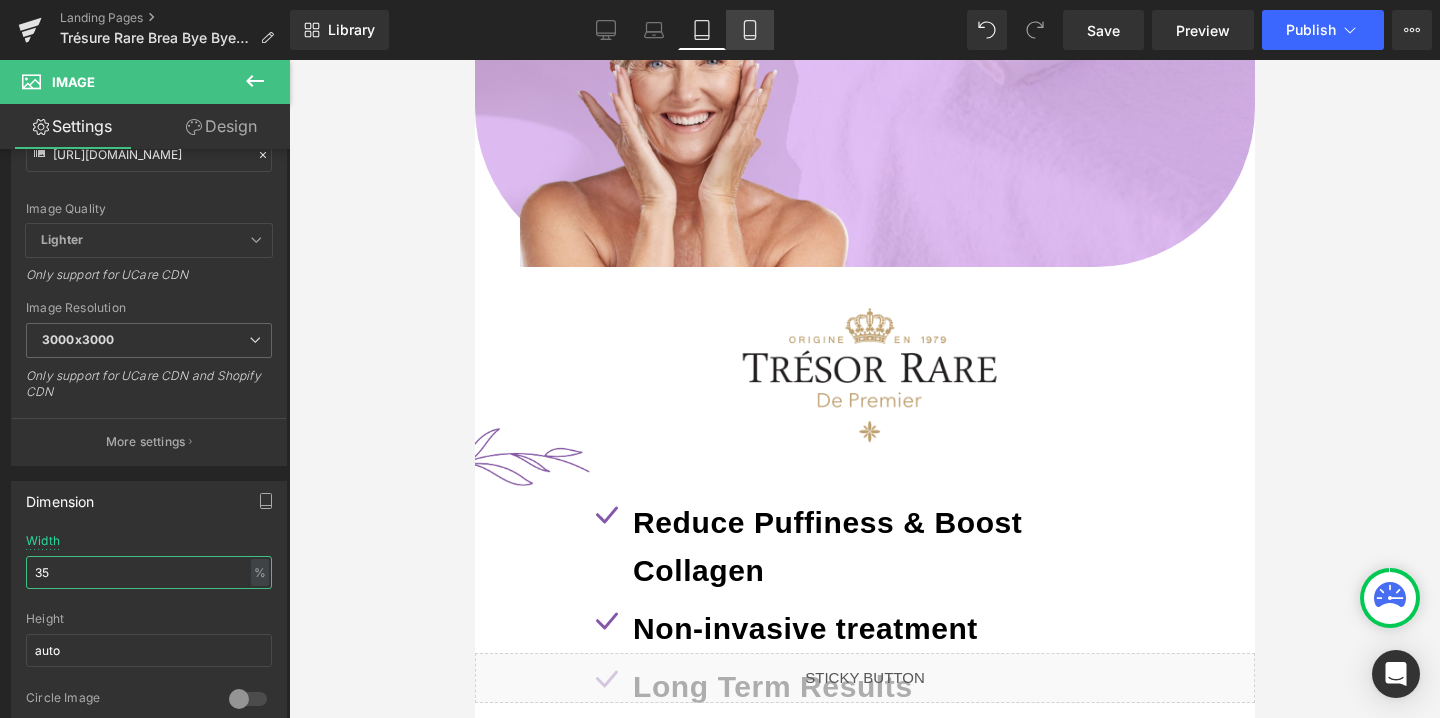 type on "35" 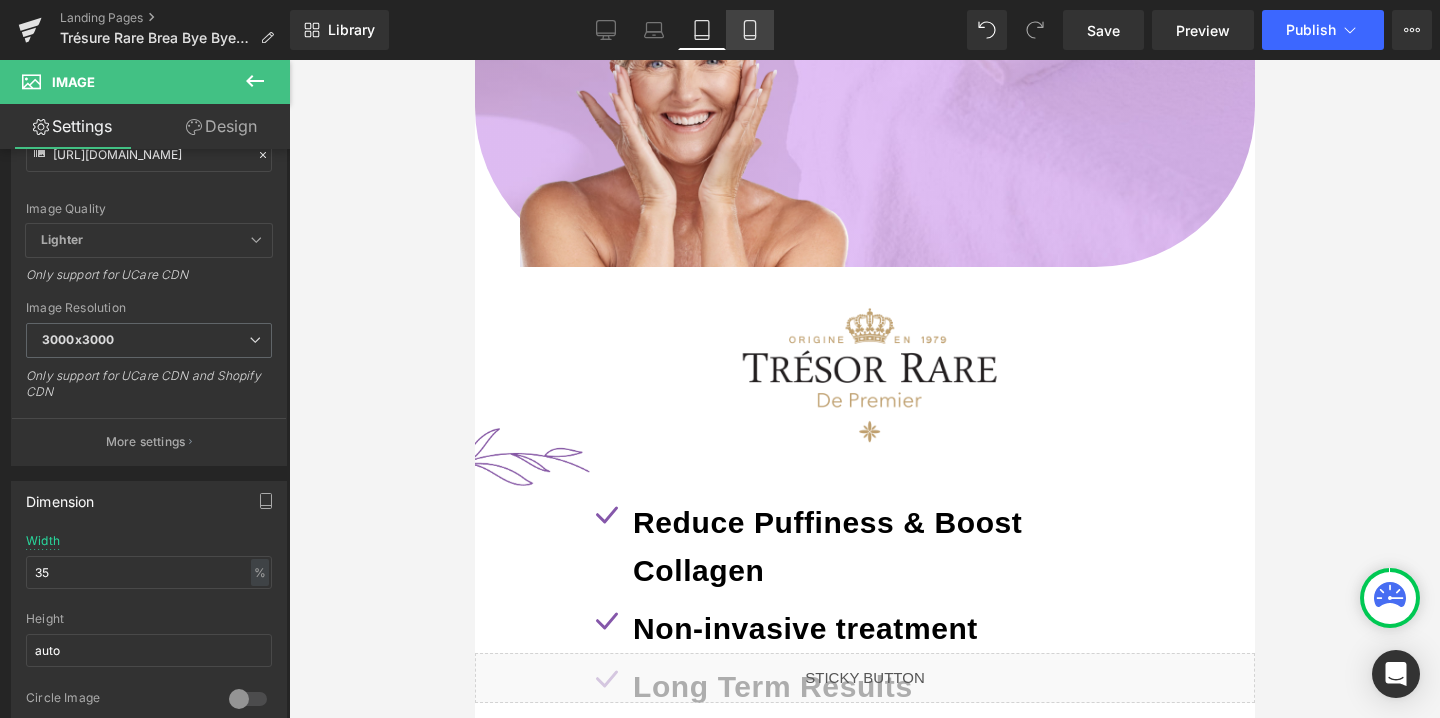 click 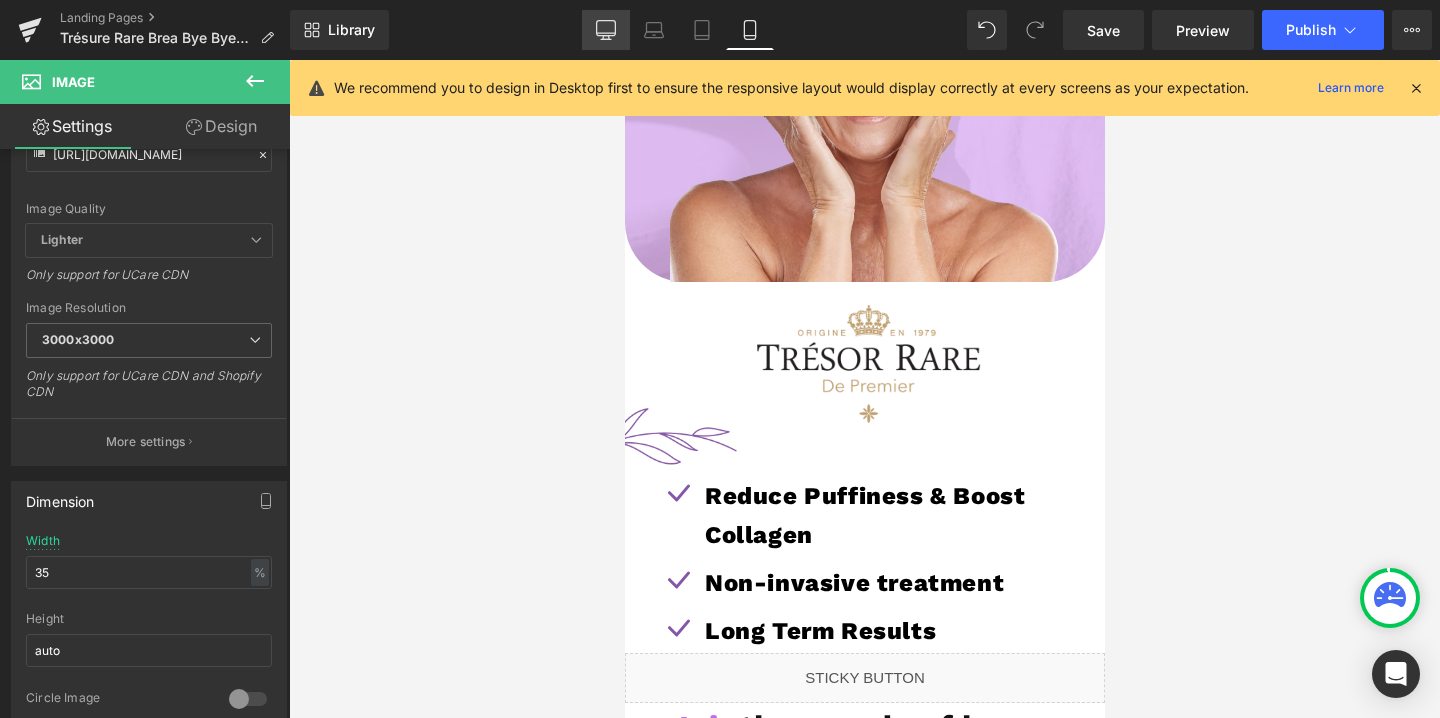 click 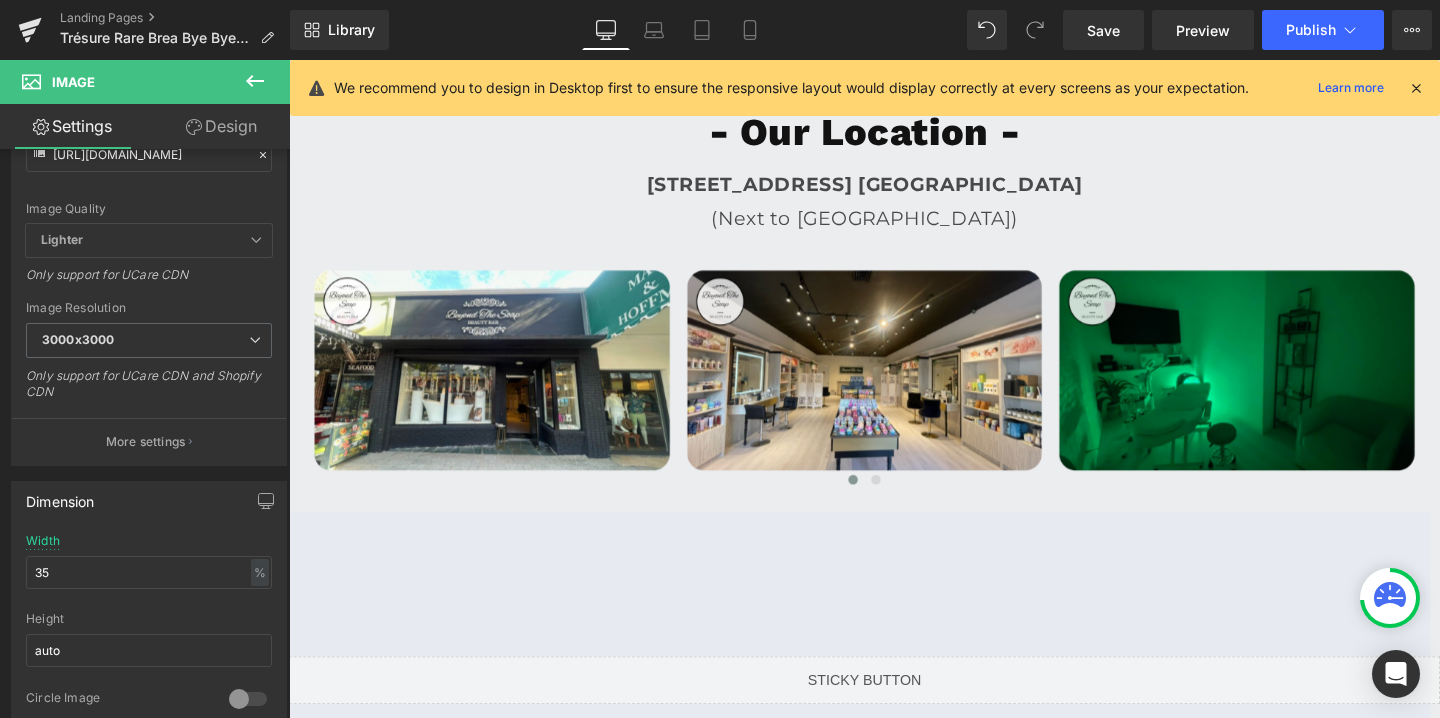 scroll, scrollTop: 4967, scrollLeft: 0, axis: vertical 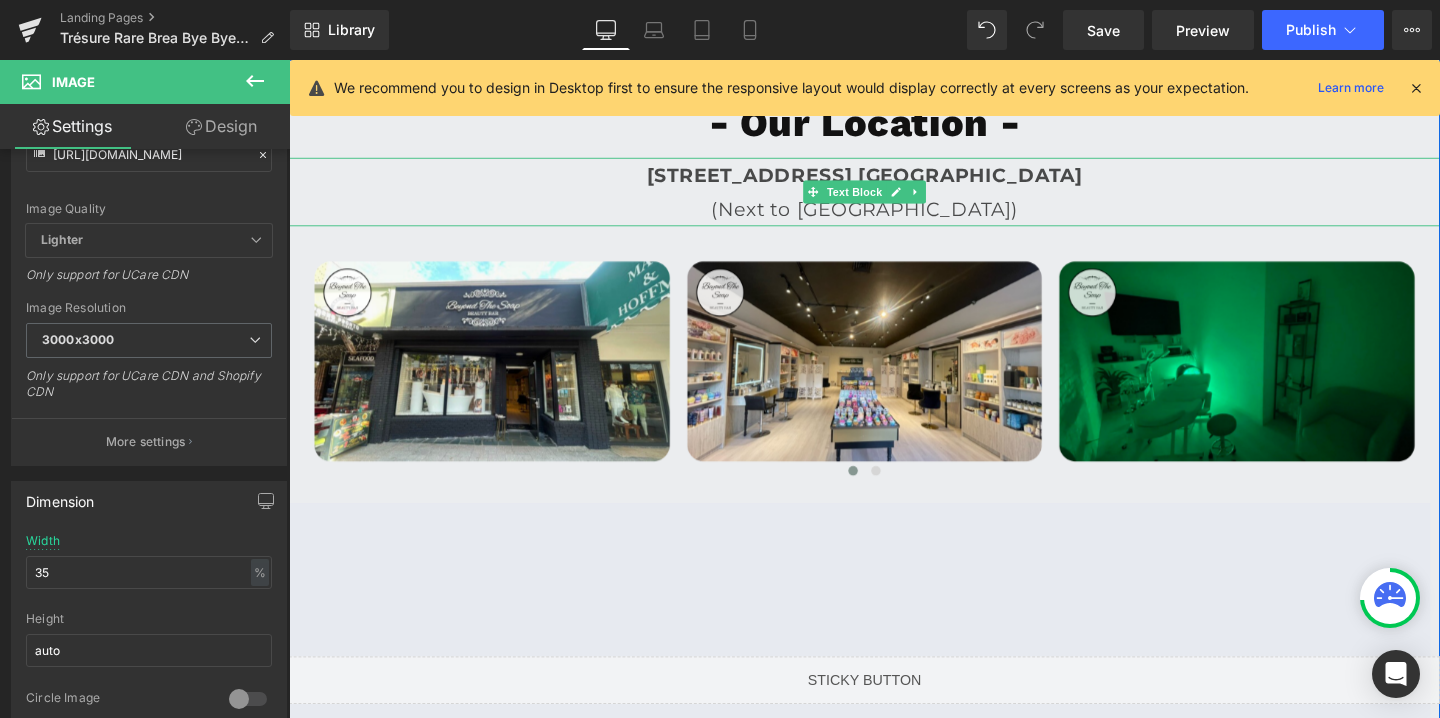 click on "702 E Las Olas Blvd. Fort Lauderdale FL 33301" at bounding box center [893, 181] 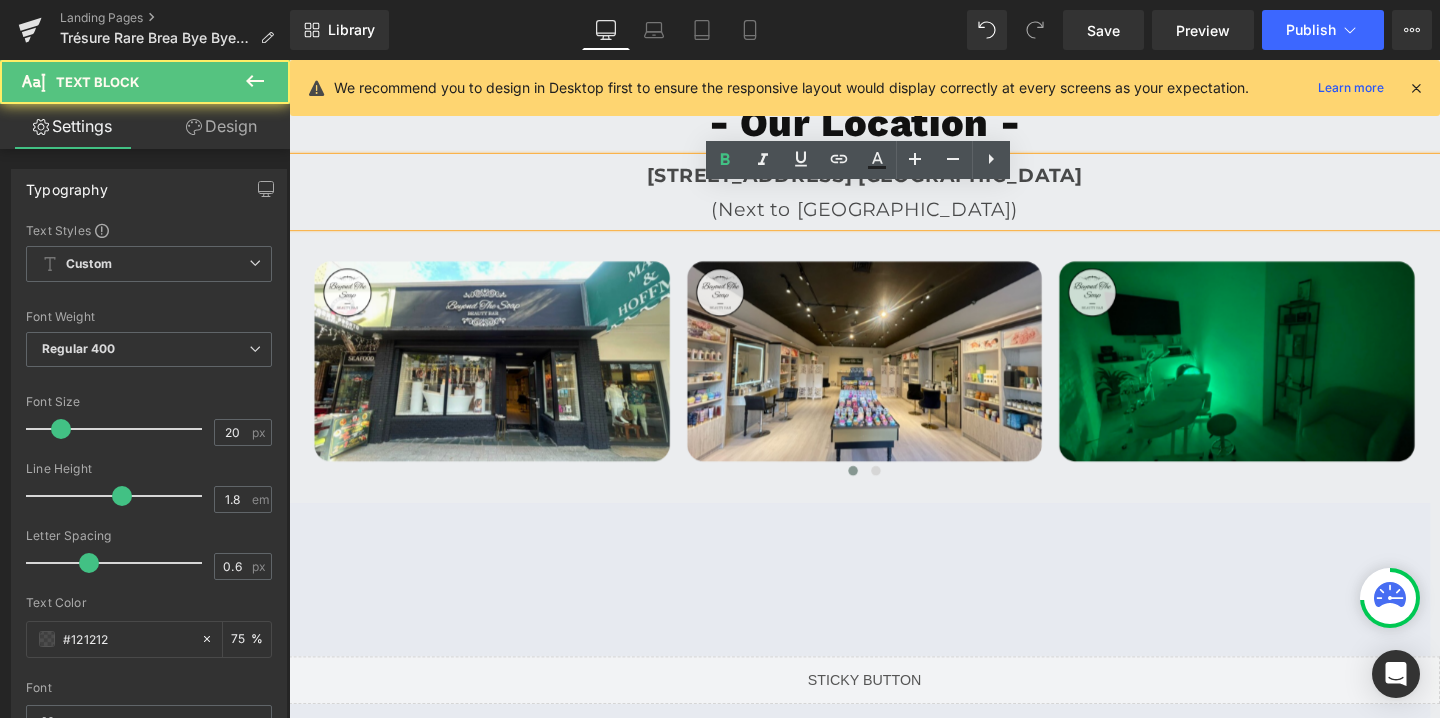 click on "702 E Las Olas Blvd. Fort Lauderdale FL 33301" at bounding box center (893, 181) 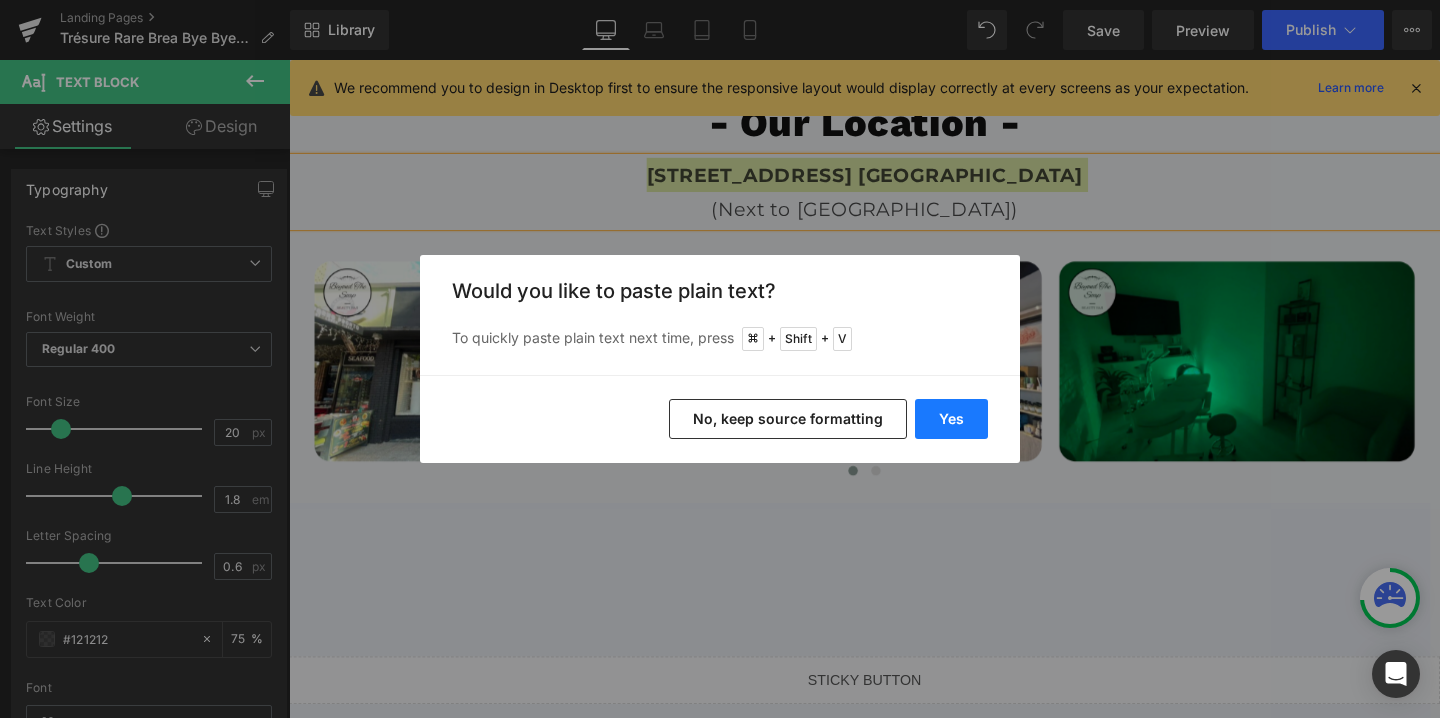 click on "Yes" at bounding box center [951, 419] 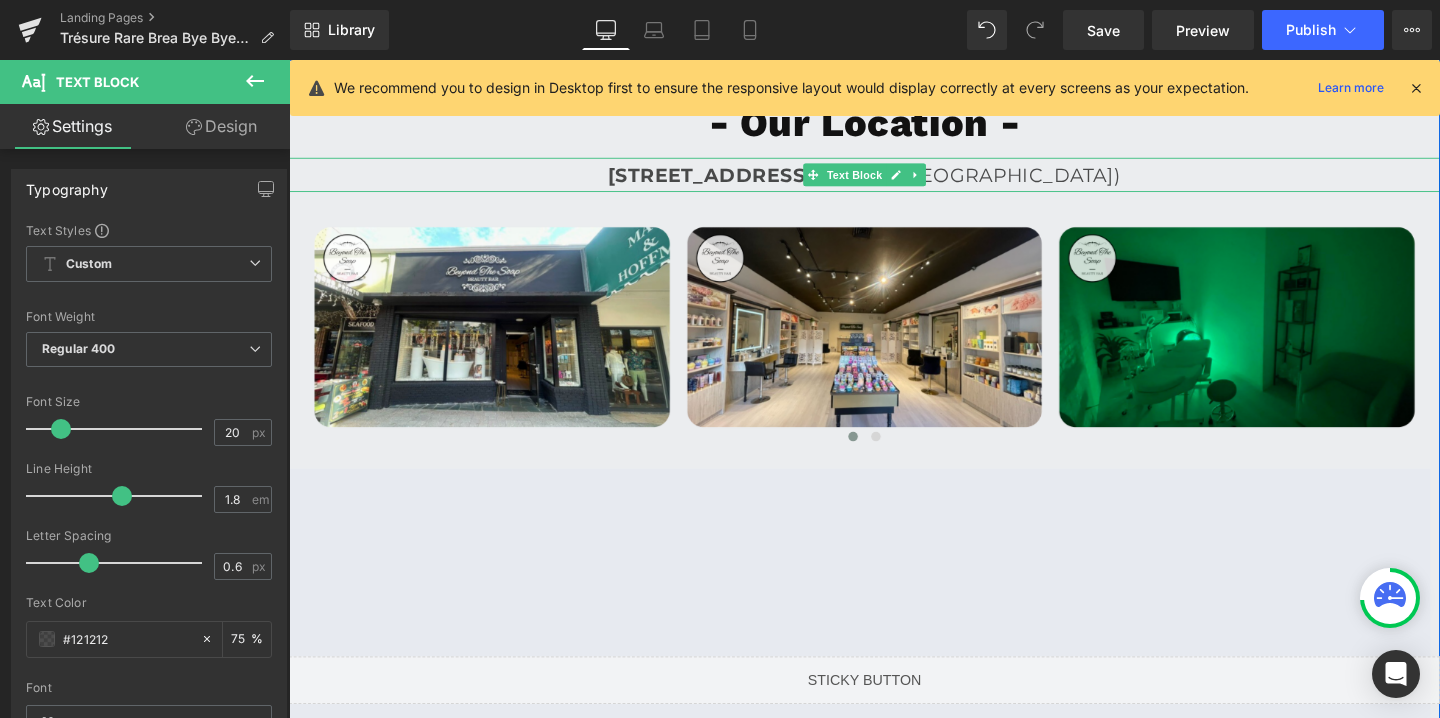 click on "910 E Birch St. STE #200 Brea, CA 92821 (Next to riverside hotel)" at bounding box center [894, 181] 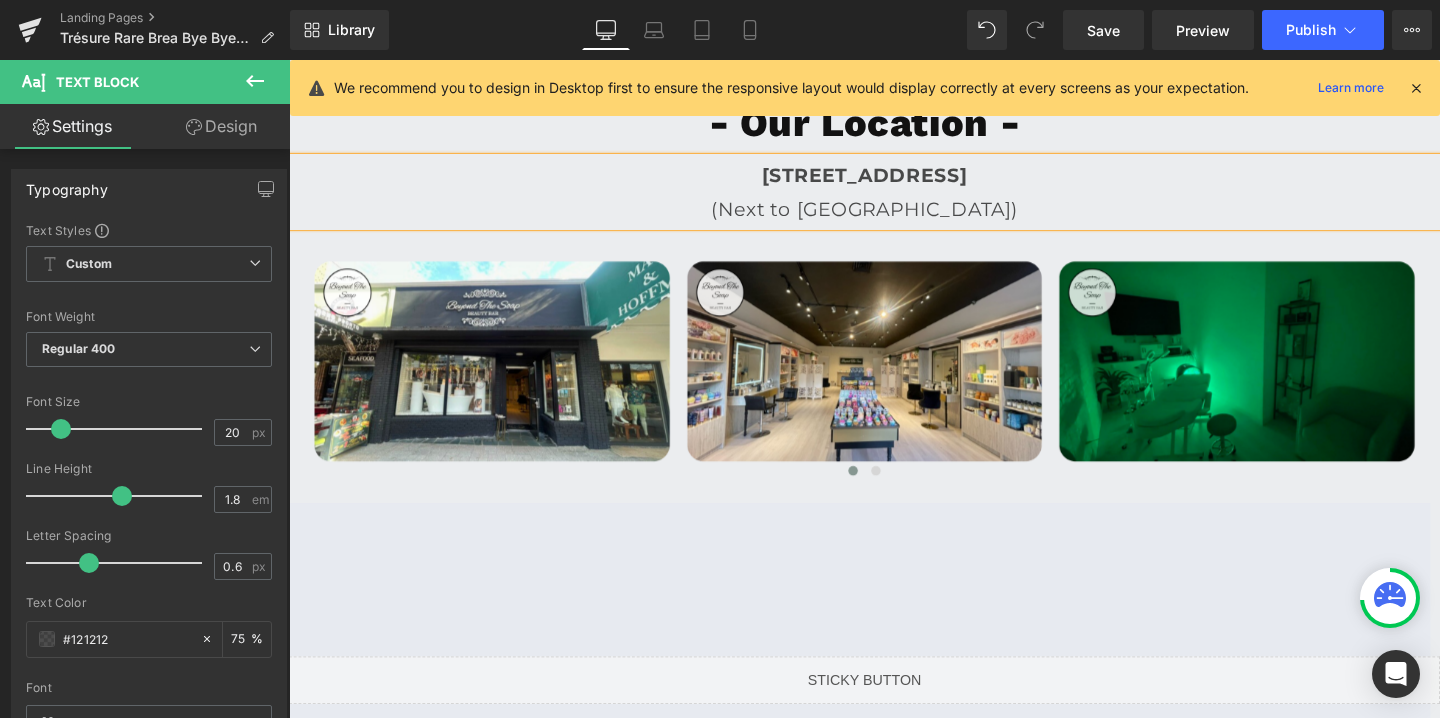click on "[STREET_ADDRESS]" at bounding box center (894, 181) 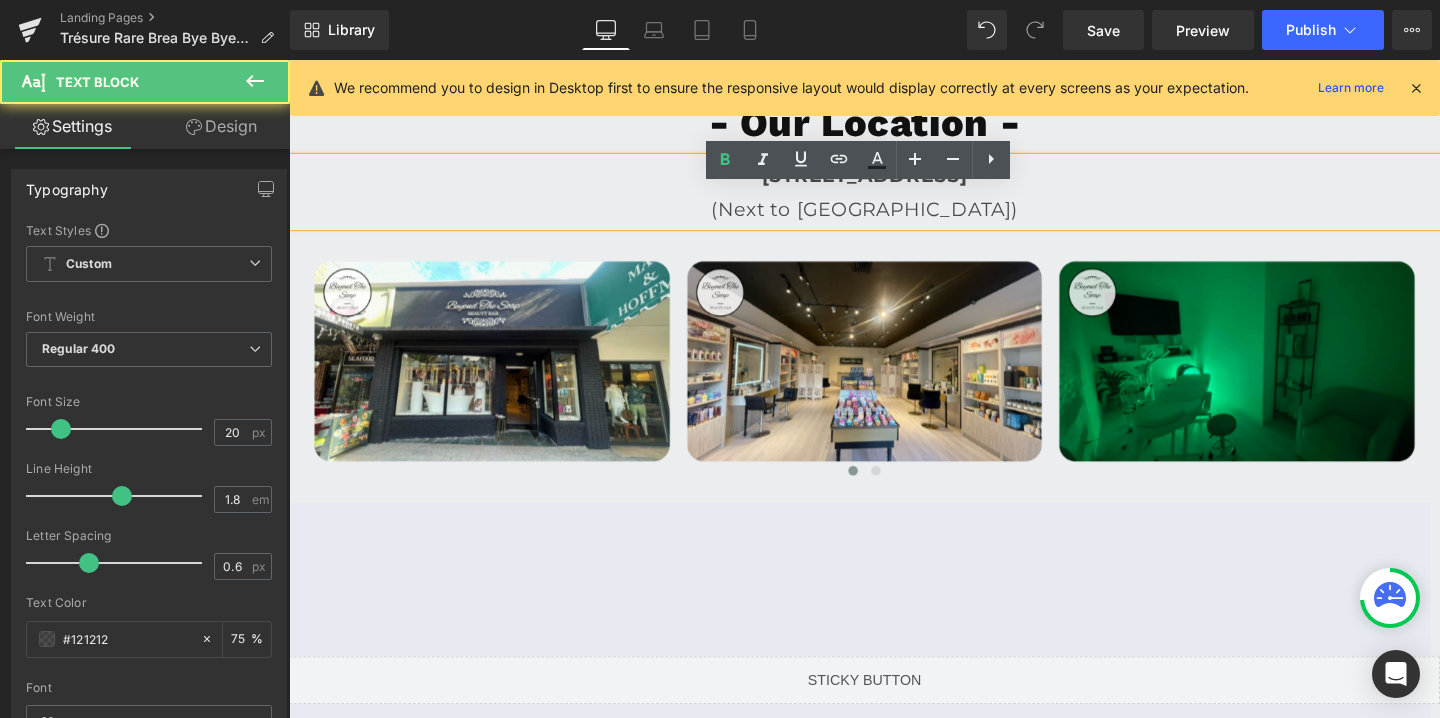 click on "[STREET_ADDRESS]" at bounding box center (894, 181) 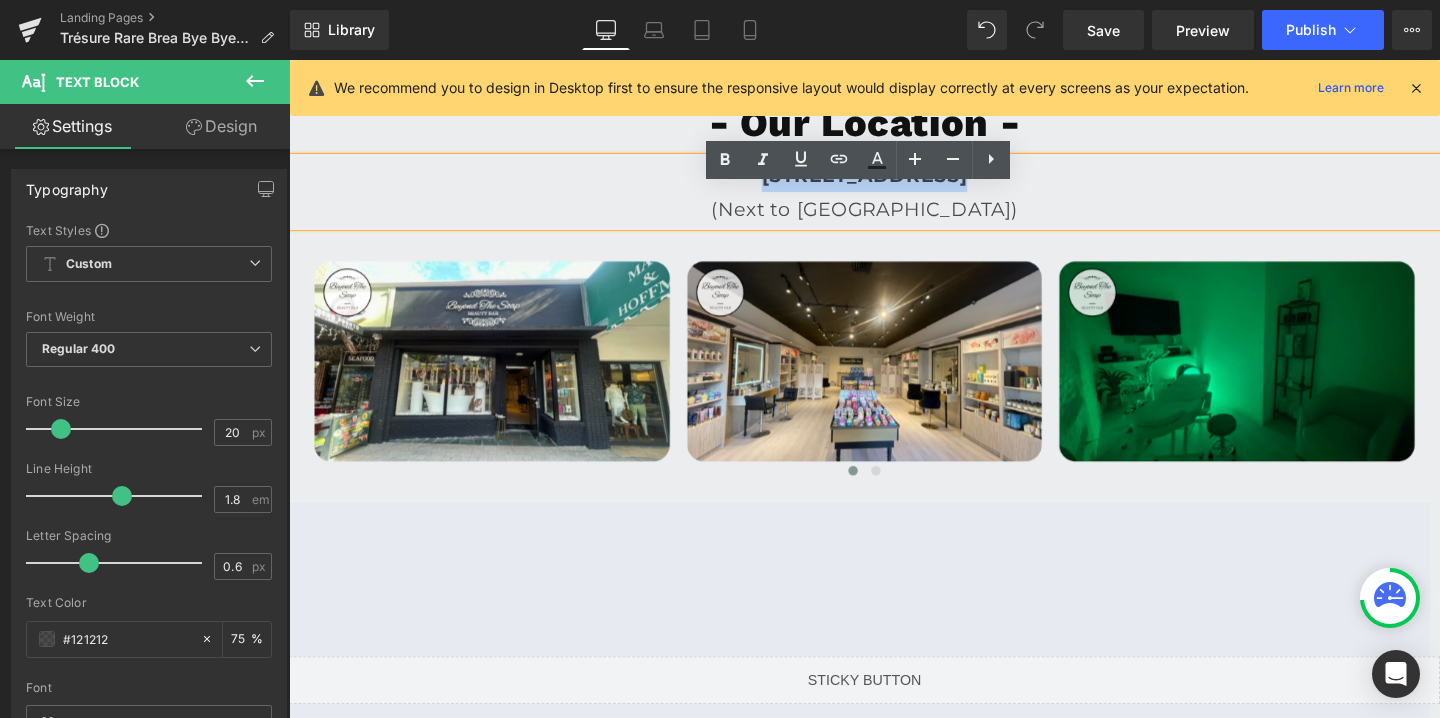 click on "(Next to riverside hotel)" at bounding box center (893, 217) 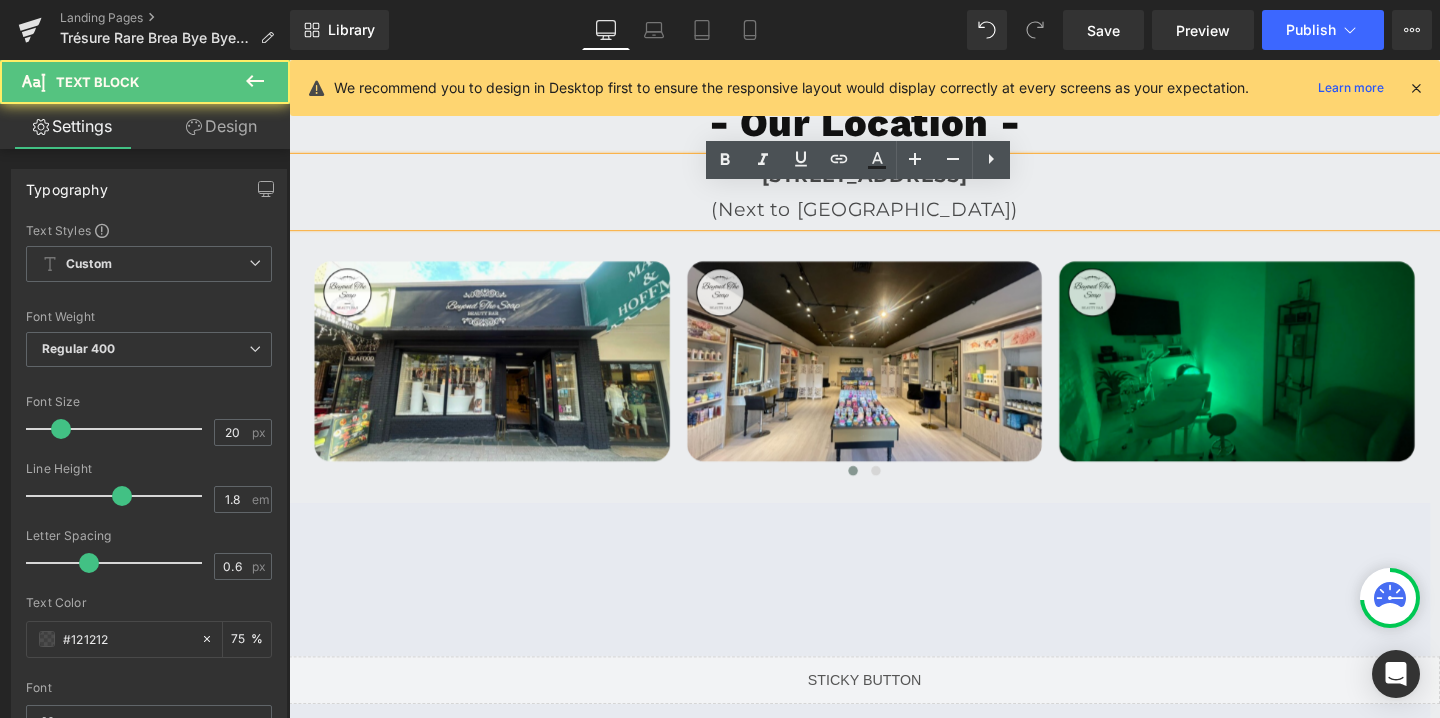 click on "(Next to riverside hotel)" at bounding box center (893, 217) 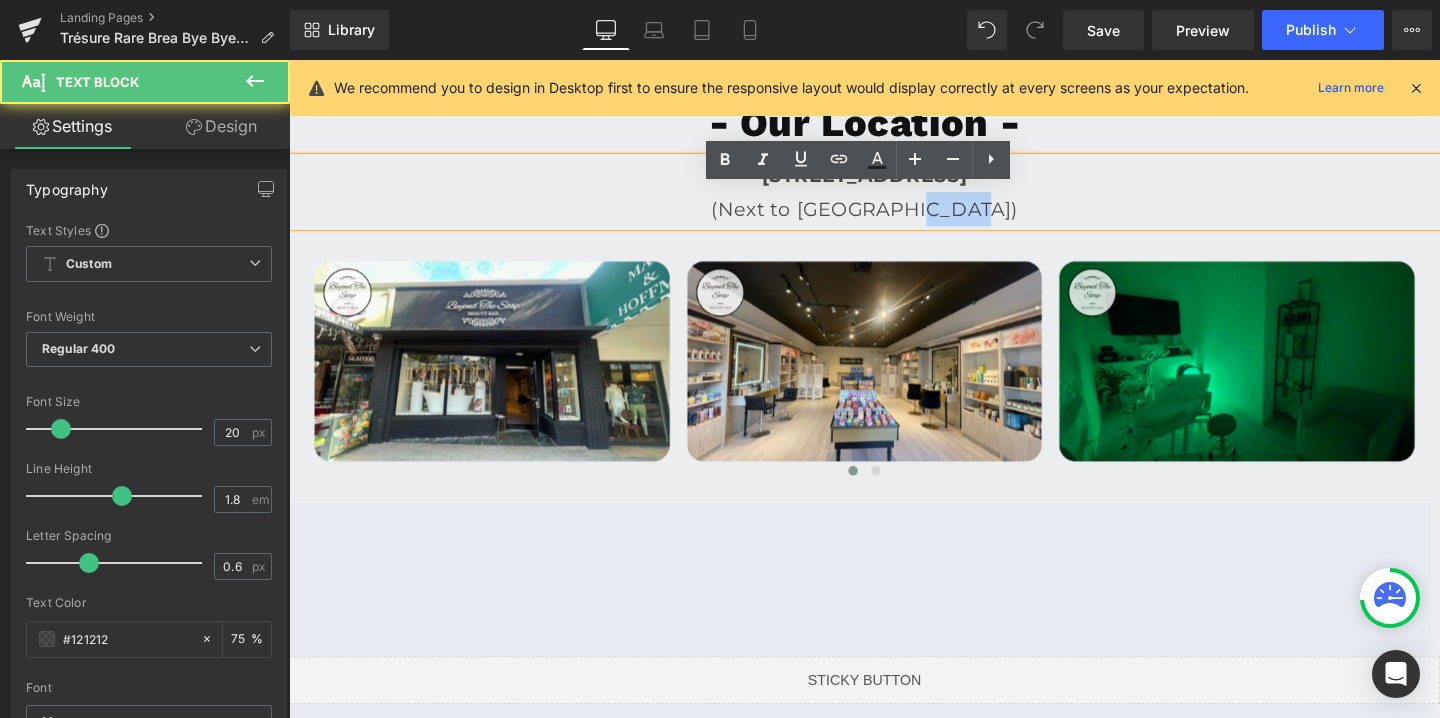 click on "(Next to riverside hotel)" at bounding box center (893, 217) 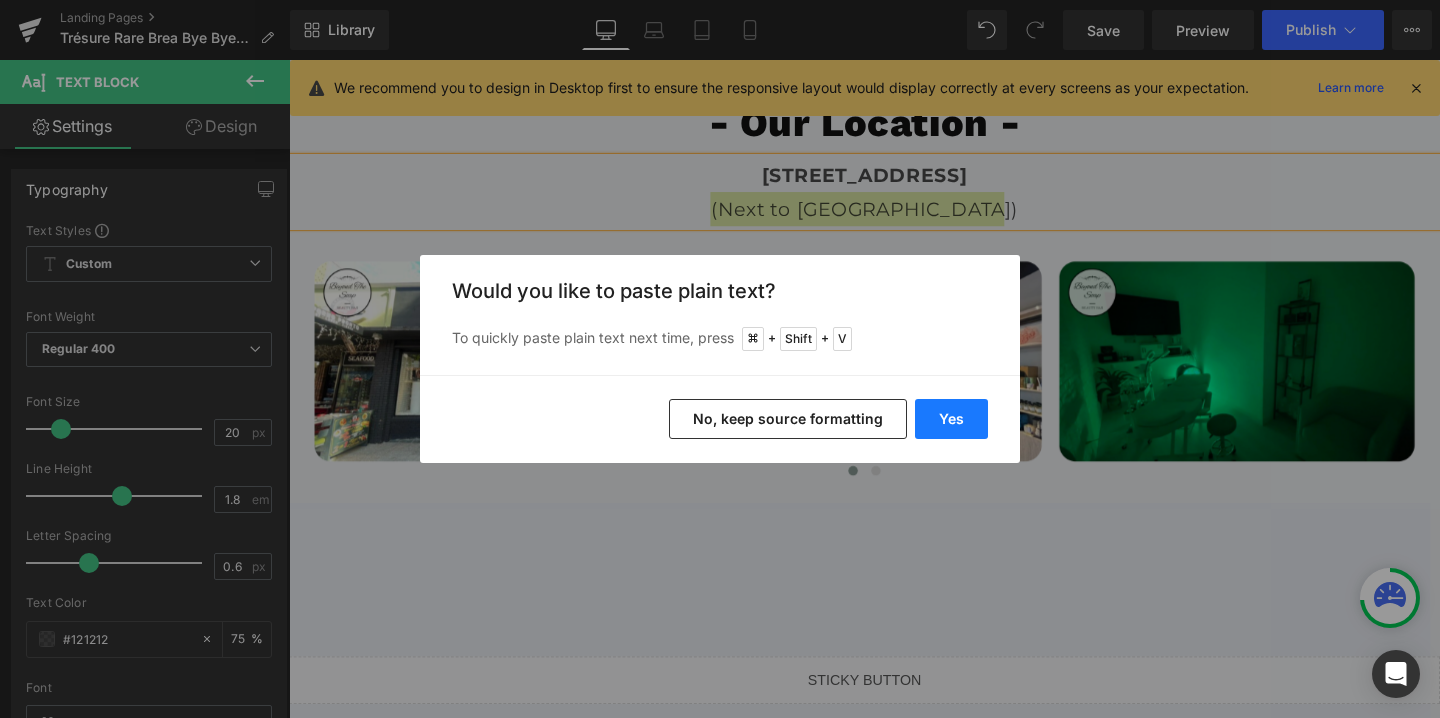 click on "Yes" at bounding box center [951, 419] 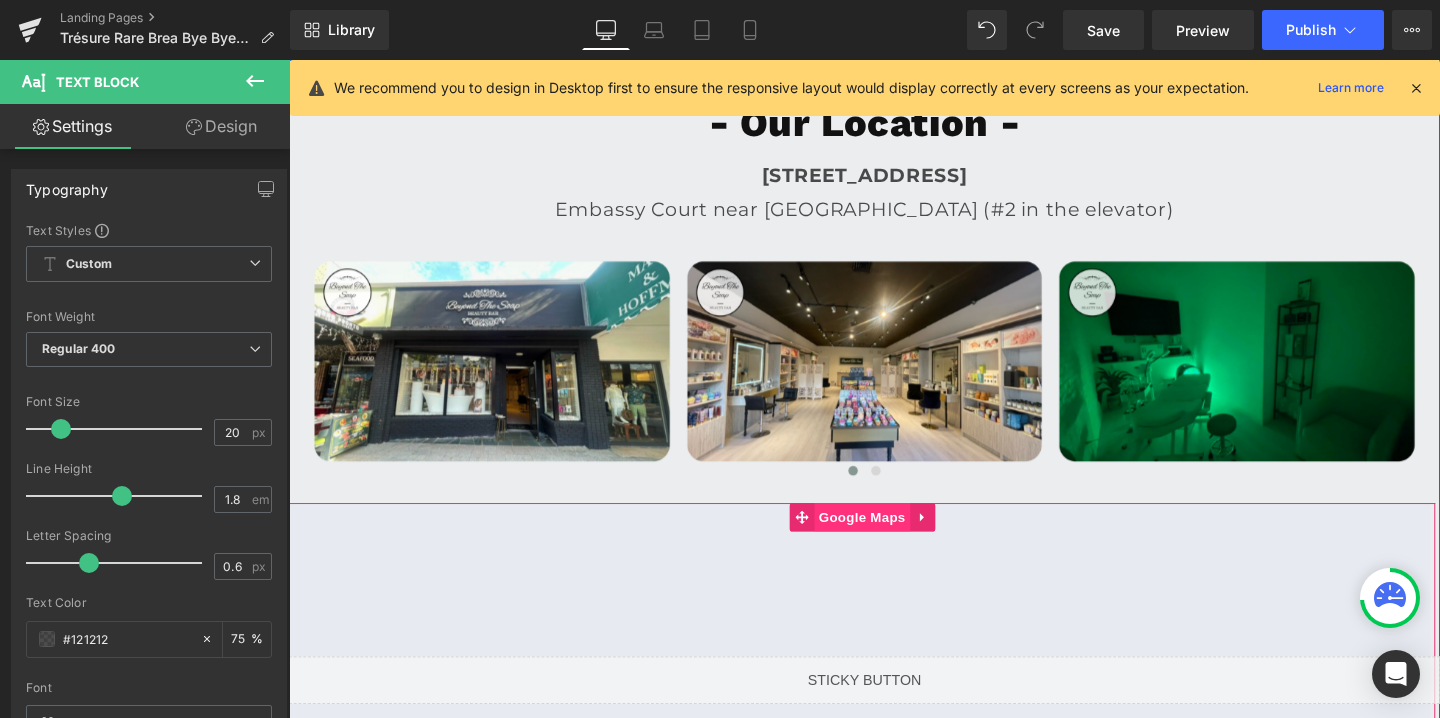 click on "Google Maps" at bounding box center [891, 541] 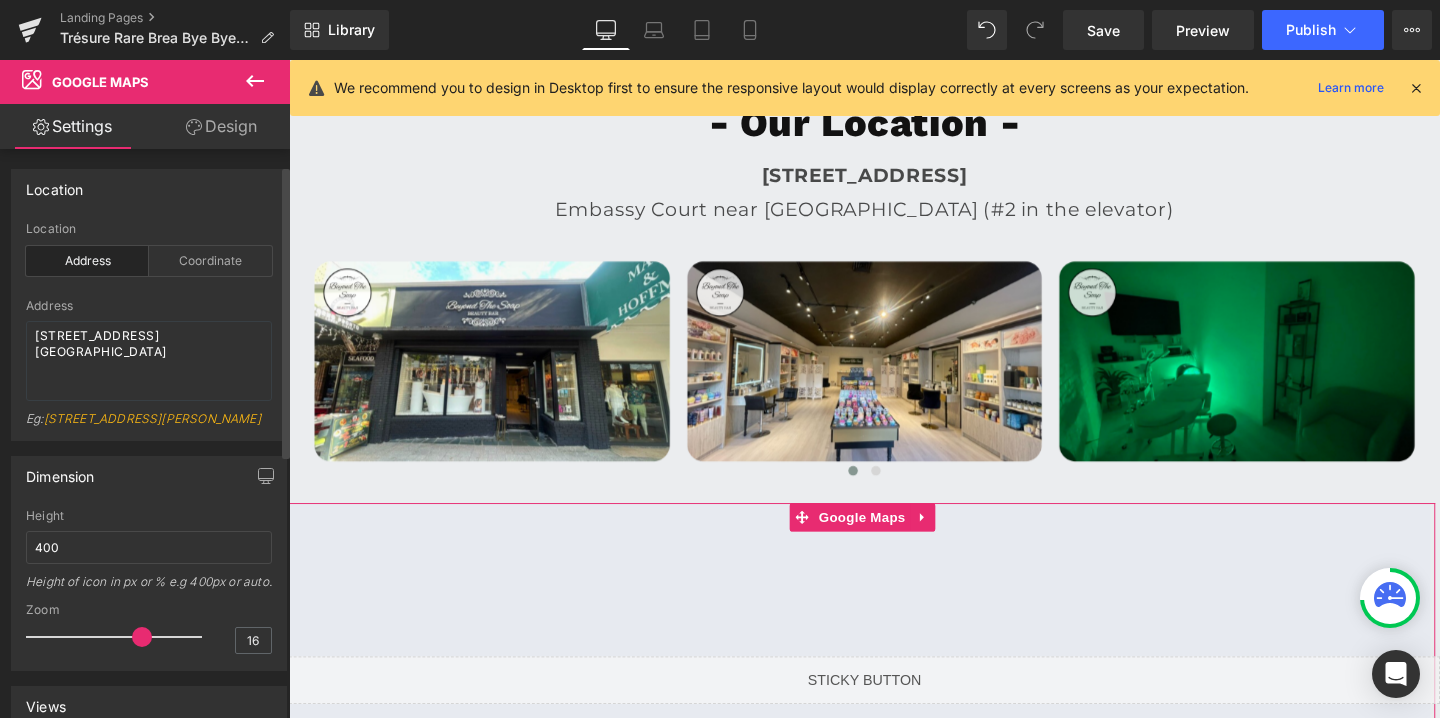 scroll, scrollTop: 53, scrollLeft: 0, axis: vertical 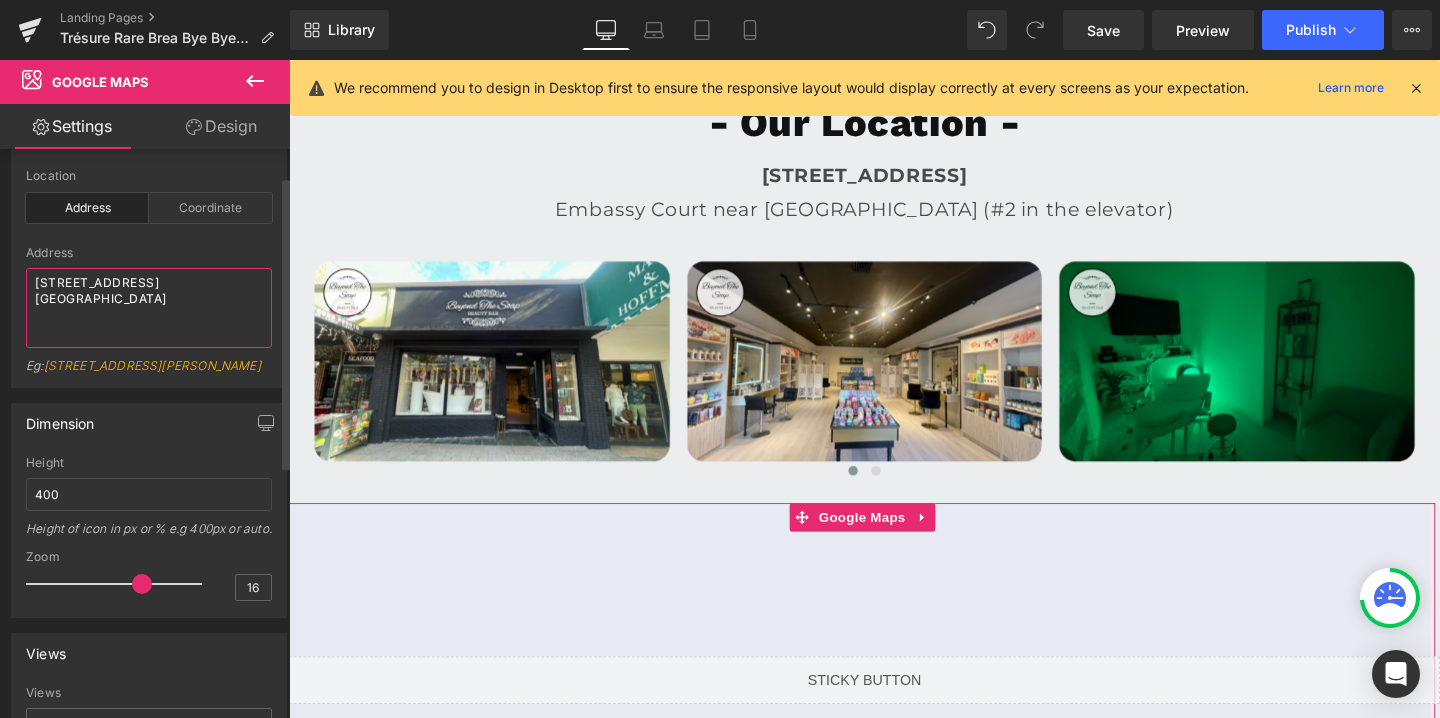 click on "702 E Las Olas Blvd. Fort Lauderdale FL 33301" at bounding box center (149, 308) 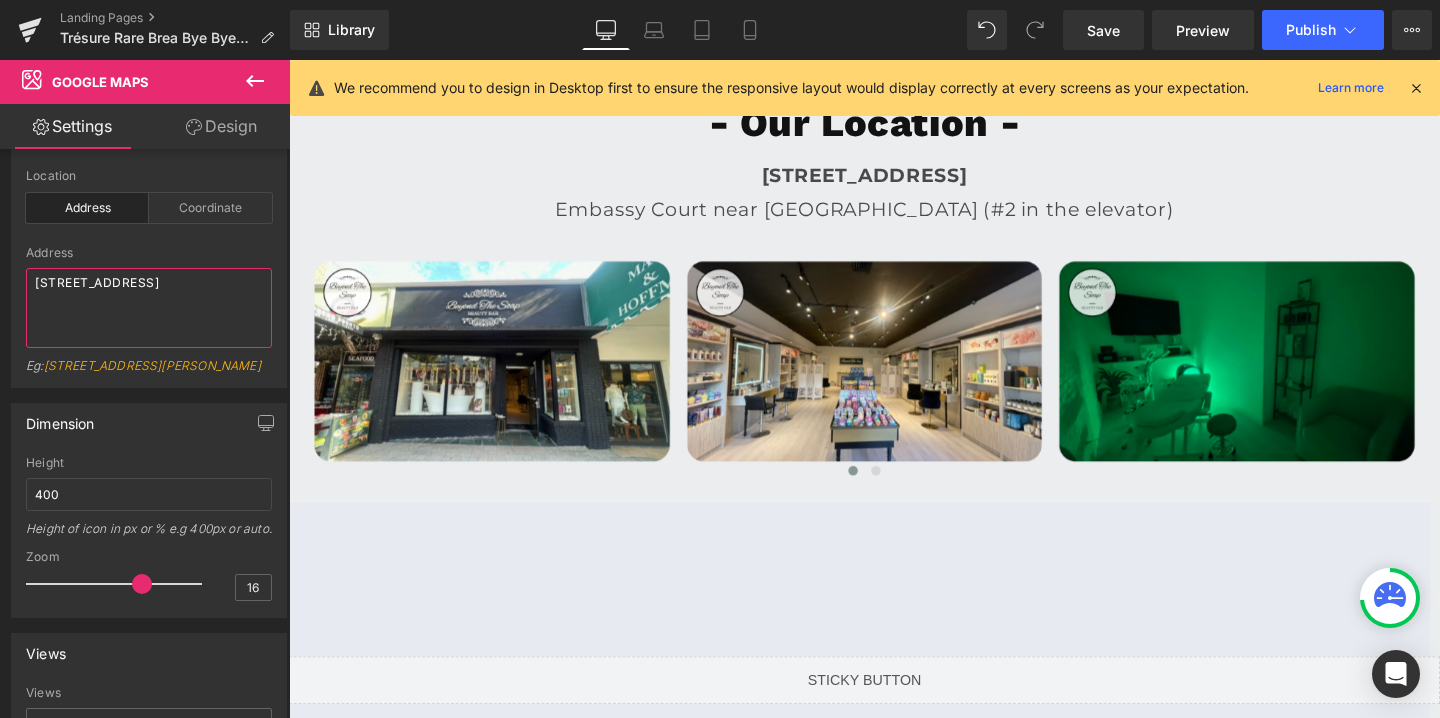 type on "[STREET_ADDRESS]" 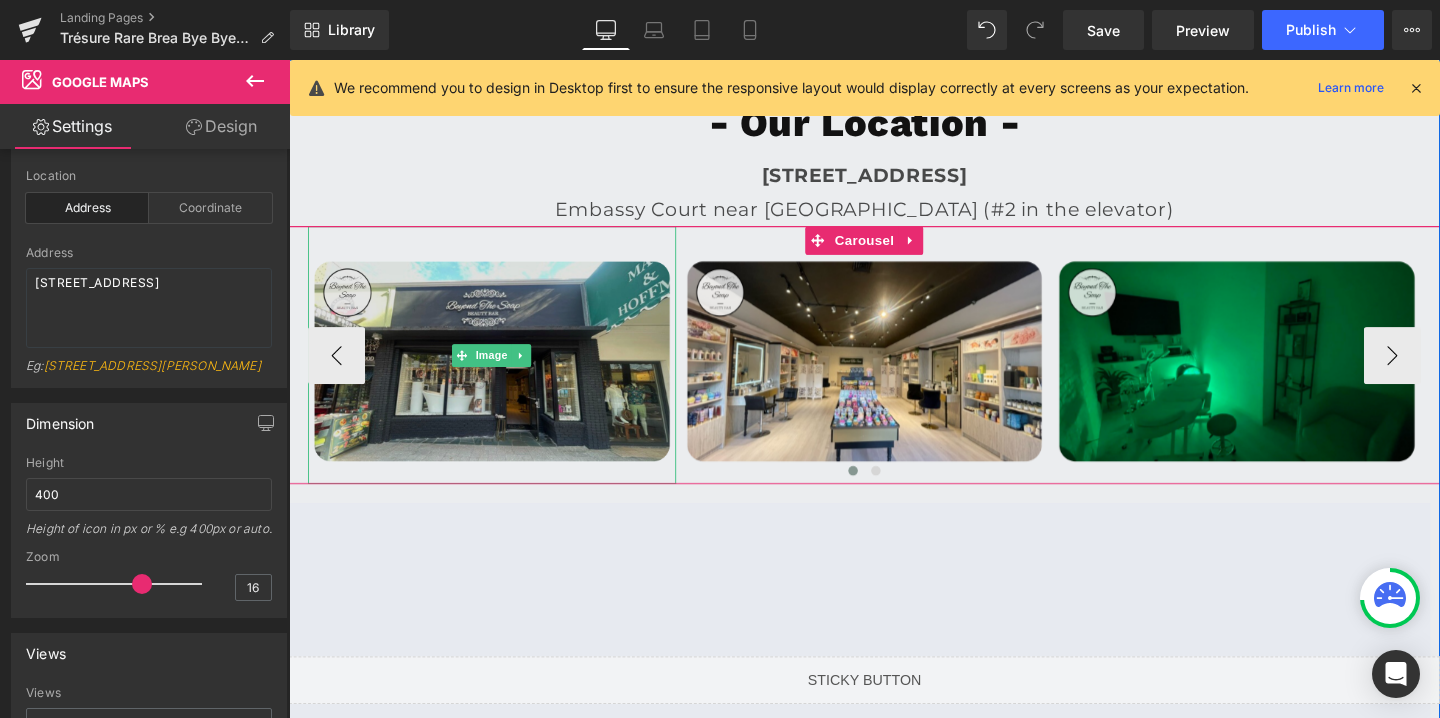 click at bounding box center (502, 370) 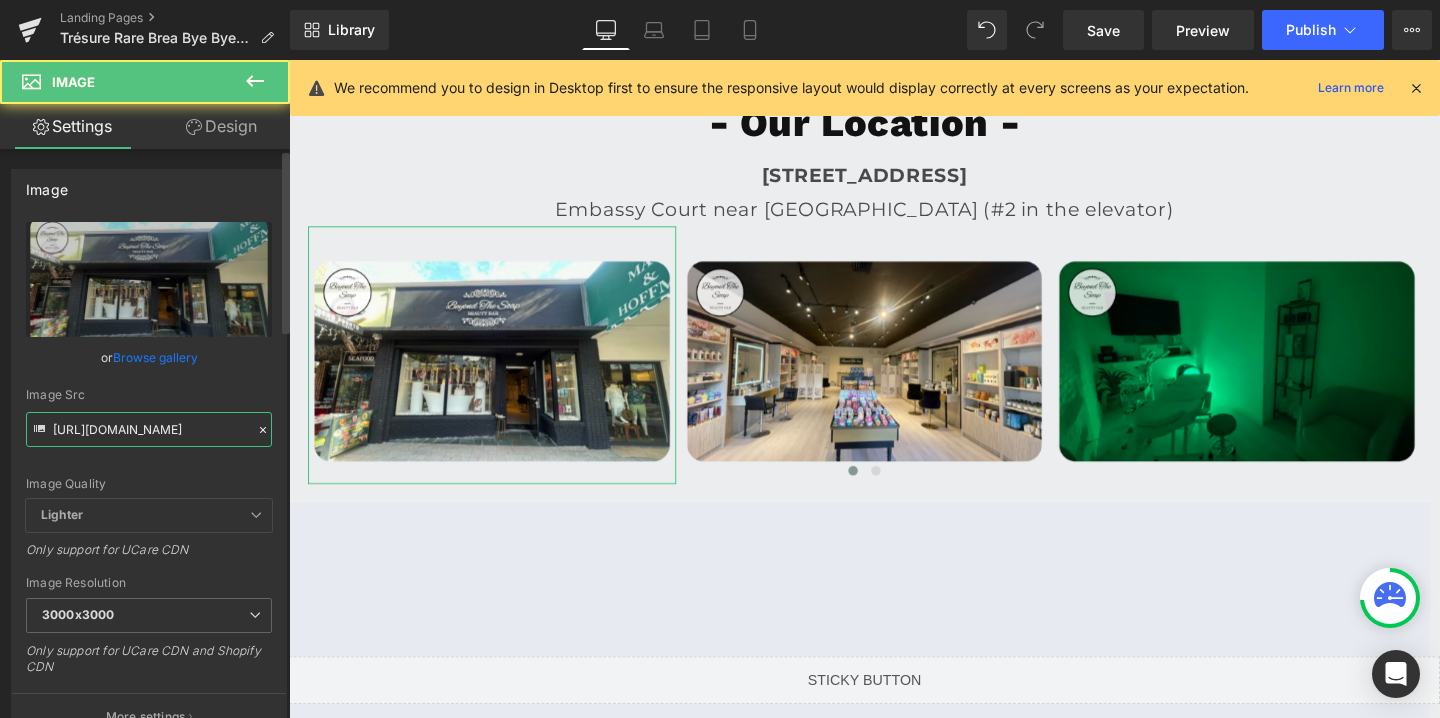 click on "https://cdn.shopify.com/s/files/1/0570/4895/7112/files/BeyondTheSoap_3000x3000.png?v=1719838832" at bounding box center (149, 429) 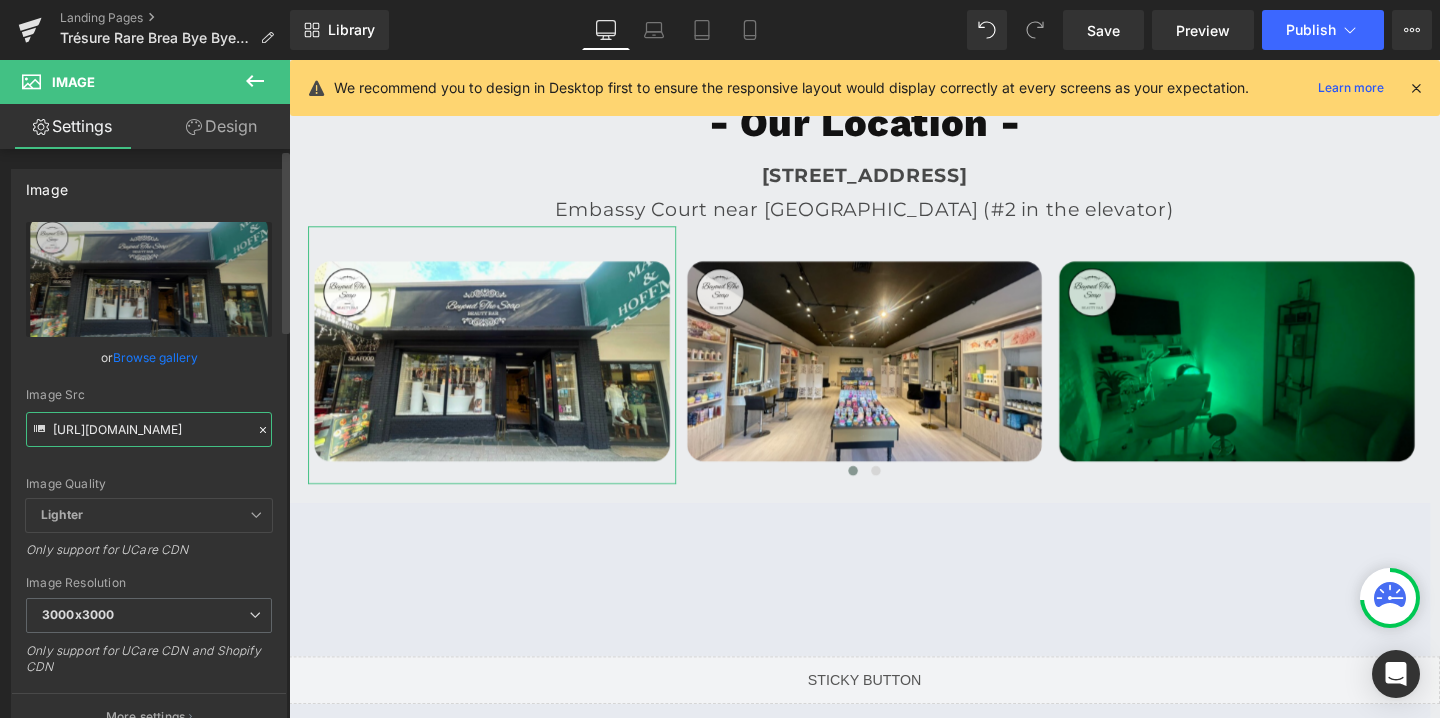 click on "https://cdn.shopify.com/s/files/1/0570/4895/7112/files/BeyondTheSoap_3000x3000.png?v=1719838832" at bounding box center [149, 429] 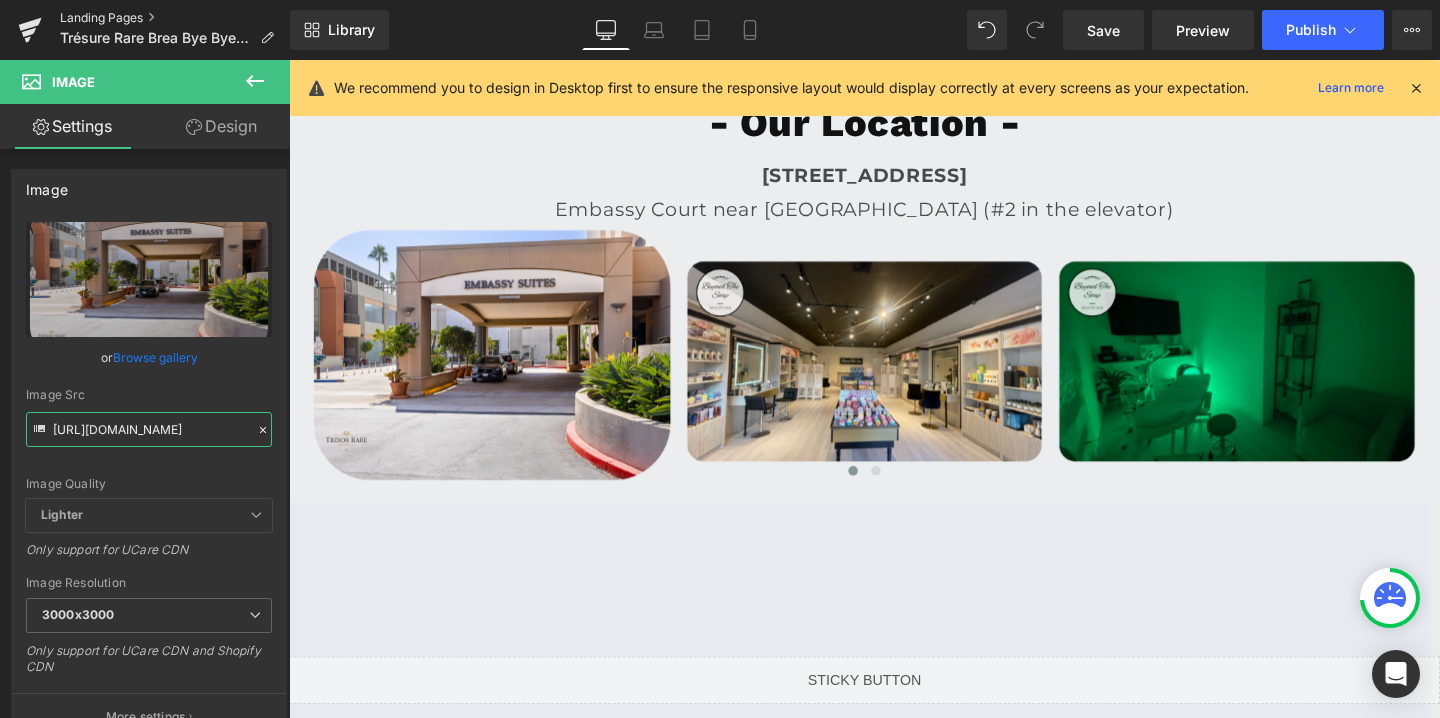 type on "[URL][DOMAIN_NAME]" 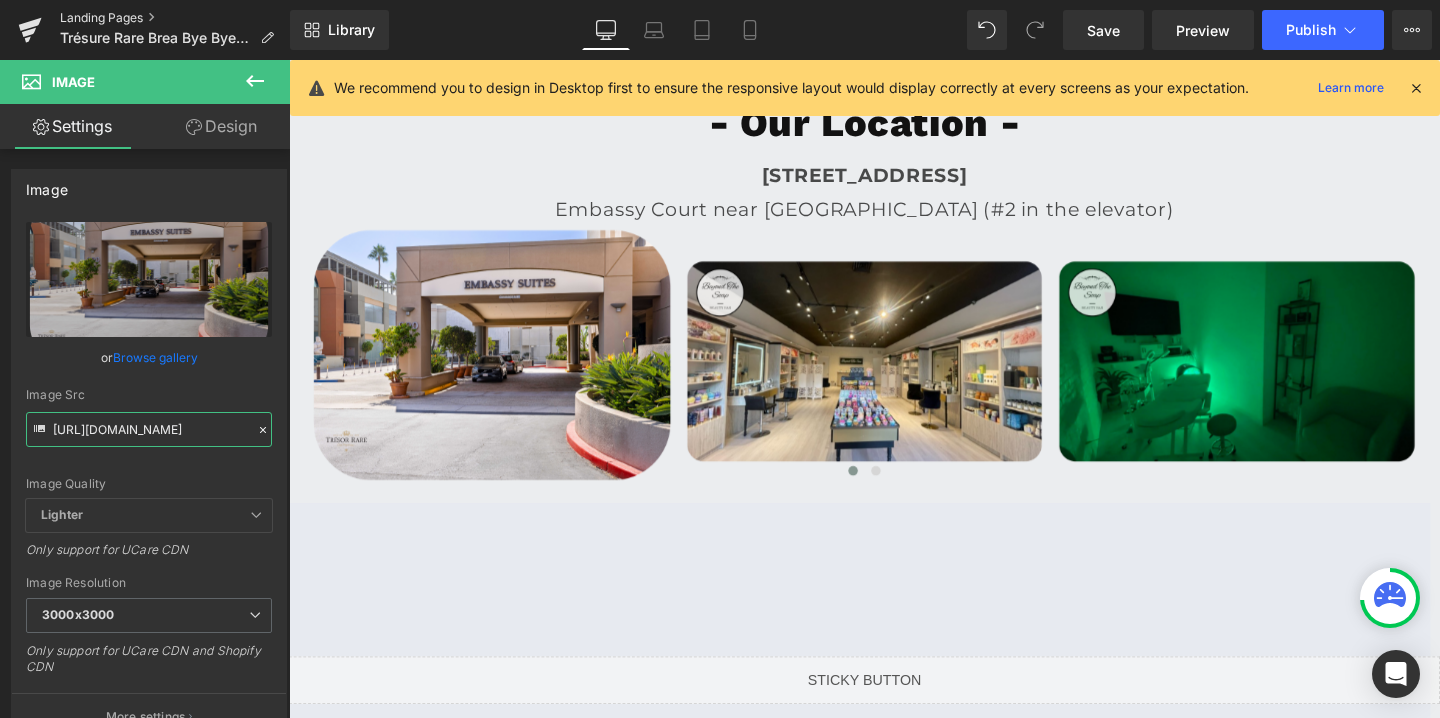 scroll, scrollTop: 0, scrollLeft: 0, axis: both 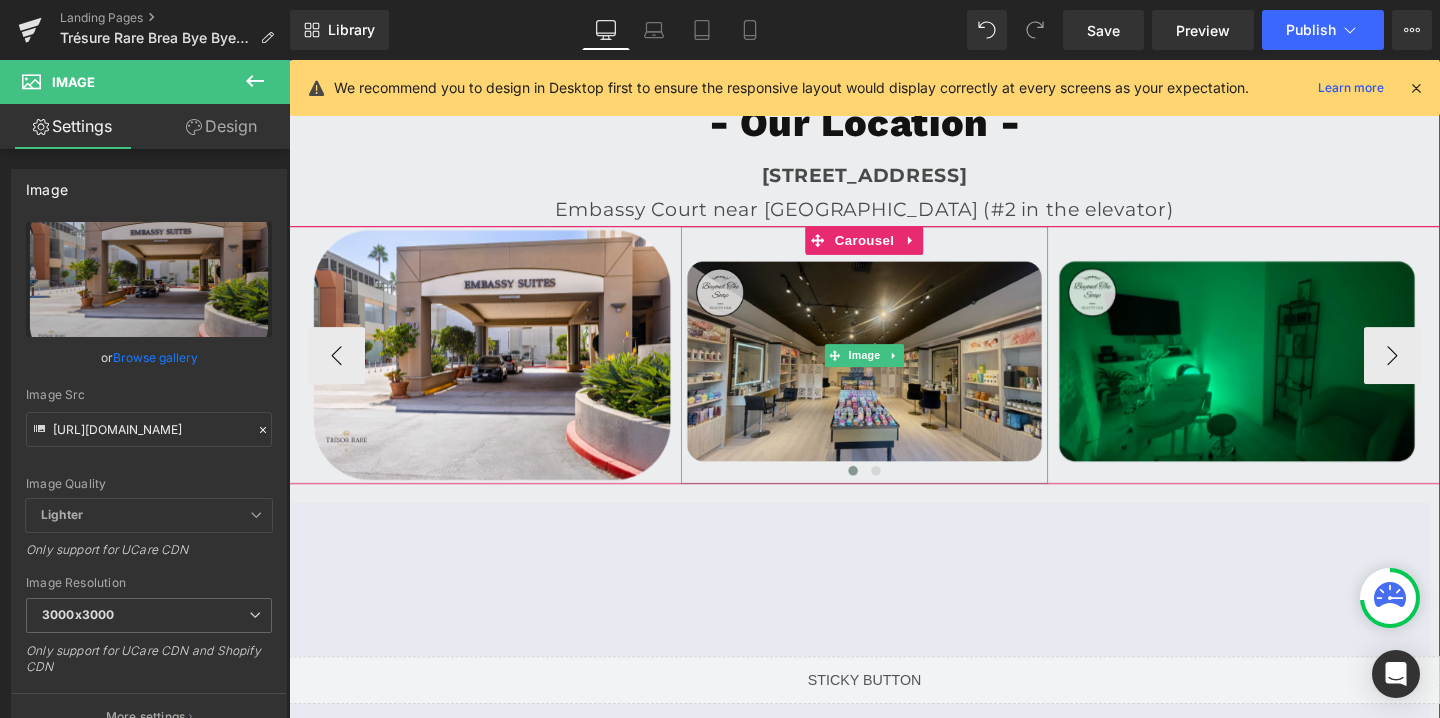 click at bounding box center [894, 370] 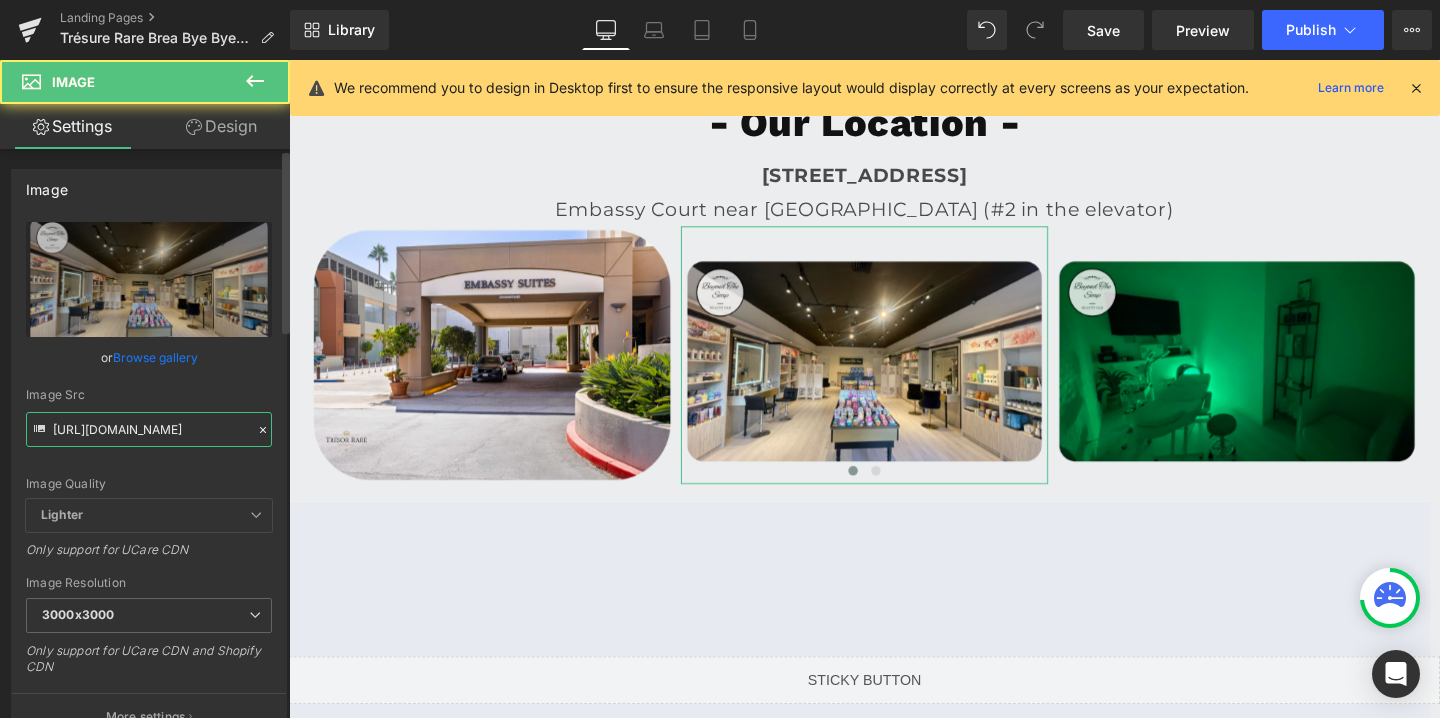 click on "https://cdn.shopify.com/s/files/1/0570/4895/7112/files/BeyondTheSoap_2_3000x3000.png?v=1719838832" at bounding box center (149, 429) 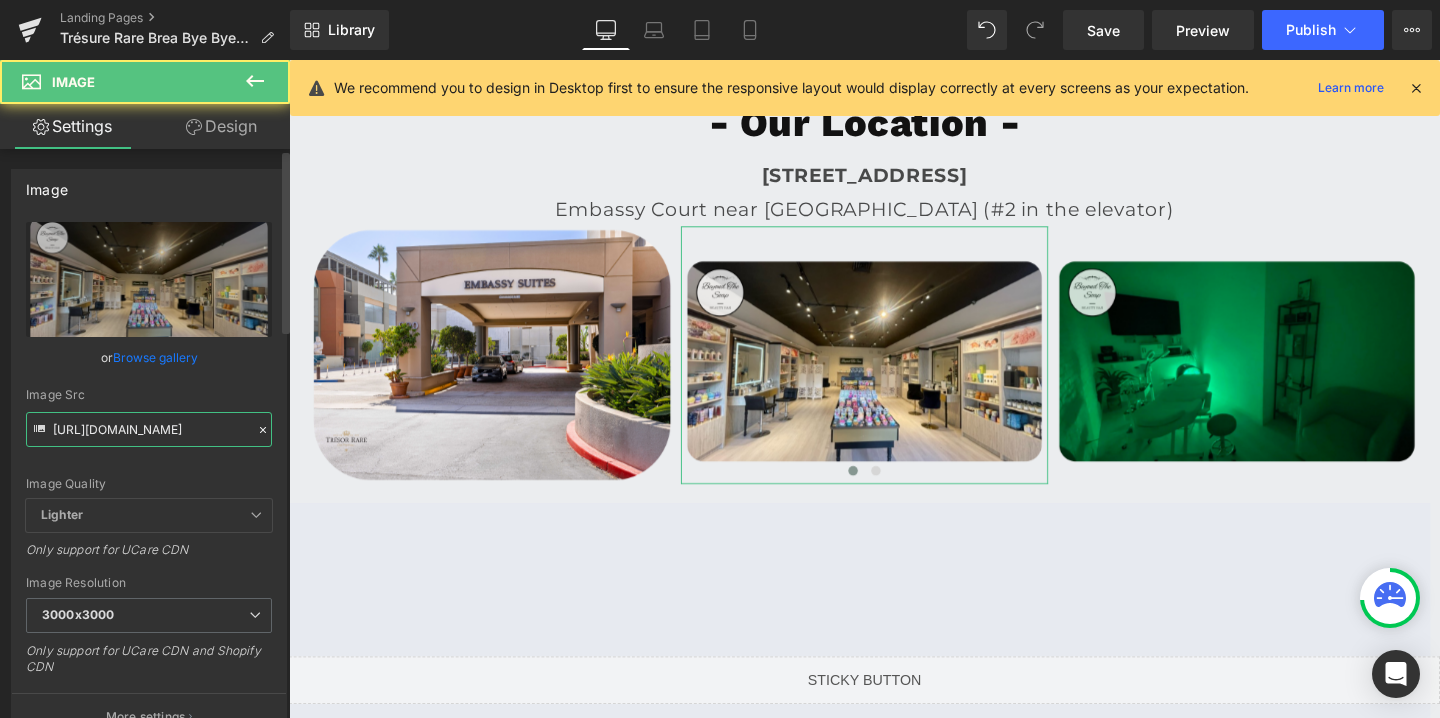 click on "https://cdn.shopify.com/s/files/1/0570/4895/7112/files/BeyondTheSoap_2_3000x3000.png?v=1719838832" at bounding box center [149, 429] 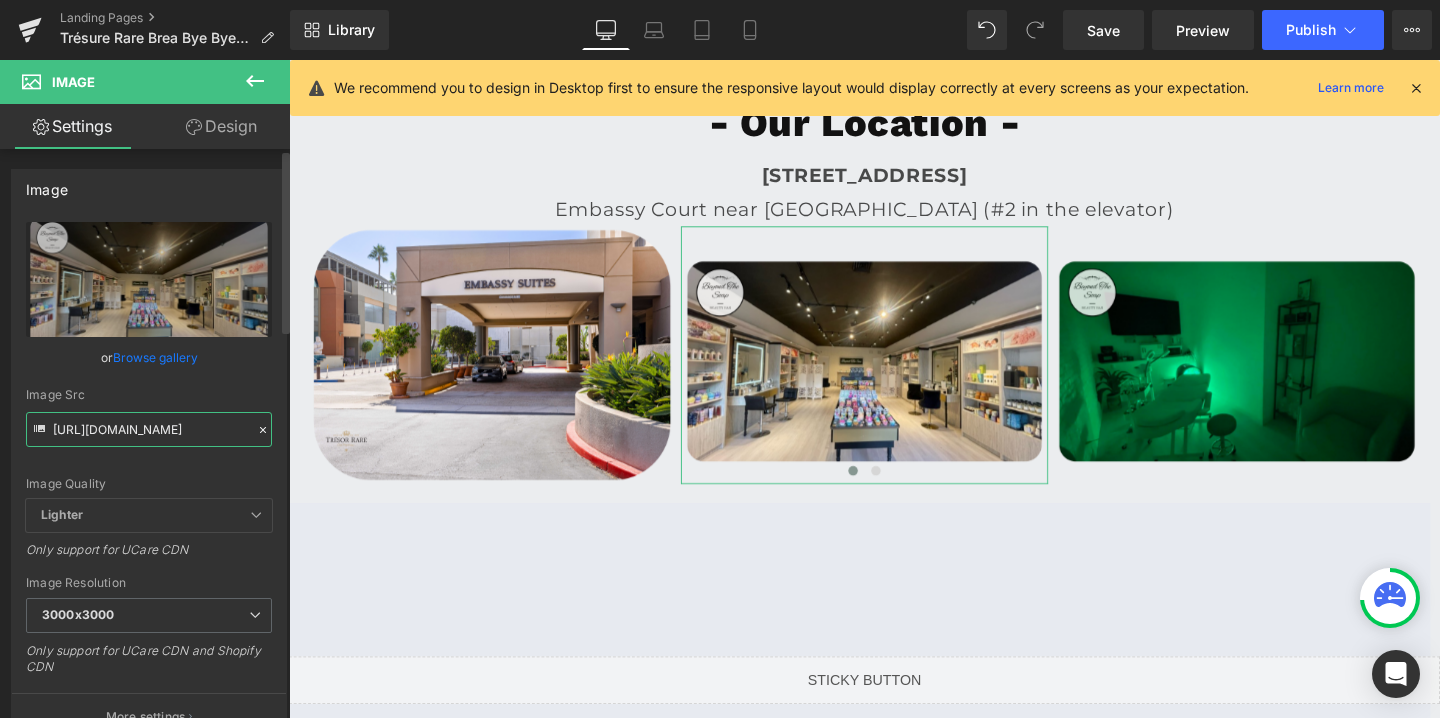 paste on "tresorbrea_2_3000x3000.png?v=1747756043" 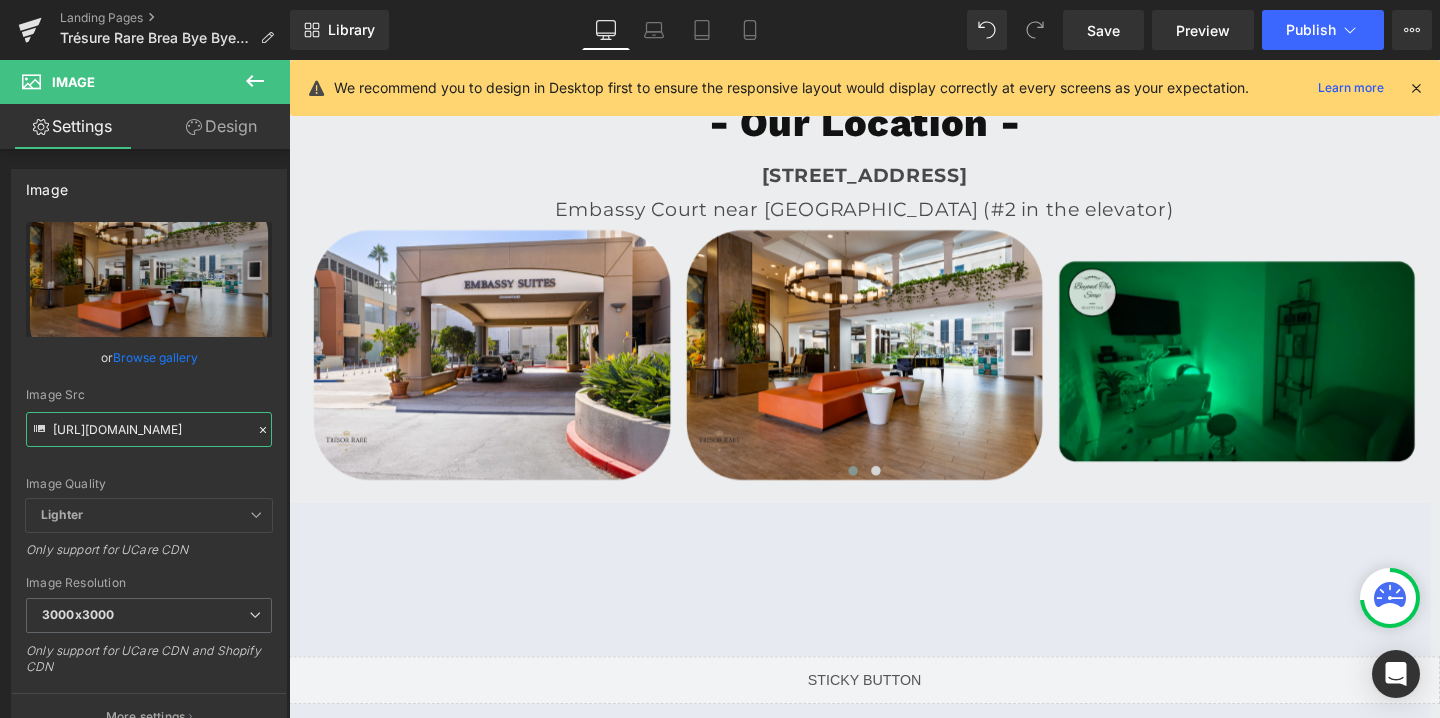type on "[URL][DOMAIN_NAME]" 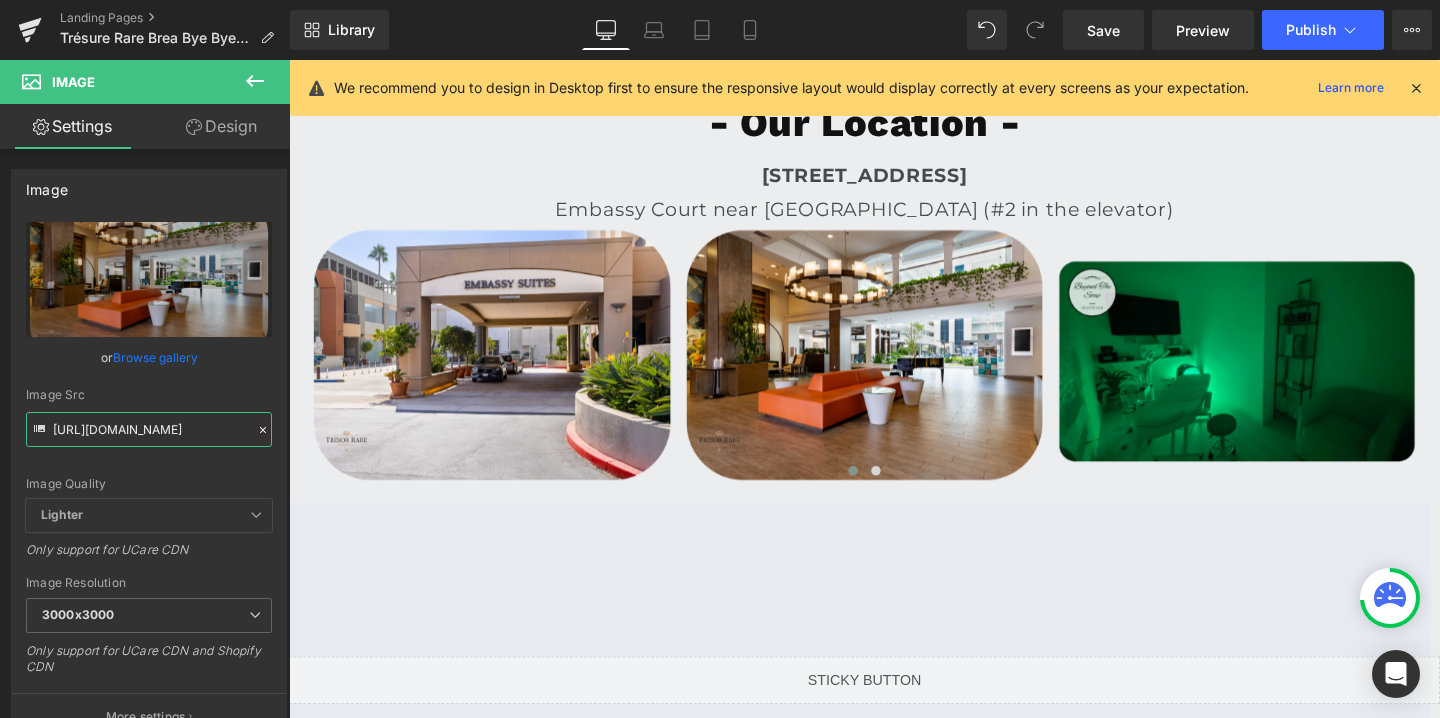 scroll, scrollTop: 0, scrollLeft: 0, axis: both 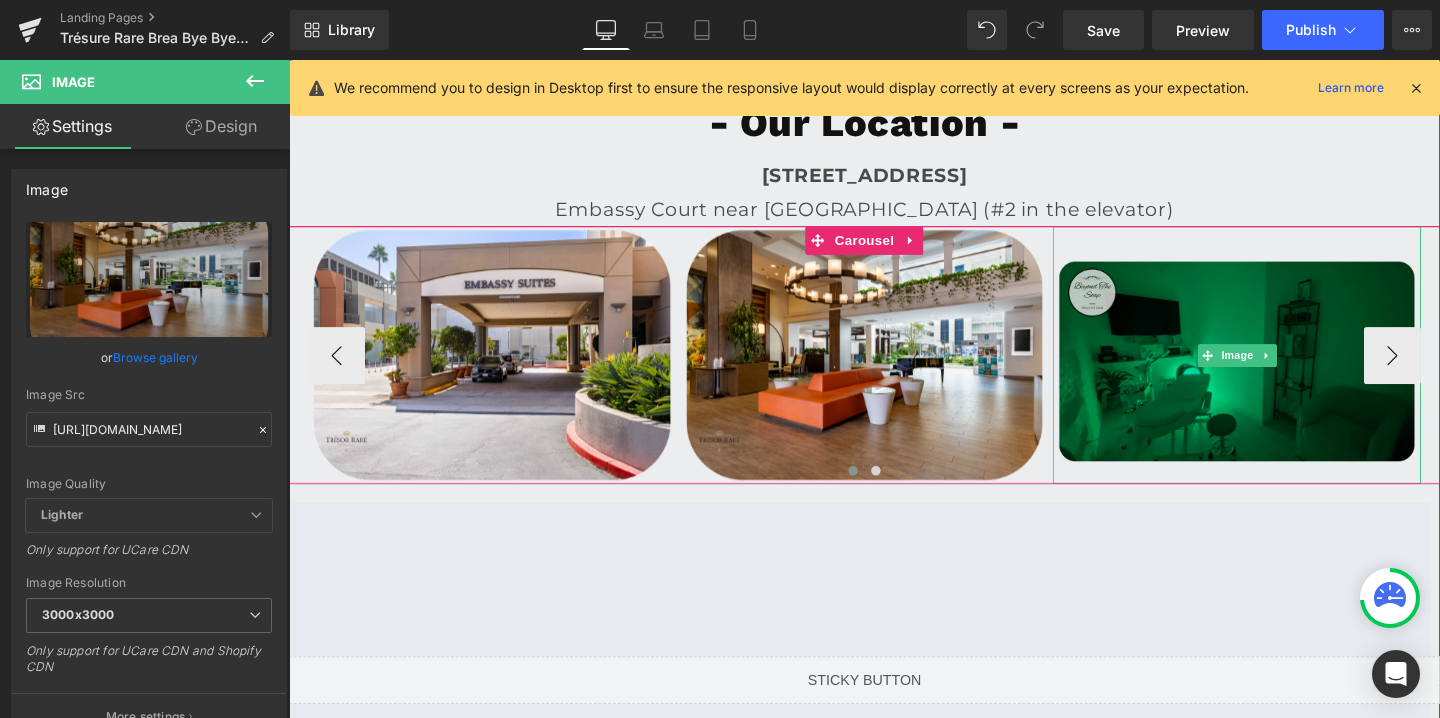 click at bounding box center [1285, 370] 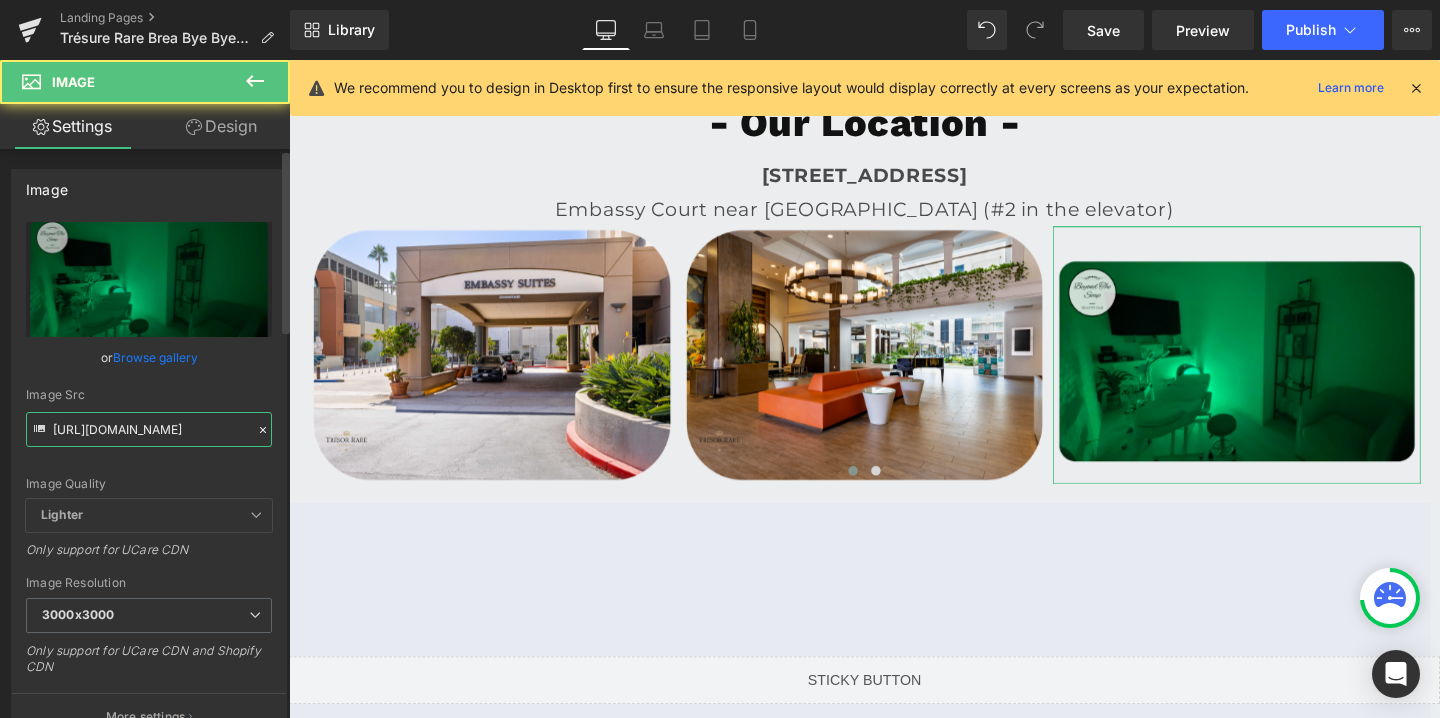click on "https://cdn.shopify.com/s/files/1/0570/4895/7112/files/BeyondTheSoap_3_3000x3000.png?v=1719838831" at bounding box center (149, 429) 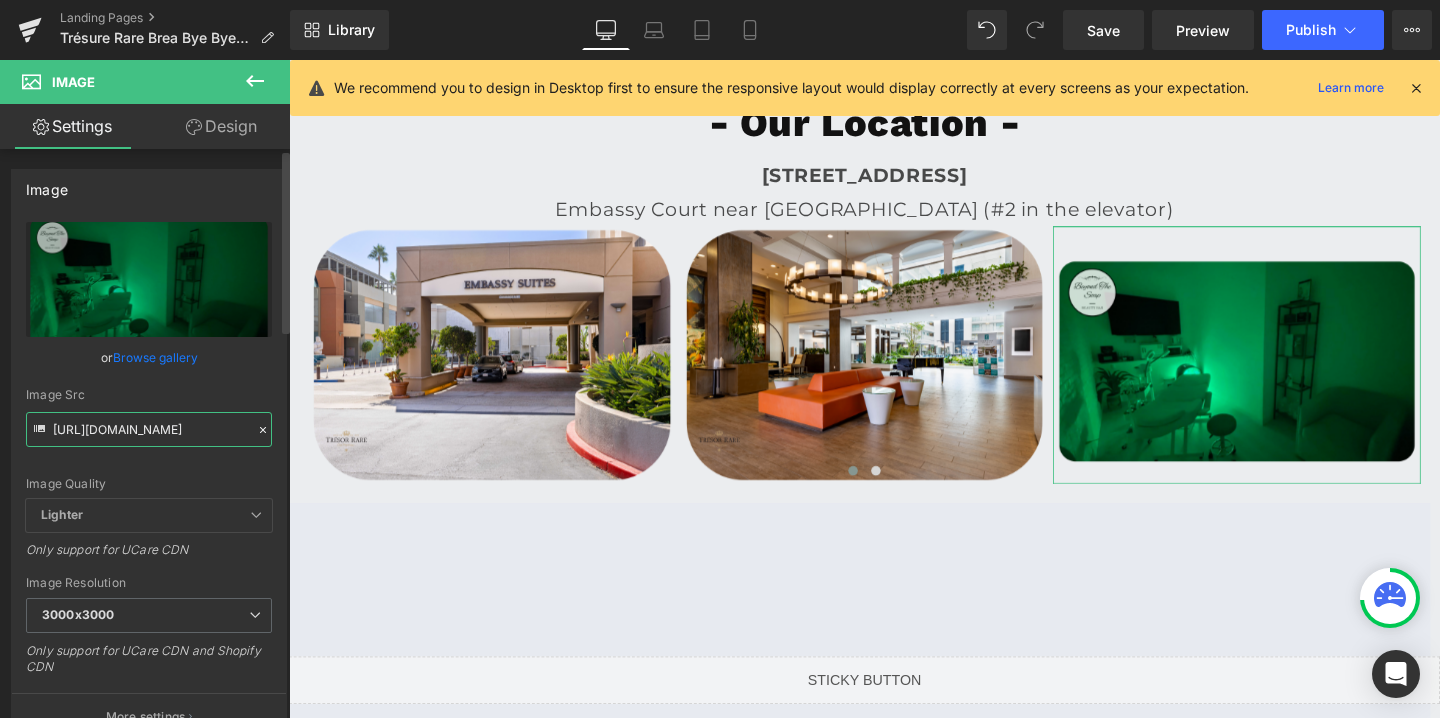 click on "https://cdn.shopify.com/s/files/1/0570/4895/7112/files/BeyondTheSoap_3_3000x3000.png?v=1719838831" at bounding box center [149, 429] 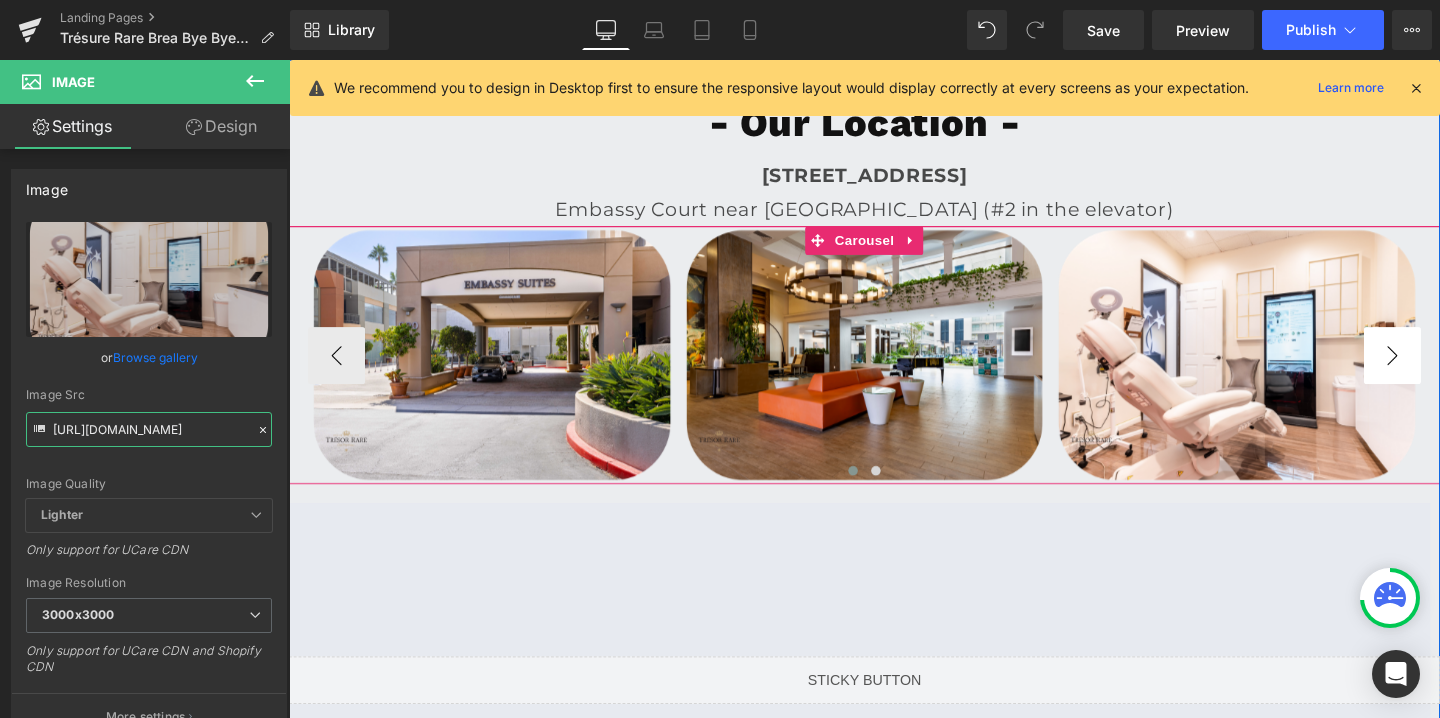 type on "[URL][DOMAIN_NAME]" 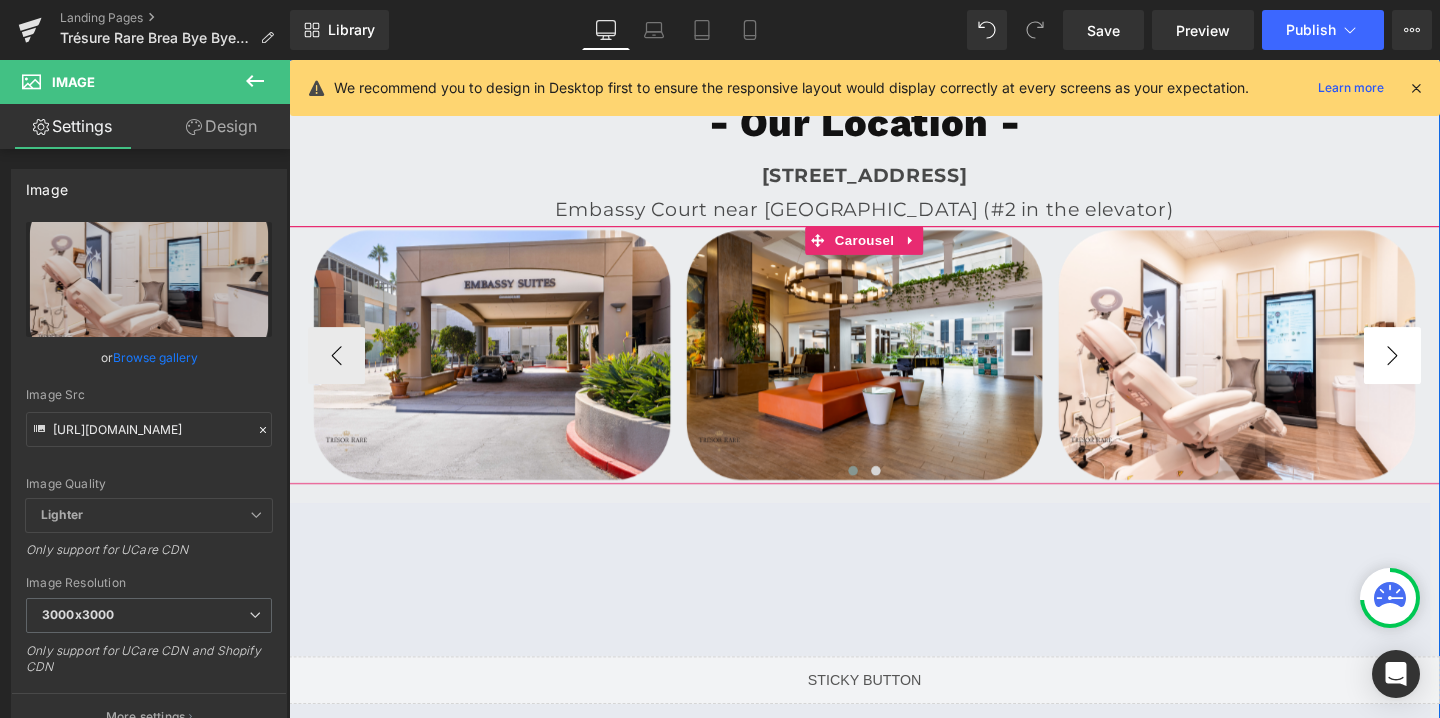 click on "›" at bounding box center [1449, 371] 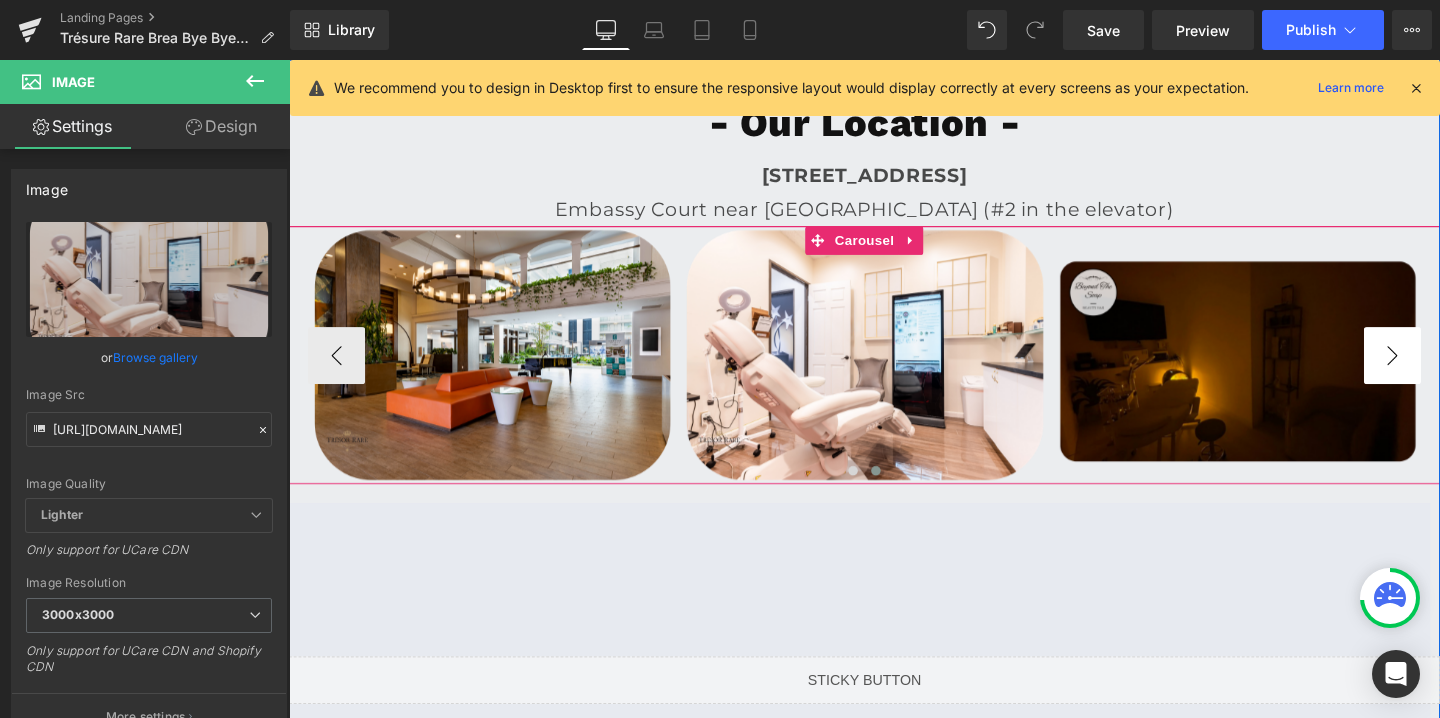 scroll, scrollTop: 0, scrollLeft: 0, axis: both 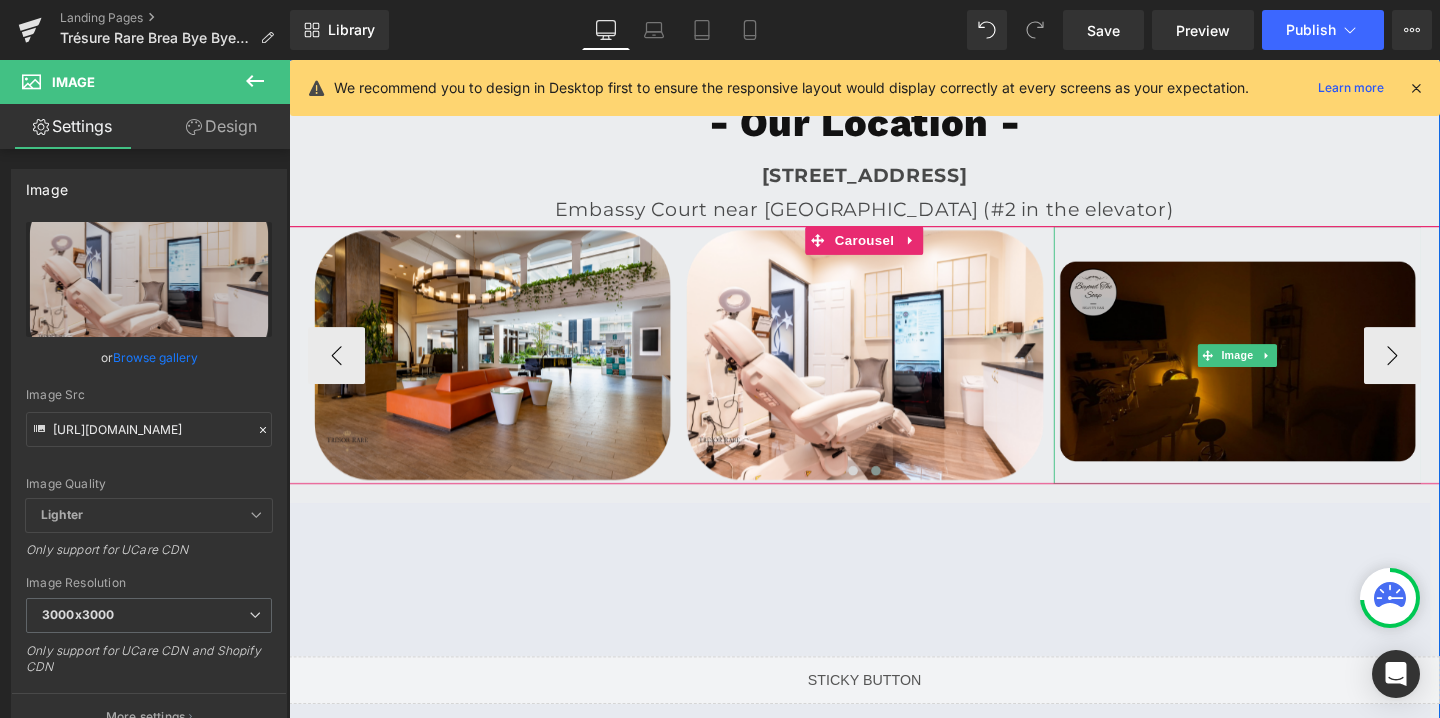 click at bounding box center (1286, 370) 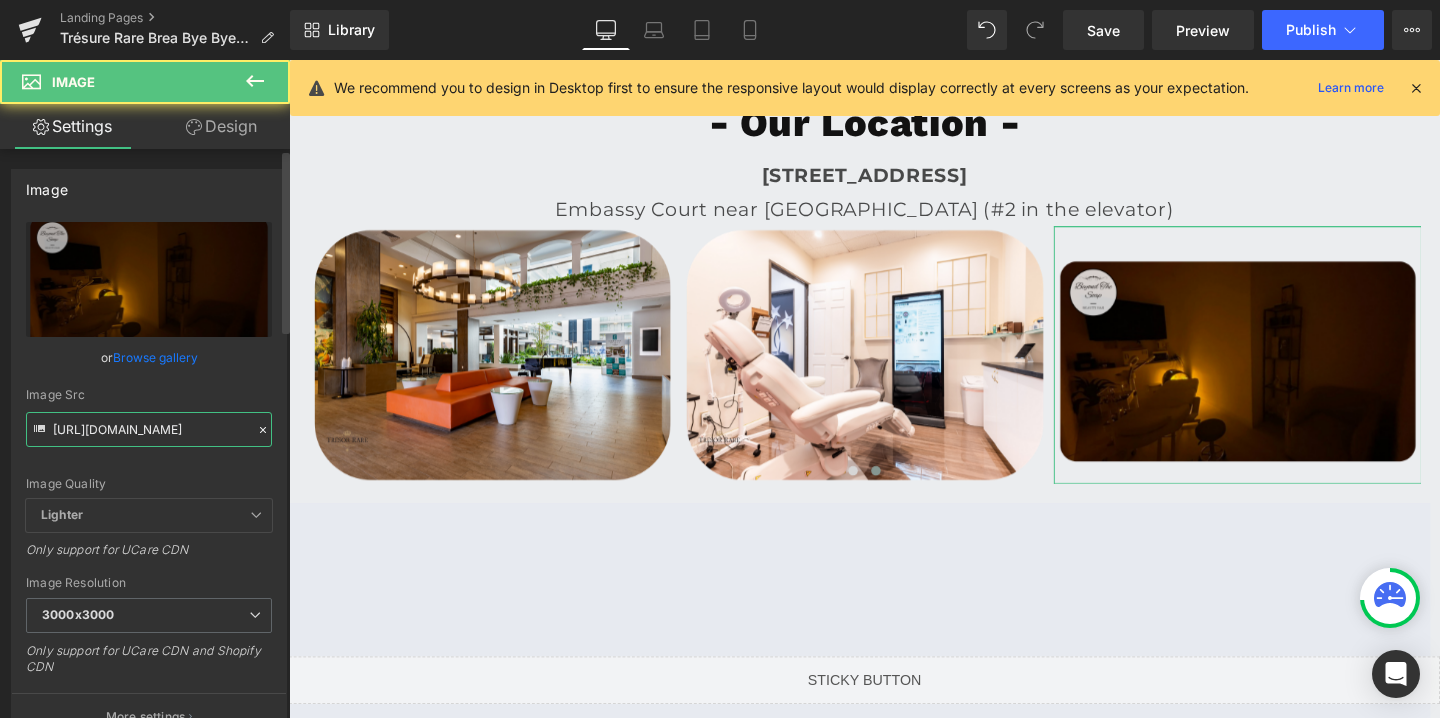 click on "https://cdn.shopify.com/s/files/1/0570/4895/7112/files/BeyondTheSoap_4_3000x3000.png?v=1719838832" at bounding box center (149, 429) 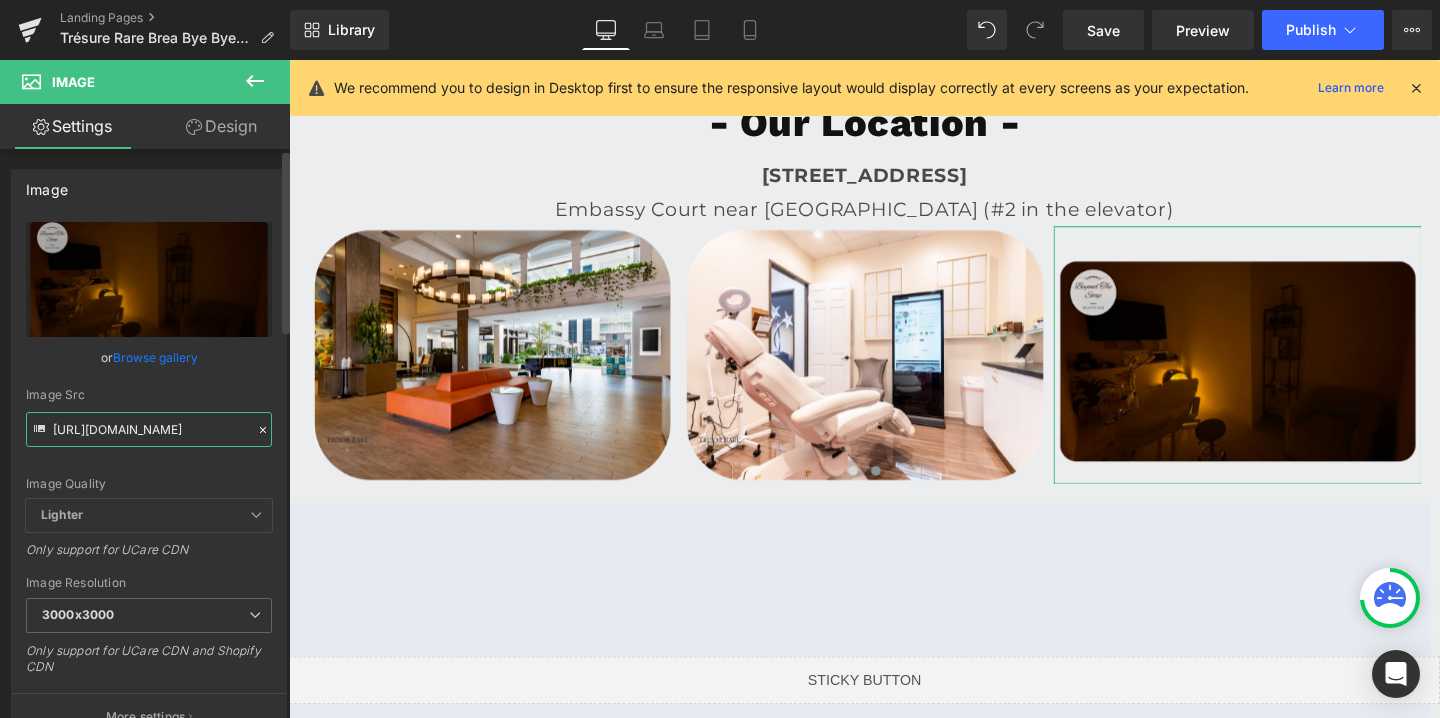 click on "https://cdn.shopify.com/s/files/1/0570/4895/7112/files/BeyondTheSoap_4_3000x3000.png?v=1719838832" at bounding box center (149, 429) 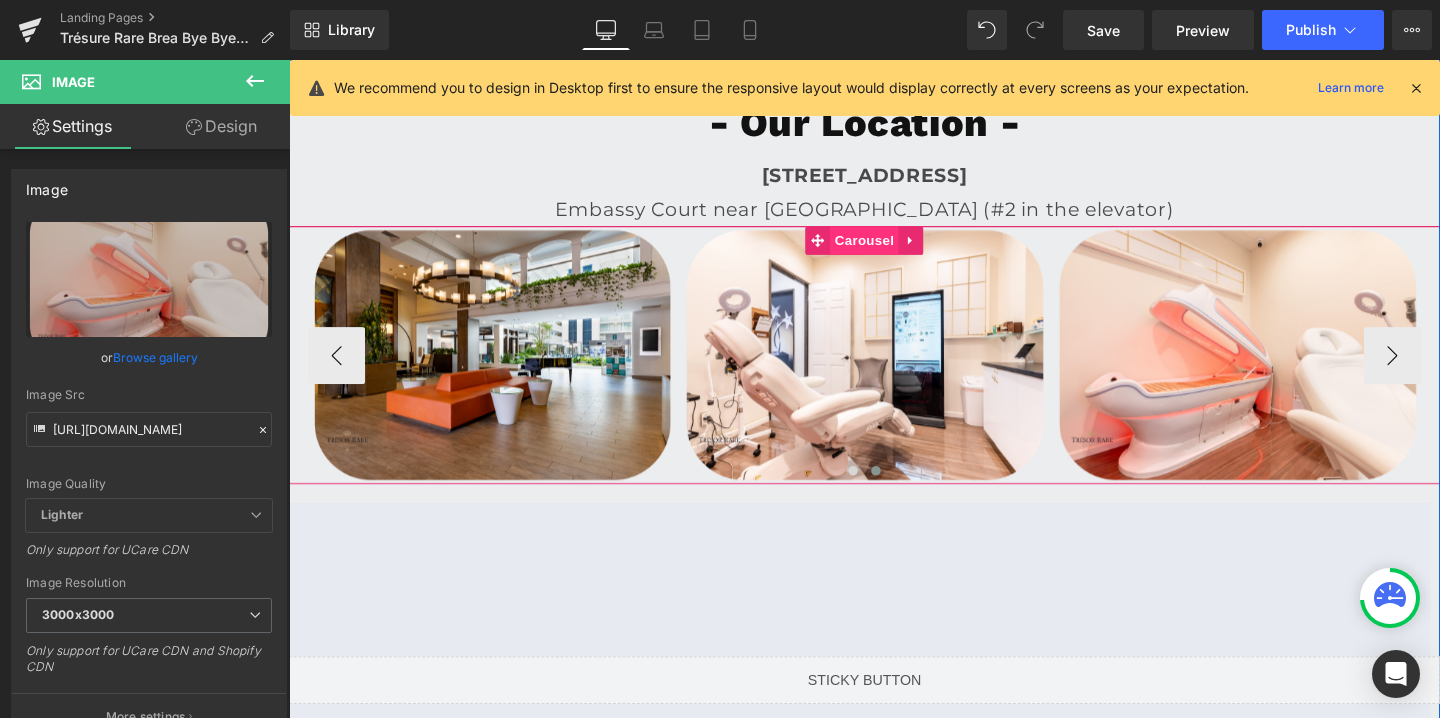 click on "Carousel" at bounding box center (894, 250) 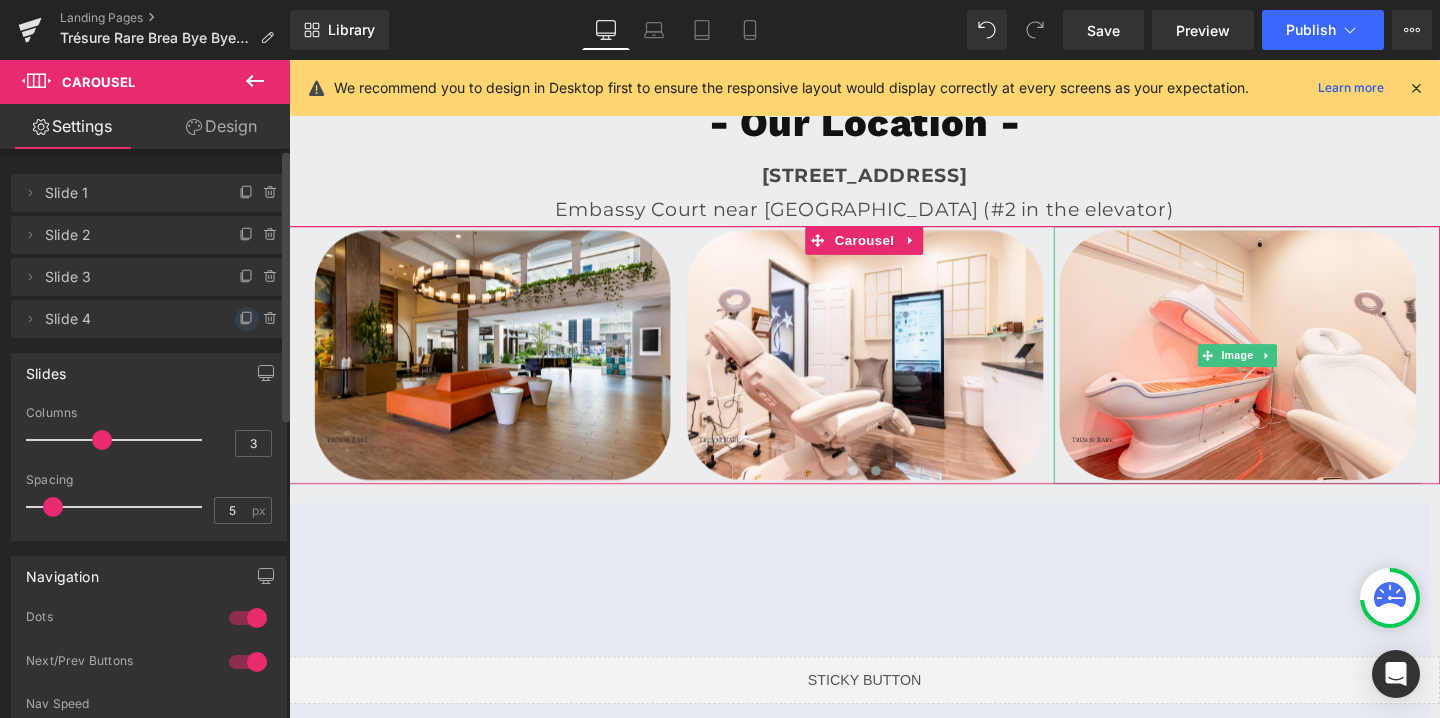 click 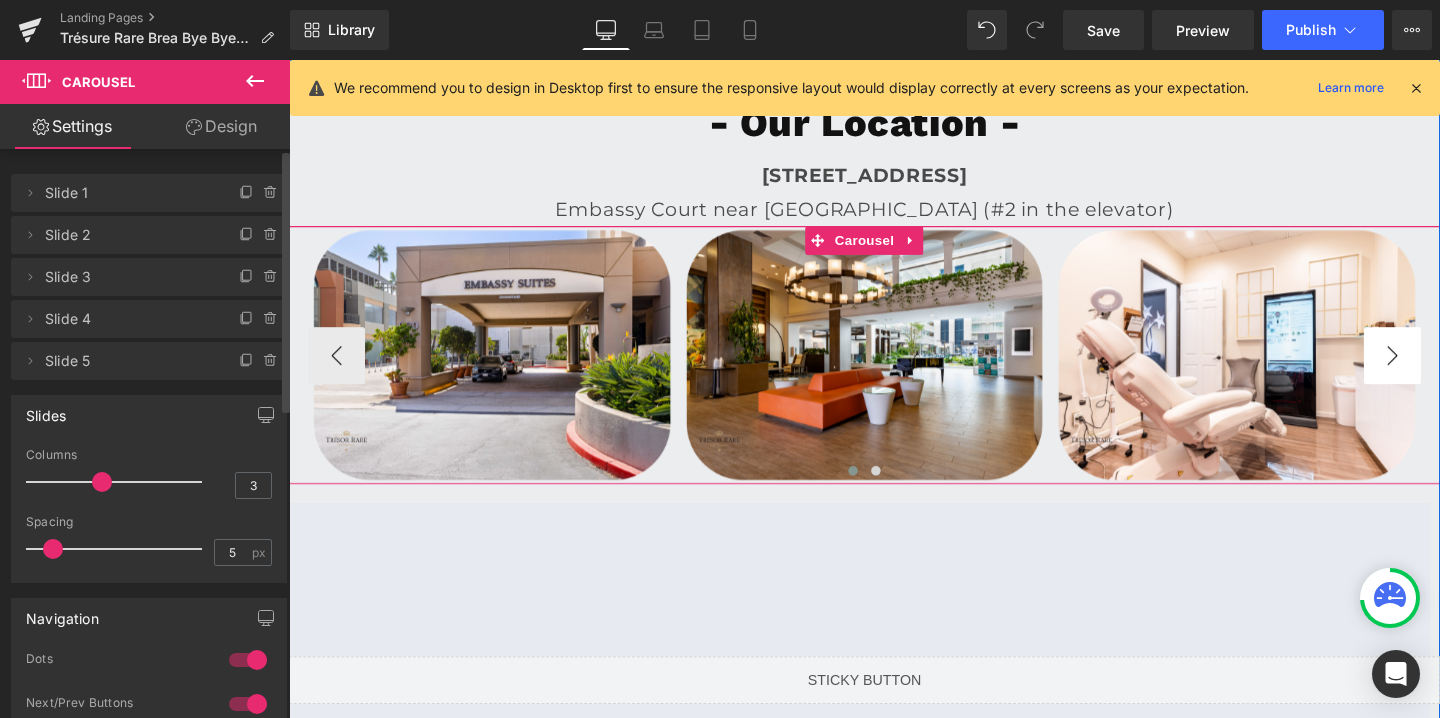 click on "›" at bounding box center [1449, 371] 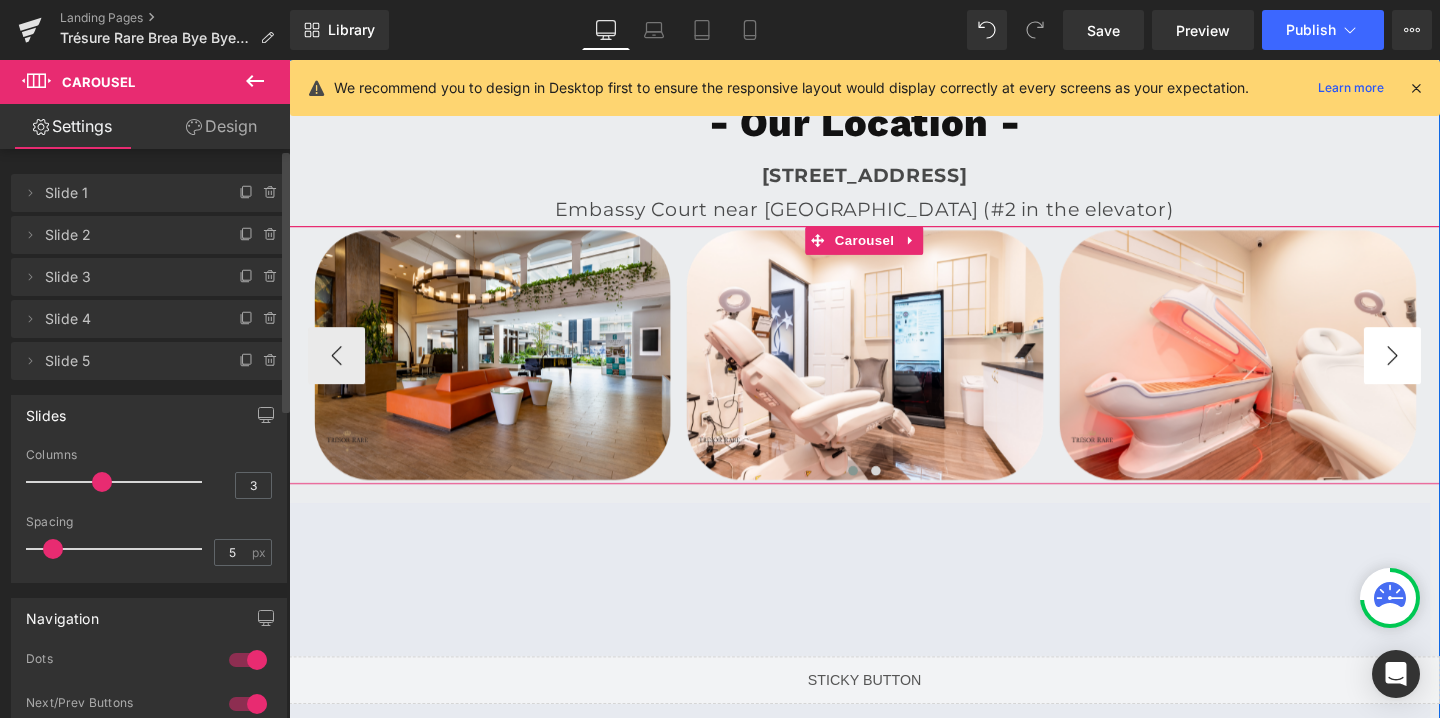 click on "›" at bounding box center [1449, 371] 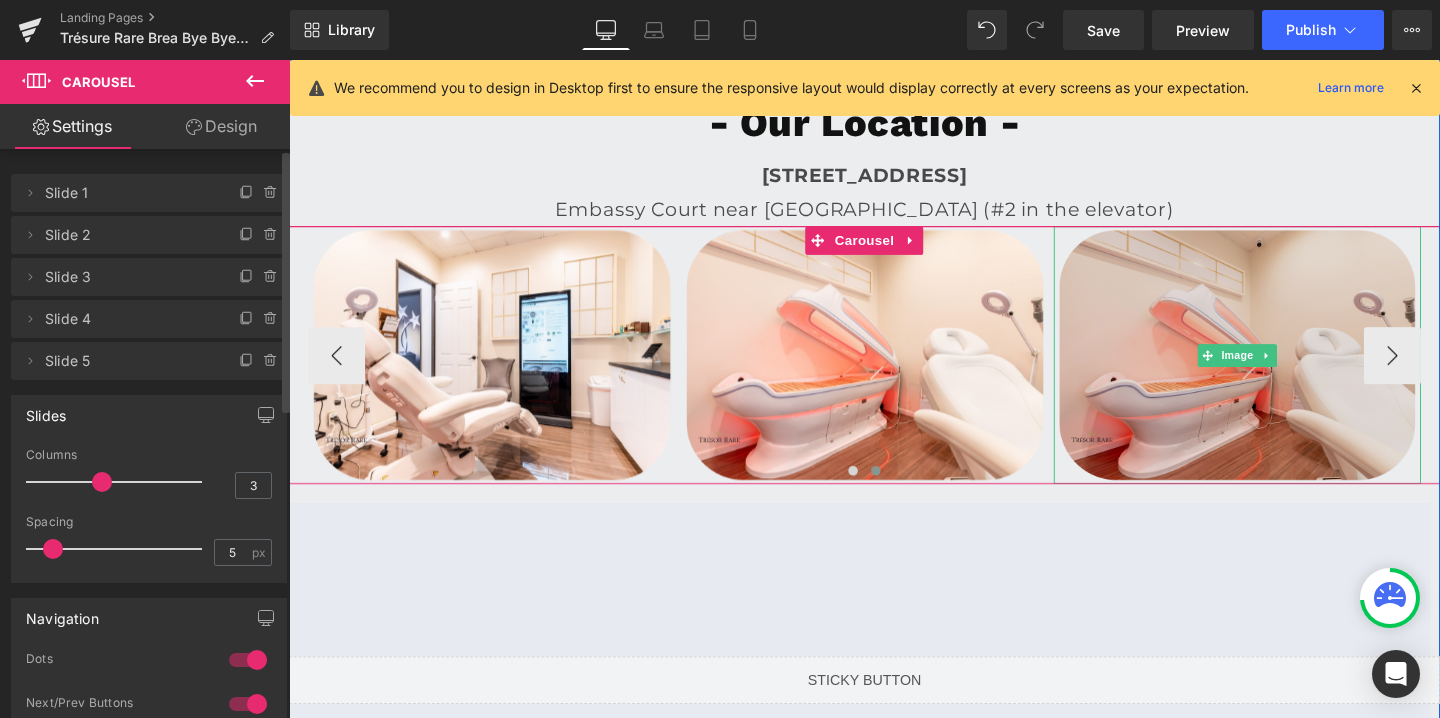 click at bounding box center [1286, 370] 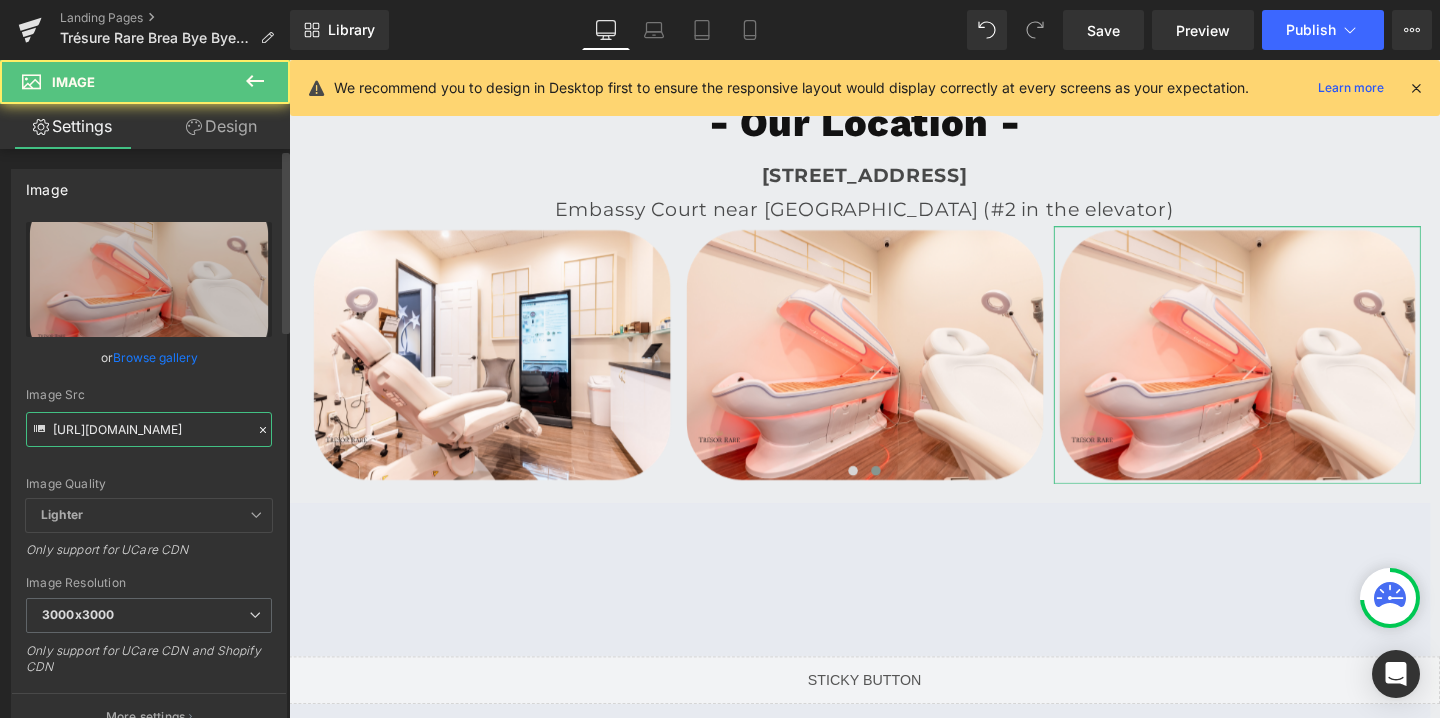 click on "[URL][DOMAIN_NAME]" at bounding box center (149, 429) 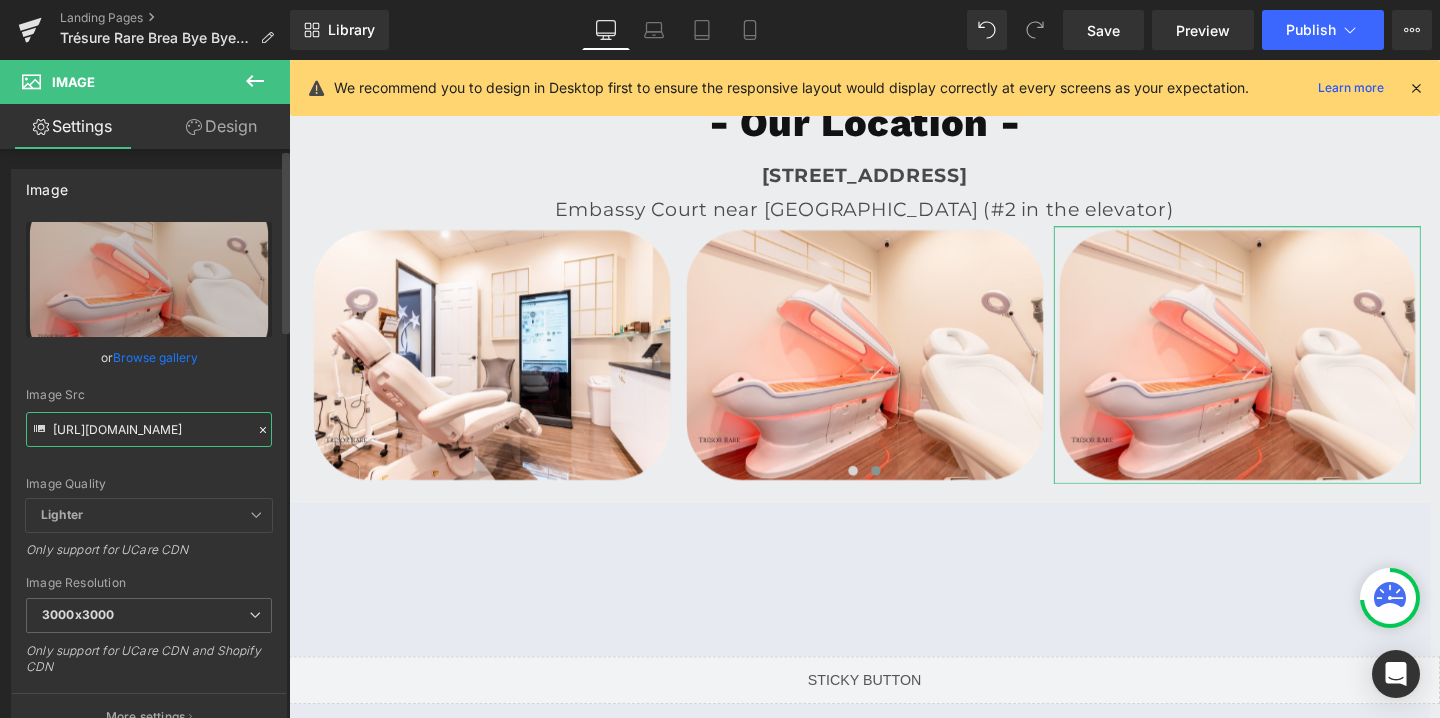 click on "[URL][DOMAIN_NAME]" at bounding box center (149, 429) 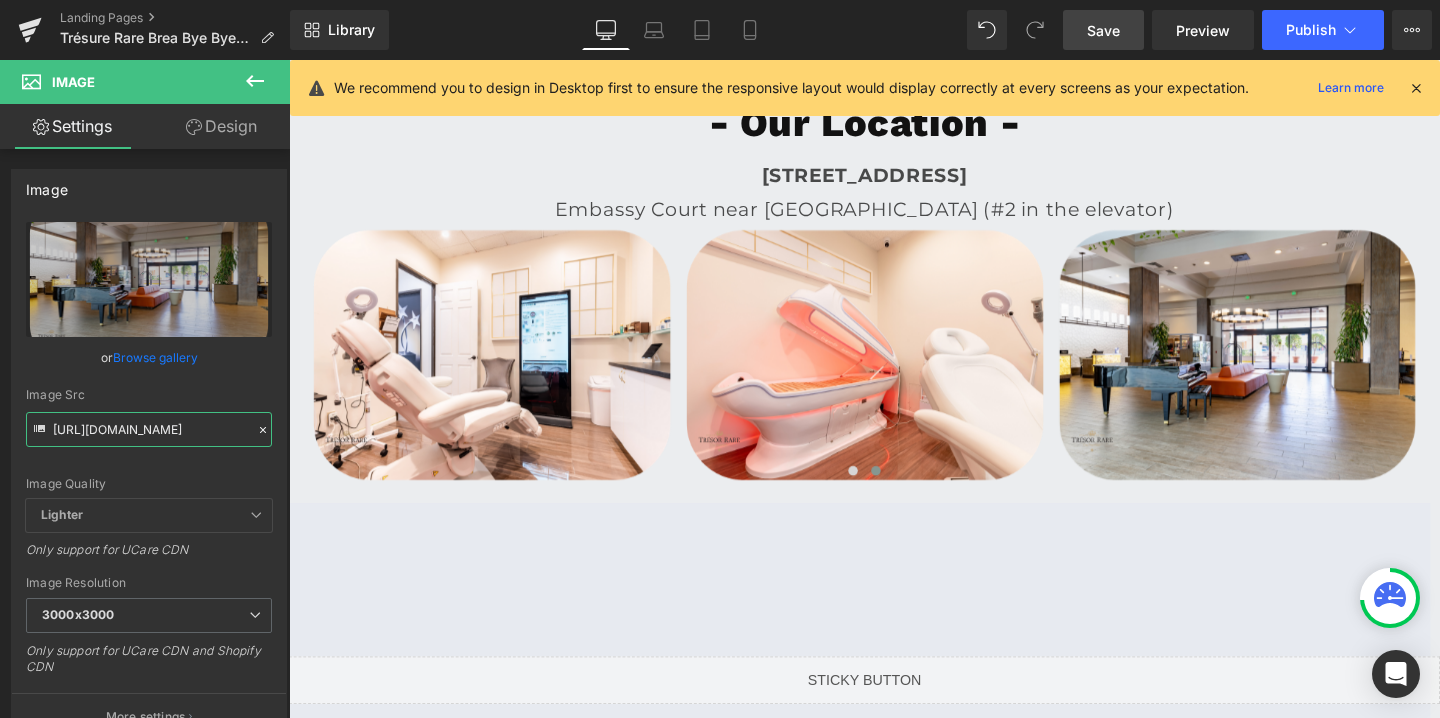 type on "[URL][DOMAIN_NAME]" 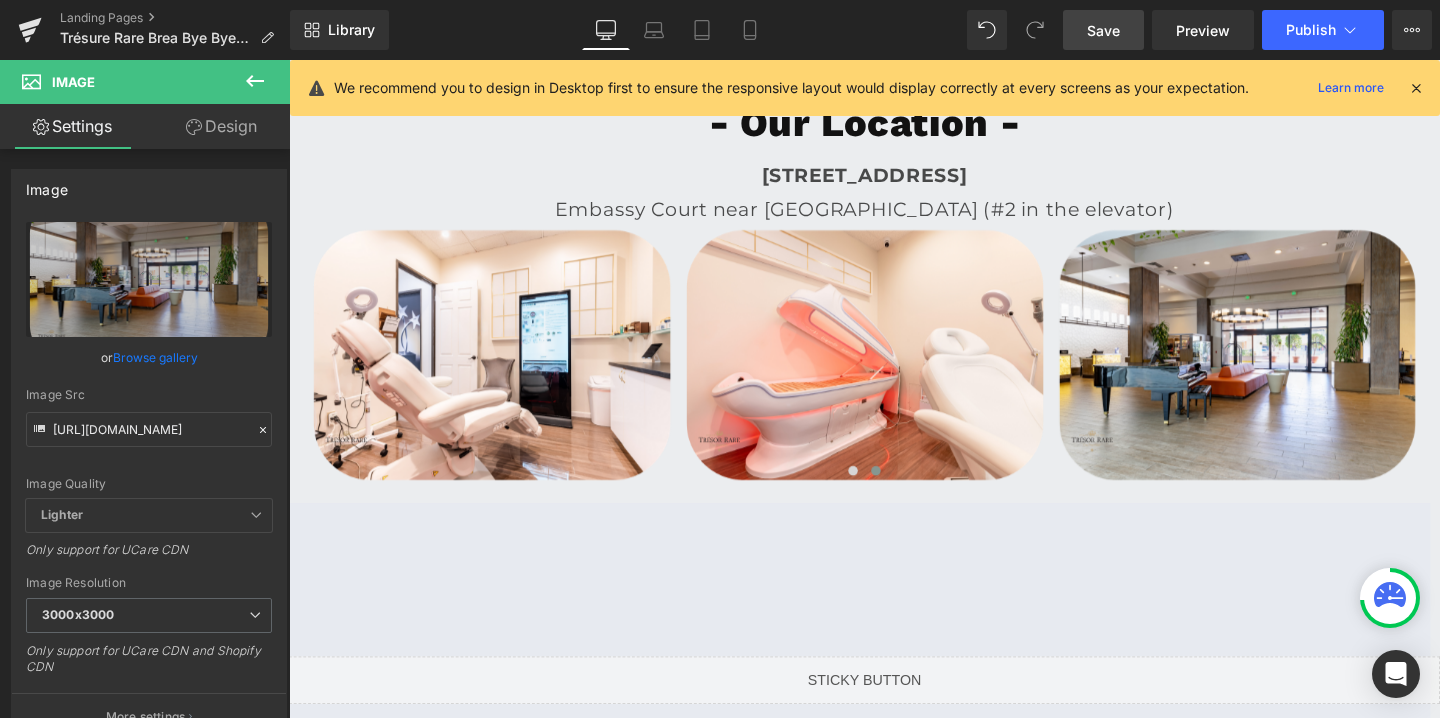 click on "Save" at bounding box center [1103, 30] 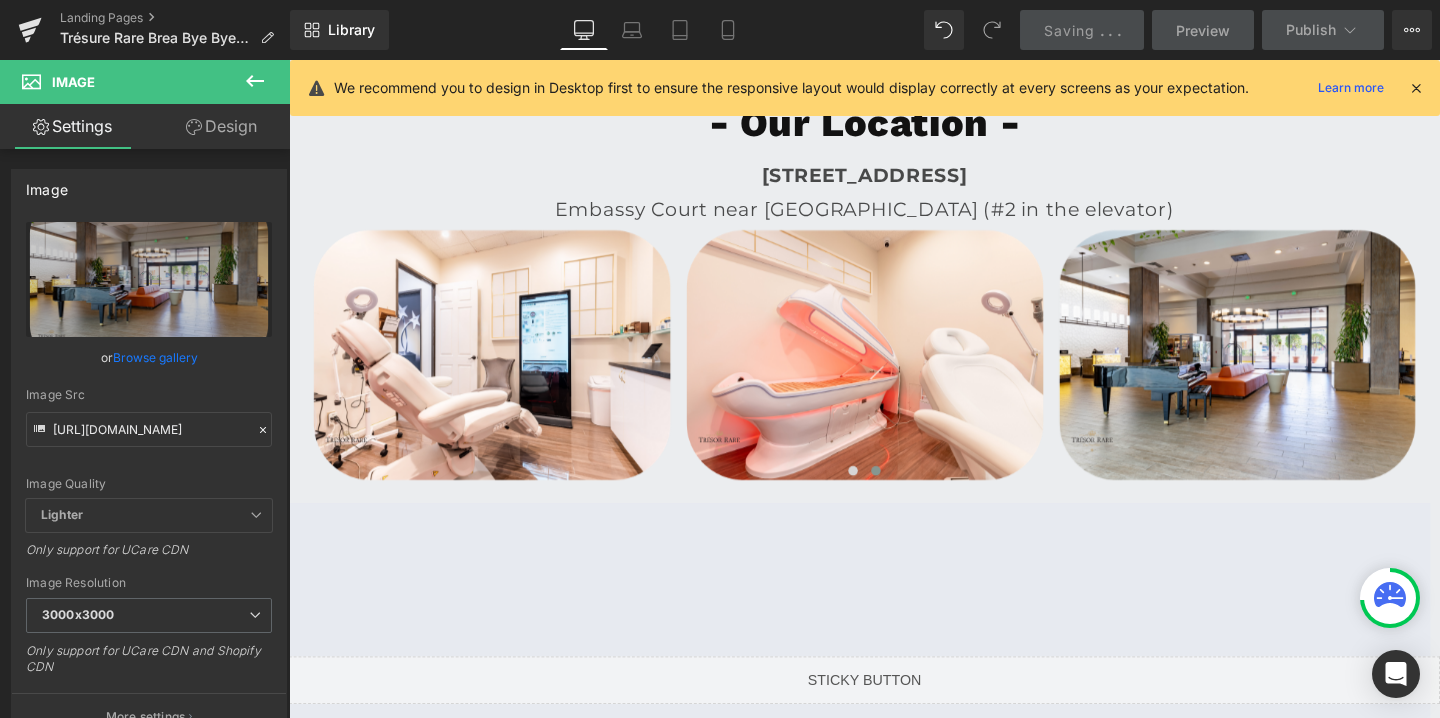 scroll, scrollTop: 0, scrollLeft: 0, axis: both 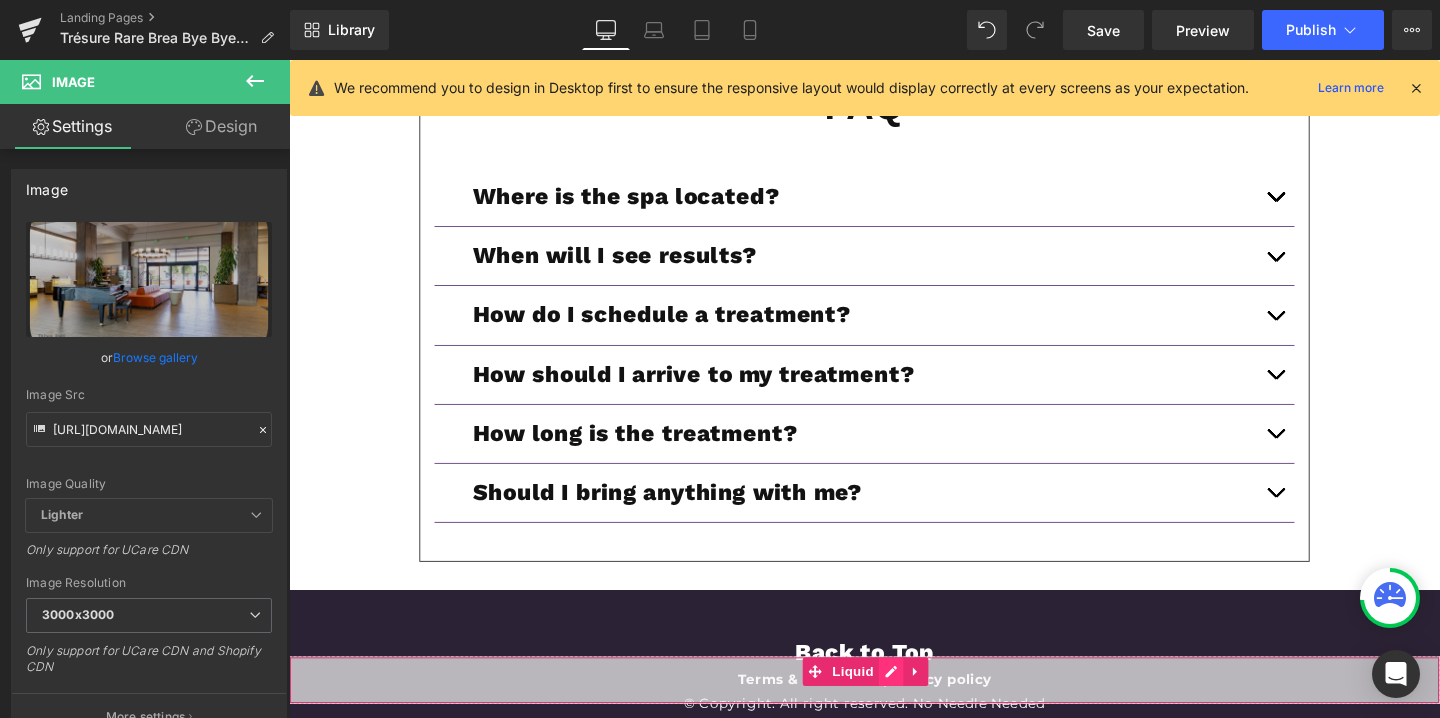 click on "Liquid" at bounding box center (894, 712) 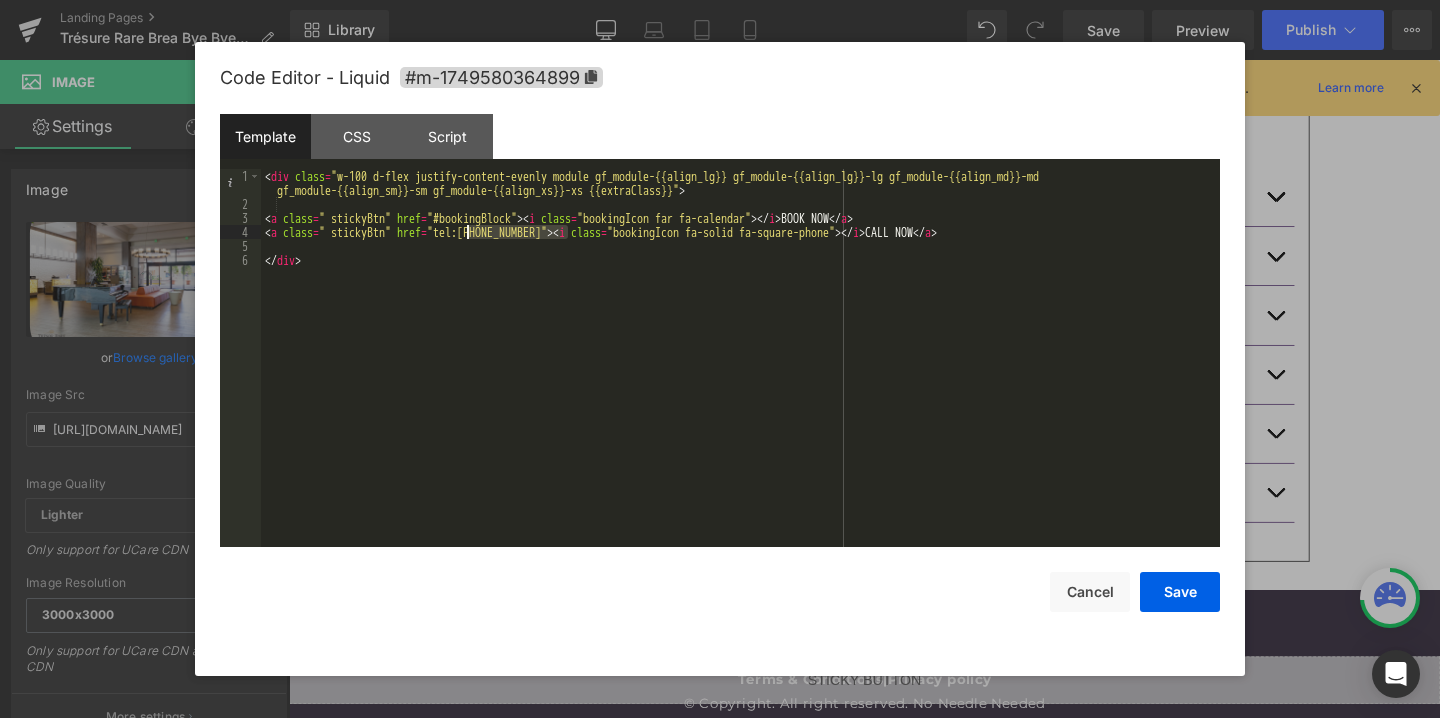 drag, startPoint x: 568, startPoint y: 232, endPoint x: 469, endPoint y: 232, distance: 99 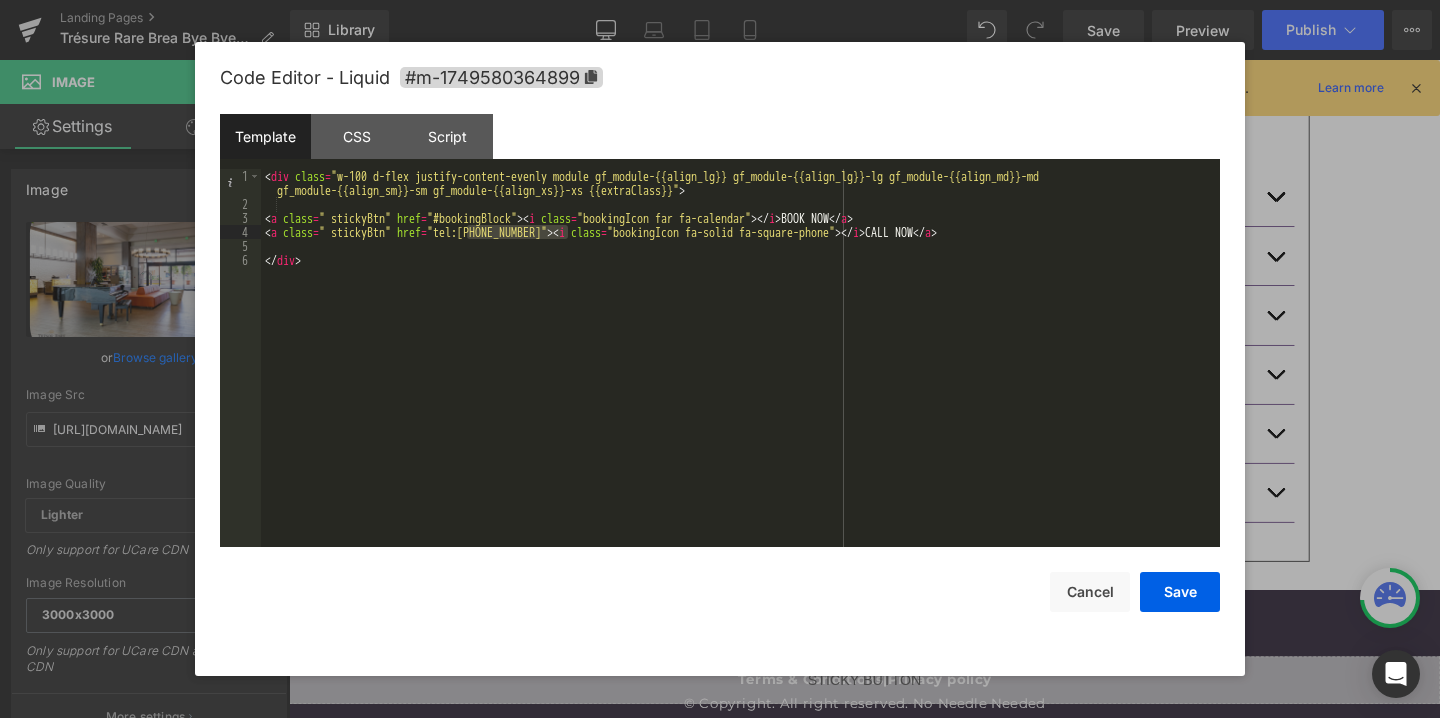 click on "< div   class = "w-100 d-flex justify-content-evenly module gf_module-{{align_lg}} gf_module-{{align_lg}}-lg gf_module-{{align_md}}-md     gf_module-{{align_sm}}-sm gf_module-{{align_xs}}-xs {{extraClass}}" >       < a   class = " stickyBtn"   href = "#bookingBlock" > < i   class = "bookingIcon far fa-calendar" > </ i >  BOOK NOW  </ a > < a   class = " stickyBtn"   href = "tel:9545268934" > < i   class = "bookingIcon fa-solid fa-square-phone" > </ i >  CALL NOW </ a > </ div >" at bounding box center [740, 379] 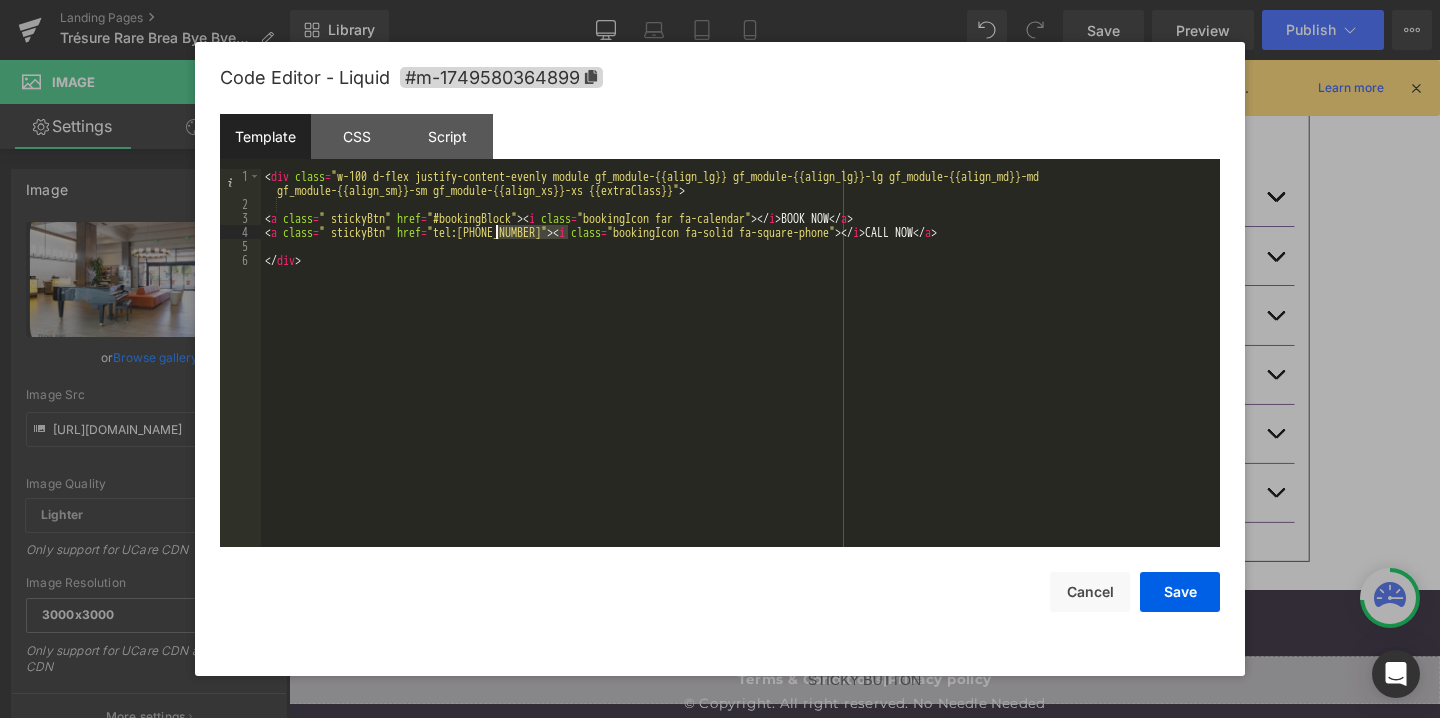 drag, startPoint x: 567, startPoint y: 232, endPoint x: 495, endPoint y: 235, distance: 72.06247 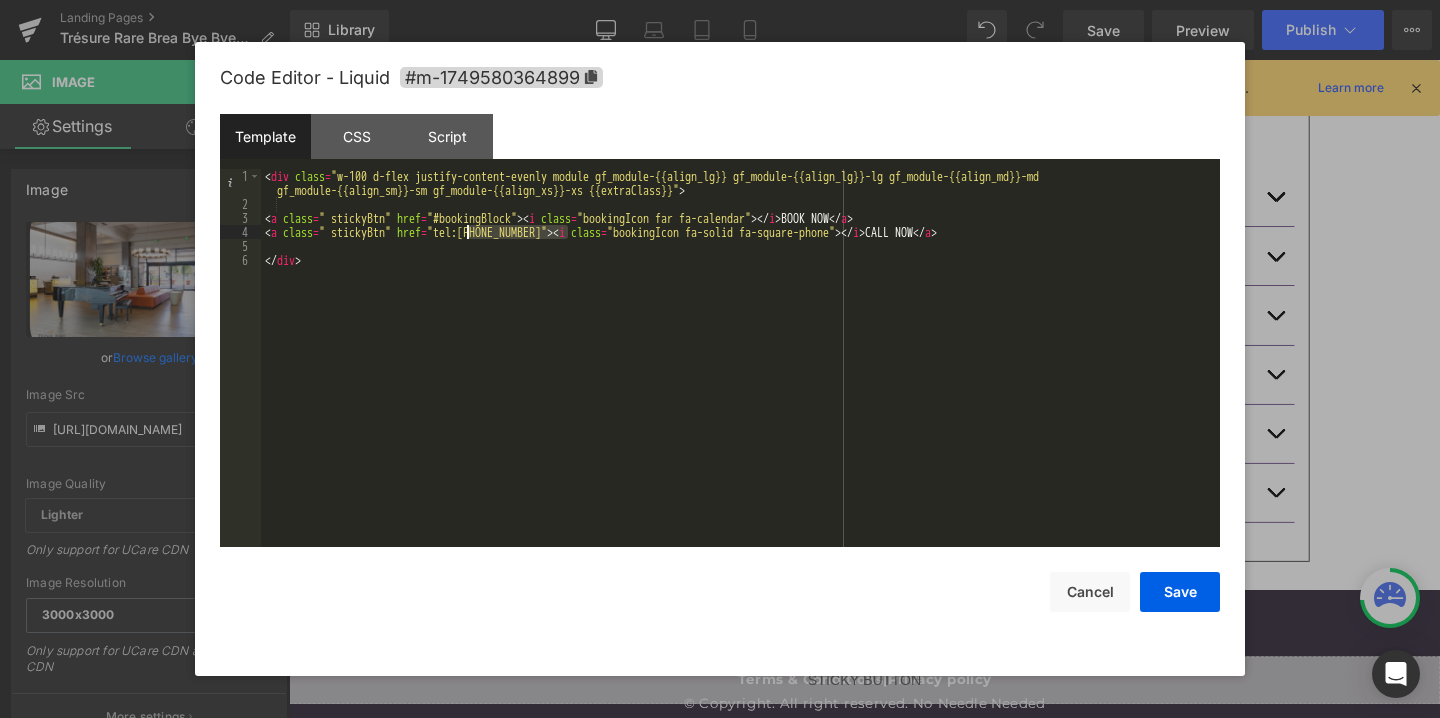 drag, startPoint x: 567, startPoint y: 232, endPoint x: 466, endPoint y: 236, distance: 101.07918 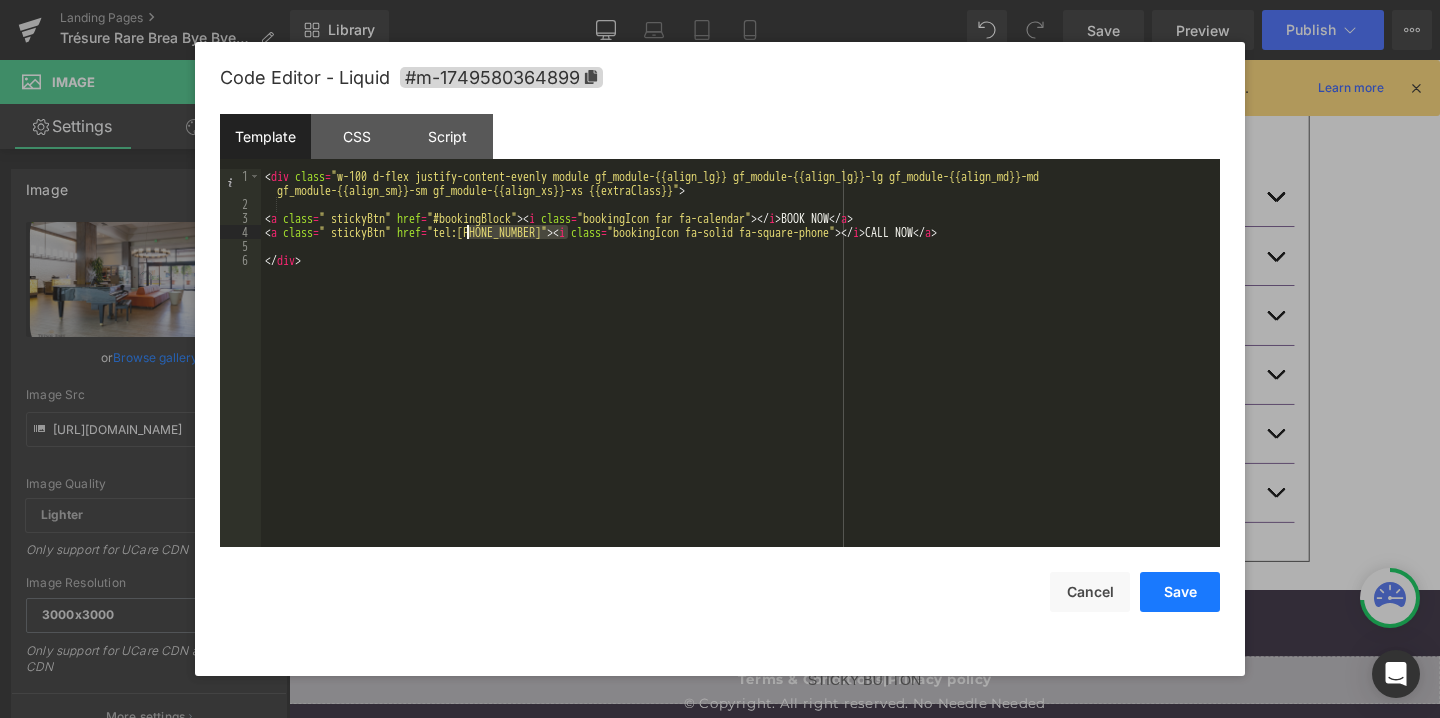 click on "Save" at bounding box center [1180, 592] 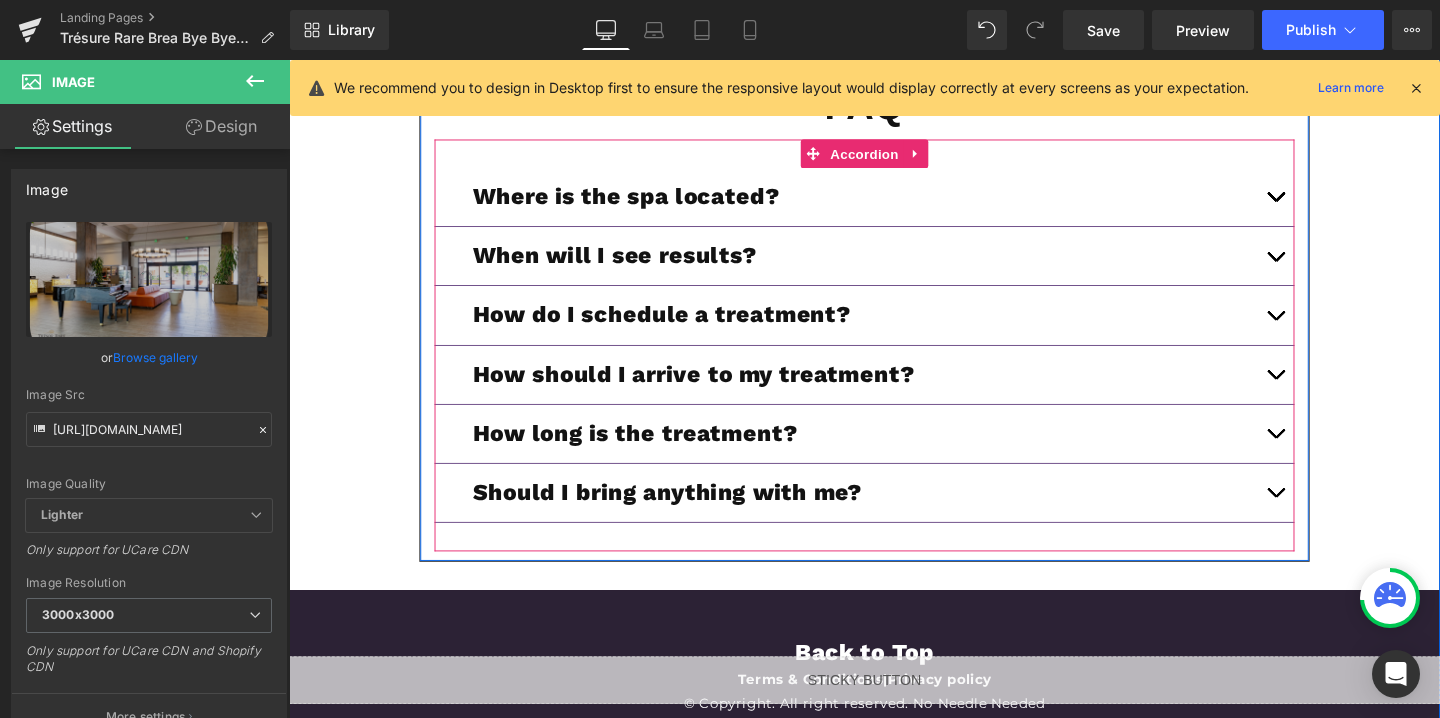 click at bounding box center [1326, 328] 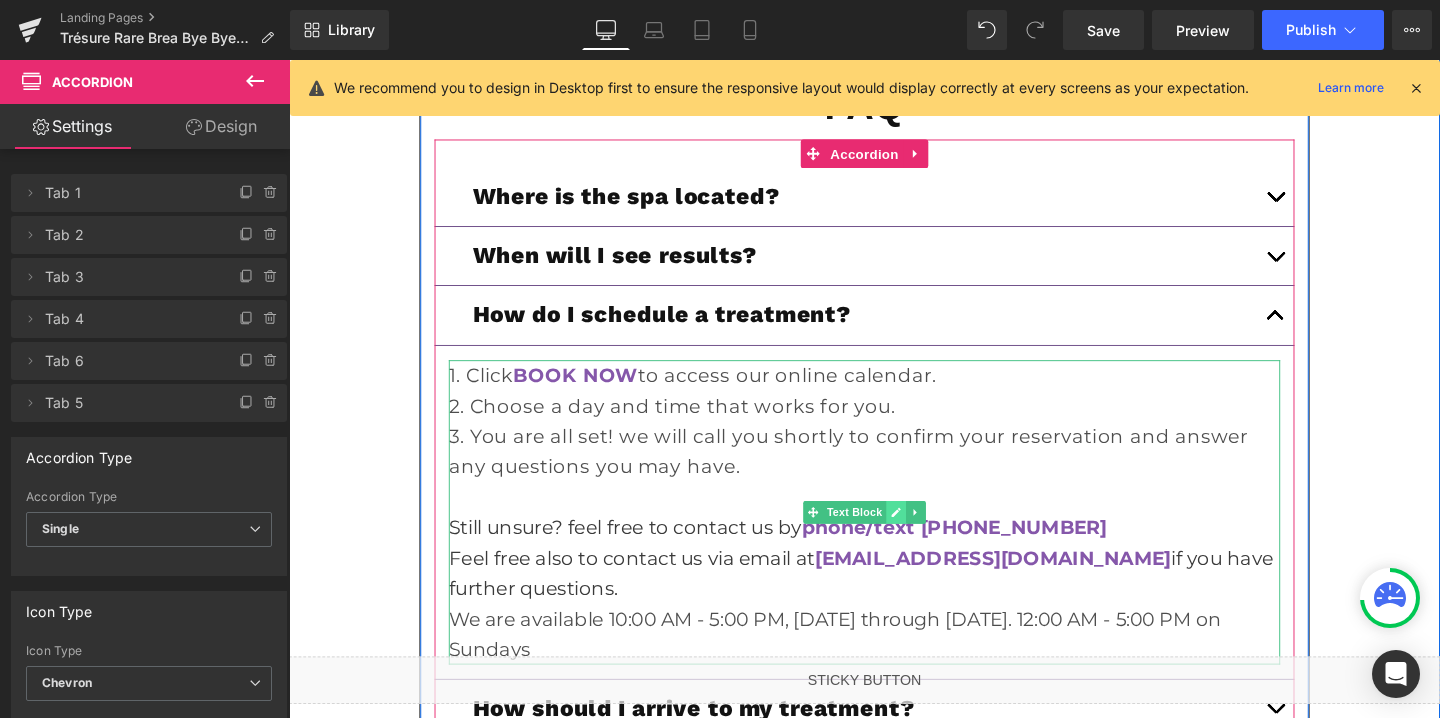 click at bounding box center (927, 536) 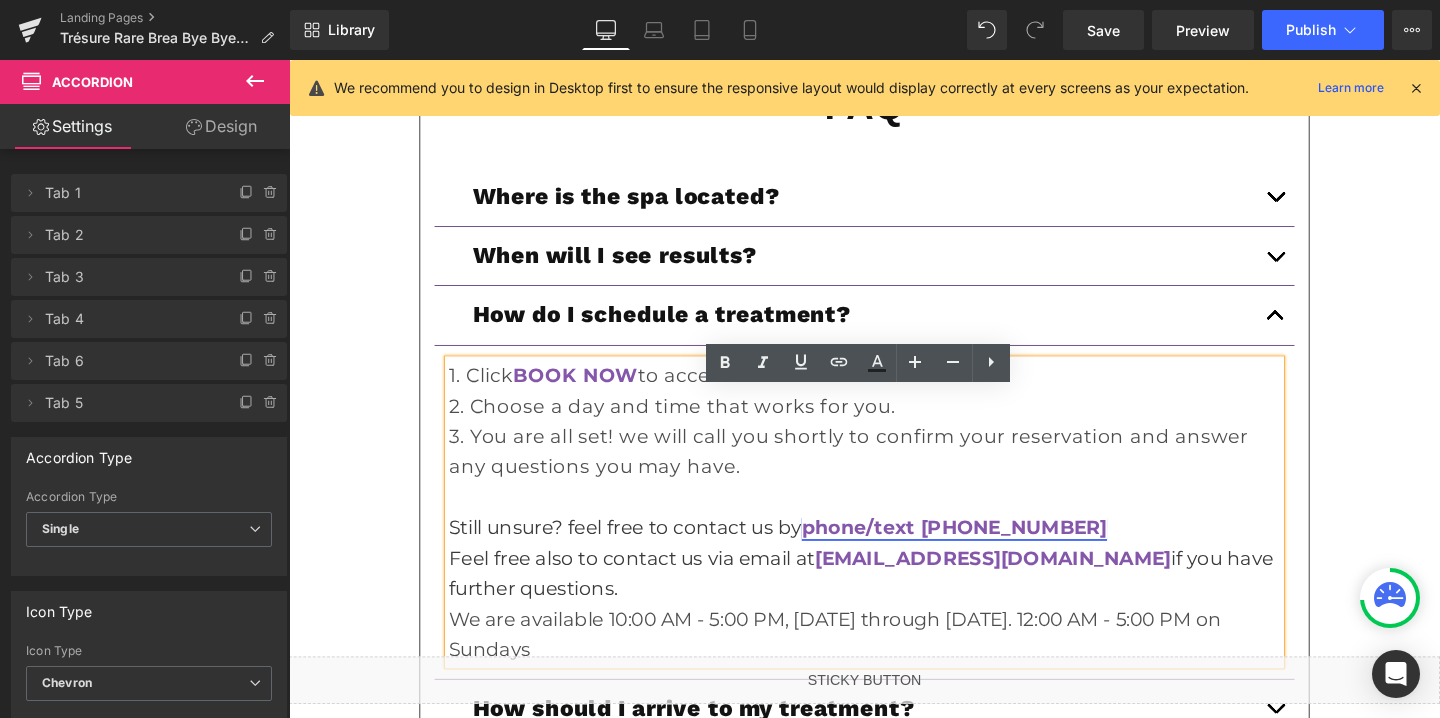click on "phone/text (954) 526-8934" at bounding box center (988, 552) 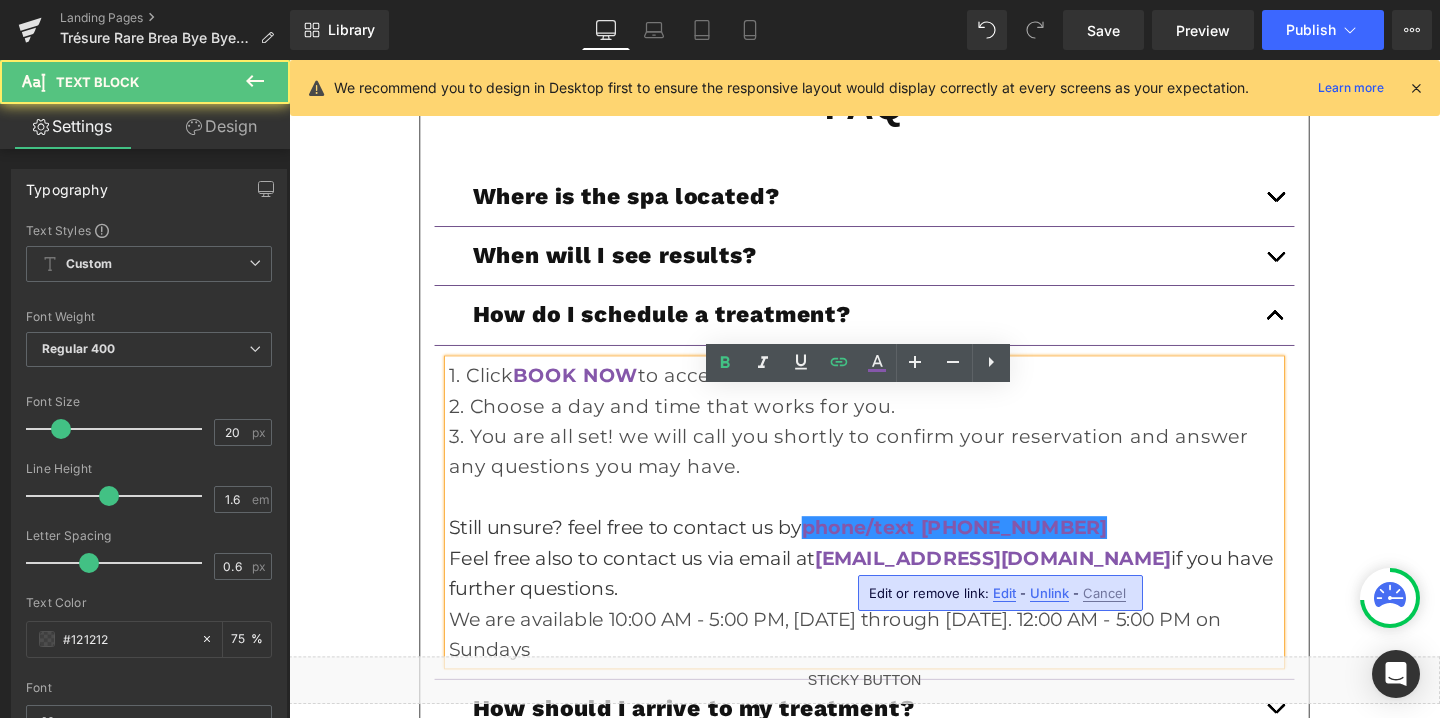 click on "Edit" at bounding box center [1004, 593] 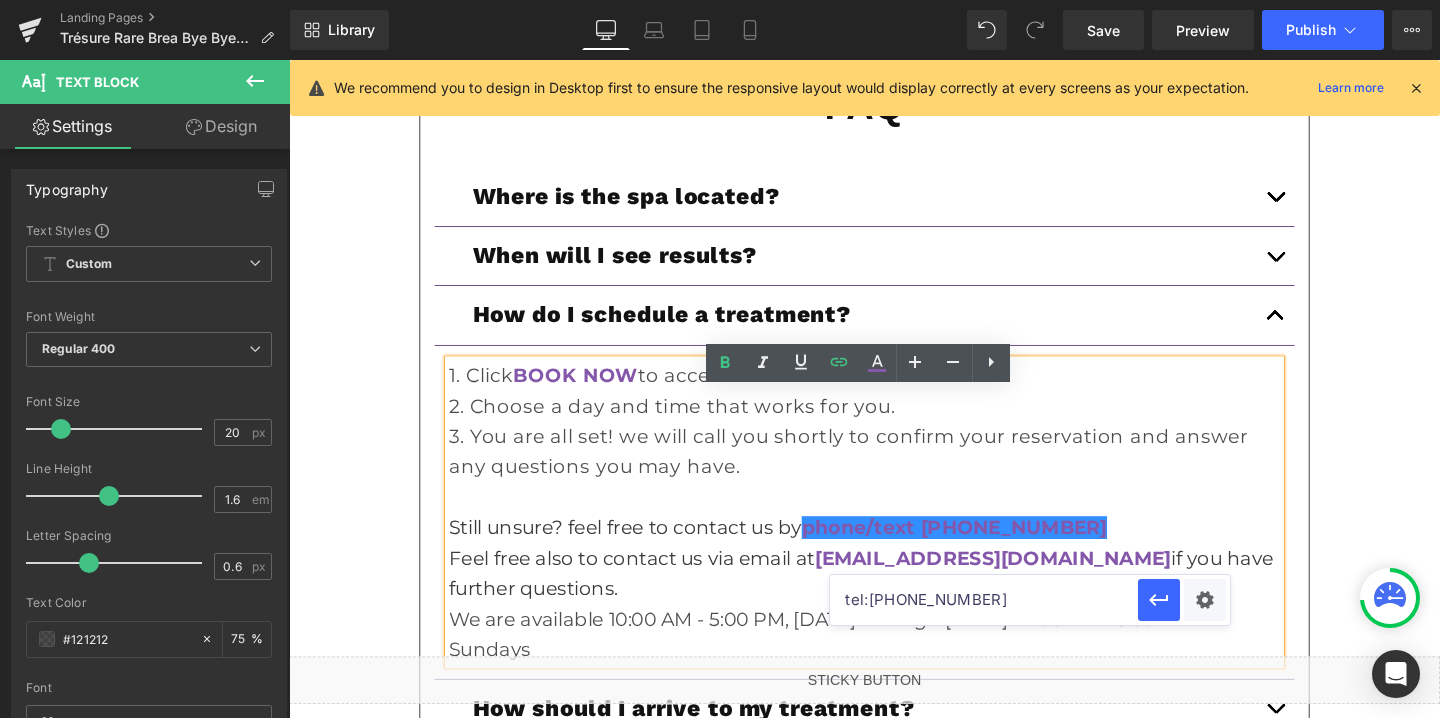 click on "tel:9545268934" at bounding box center (984, 600) 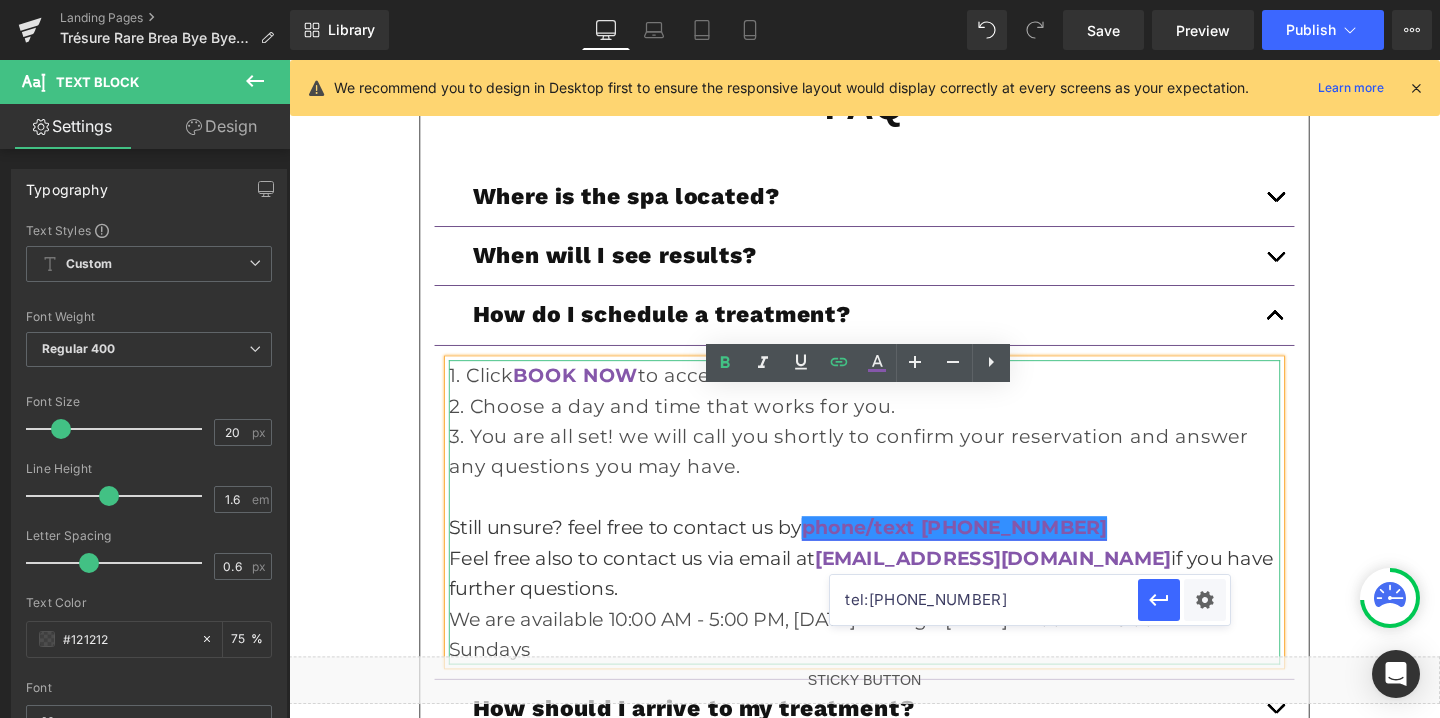 type on "tel:7149882959" 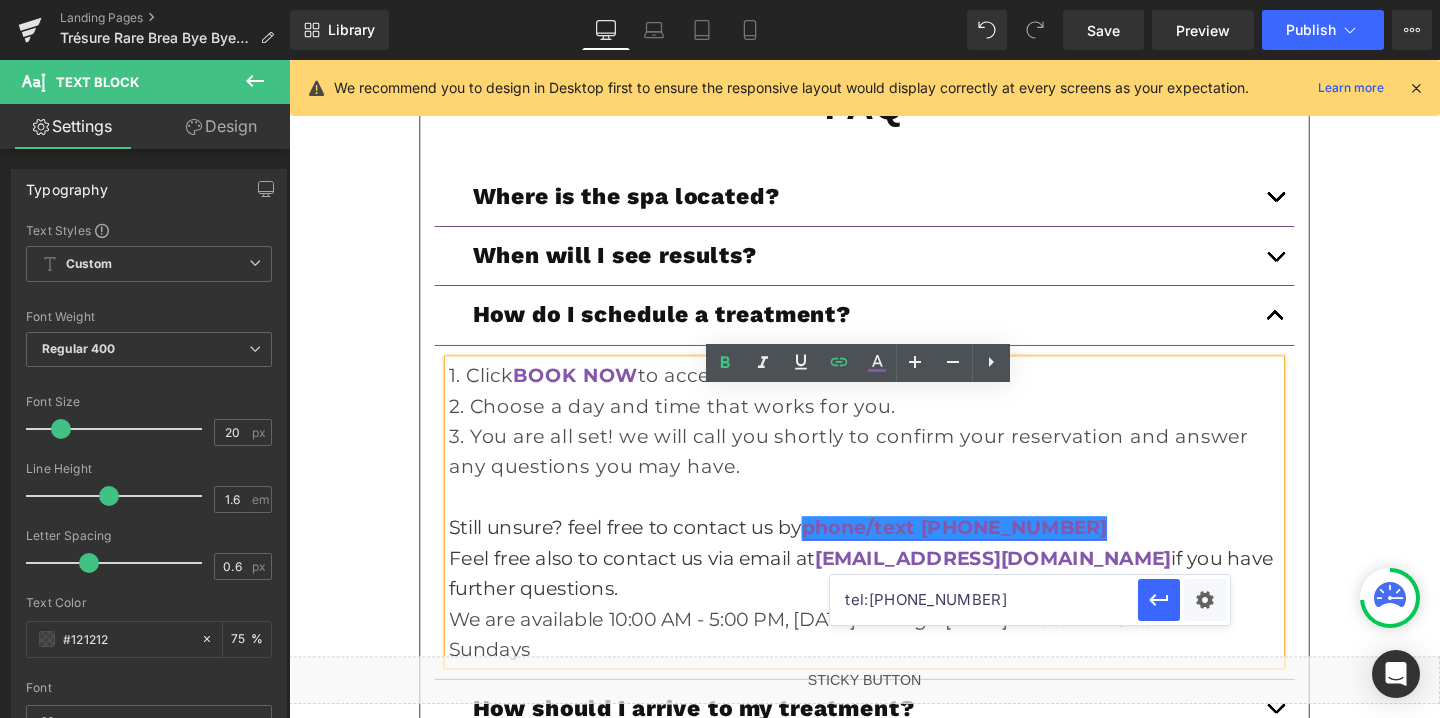 type 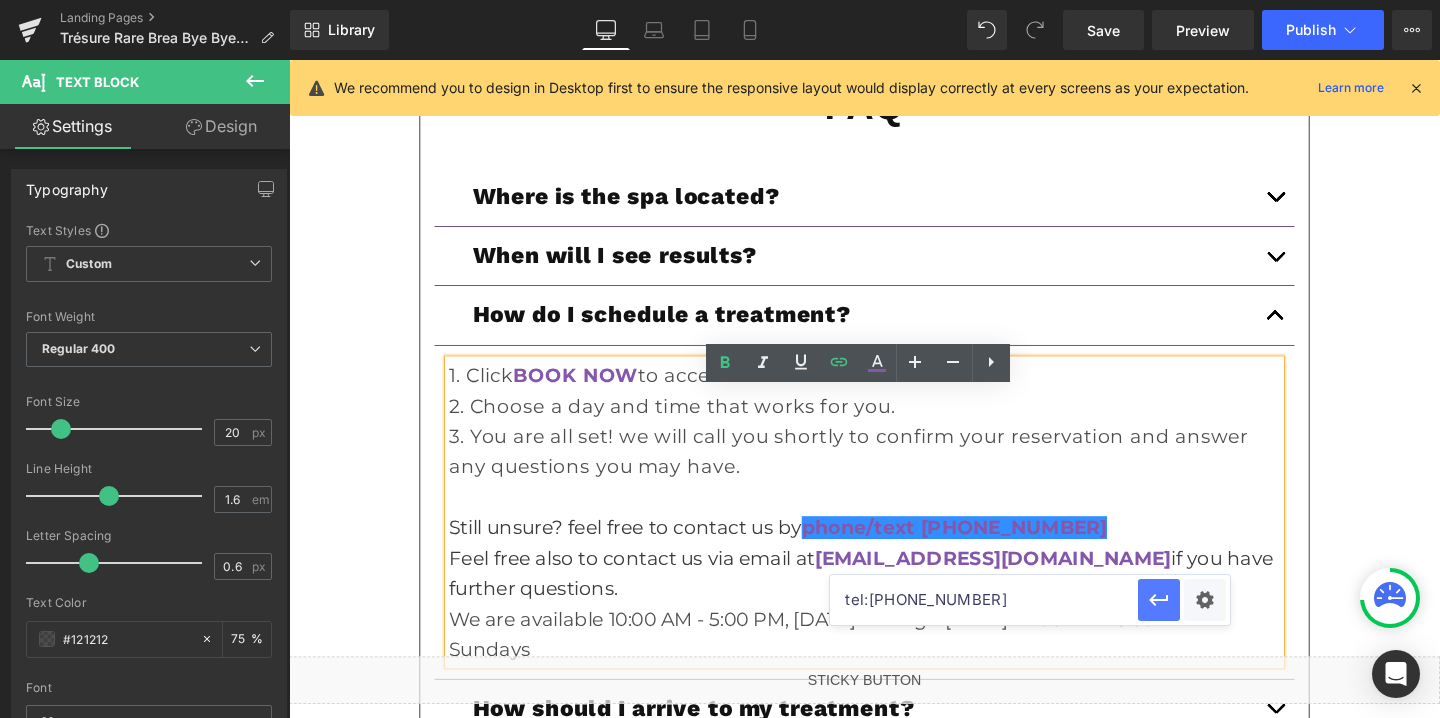 click 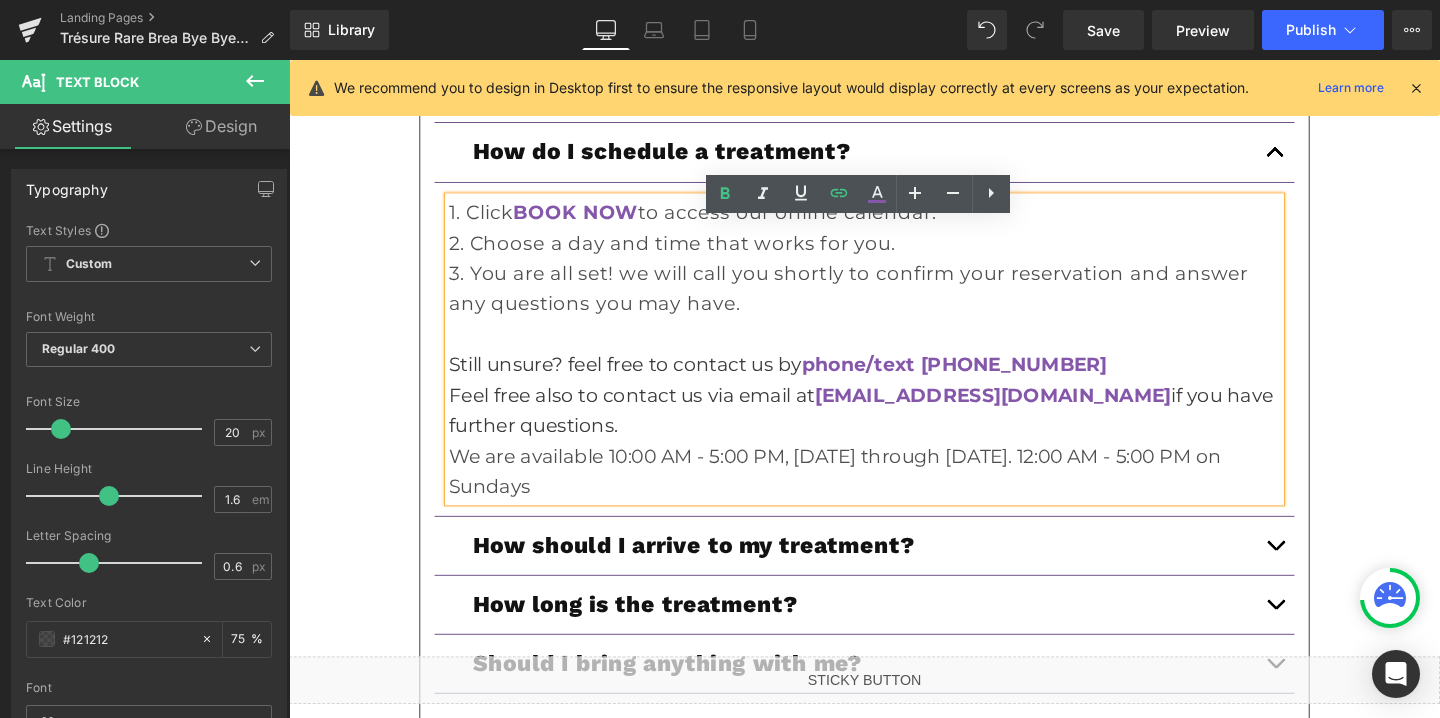 scroll, scrollTop: 6626, scrollLeft: 0, axis: vertical 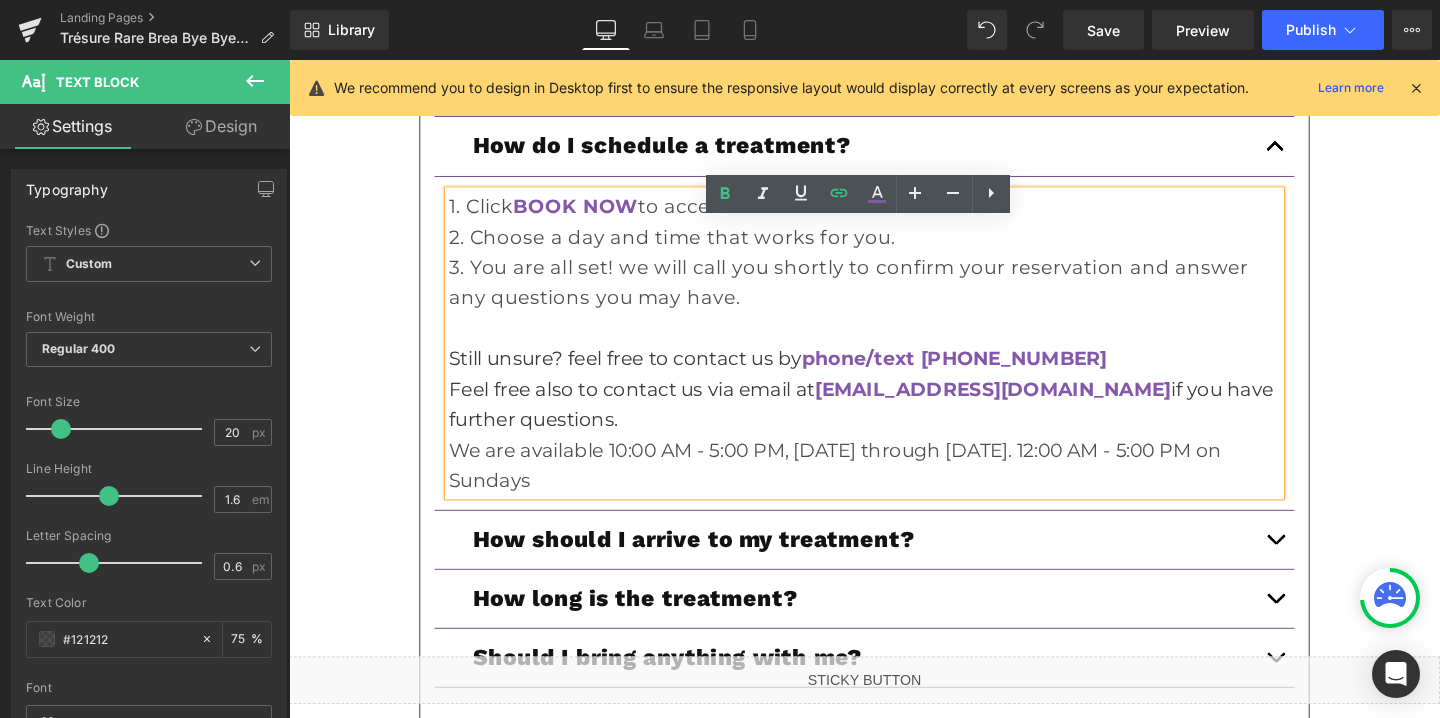 click on "We are available 10:00 AM - 5:00 PM, Monday through Friday. 12:00 AM - 5:00 PM on Sundays" at bounding box center (894, 486) 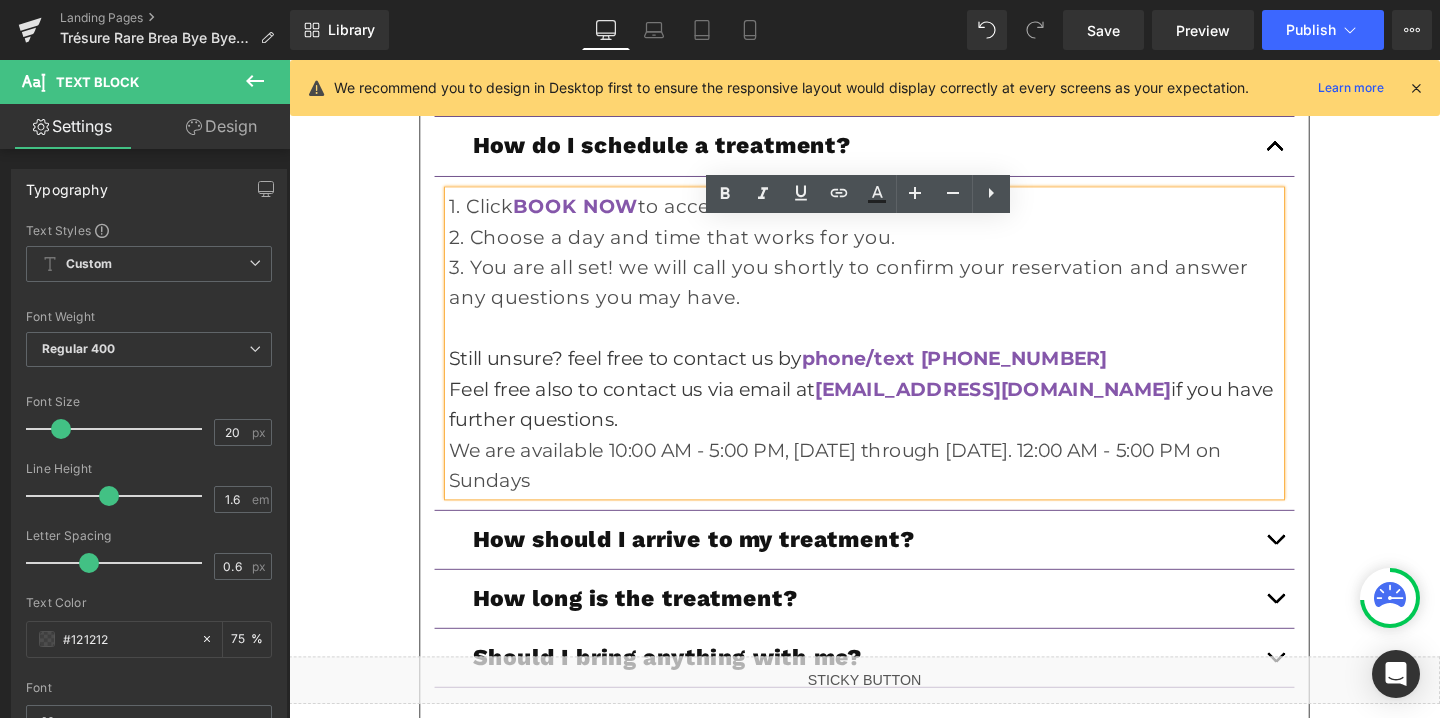 drag, startPoint x: 566, startPoint y: 533, endPoint x: 450, endPoint y: 511, distance: 118.06778 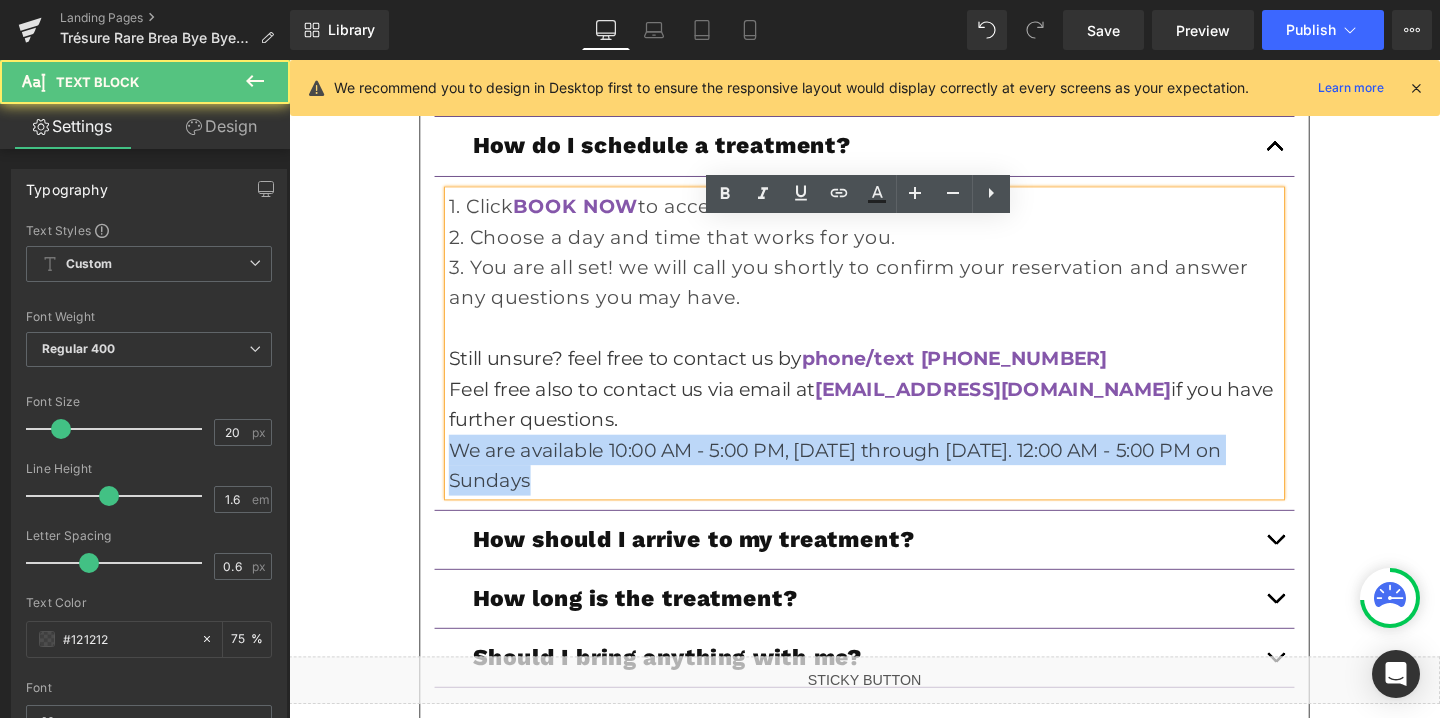 drag, startPoint x: 556, startPoint y: 533, endPoint x: 457, endPoint y: 504, distance: 103.16007 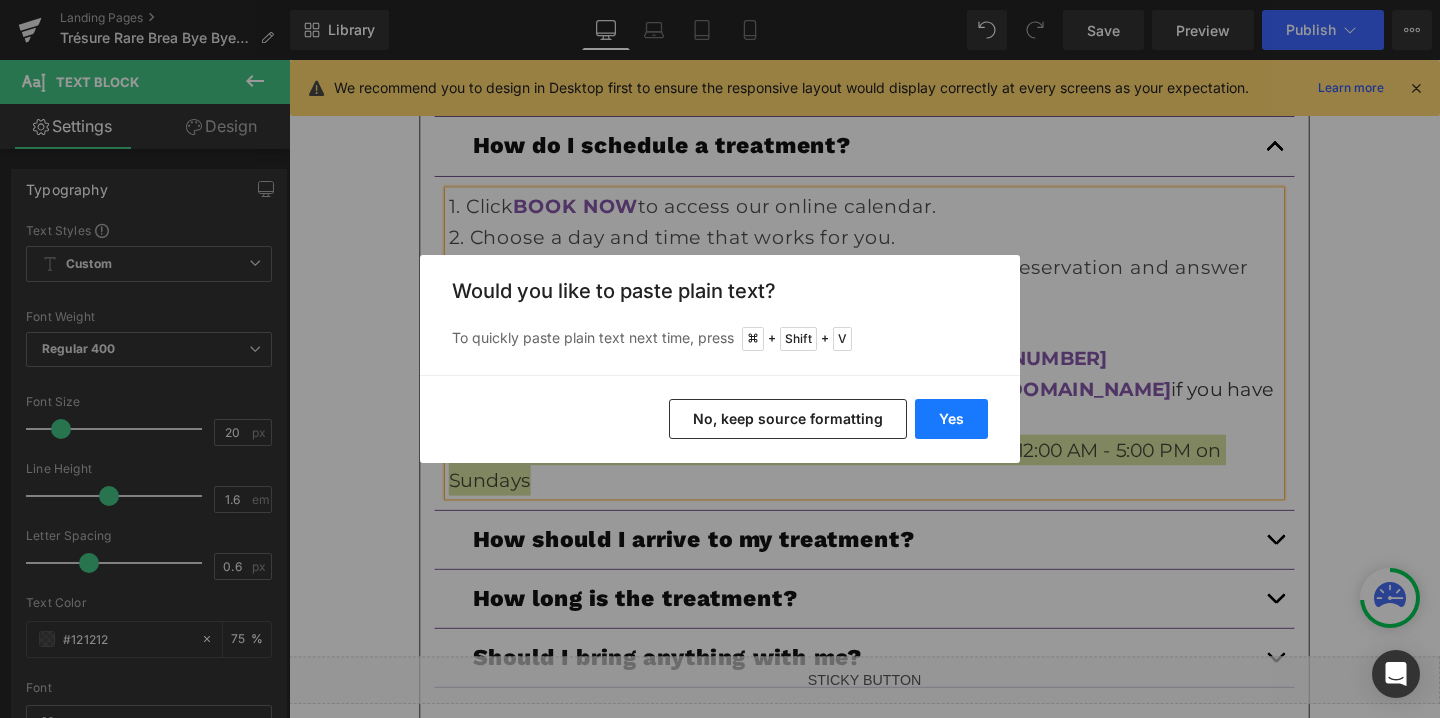 click on "Yes" at bounding box center (951, 419) 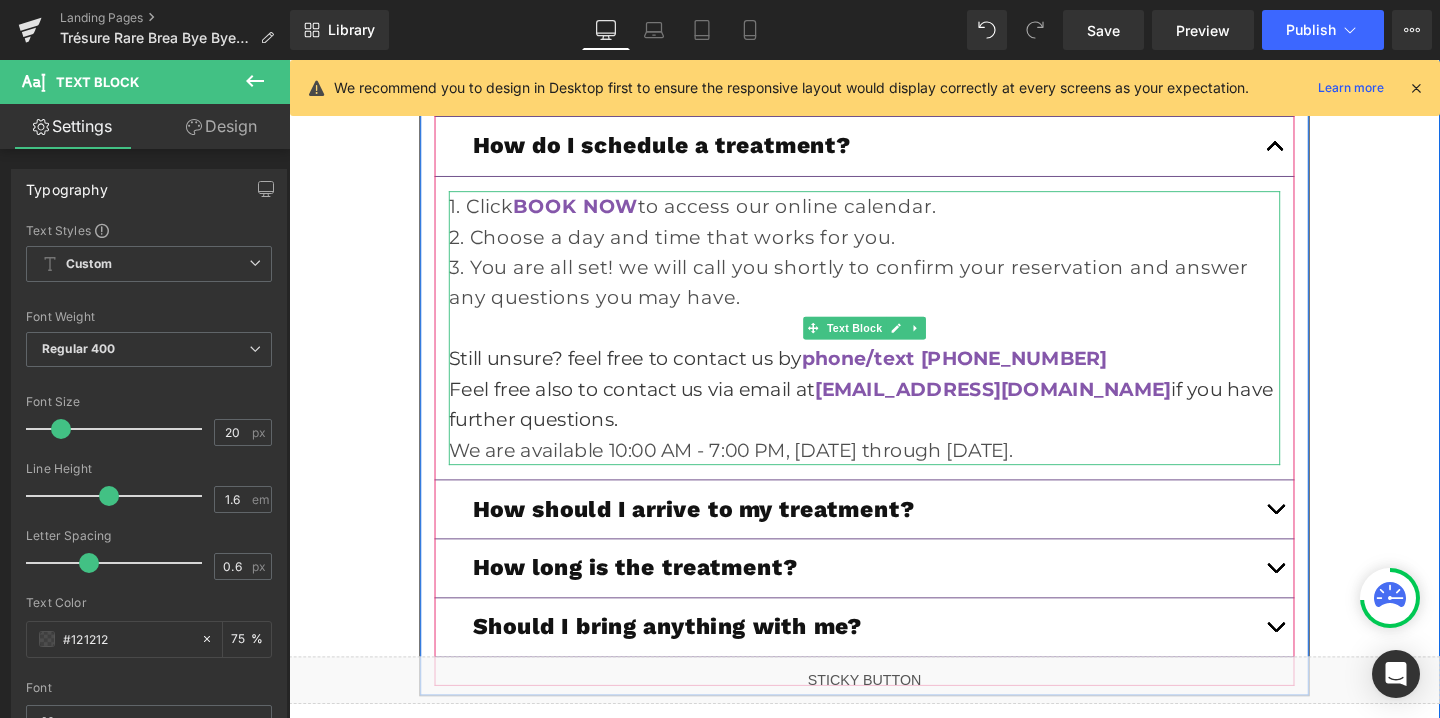 click on "We are available 10:00 AM - 7:00 PM, [DATE] through [DATE]." at bounding box center [894, 470] 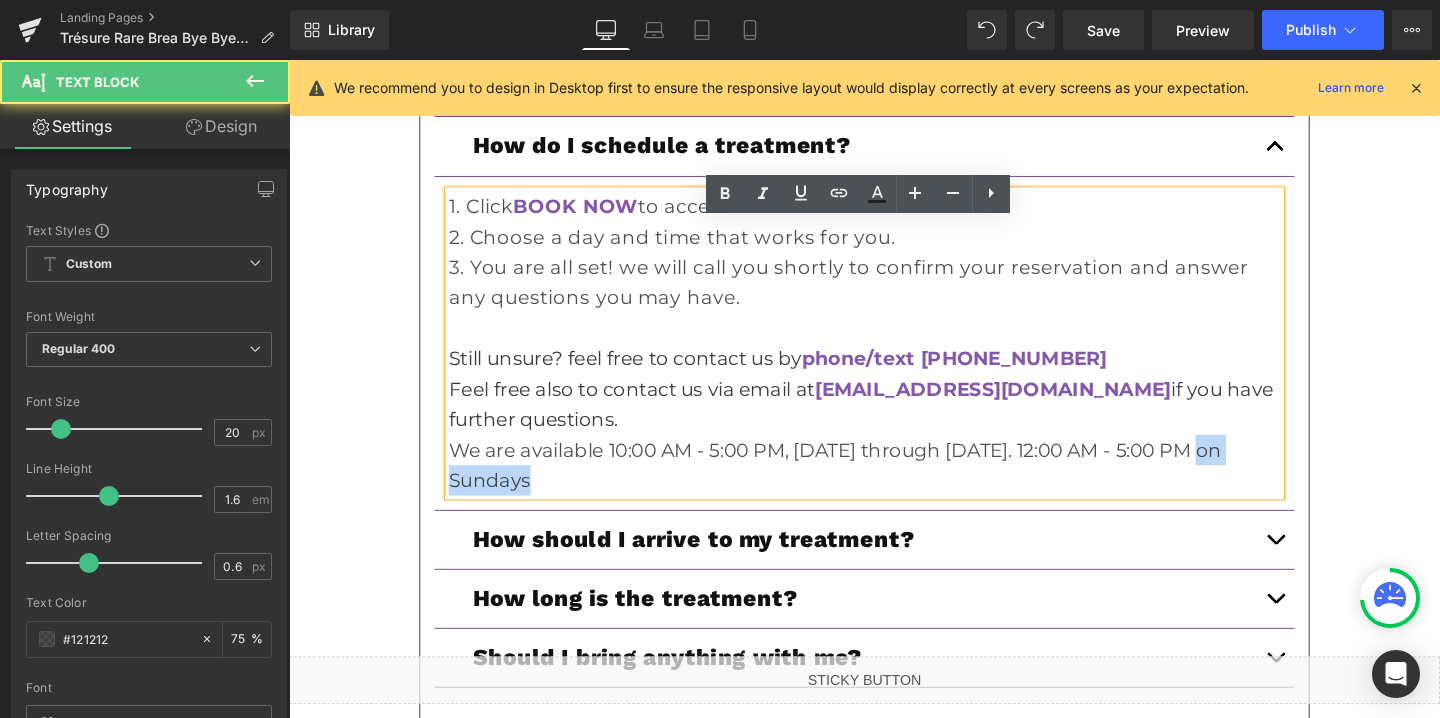 drag, startPoint x: 1260, startPoint y: 501, endPoint x: 1275, endPoint y: 521, distance: 25 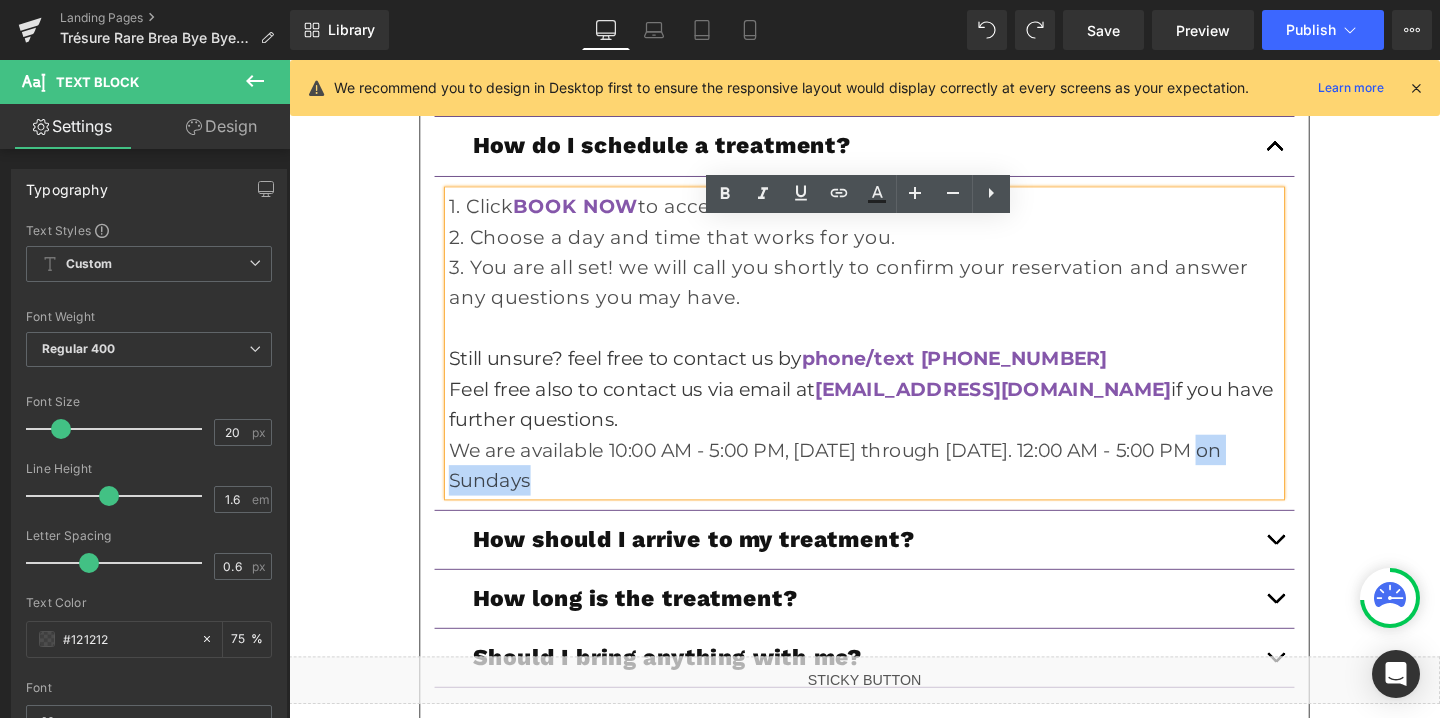 click on "We are available 10:00 AM - 5:00 PM, Monday through Friday. 12:00 AM - 5:00 PM on Sundays" at bounding box center (894, 486) 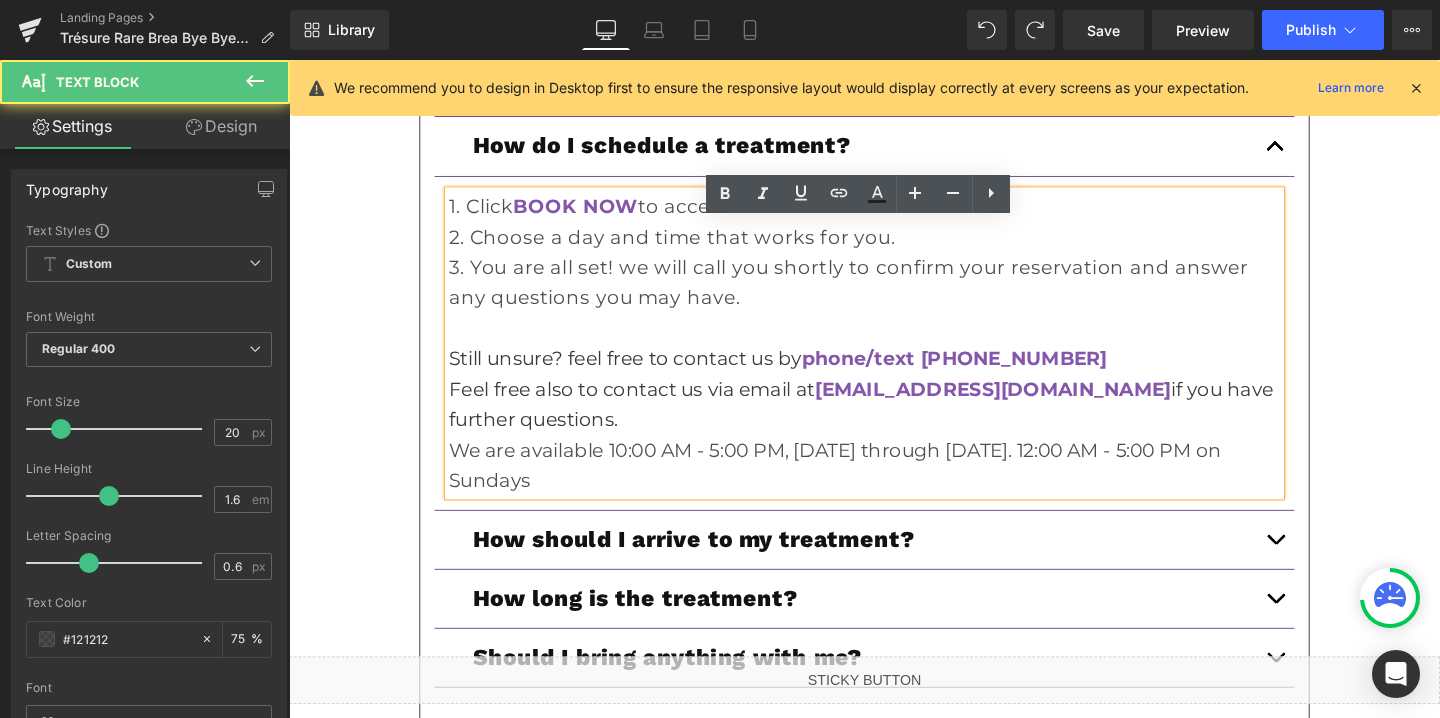 click on "We are available 10:00 AM - 5:00 PM, Monday through Friday. 12:00 AM - 5:00 PM on Sundays" at bounding box center (894, 486) 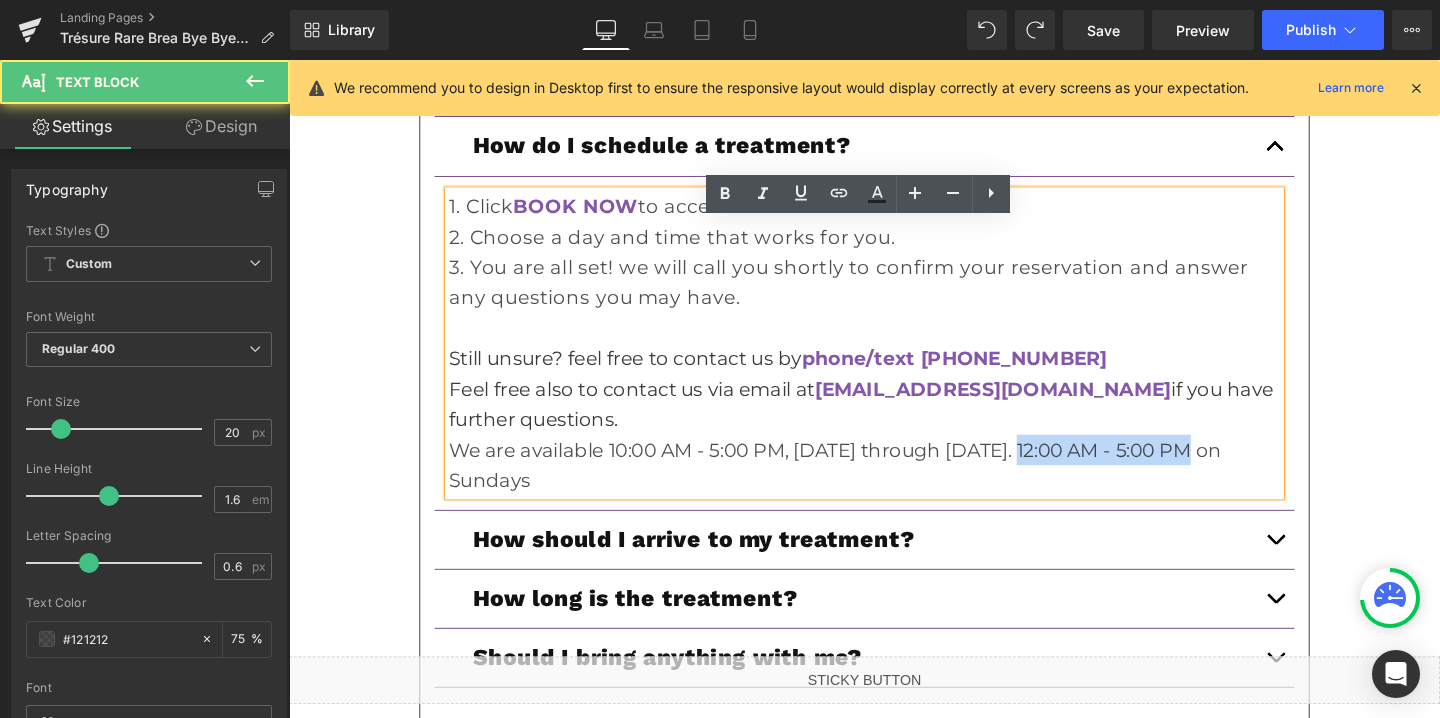 drag, startPoint x: 1071, startPoint y: 501, endPoint x: 1247, endPoint y: 500, distance: 176.00284 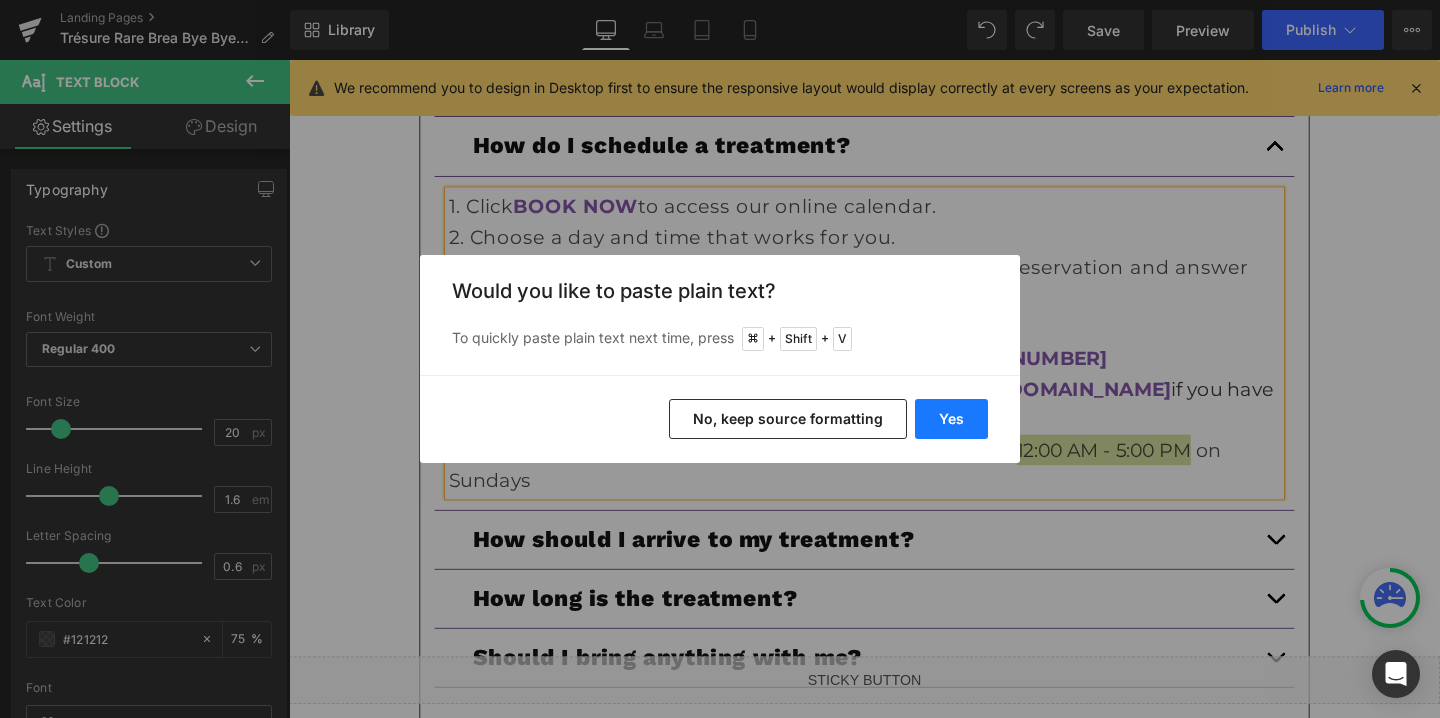 click on "Yes" at bounding box center (951, 419) 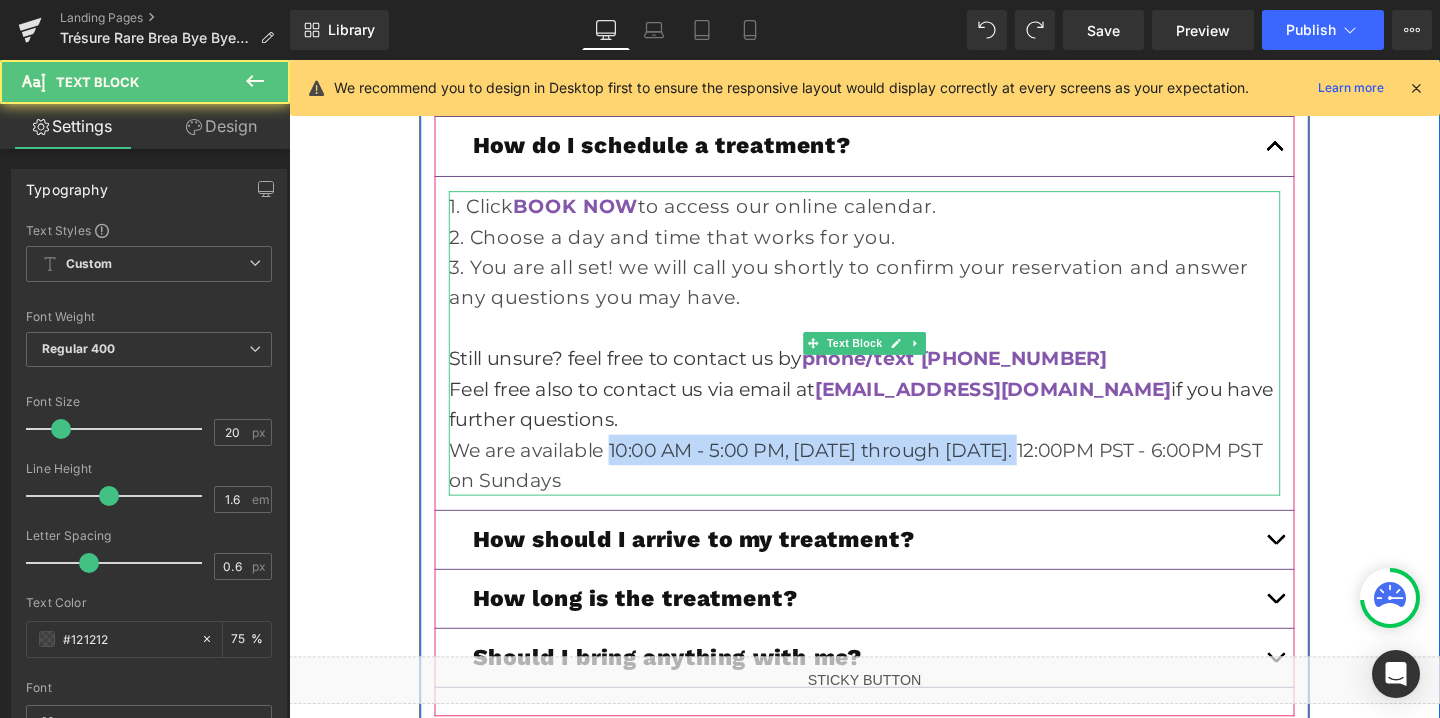 drag, startPoint x: 1065, startPoint y: 499, endPoint x: 625, endPoint y: 503, distance: 440.0182 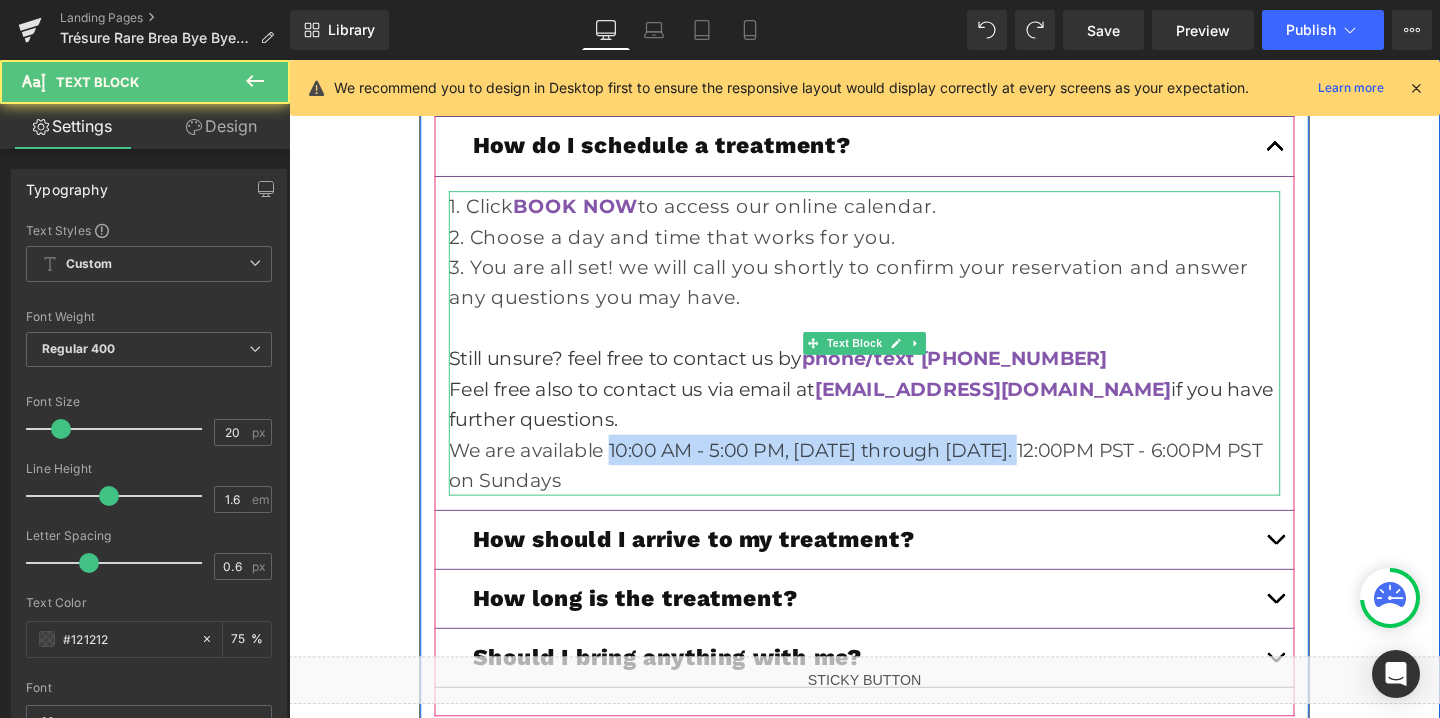 click on "We are available 10:00 AM - 5:00 PM, Monday through Friday. 12:00PM PST - 6:00PM PST on Sundays" at bounding box center (894, 486) 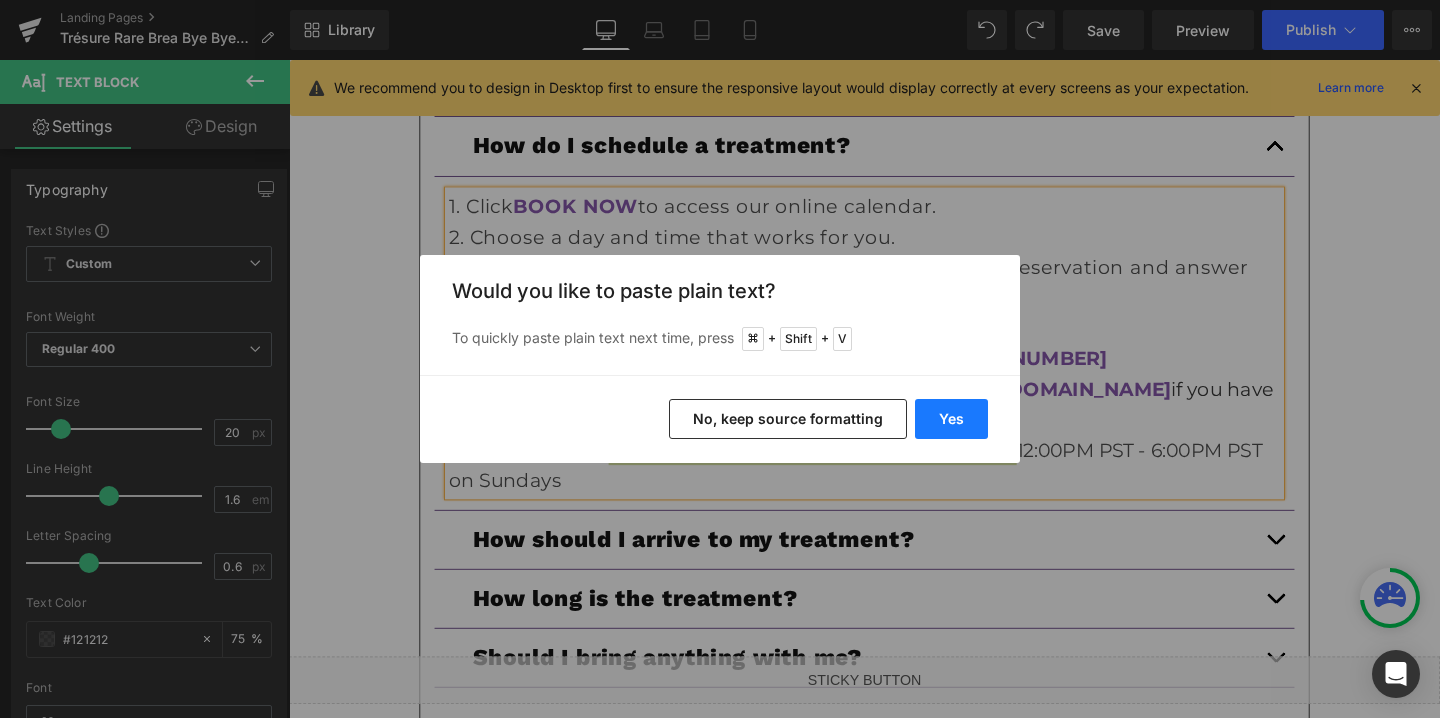 click on "Yes" at bounding box center (951, 419) 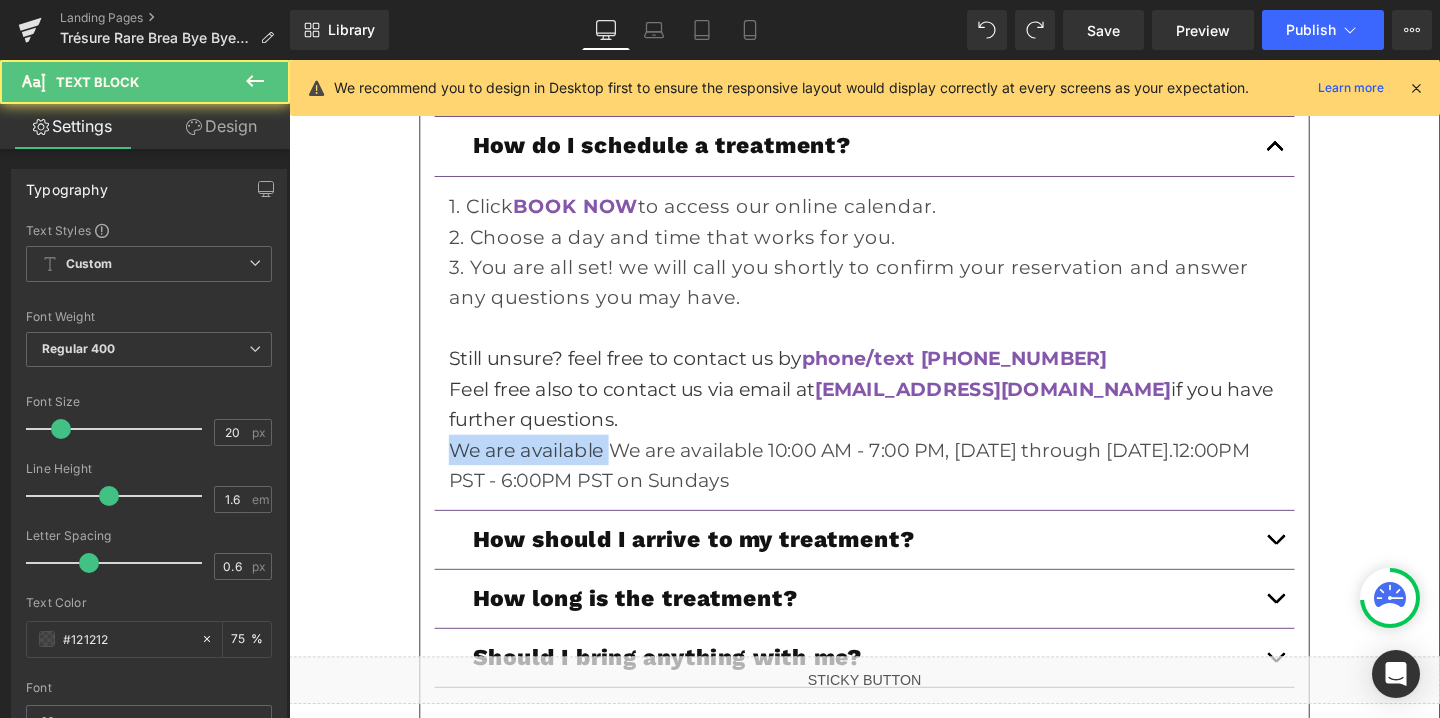 drag, startPoint x: 627, startPoint y: 505, endPoint x: 401, endPoint y: 500, distance: 226.0553 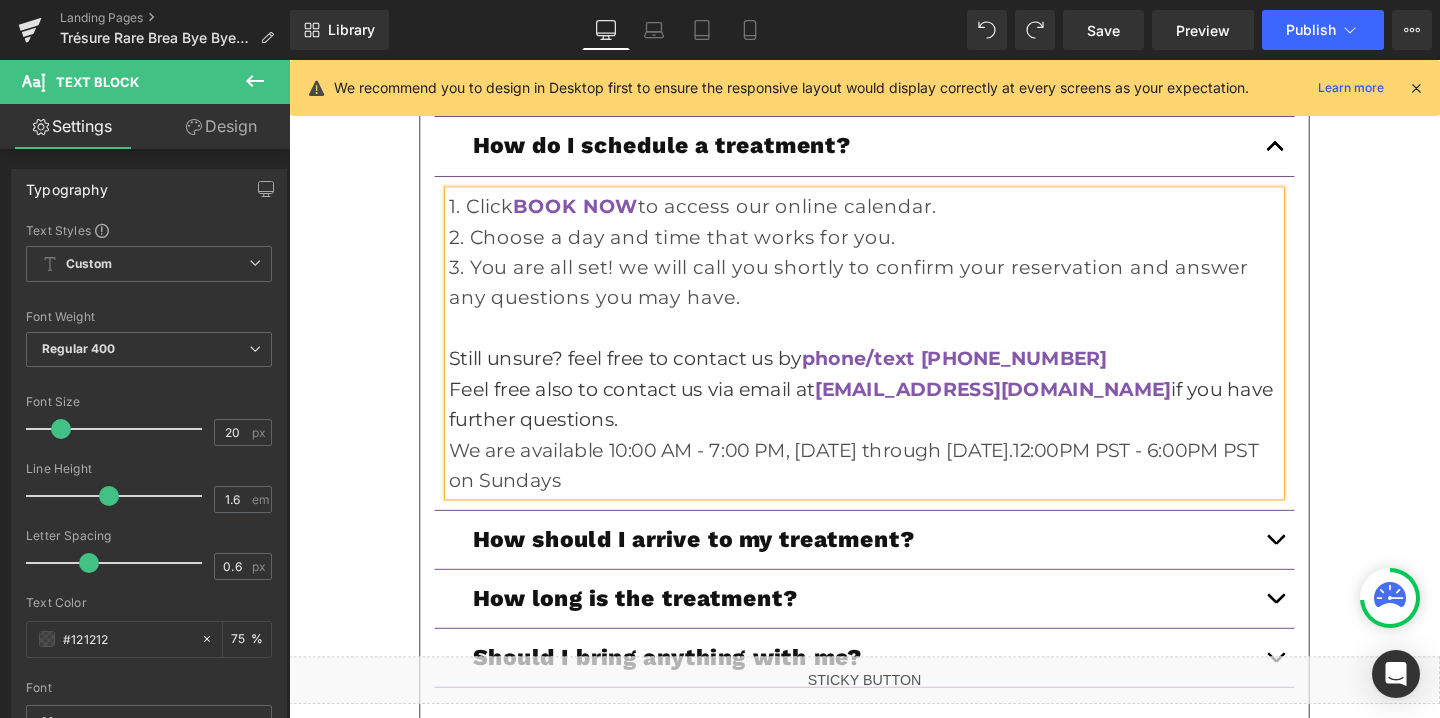 click on "We are available 10:00 AM - 7:00 PM, Monday through Friday.12:00PM PST - 6:00PM PST on Sundays" at bounding box center [894, 486] 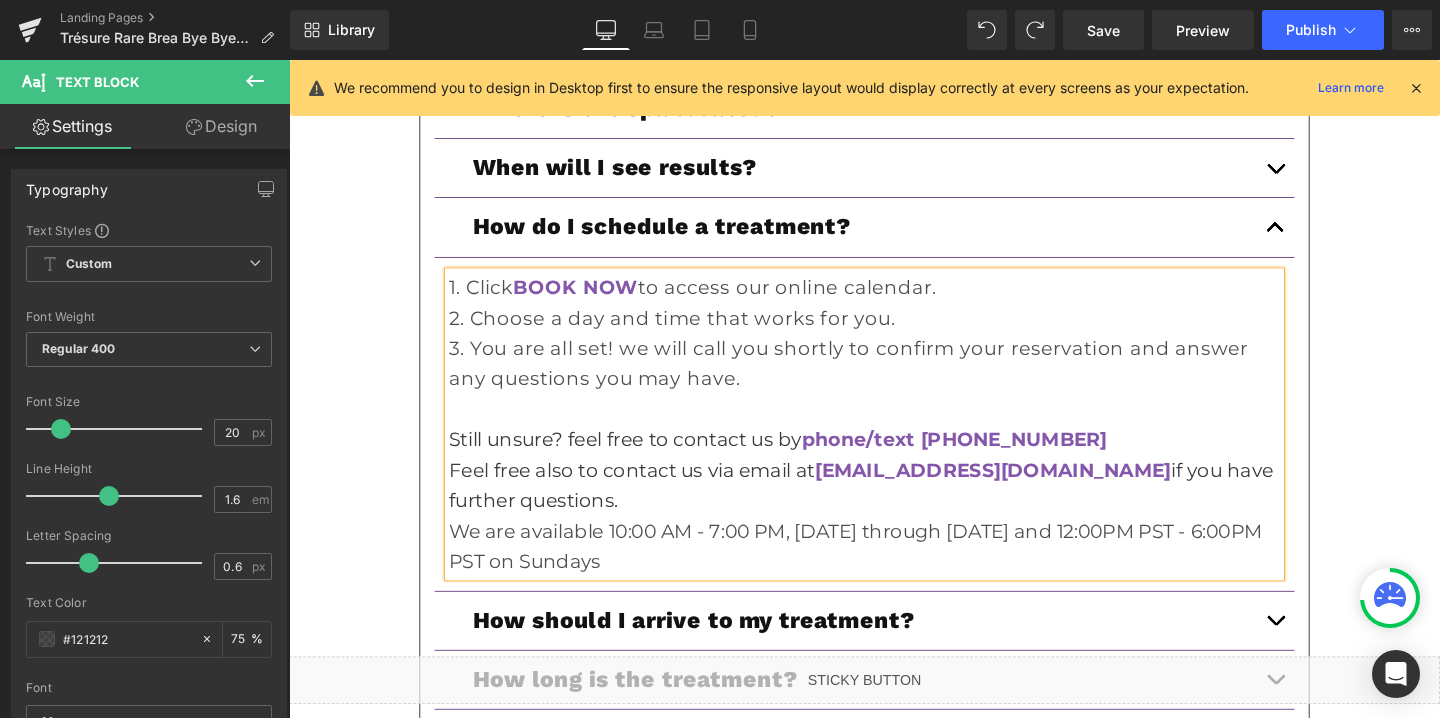 scroll, scrollTop: 6540, scrollLeft: 0, axis: vertical 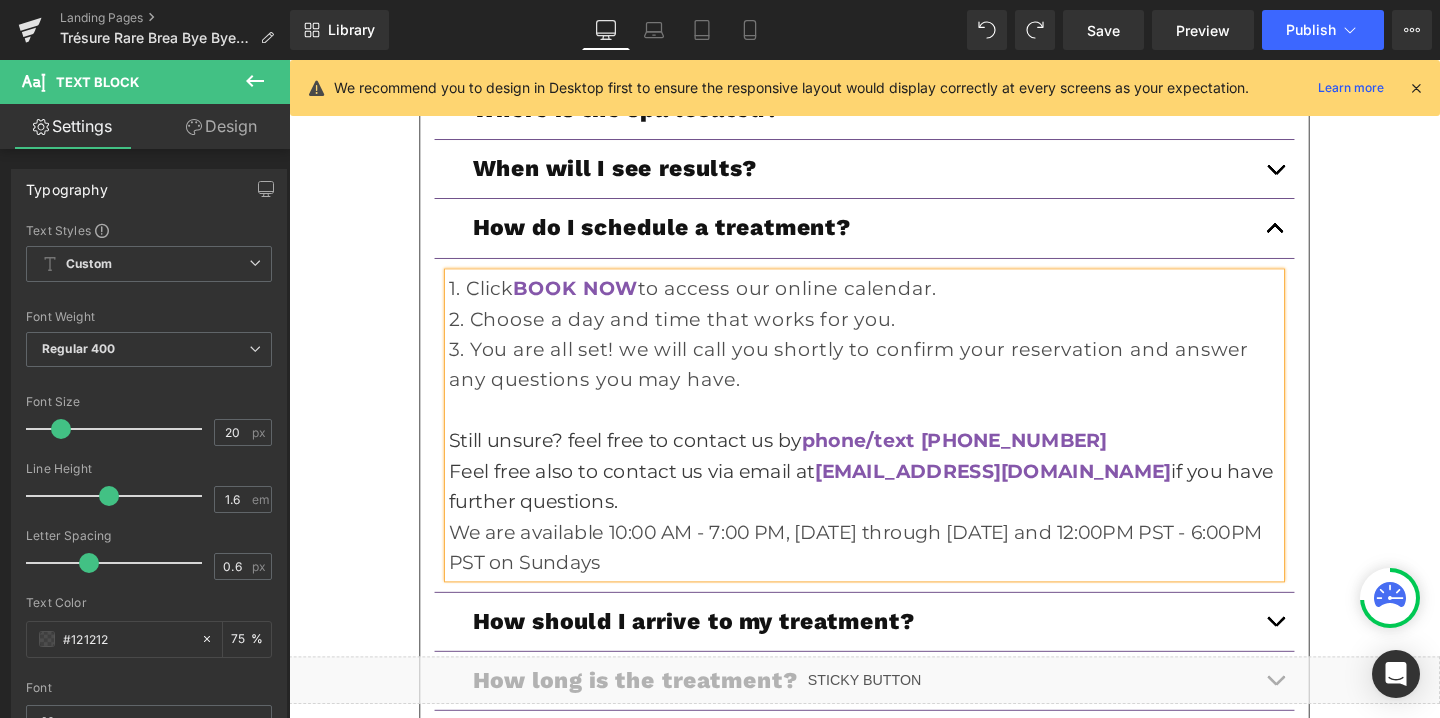 click at bounding box center (1326, 112) 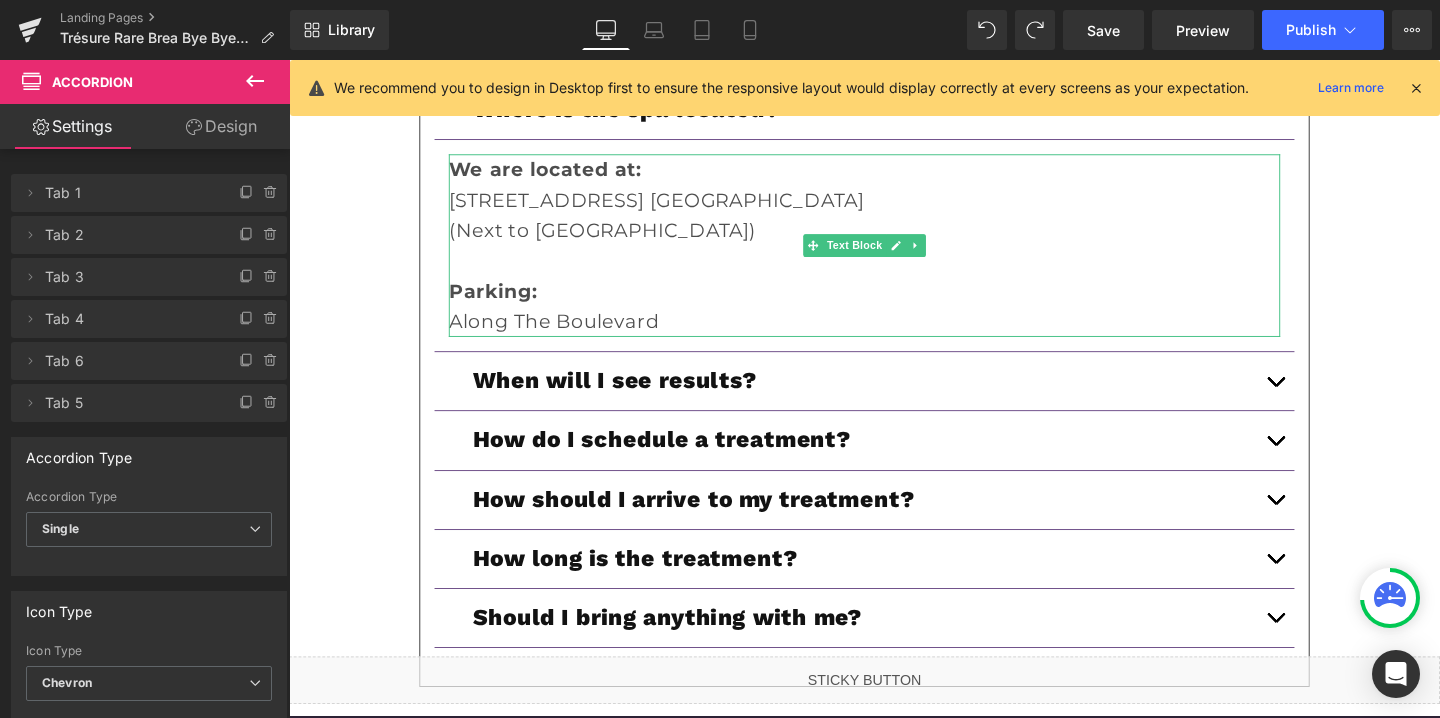 click on "(Next to riverside hotel)" at bounding box center (894, 239) 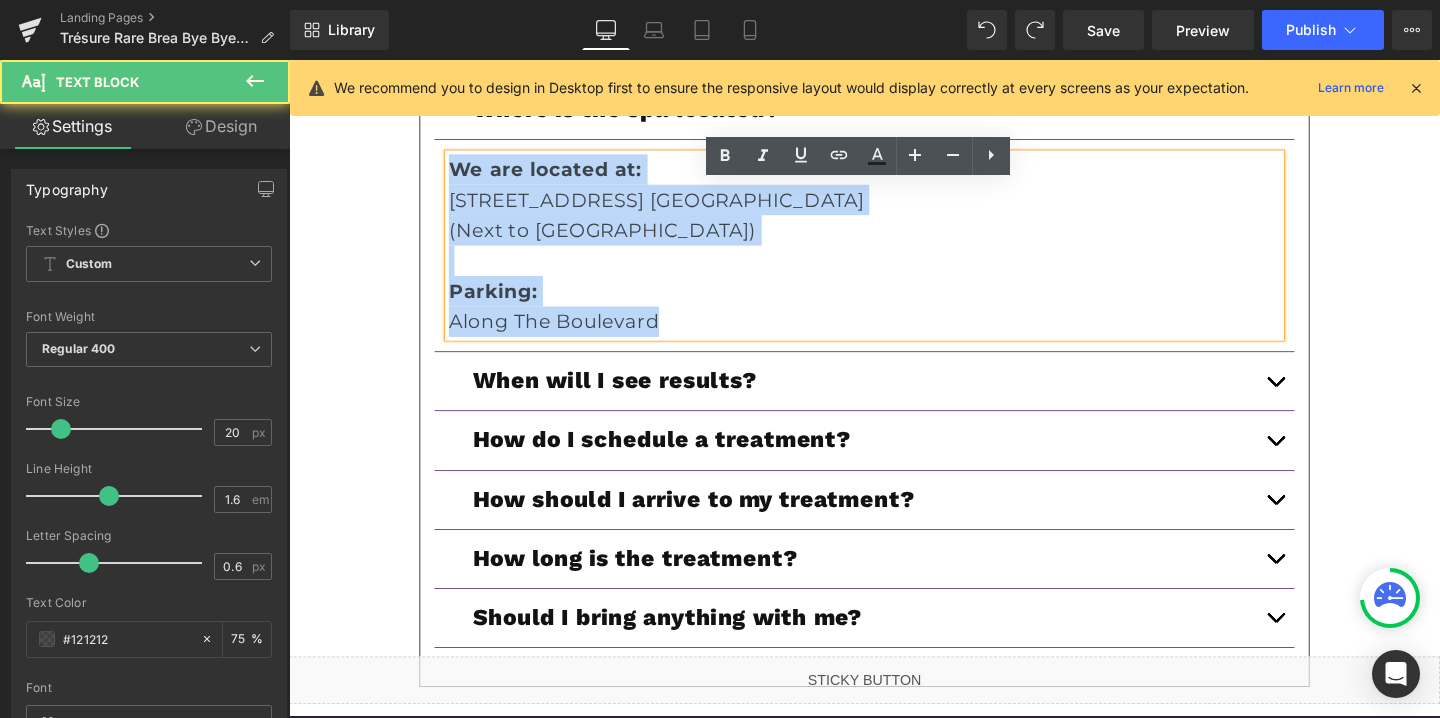 drag, startPoint x: 696, startPoint y: 364, endPoint x: 466, endPoint y: 154, distance: 311.44824 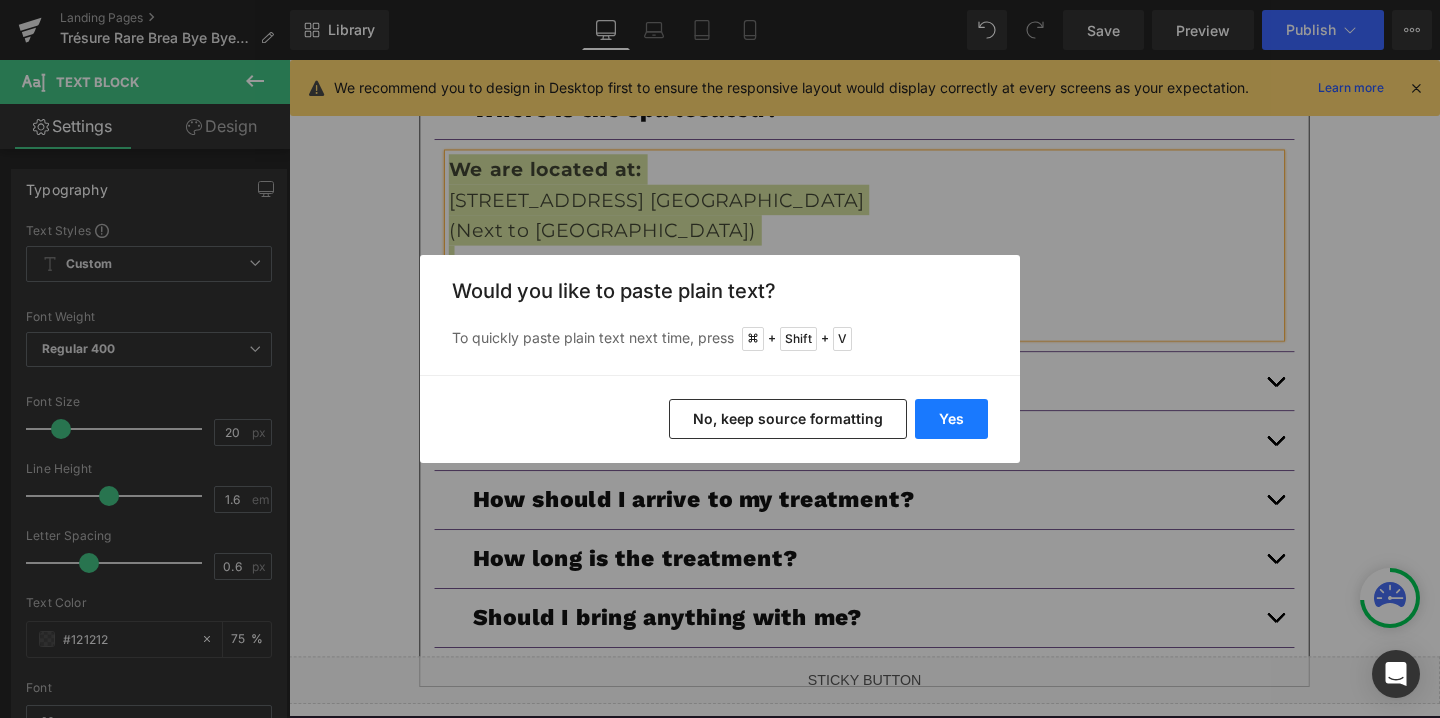 click on "Yes" at bounding box center [951, 419] 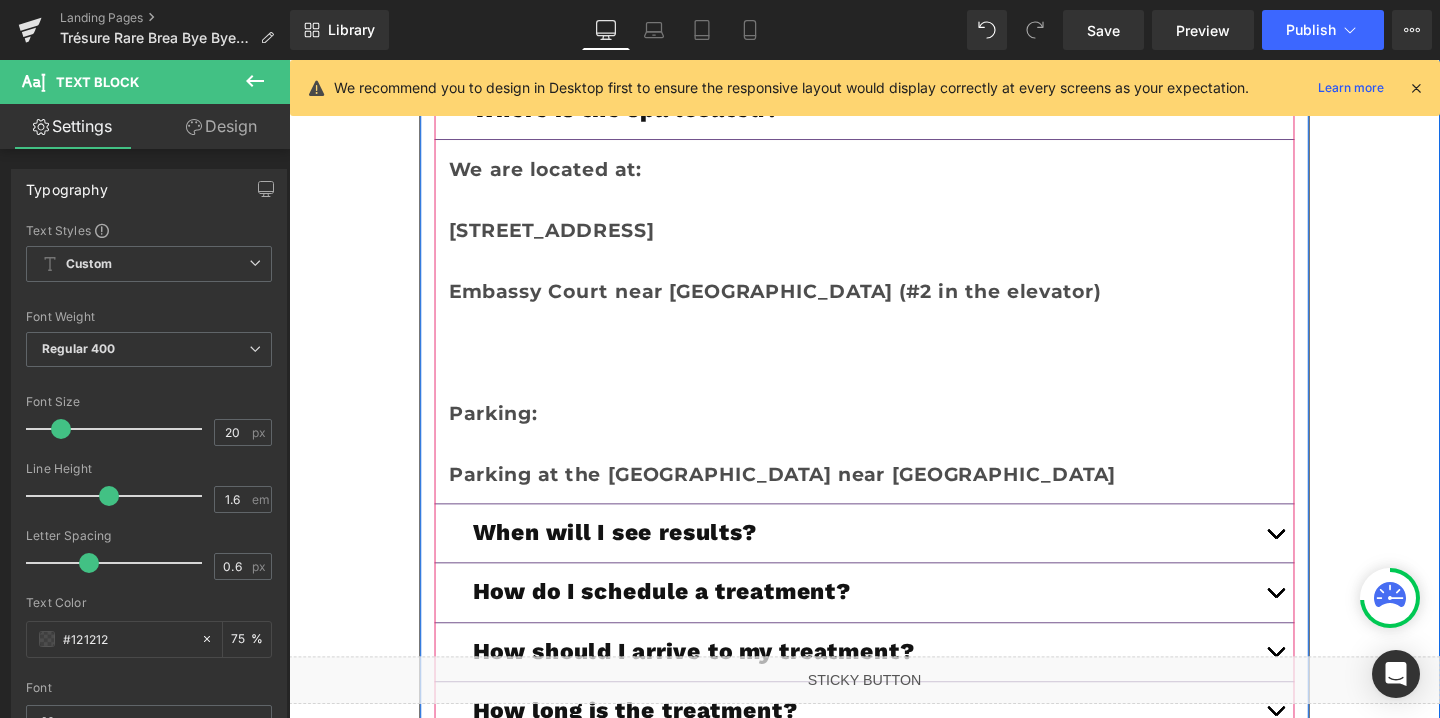 click on "We are located at: 910 E Birch St. STE #200 Brea, CA 92821 Embassy Court near Embassy Hotel Ground floor (#2 in the elevator) Parking: Parking at the Embassy hotel near Brea Mall
Text Block" at bounding box center (894, 335) 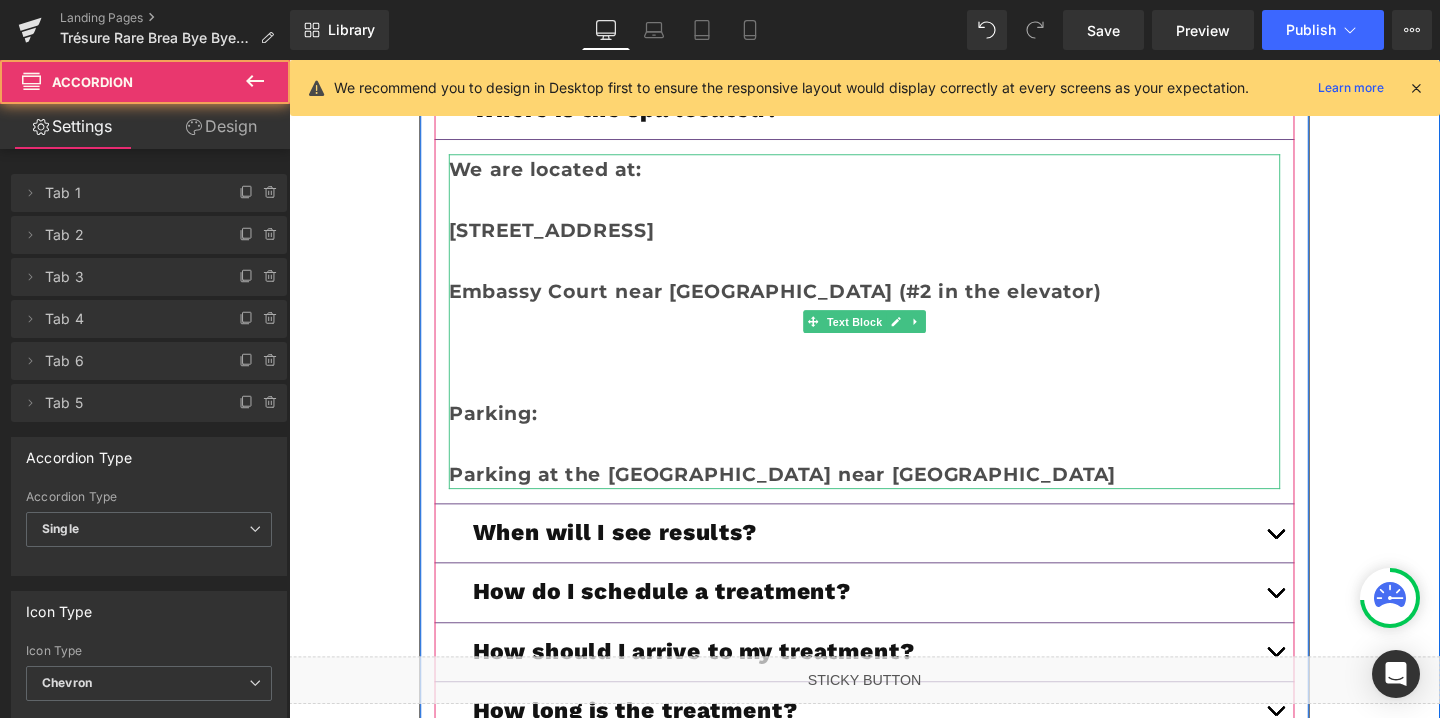 click on "[STREET_ADDRESS]" at bounding box center (565, 239) 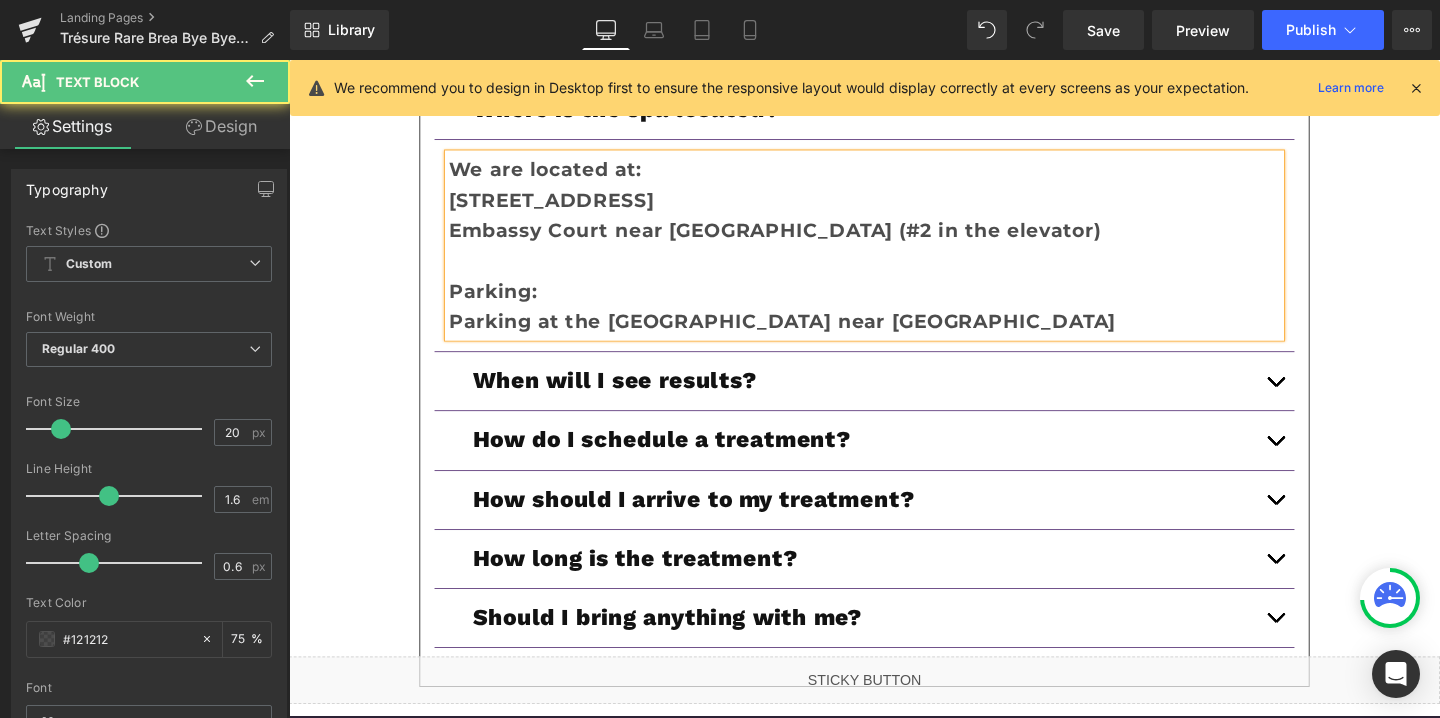 drag, startPoint x: 1219, startPoint y: 274, endPoint x: 403, endPoint y: 247, distance: 816.4466 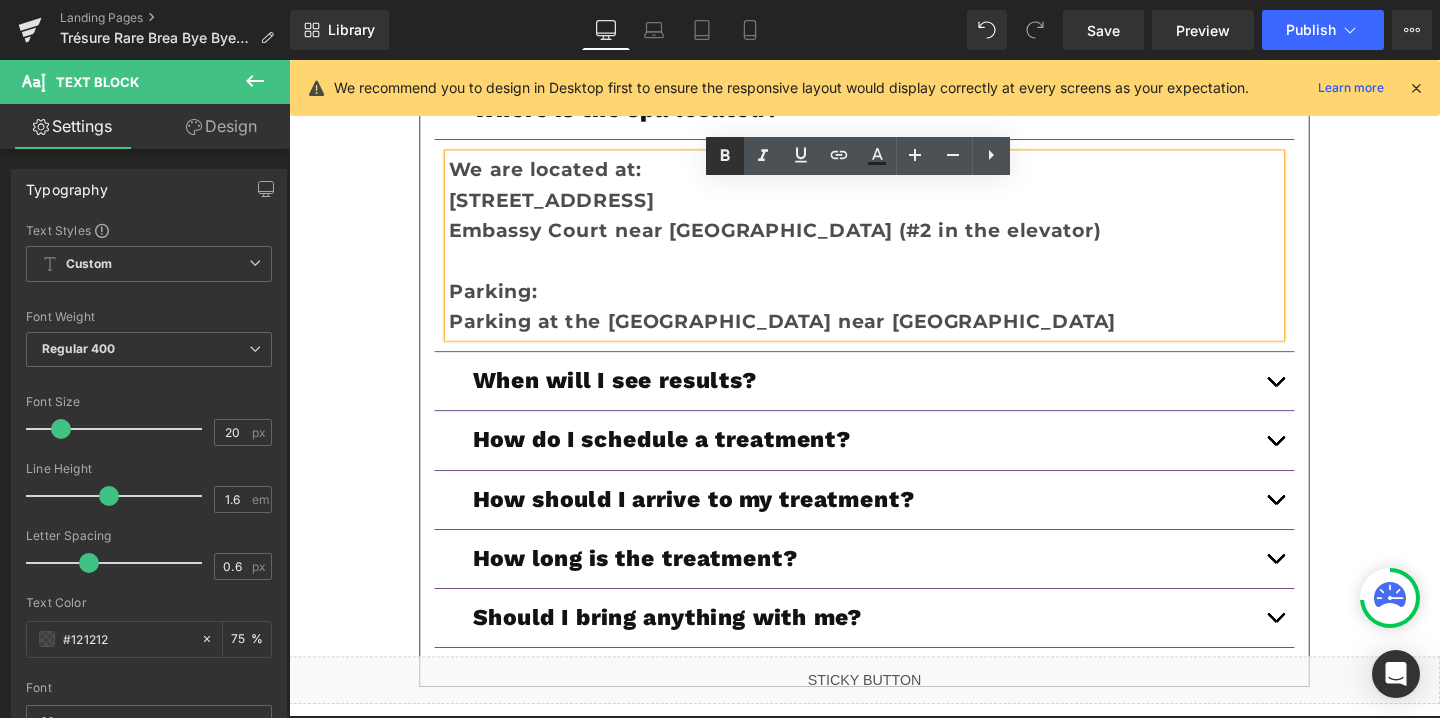click 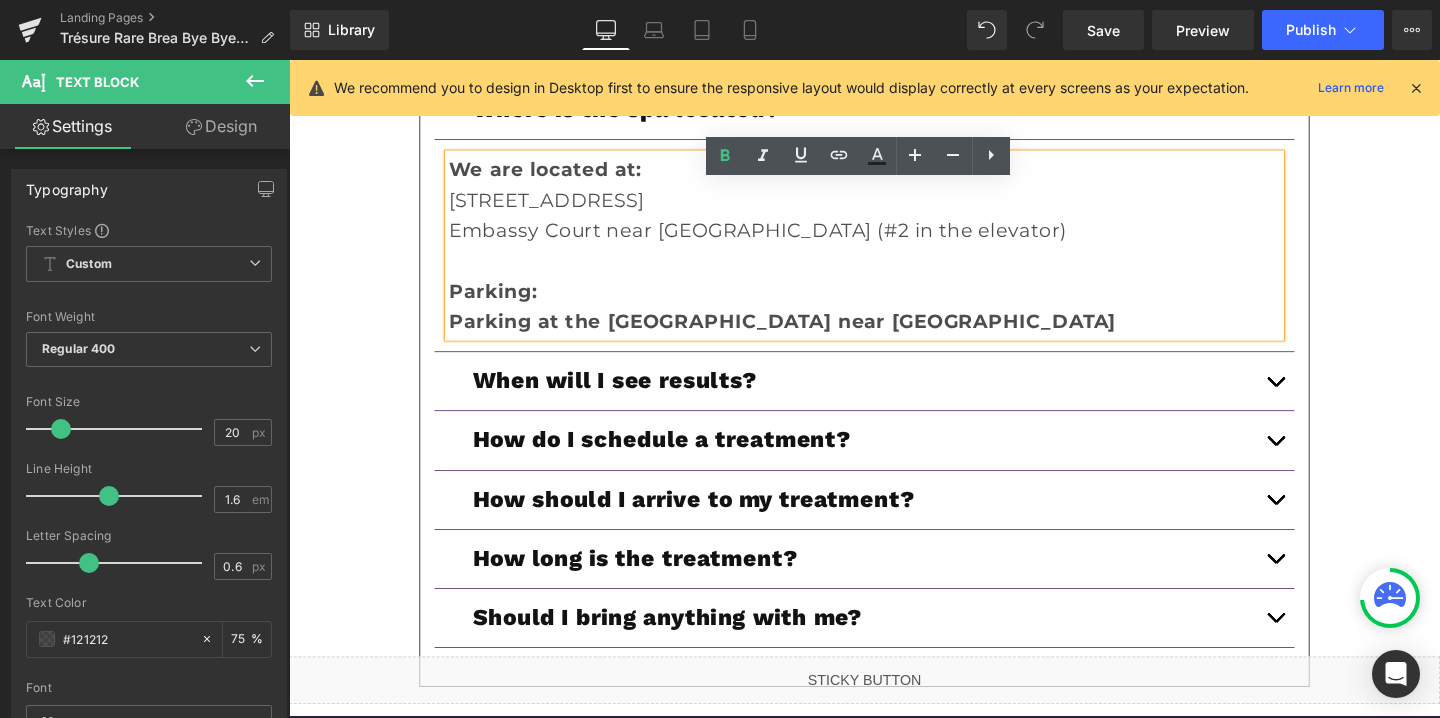 click on "Parking at the [GEOGRAPHIC_DATA] near [GEOGRAPHIC_DATA]" at bounding box center [807, 335] 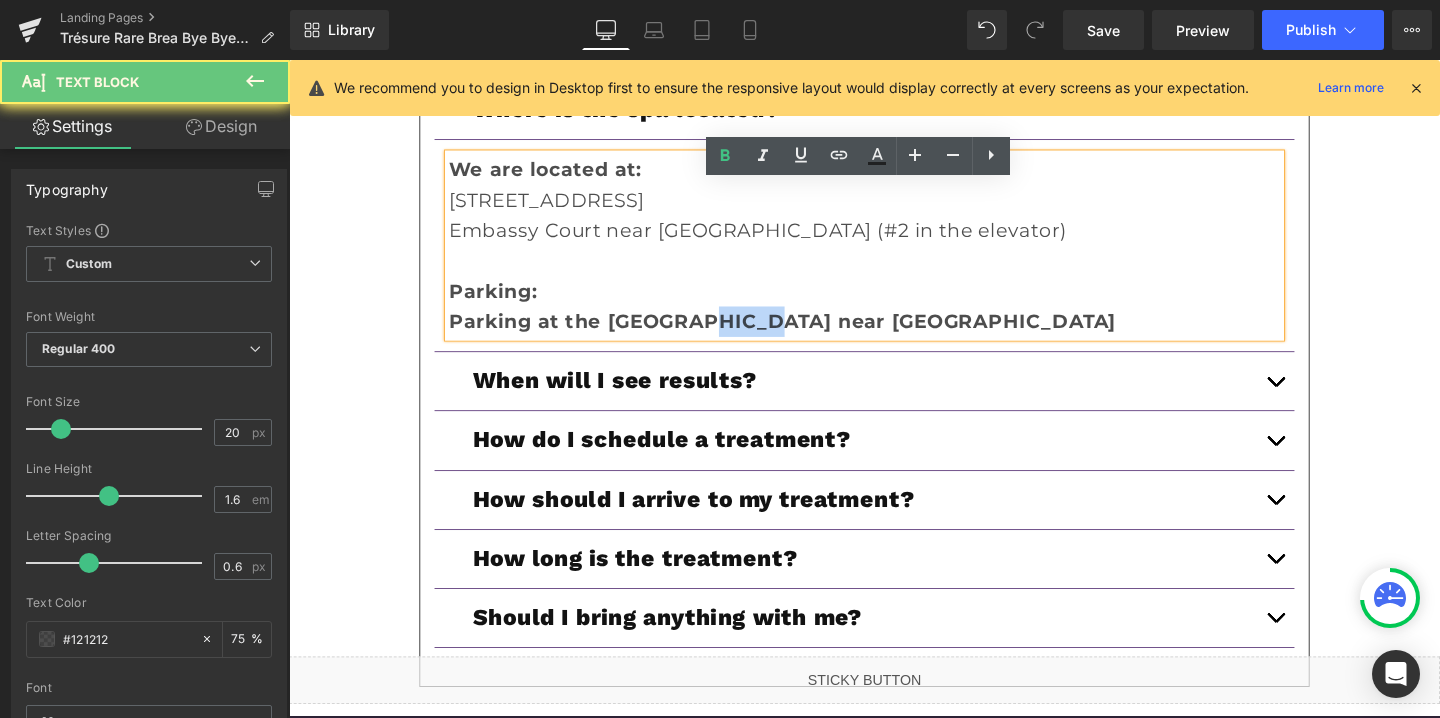click on "Parking at the [GEOGRAPHIC_DATA] near [GEOGRAPHIC_DATA]" at bounding box center (807, 335) 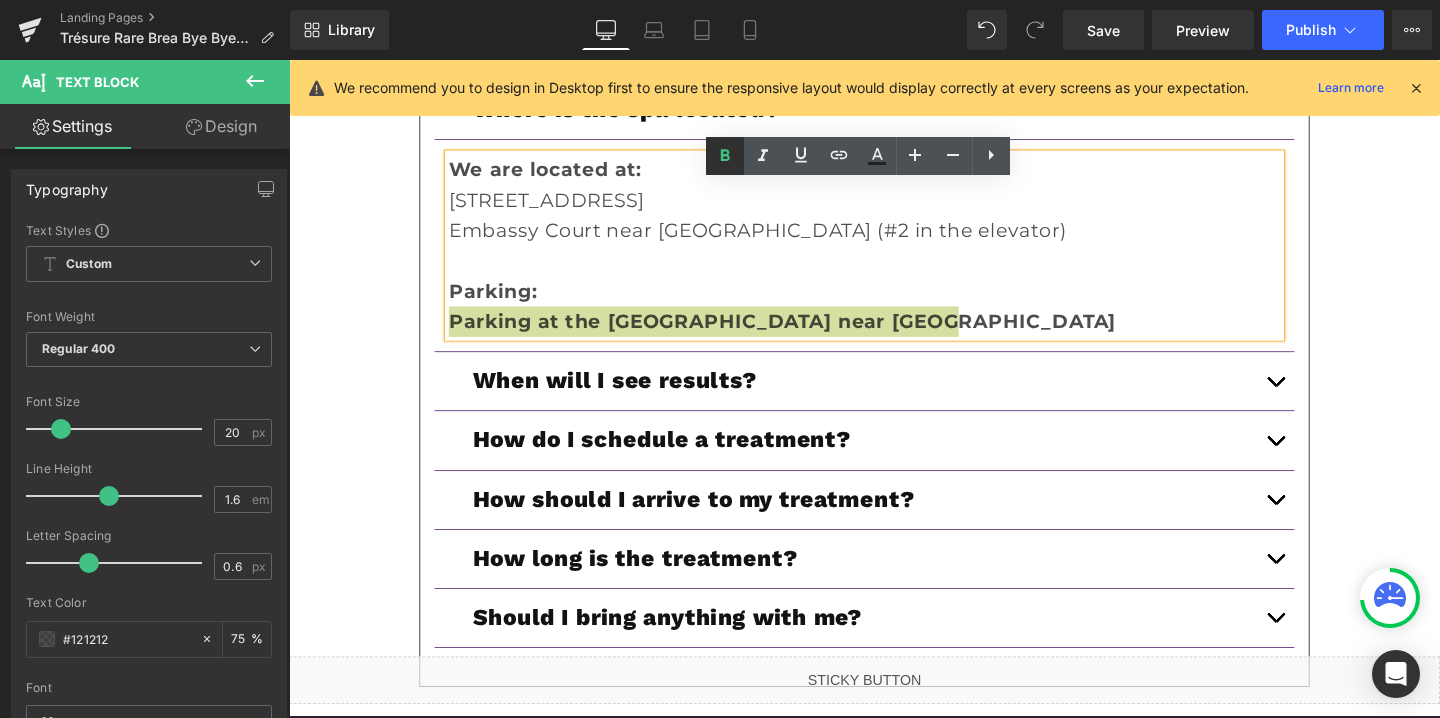 click 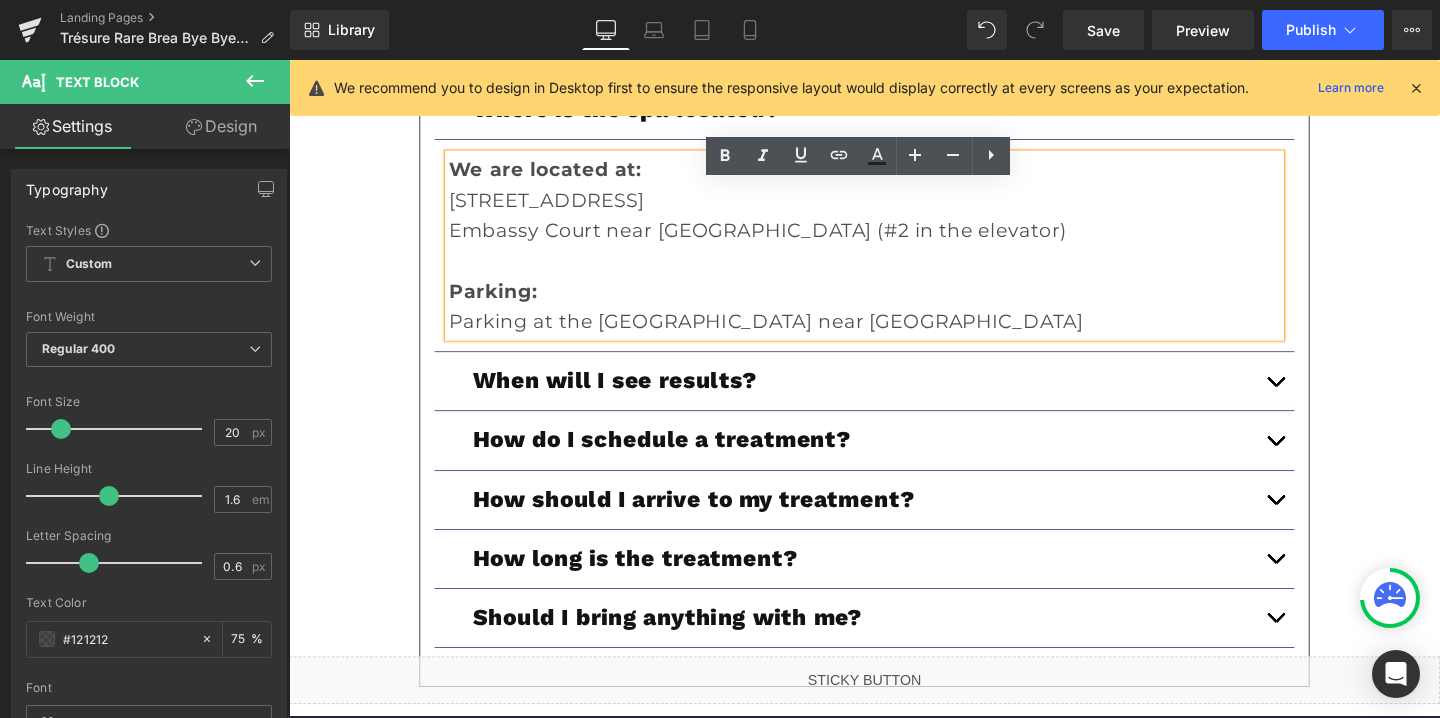 click on "- Reviews - Heading
Liquid
Icon
Icon
Icon
Icon" at bounding box center [894, 51] 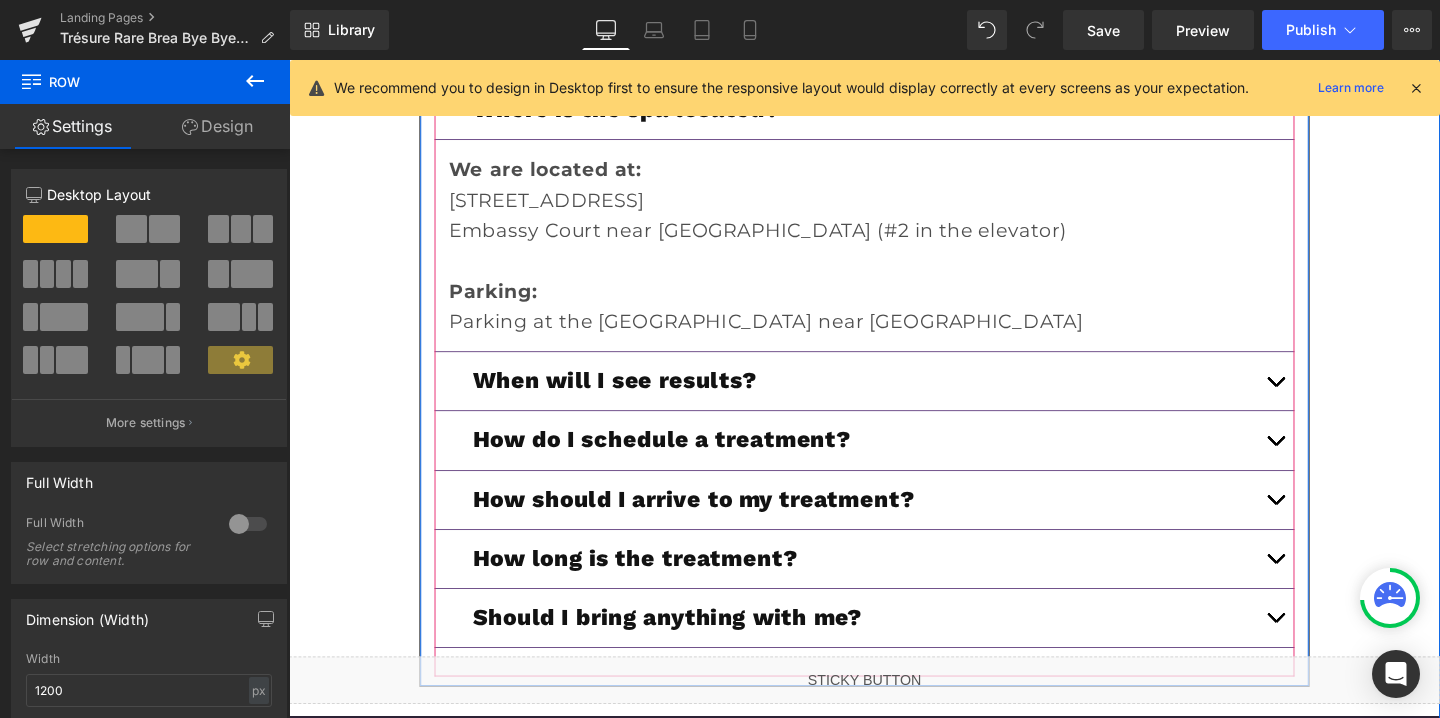 click at bounding box center [1326, 397] 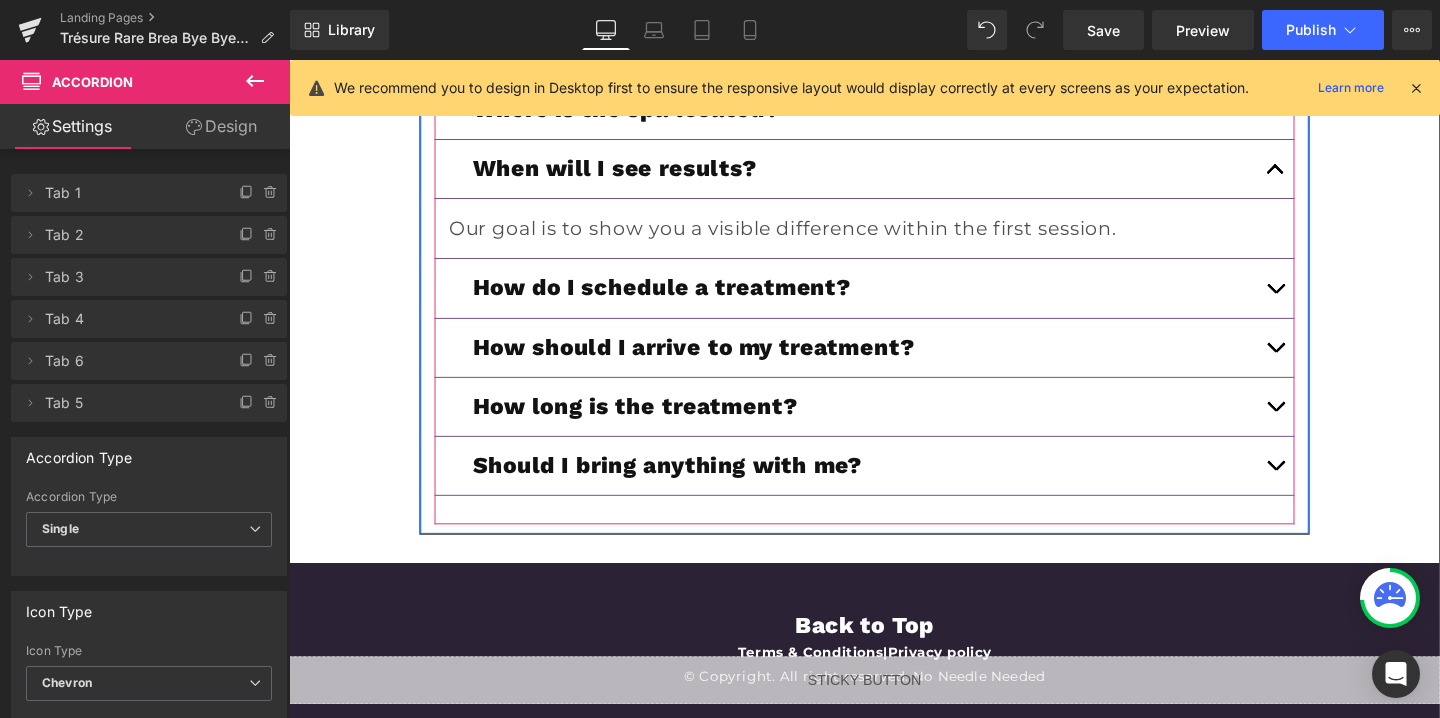 click at bounding box center [1326, 299] 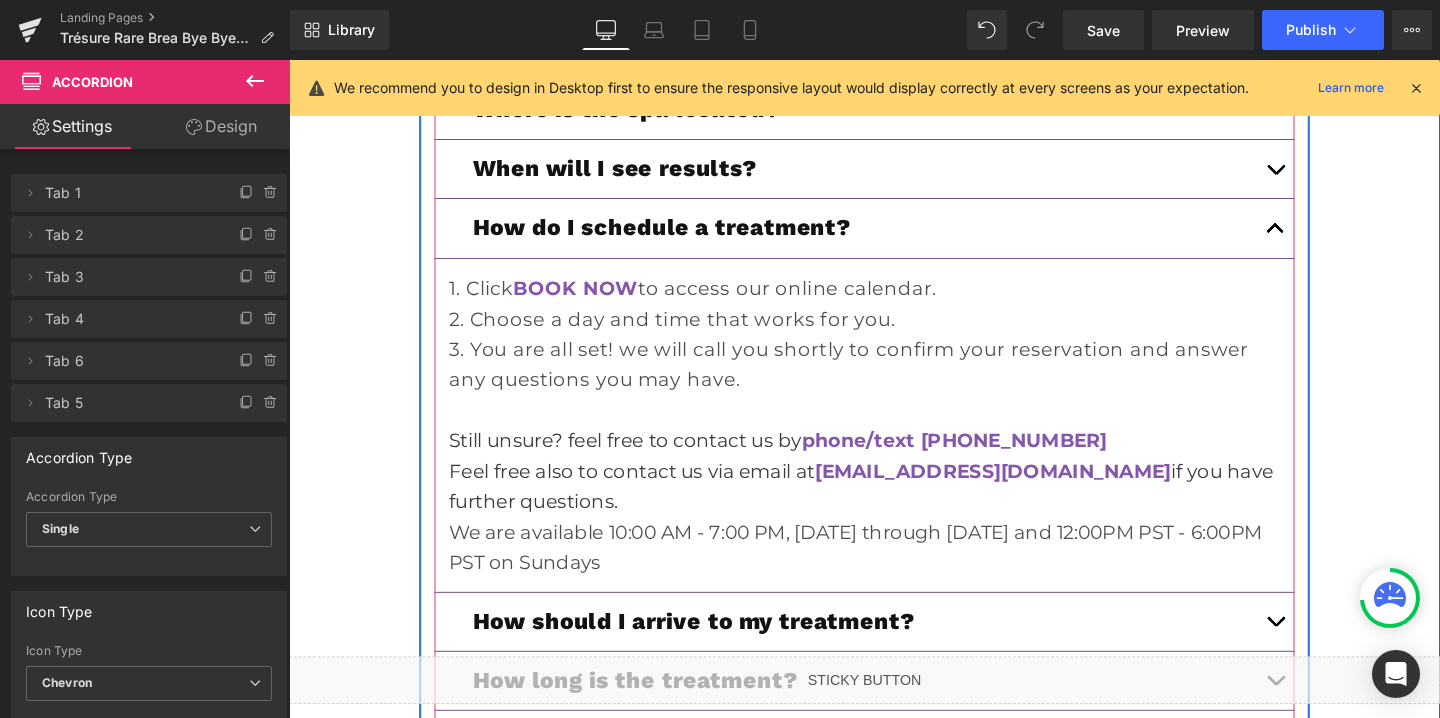 click at bounding box center [1326, 655] 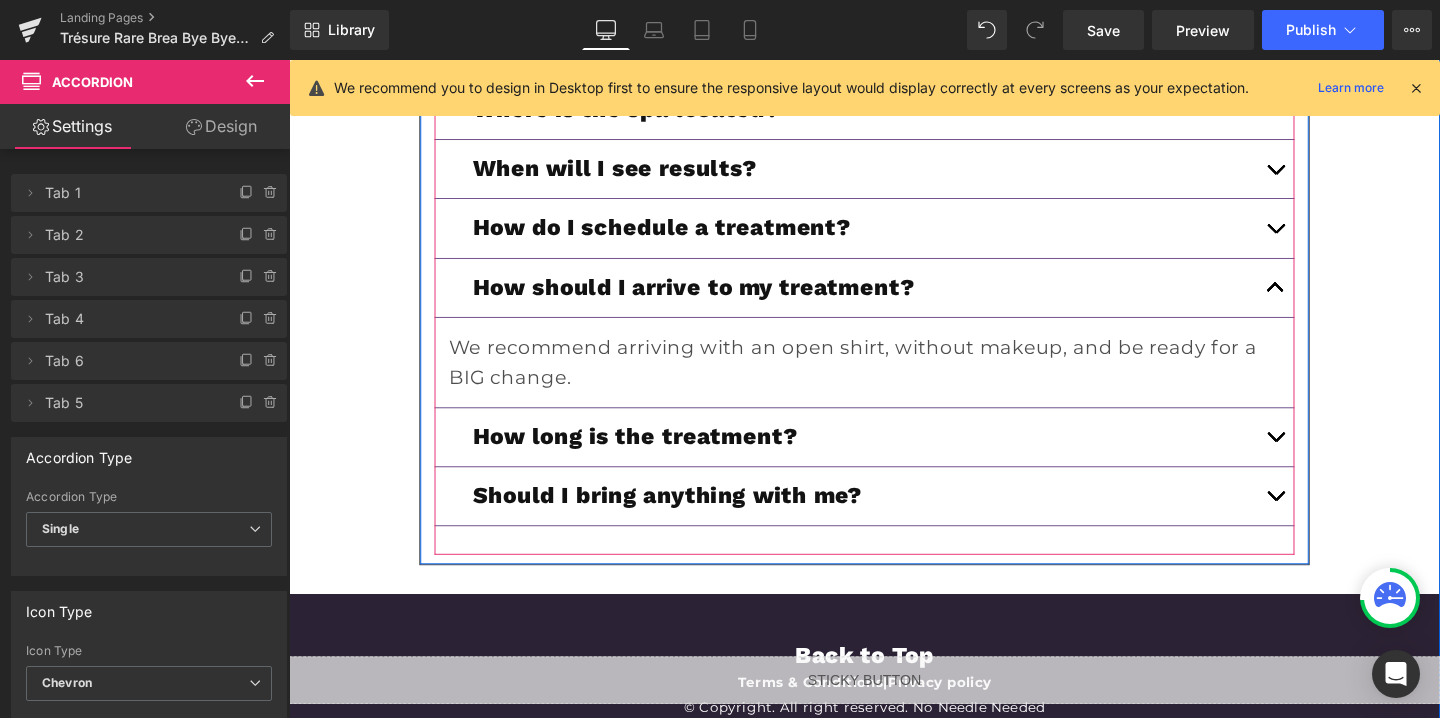click at bounding box center [1326, 299] 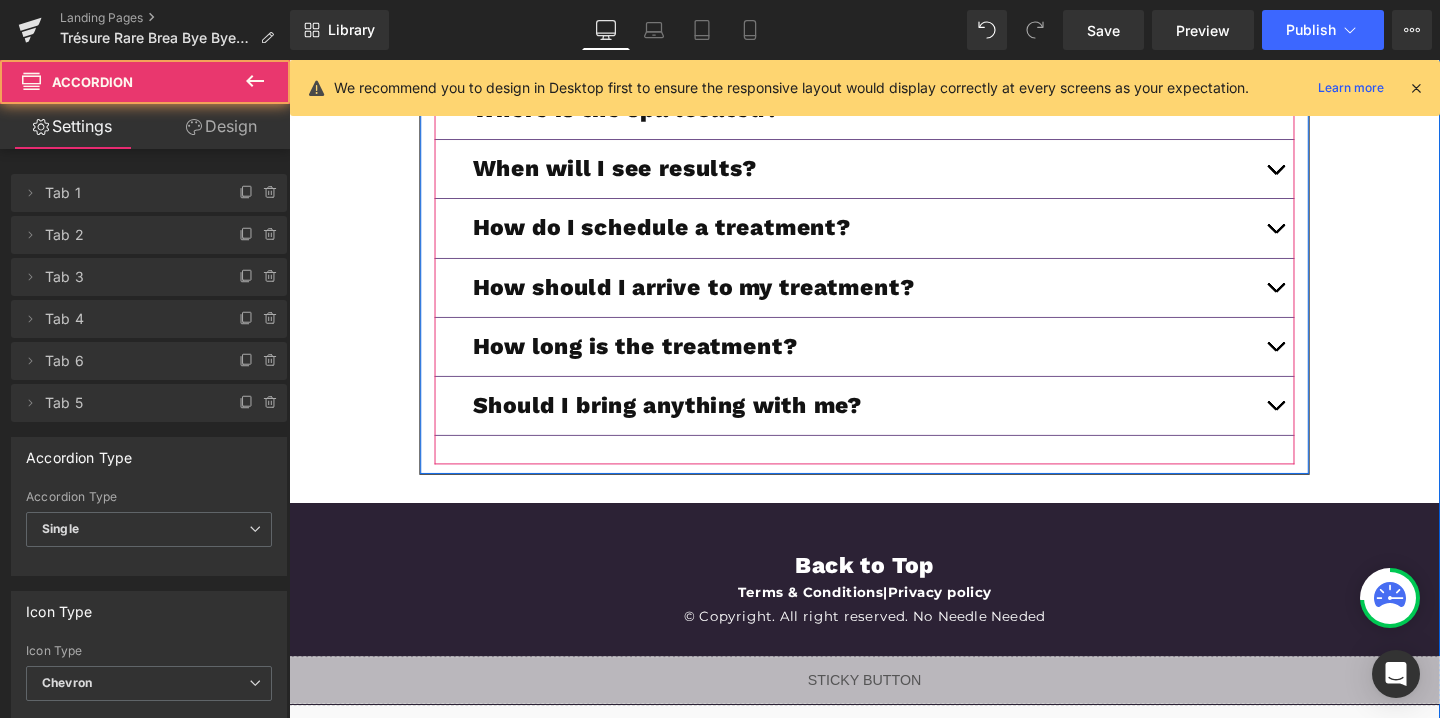 click at bounding box center [1326, 236] 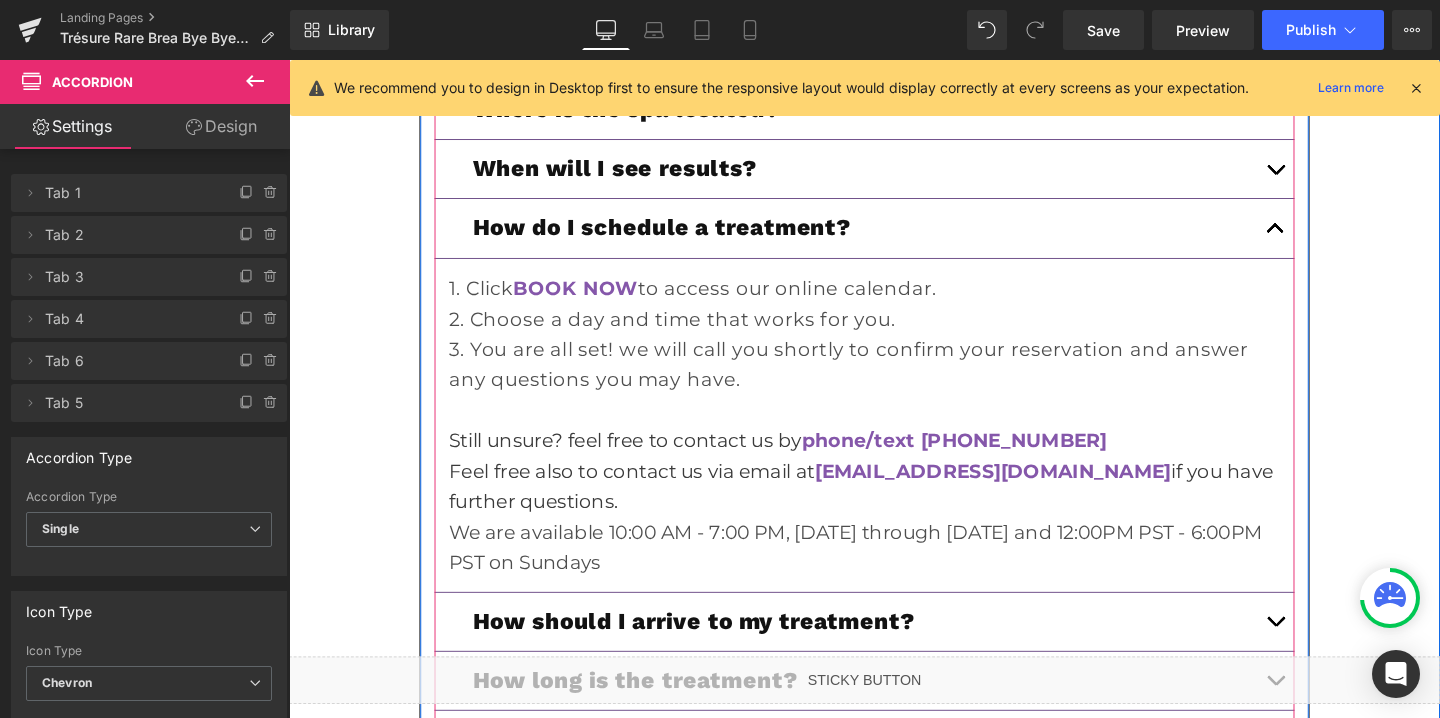 click at bounding box center [1326, 236] 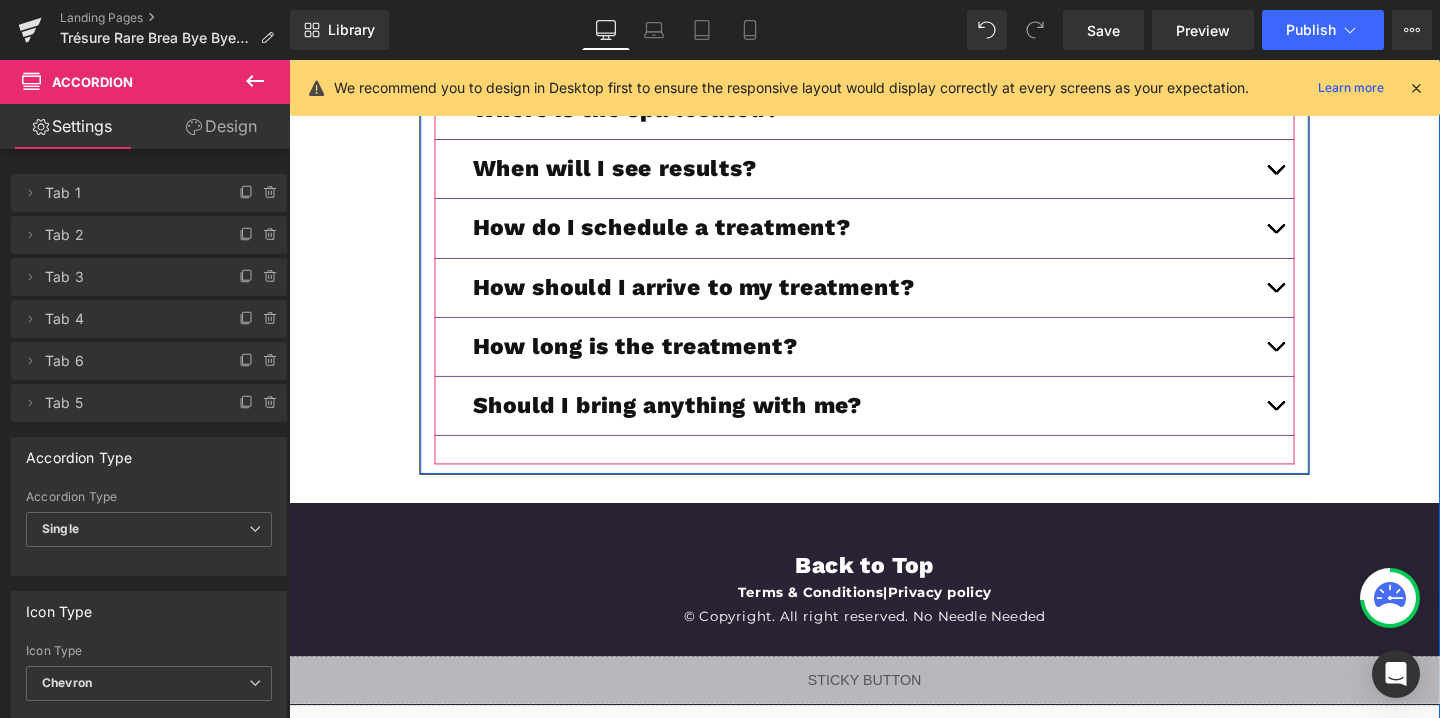 click at bounding box center (1326, 423) 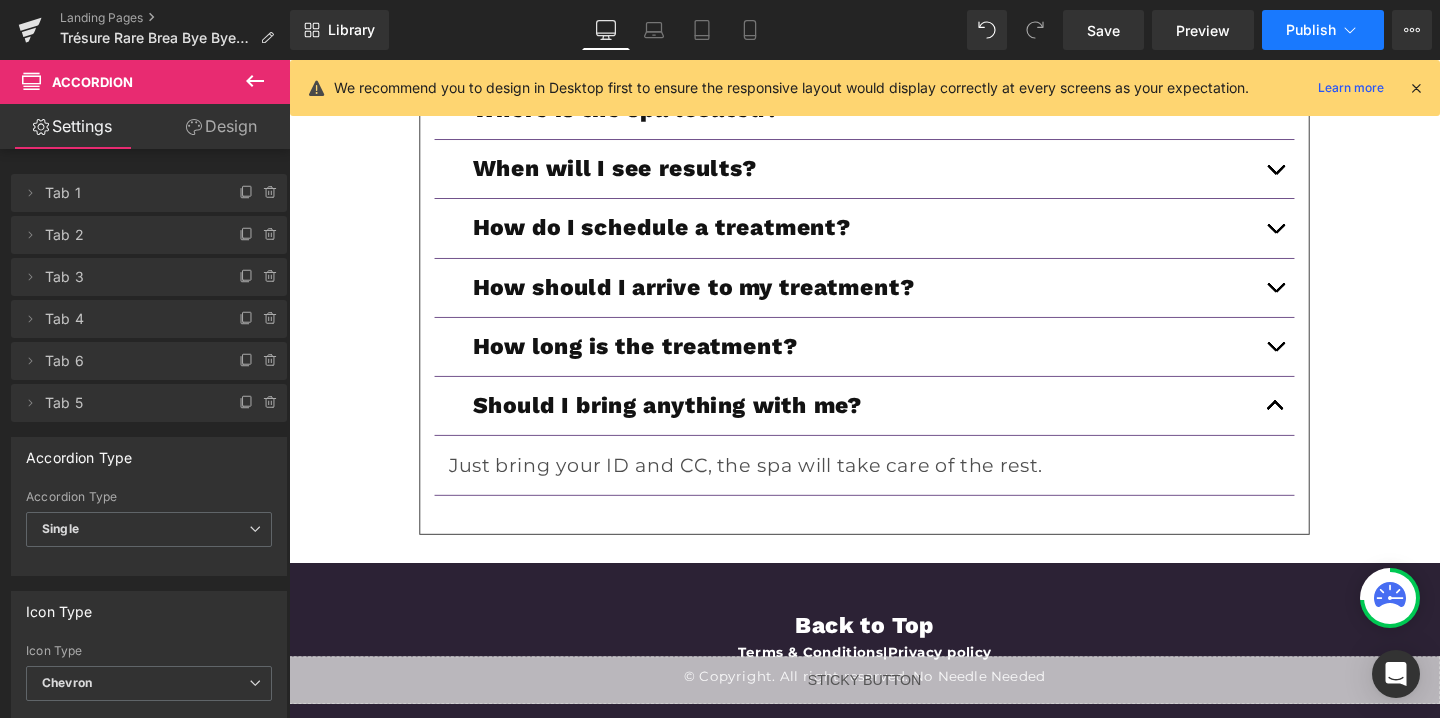 click on "Publish" at bounding box center (1323, 30) 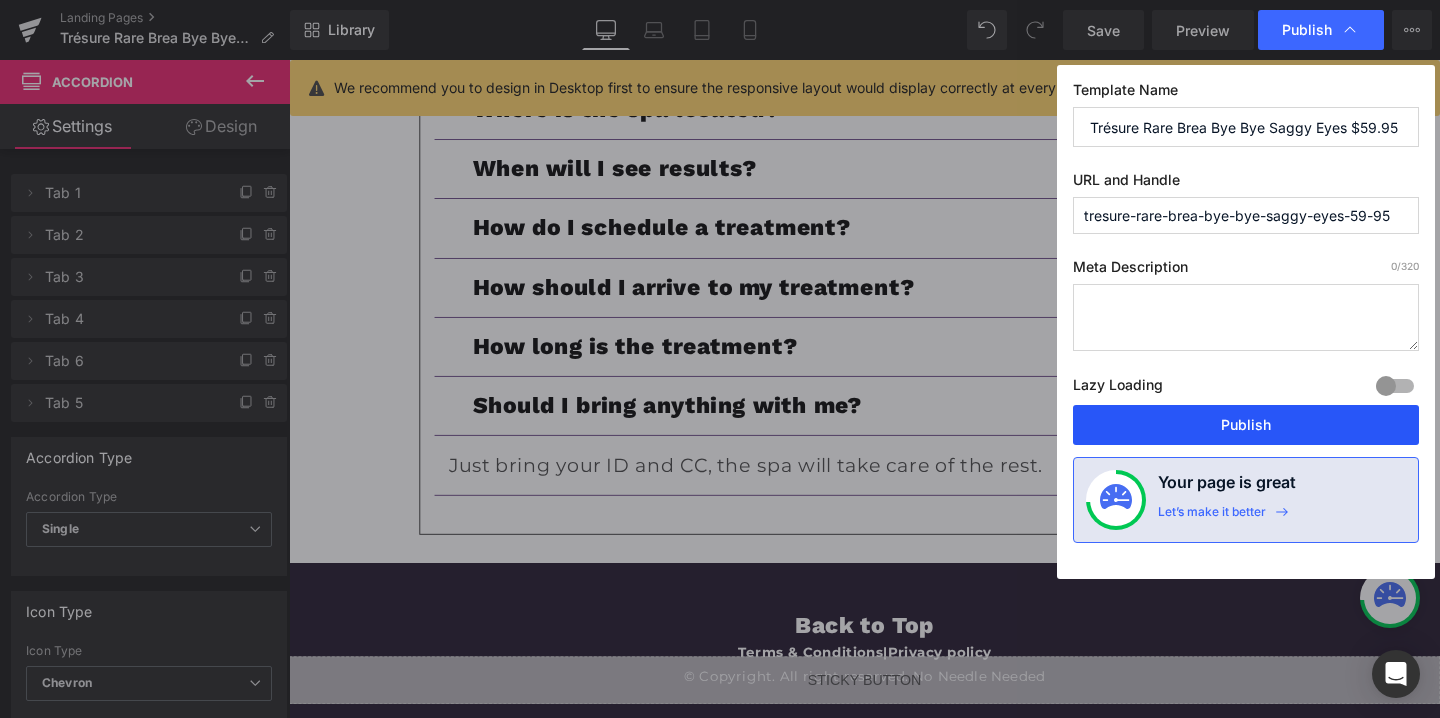 click on "Publish" at bounding box center [1246, 425] 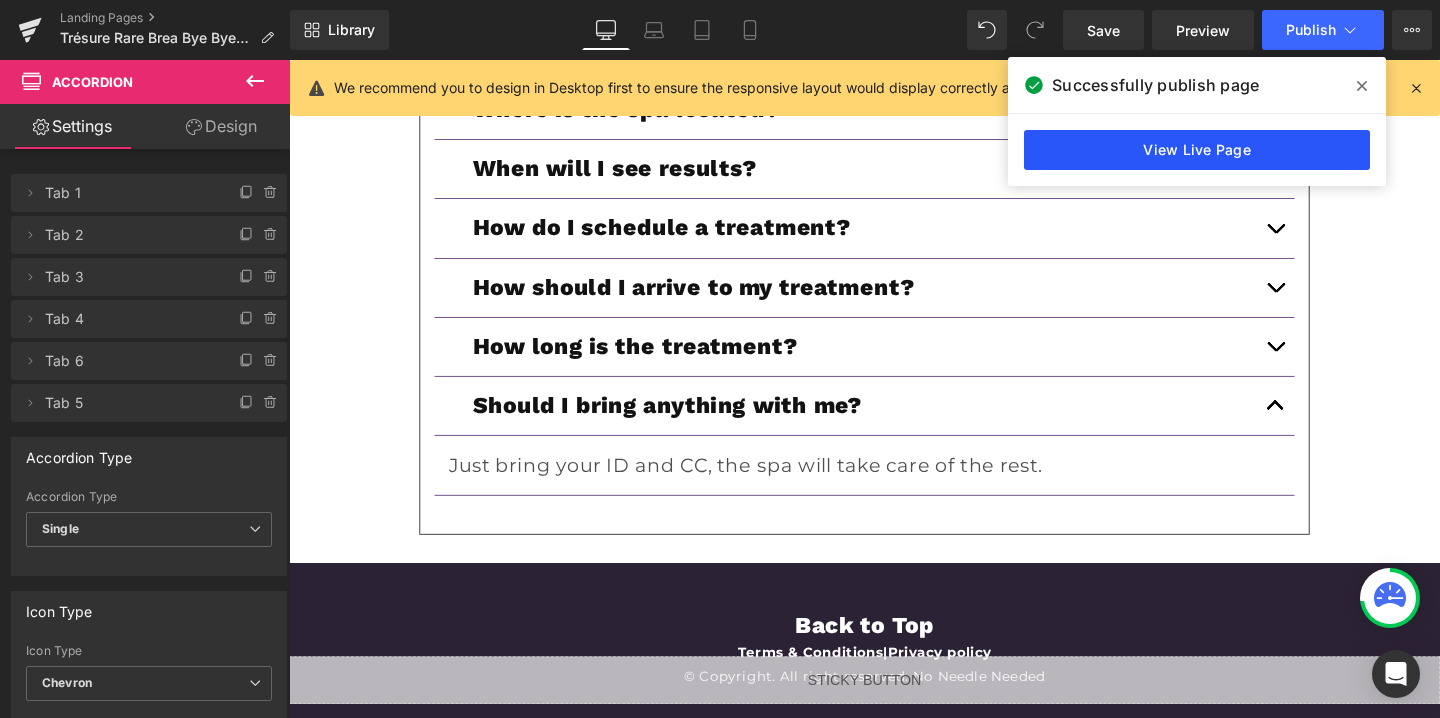 click on "View Live Page" at bounding box center (1197, 150) 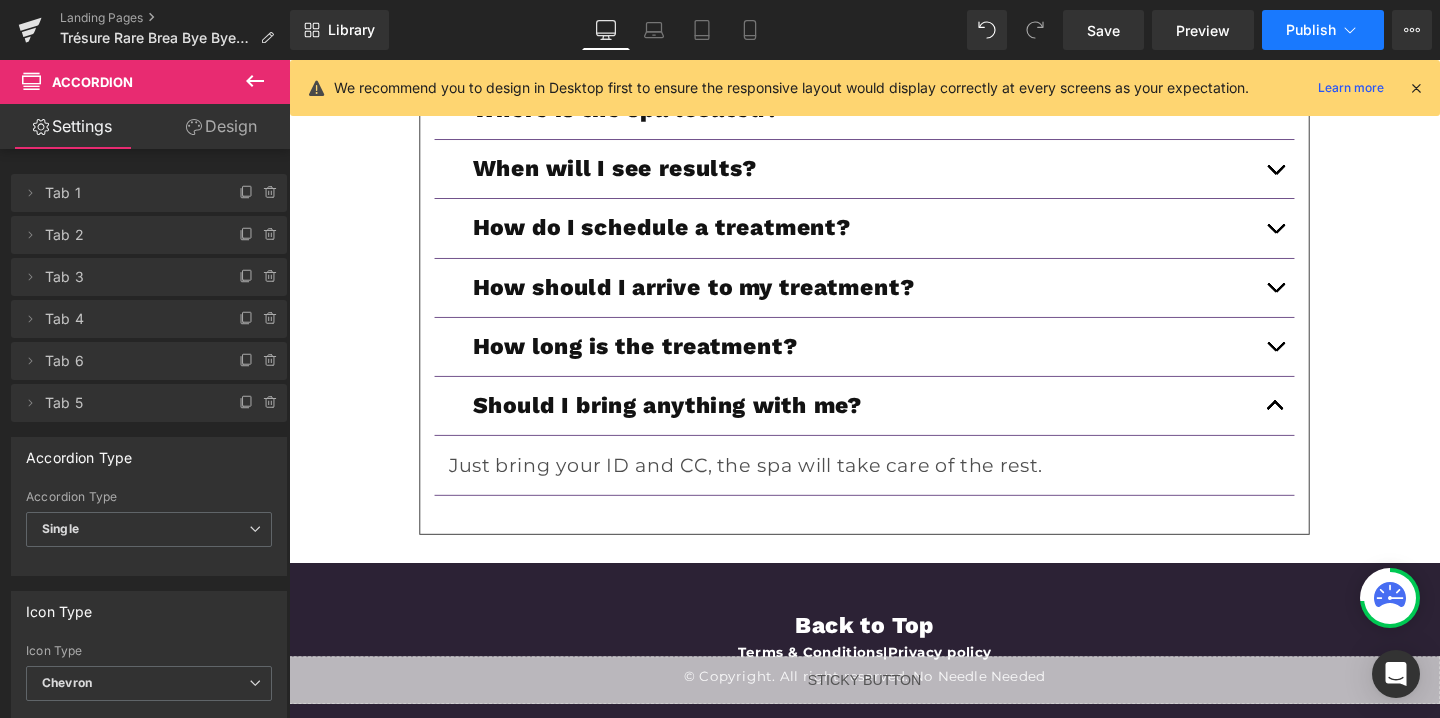 click 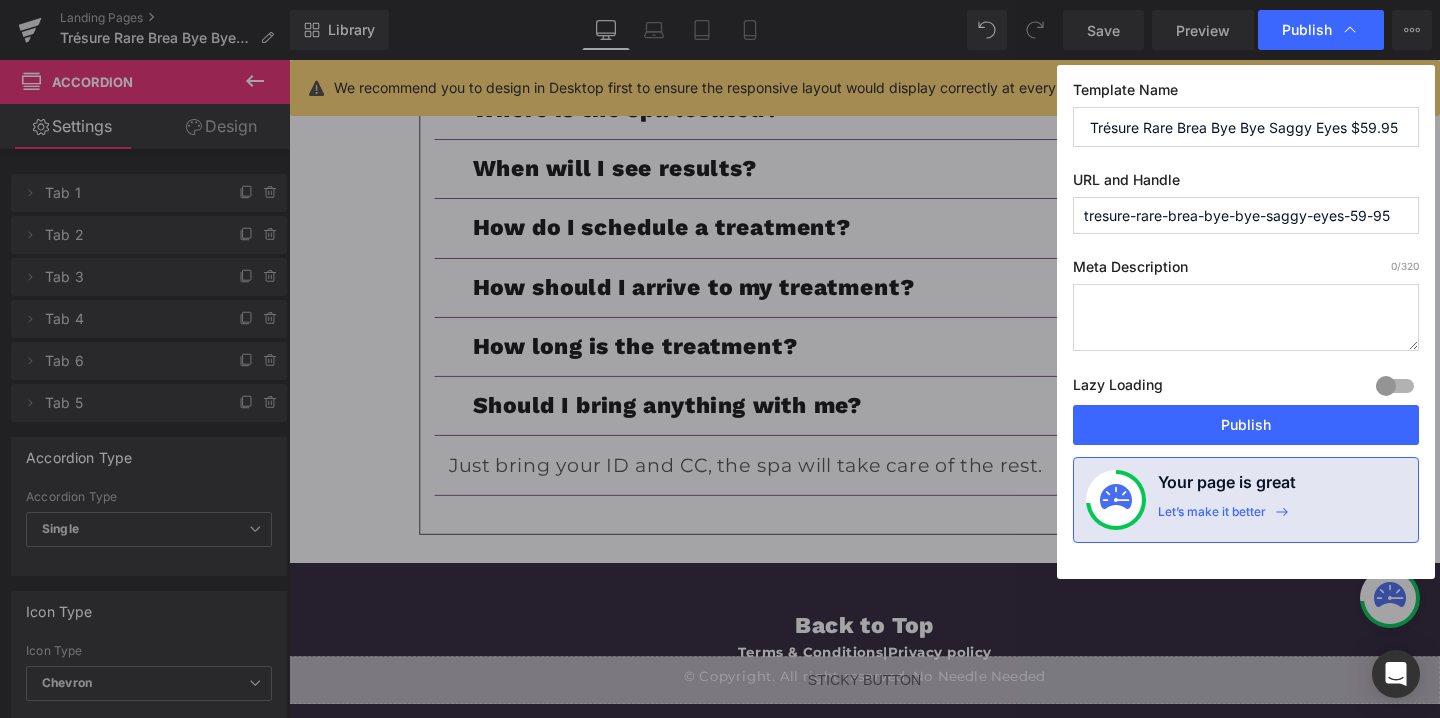 click on "Trésure Rare Brea Bye Bye Saggy Eyes $59.95" at bounding box center (1246, 127) 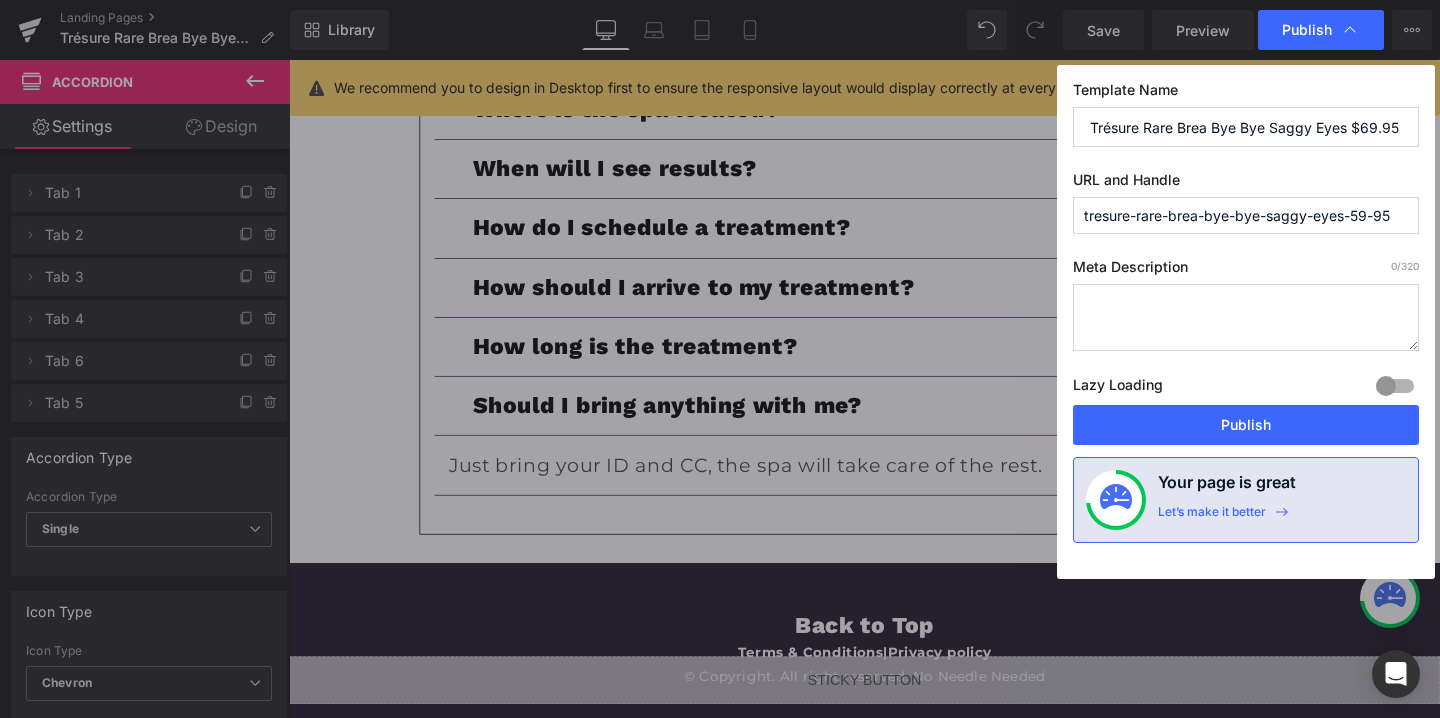 type on "Trésure Rare Brea Bye Bye Saggy Eyes $69.95" 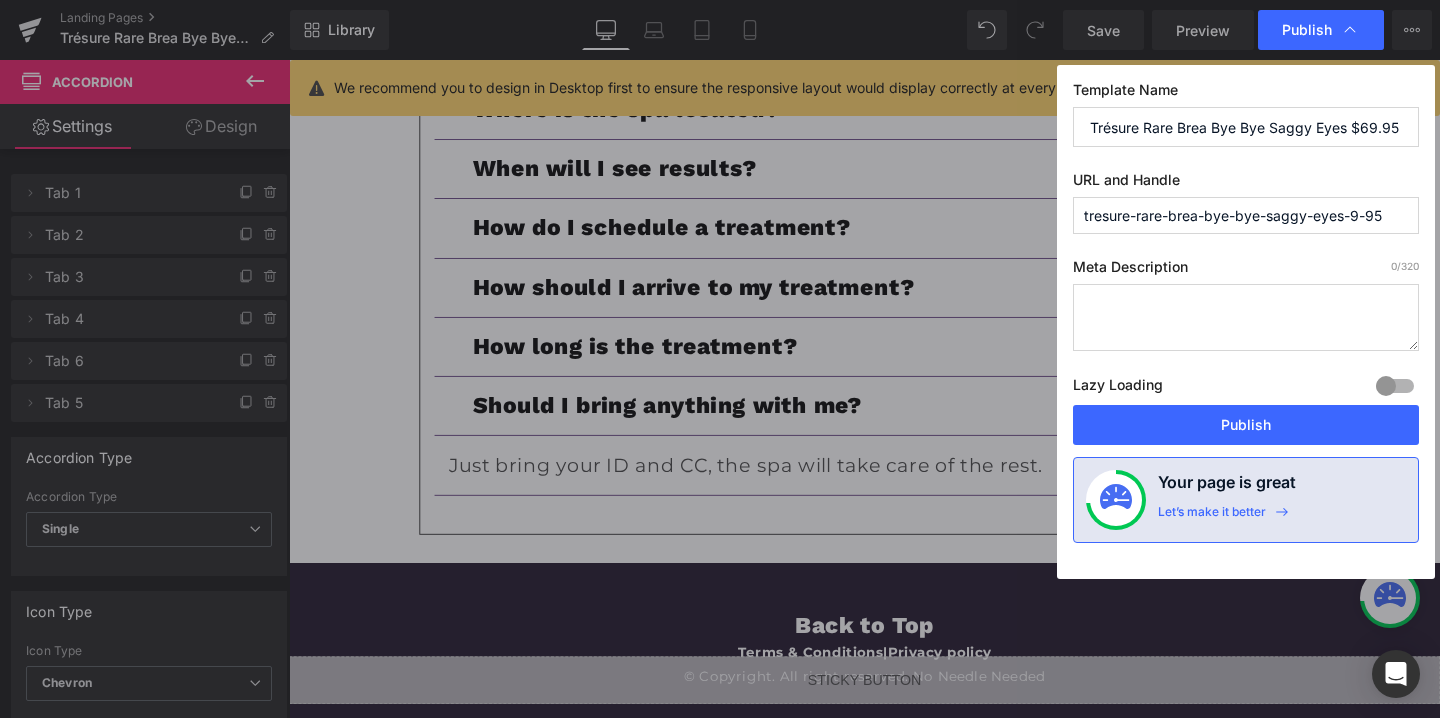 type on "tresure-rare-brea-bye-bye-saggy-eyes-69-95" 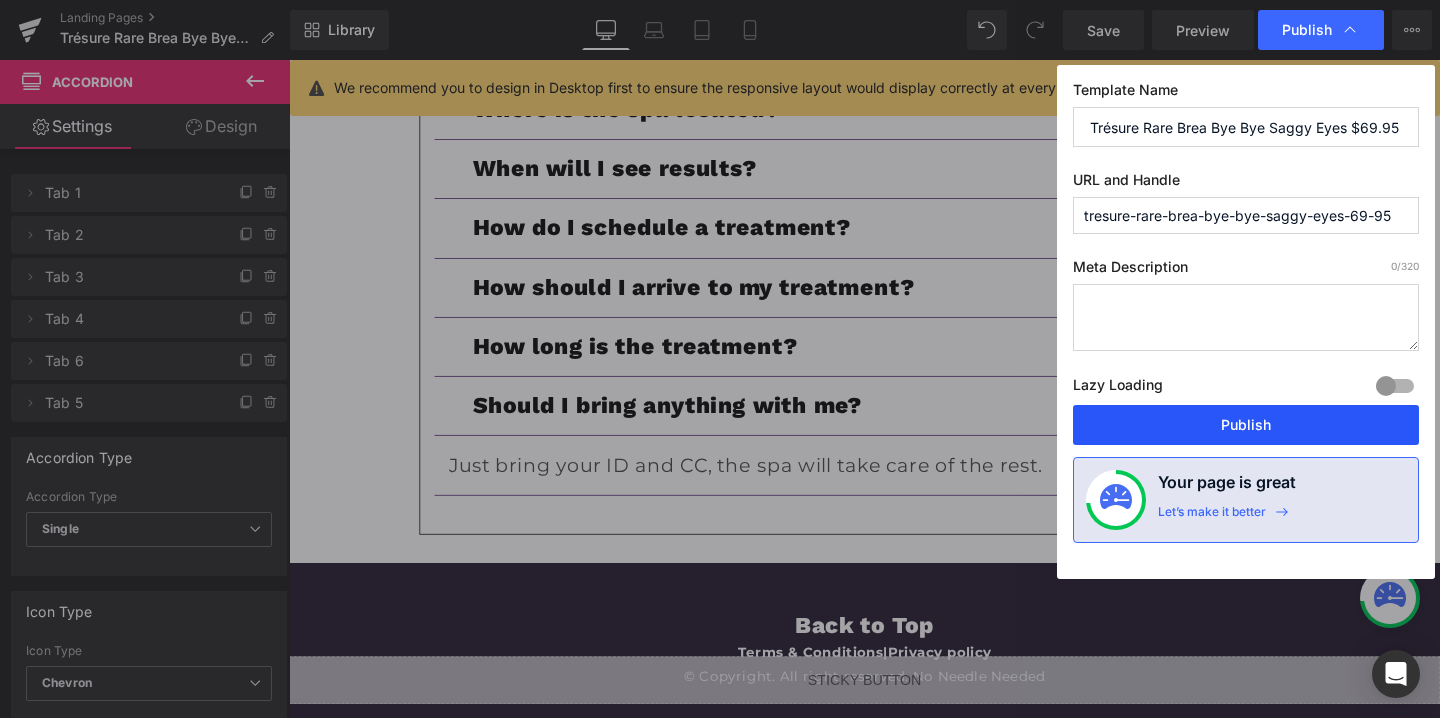 click on "Publish" at bounding box center (1246, 425) 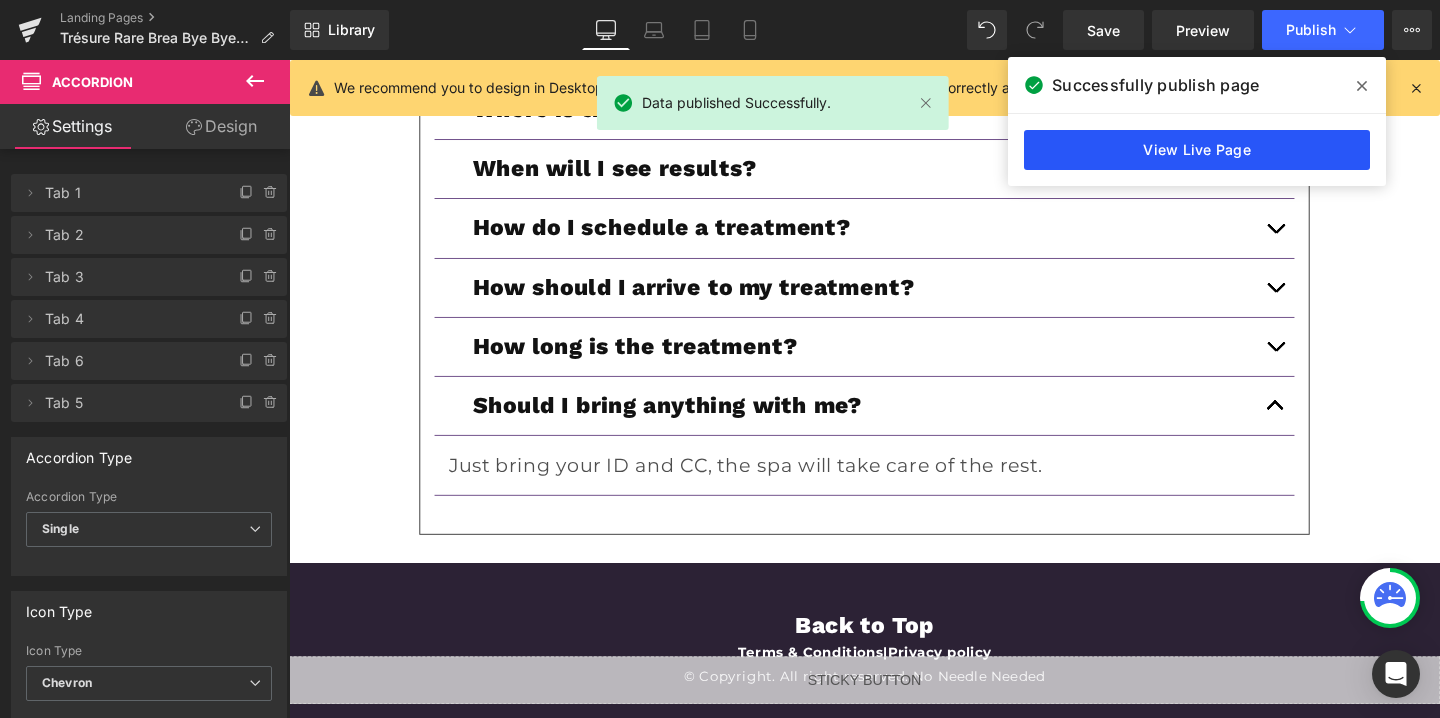 click on "View Live Page" at bounding box center (1197, 150) 